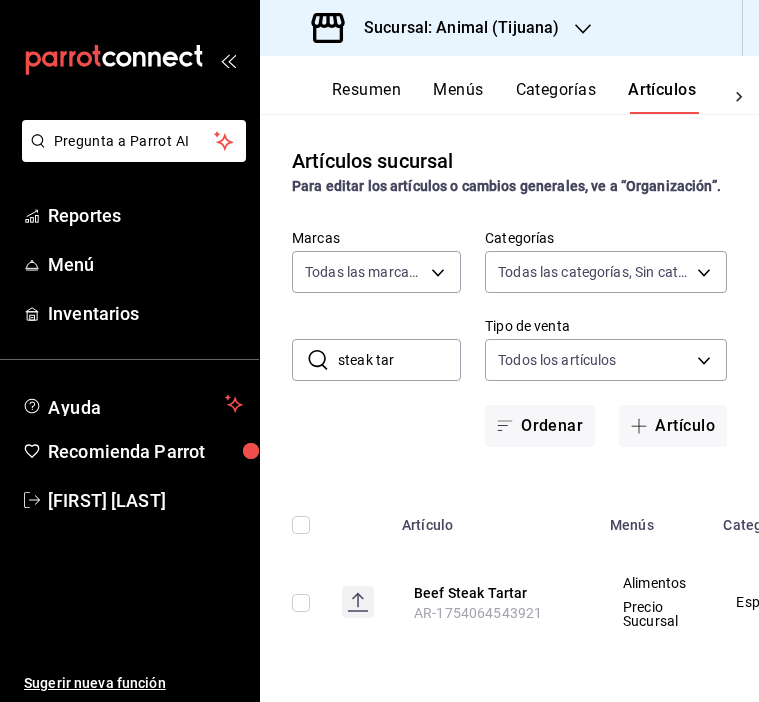 scroll, scrollTop: 0, scrollLeft: 0, axis: both 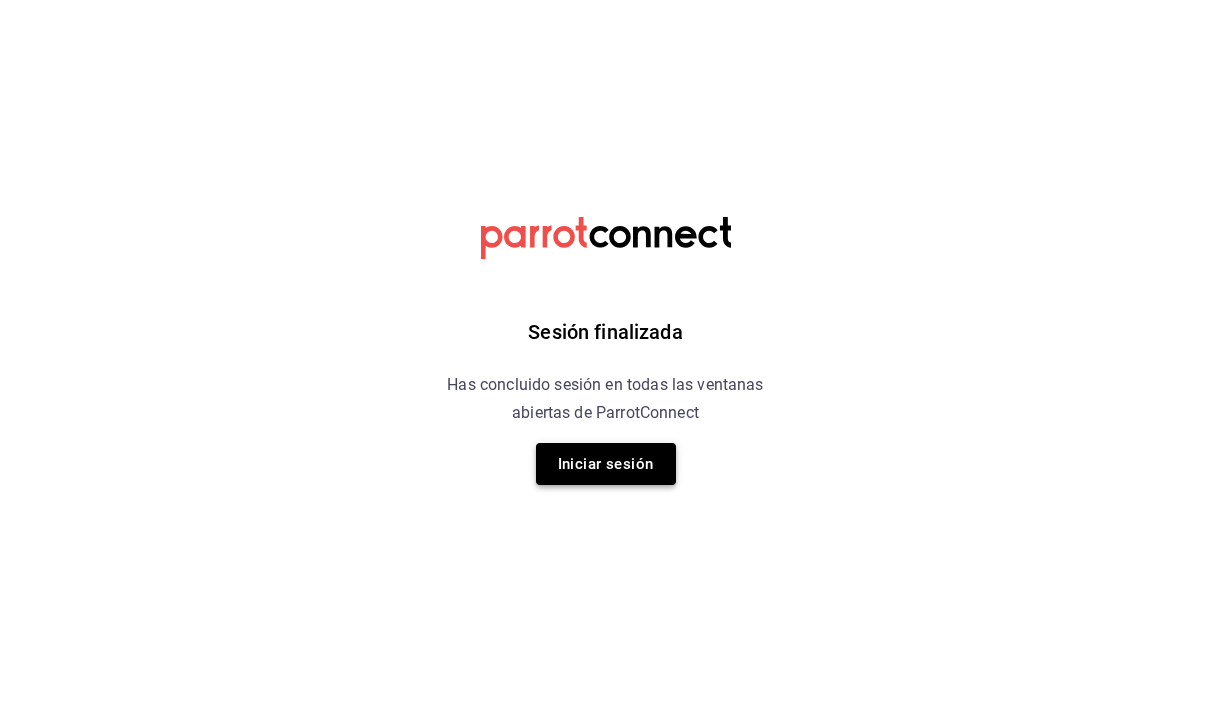 click on "Iniciar sesión" at bounding box center (606, 464) 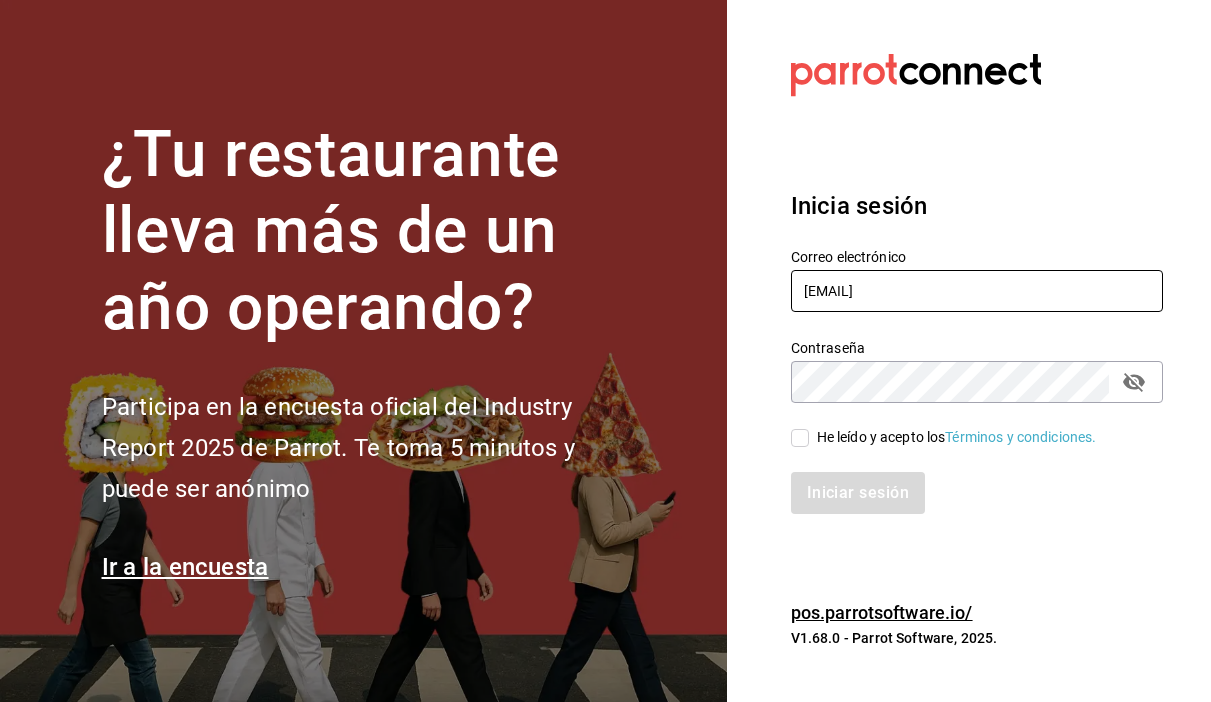 type on "[EMAIL]" 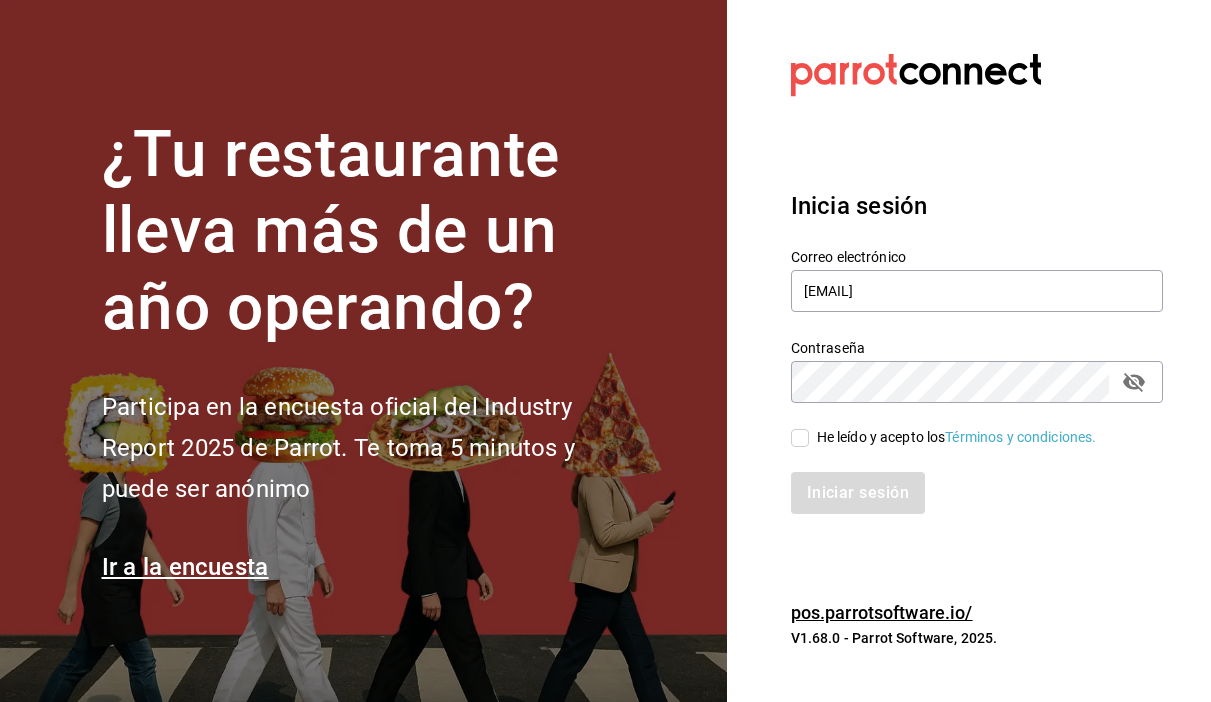 click on "He leído y acepto los  Términos y condiciones." at bounding box center (800, 438) 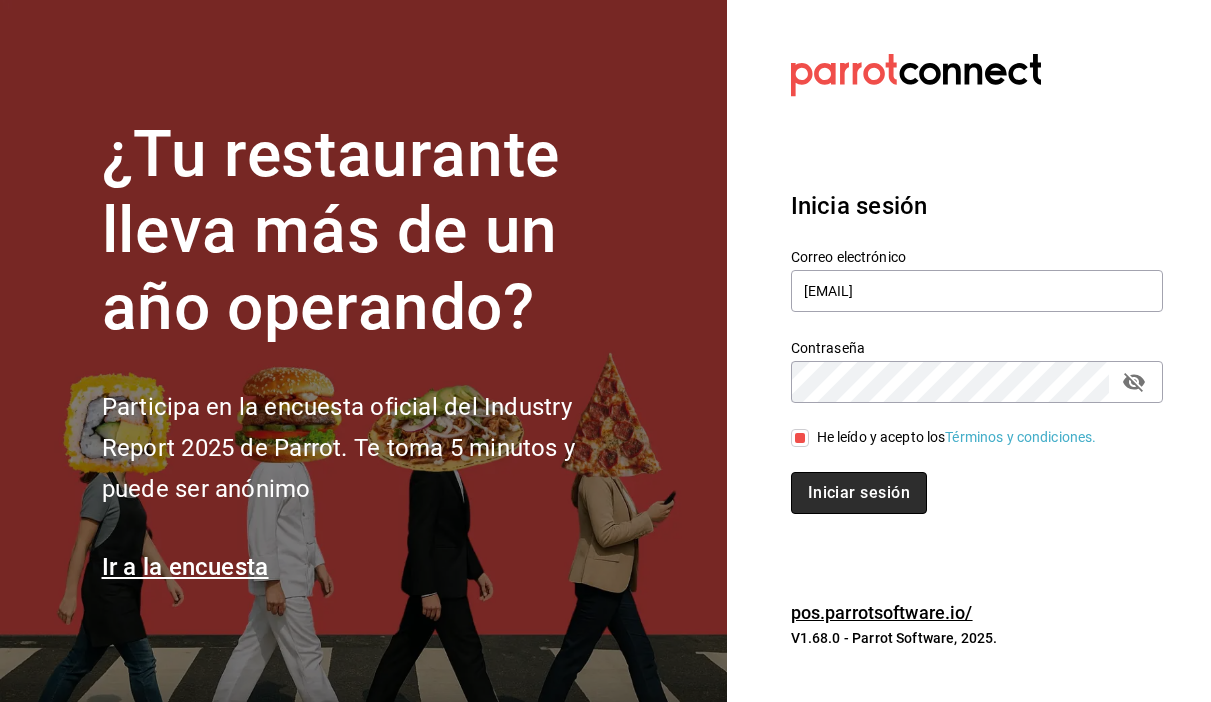 click on "Iniciar sesión" at bounding box center [859, 493] 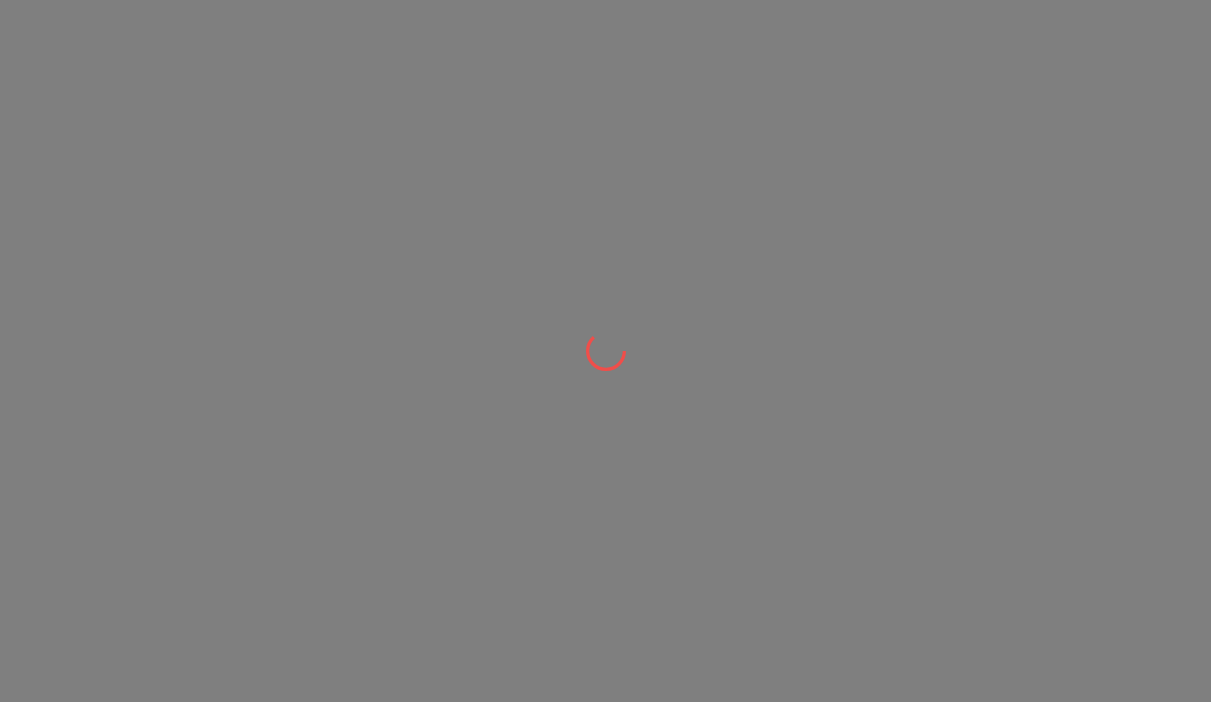 scroll, scrollTop: 0, scrollLeft: 0, axis: both 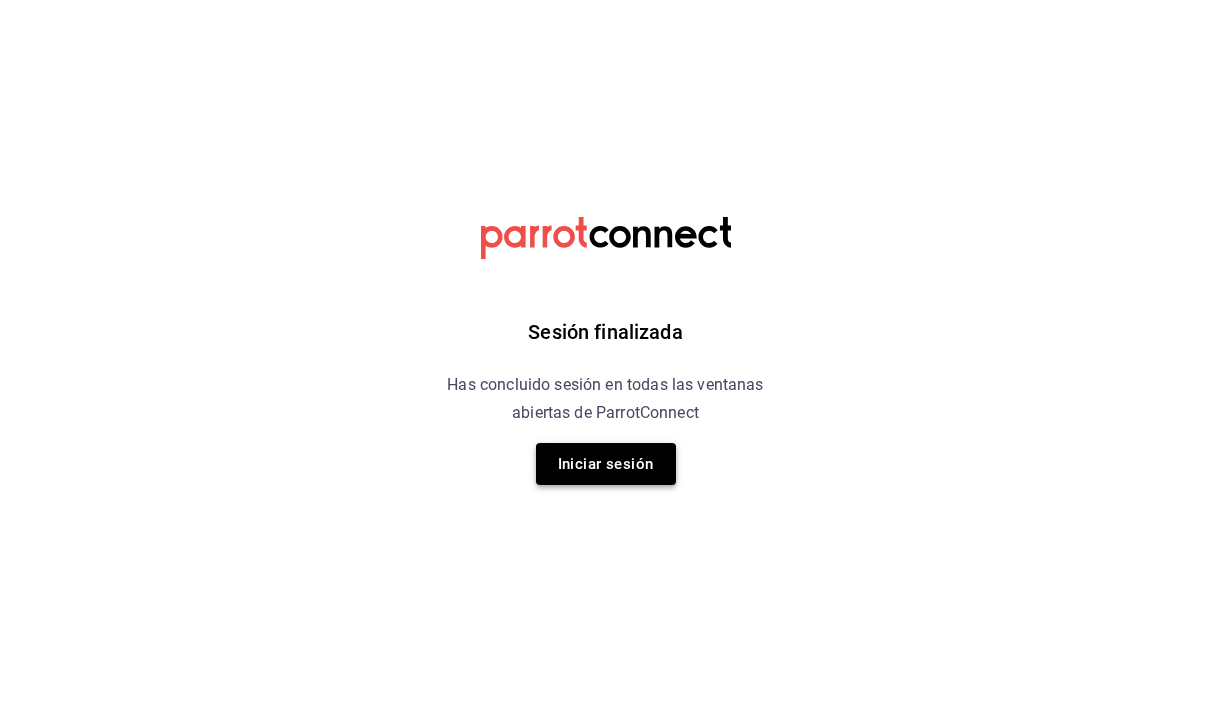 click on "Iniciar sesión" at bounding box center [606, 464] 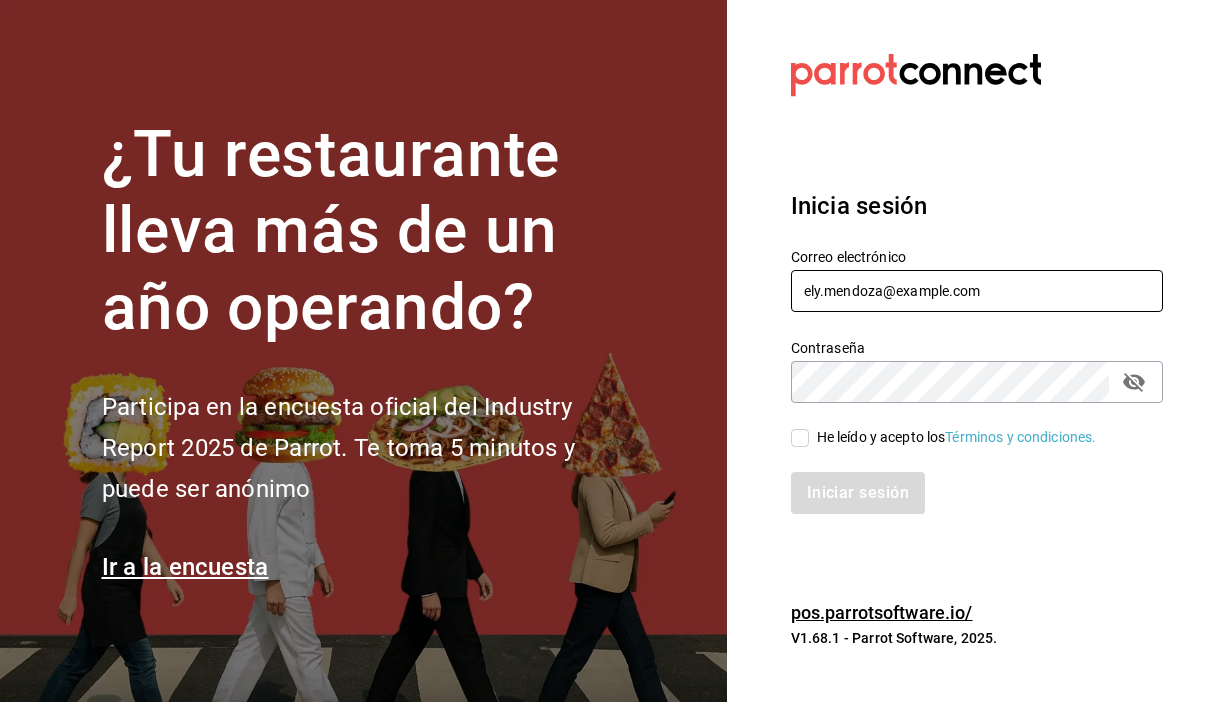 type on "ely.mendoza@grupocosteno.com" 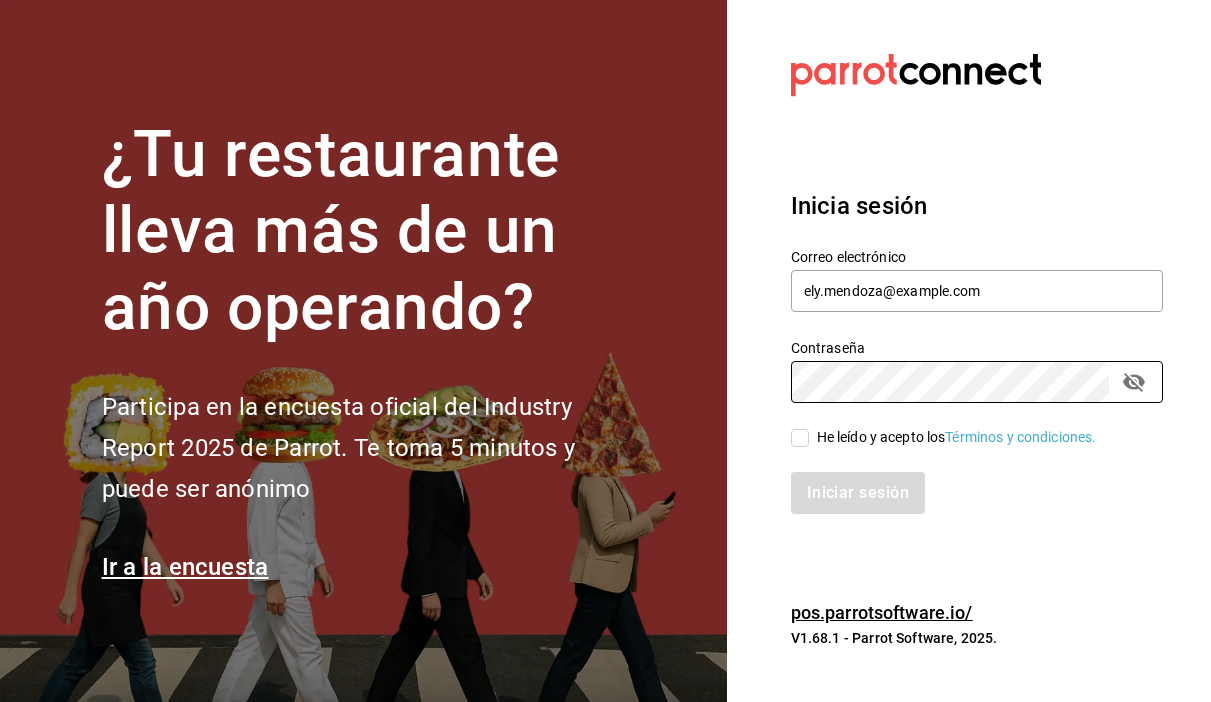 click on "He leído y acepto los  Términos y condiciones." at bounding box center [800, 438] 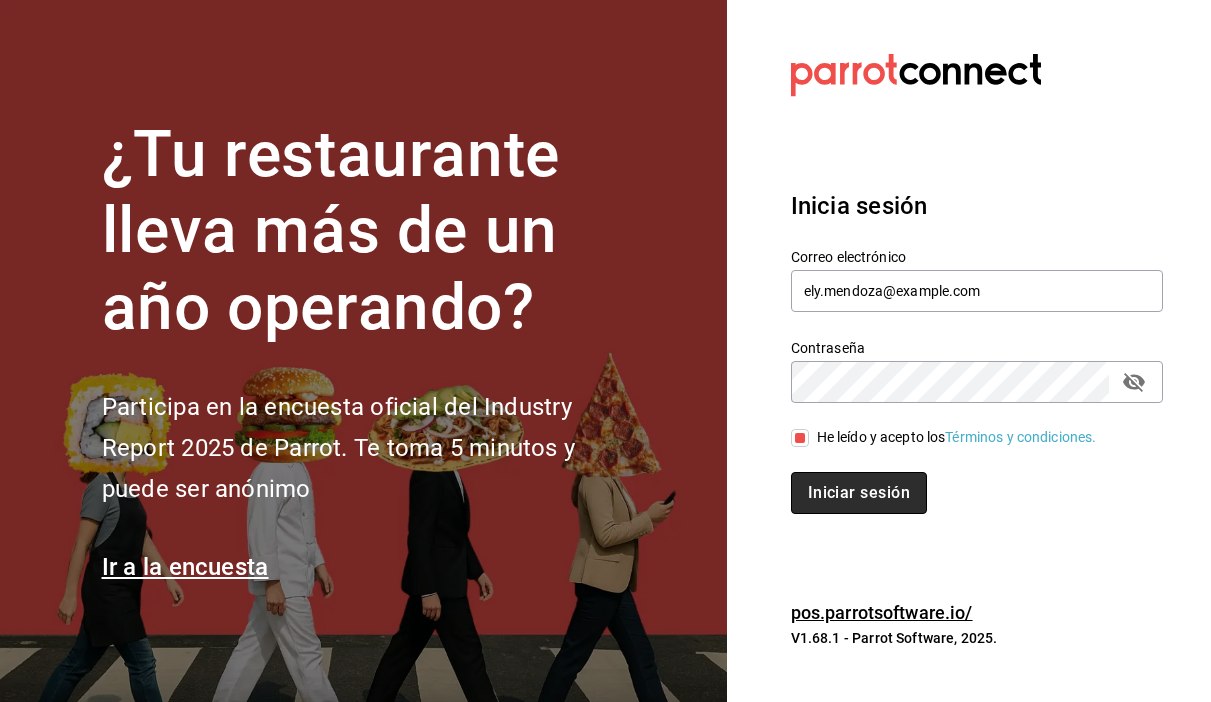 click on "Iniciar sesión" at bounding box center [859, 493] 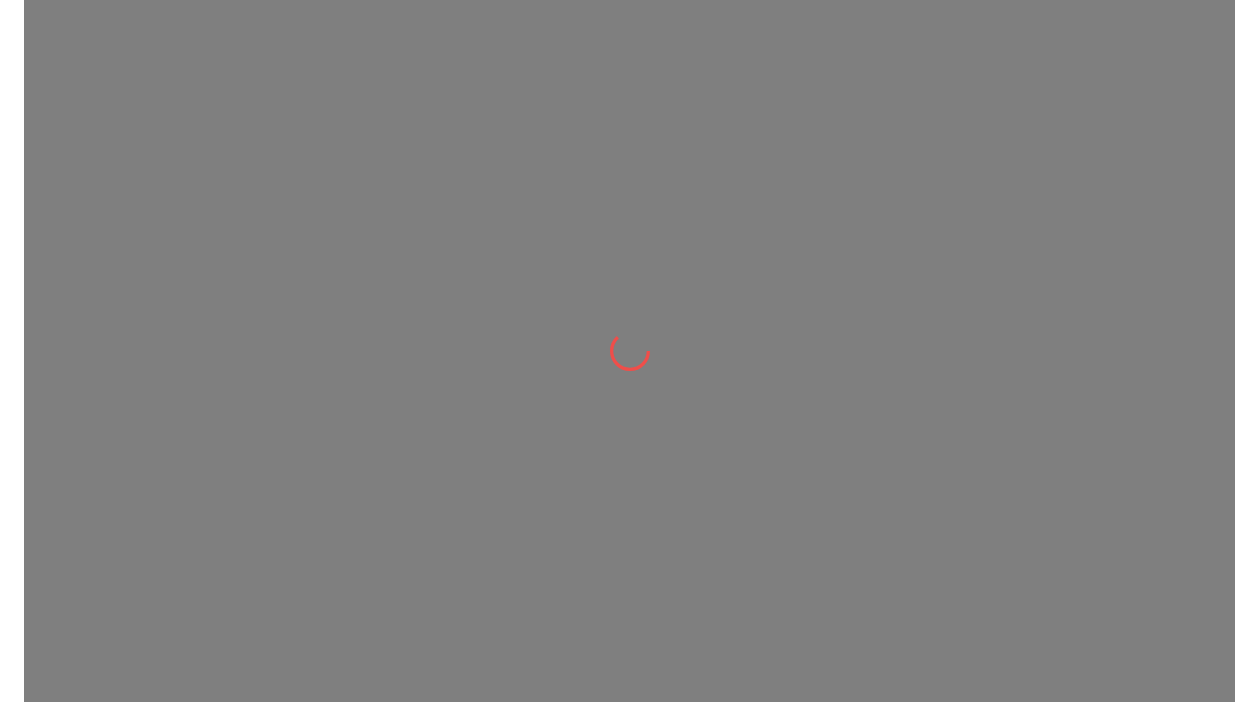 scroll, scrollTop: 0, scrollLeft: 0, axis: both 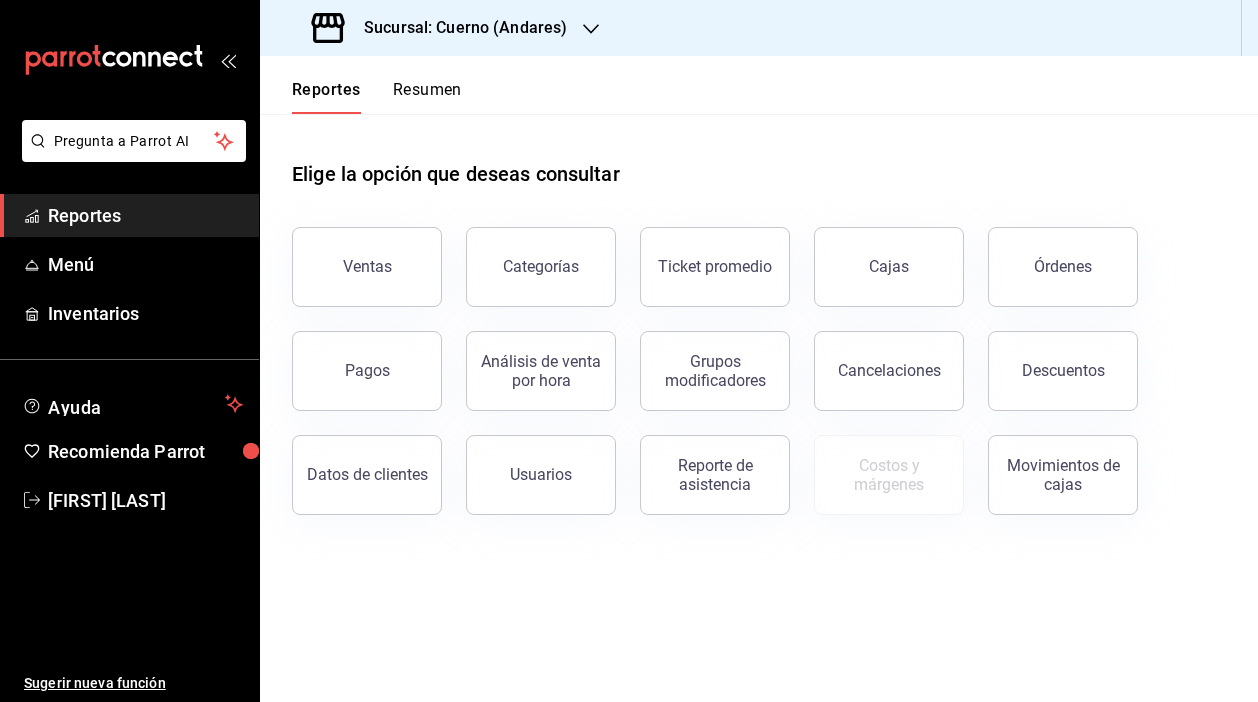 click on "Sucursal: Cuerno (Andares)" at bounding box center (457, 28) 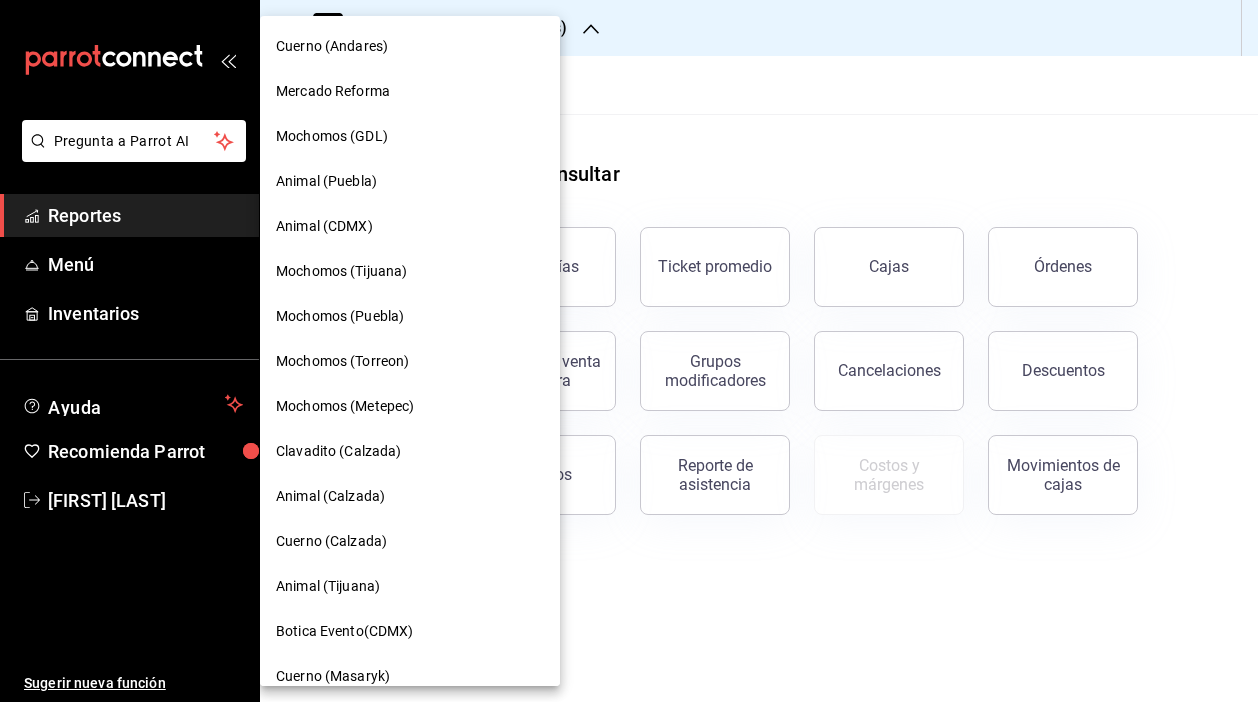 click on "Clavadito (Calzada)" at bounding box center [339, 451] 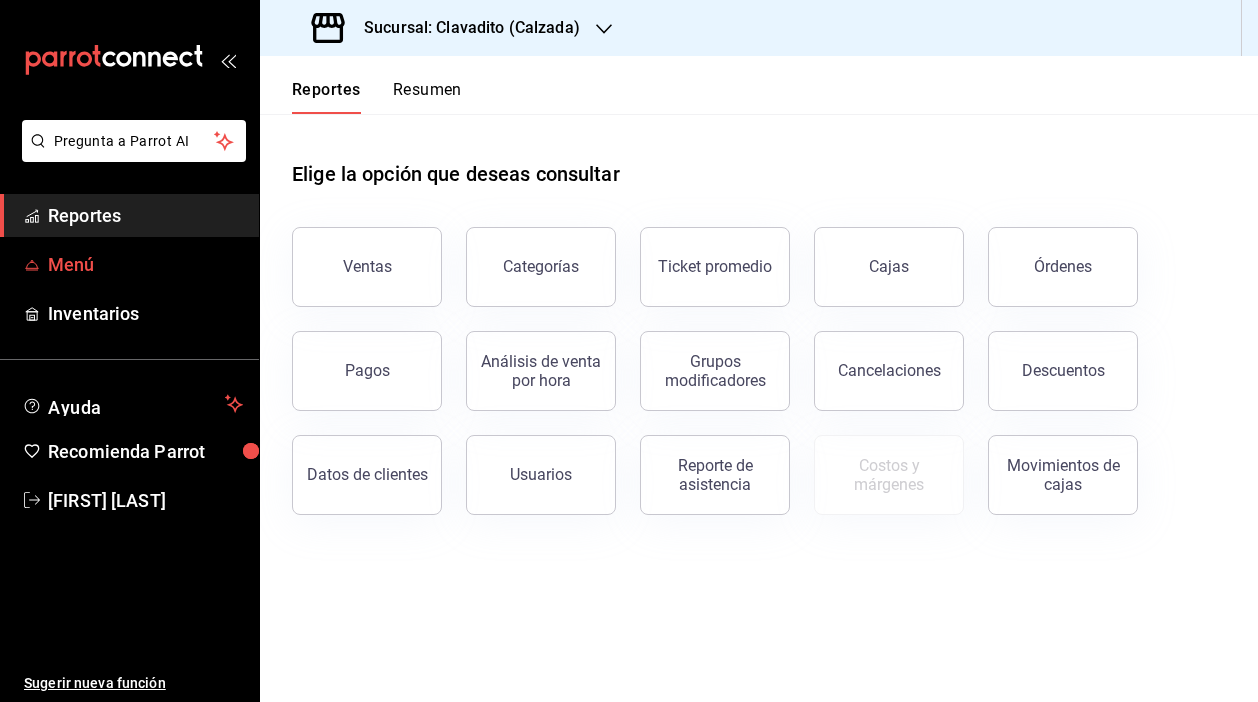 click on "Menú" at bounding box center [145, 264] 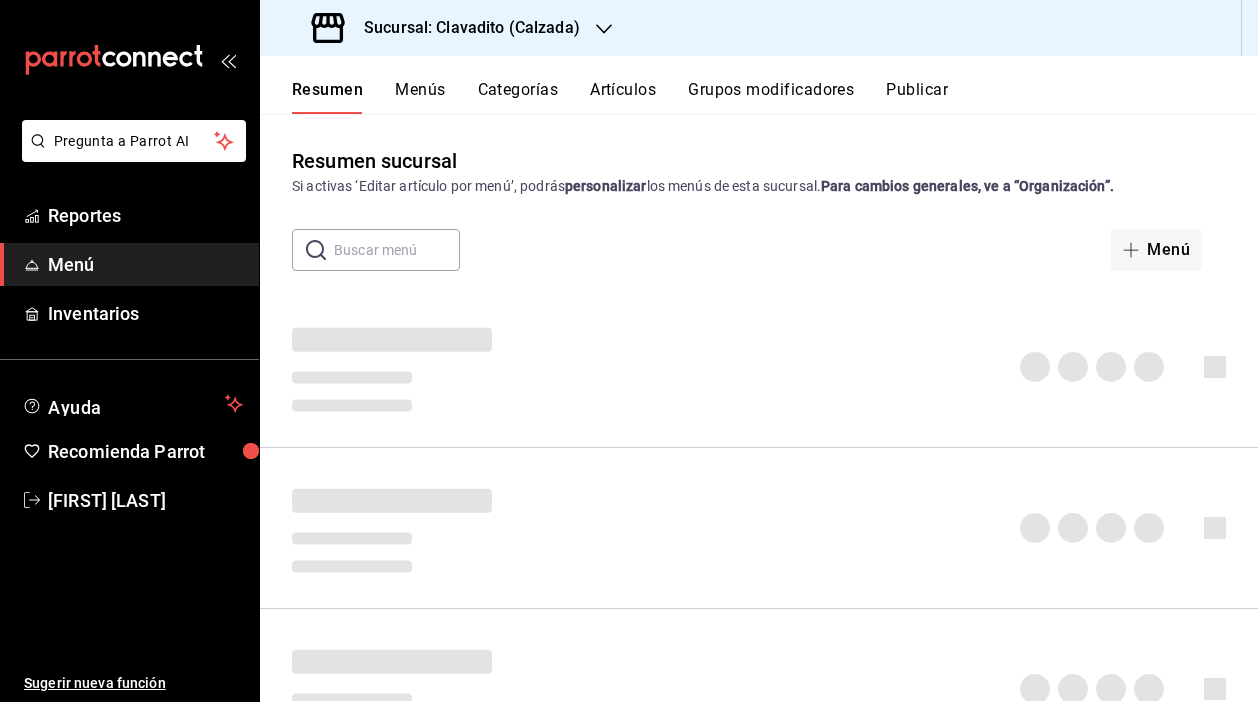 click at bounding box center [397, 250] 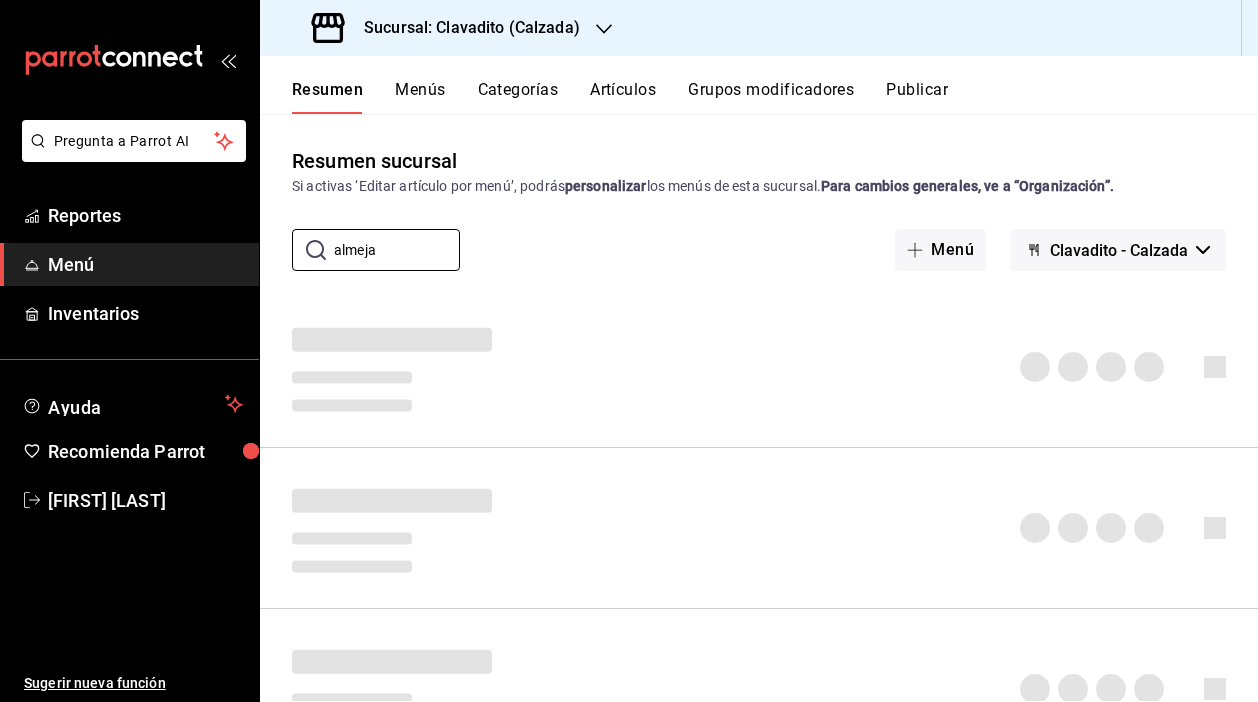 type on "almeja" 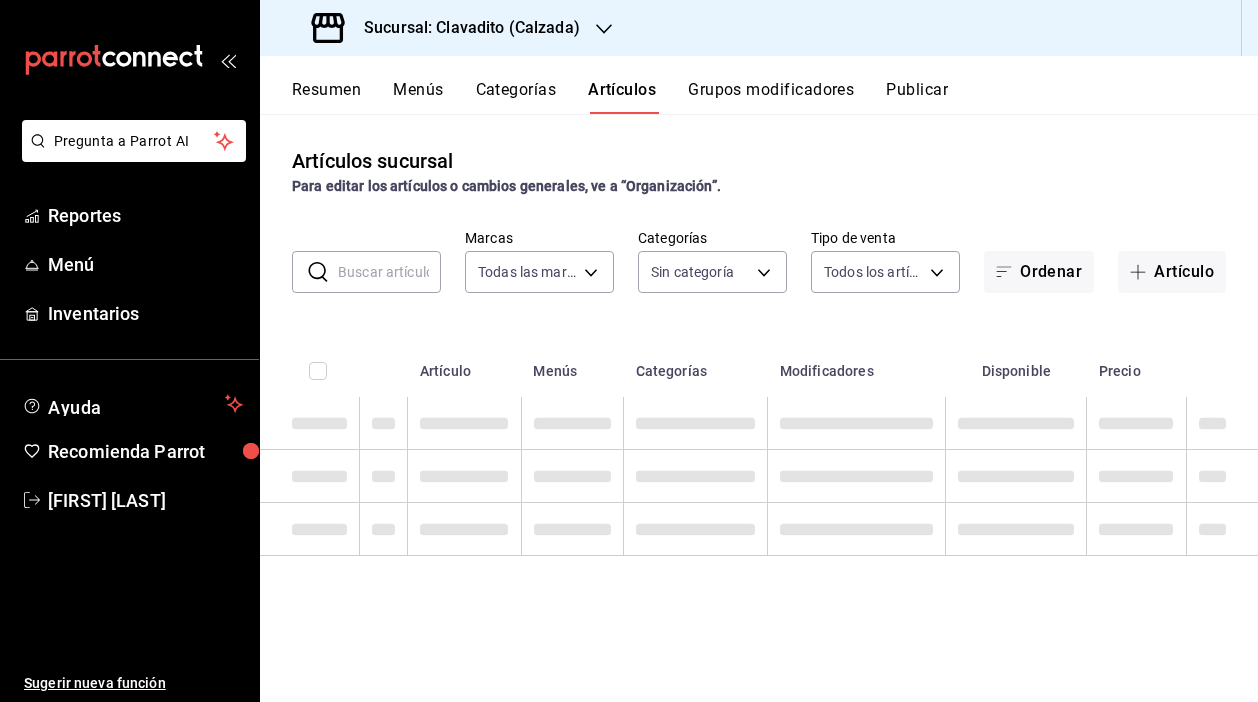 type on "7c6329b2-7c80-4d0a-92e1-359a60270725" 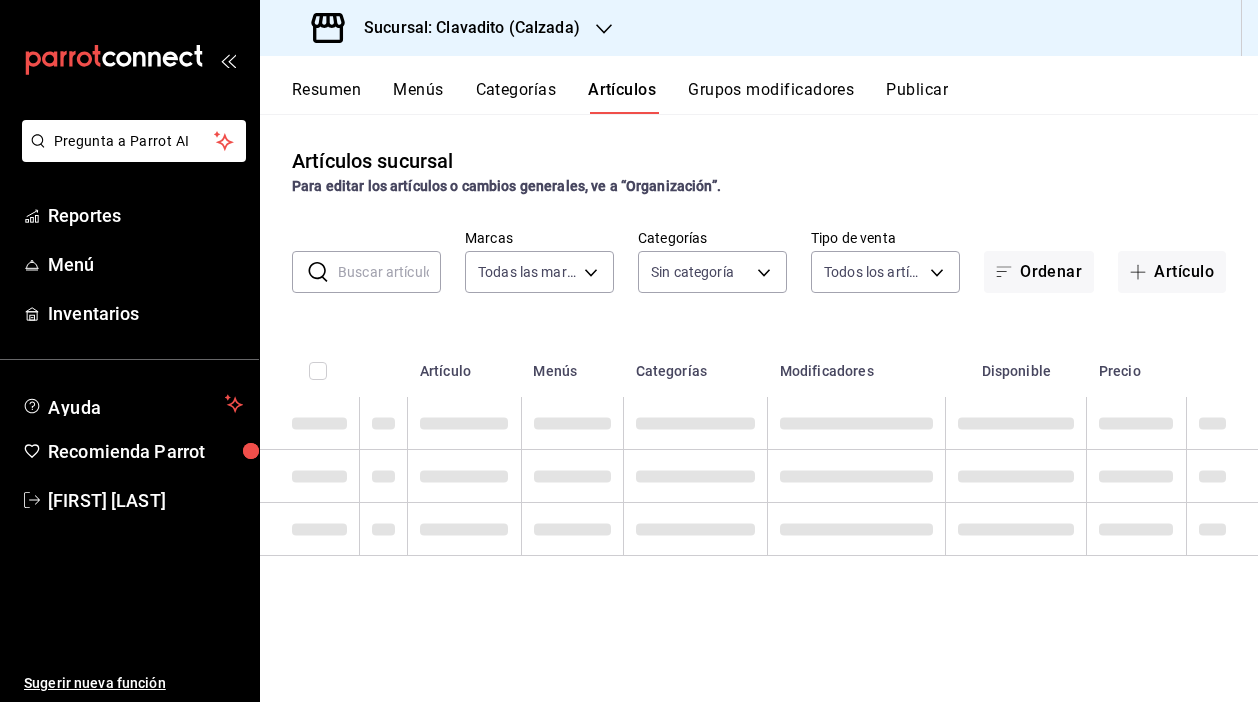 click at bounding box center [389, 272] 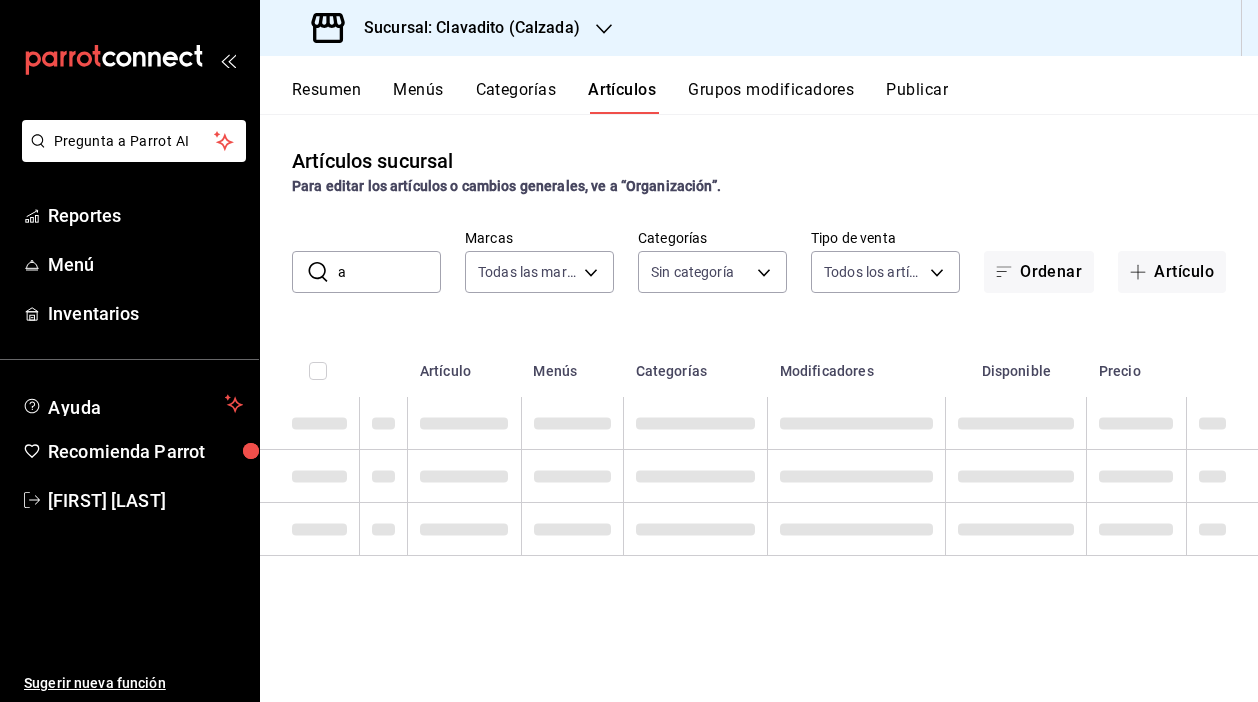 type on "baf57ed1-919f-4c82-8763-5f61bb5ecf6c,a733550a-1833-4f39-b337-4b288d8ef239,37b97a72-17a4-4e39-8fce-fd9544574e93,cadc36a8-87c0-4195-ba23-d676cf623625,e98a6d30-208d-4082-a559-a1f9face9959,99b8470a-5ea7-475b-b136-5ed3d9a5e410,047c11f7-72c9-4955-ba1a-d44919ddd039,36d6c80d-2f11-4472-b525-20c1d559e656,a40cfb00-be0f-4abf-8764-265e0d92dcd9,b6816625-1989-4c19-adbf-e3d6534c0bd6,6e711a98-7d55-4c32-84e4-c491233ed67f,ea8e3917-82a2-4067-a7cc-e1d69f2ece6f,a0bd8935-c53c-4c84-89ff-02892861e767,26128535-be73-4964-8523-658144c82109,5795b072-77e6-4625-9886-d87a9b41cc7b,707b9c0c-f82a-414c-acb8-32a291eef516,5be177d2-45de-4255-ad47-9f3db2f696b0,6c4b66c8-7924-4497-9a95-fa63a844fd30,5f03c79f-32a4-4a61-8e86-46e97a8cbd3a,7f3a792c-186d-492f-846c-413c9fde53ac,94cb6eaa-6584-4751-91a3-7599866f5089,2453a8f0-4dd5-46bf-96b3-947f90759acf,540ed52d-8059-4381-8dd7-694a68d4b18e,1916931e-68c5-469e-8679-6779e9c2eeb9,eafd4649-8511-4dff-a8df-b0d6139b62c0,ab55a70e-d0a2-4ce9-842e-f059d3a85a5c,81eb5457-1af4-4201-af7b-074ae588919e,12eaaa67-ac78-403d-a3d..." 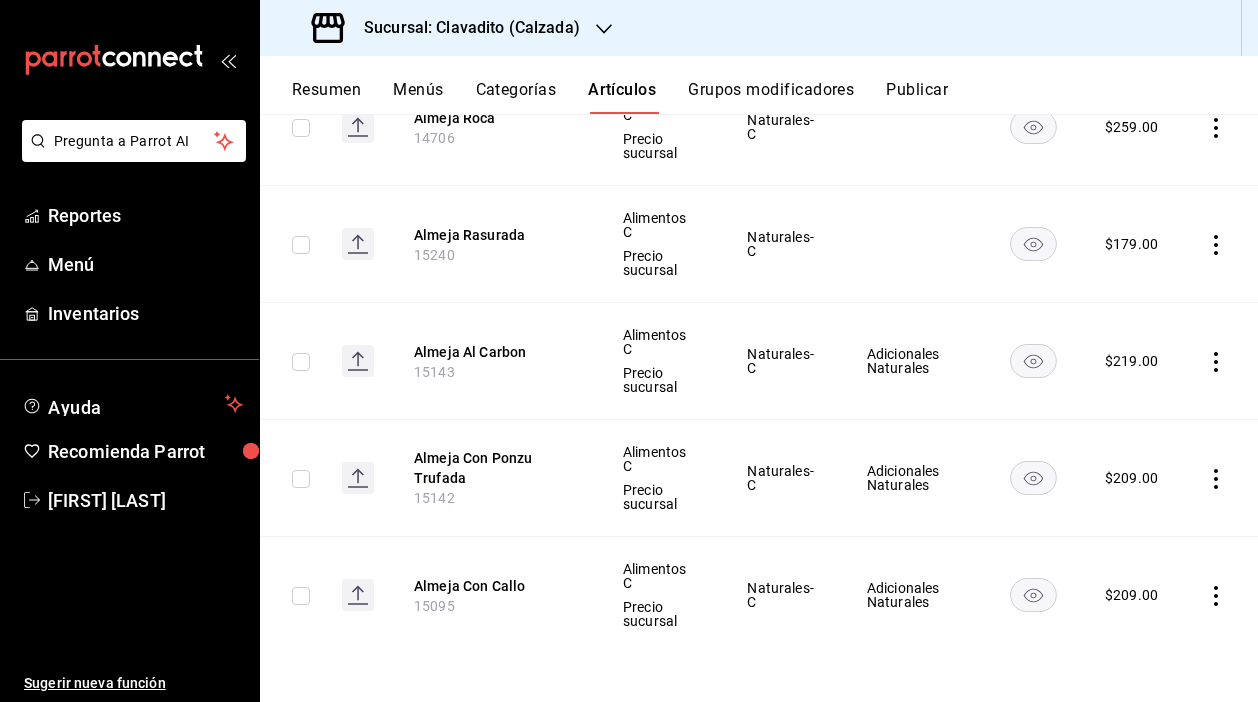 scroll, scrollTop: 328, scrollLeft: 0, axis: vertical 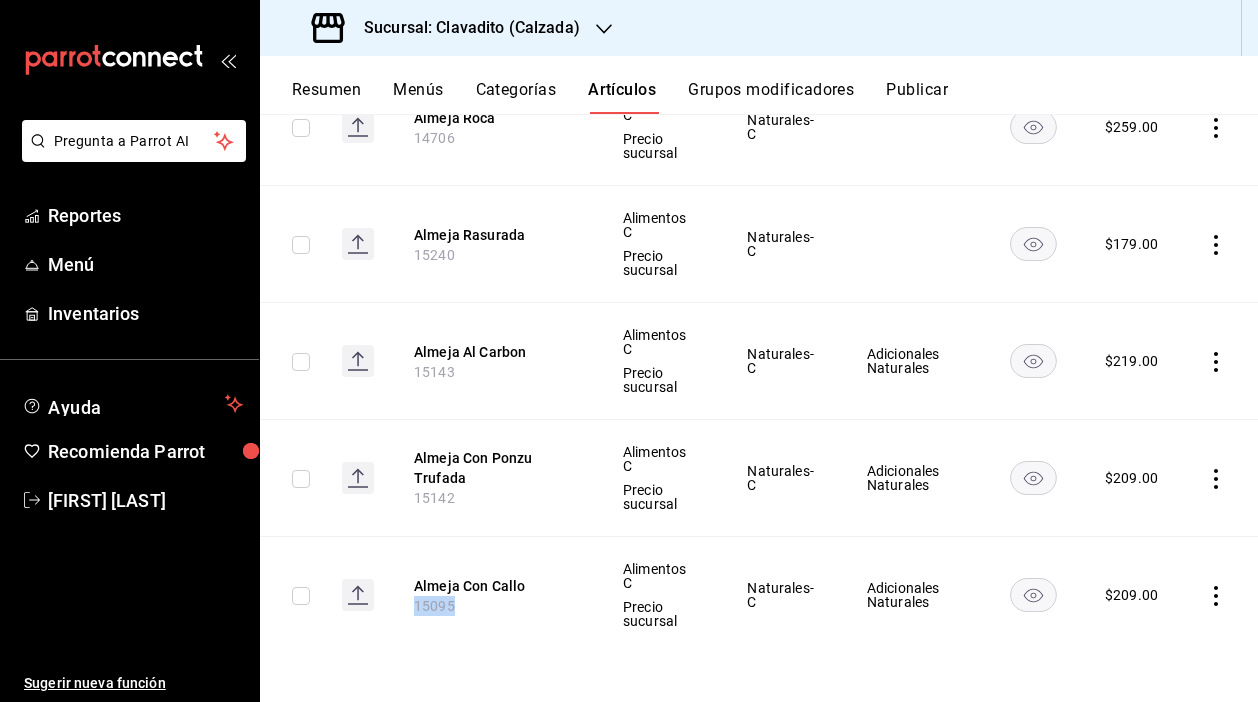 drag, startPoint x: 453, startPoint y: 607, endPoint x: 386, endPoint y: 607, distance: 67 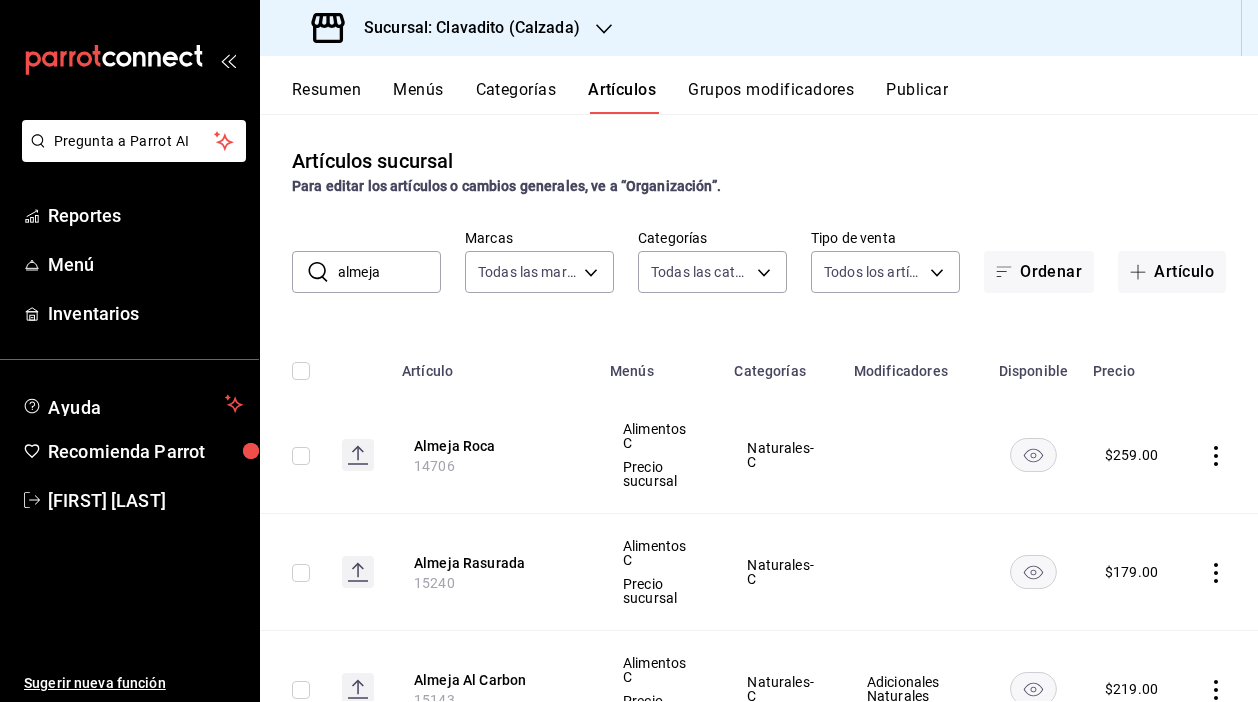 scroll, scrollTop: 0, scrollLeft: 0, axis: both 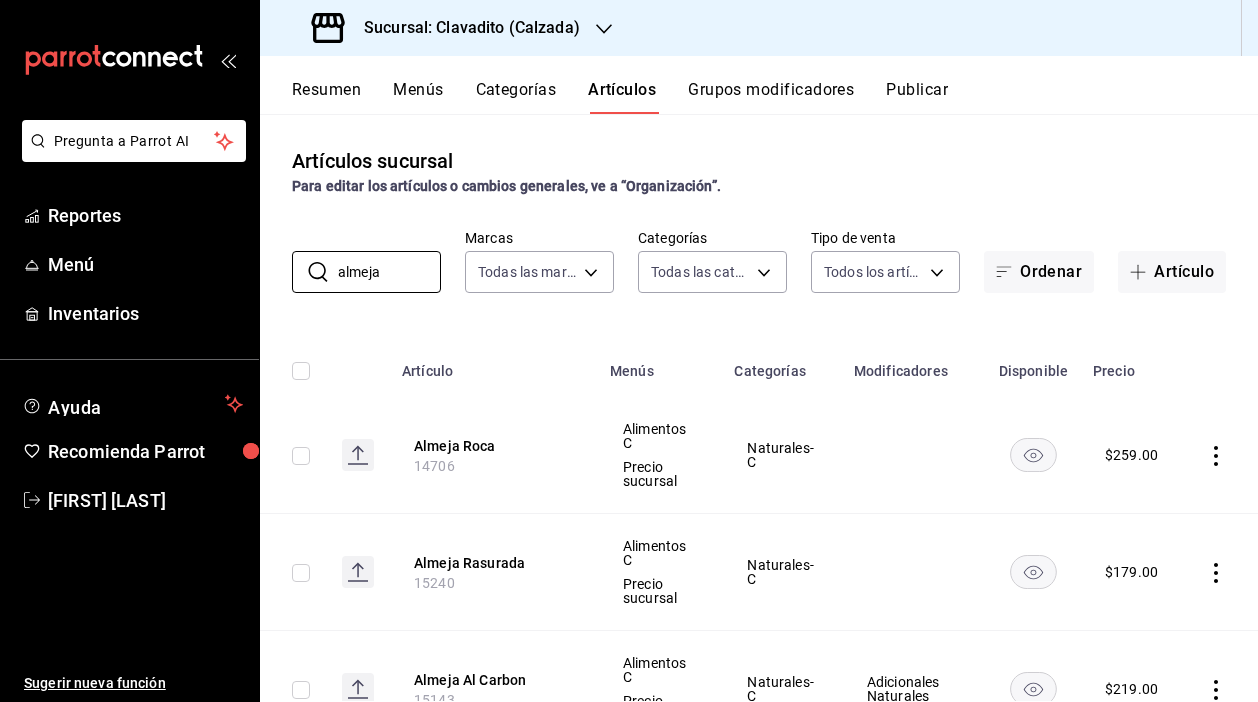 drag, startPoint x: 401, startPoint y: 276, endPoint x: 276, endPoint y: 274, distance: 125.016 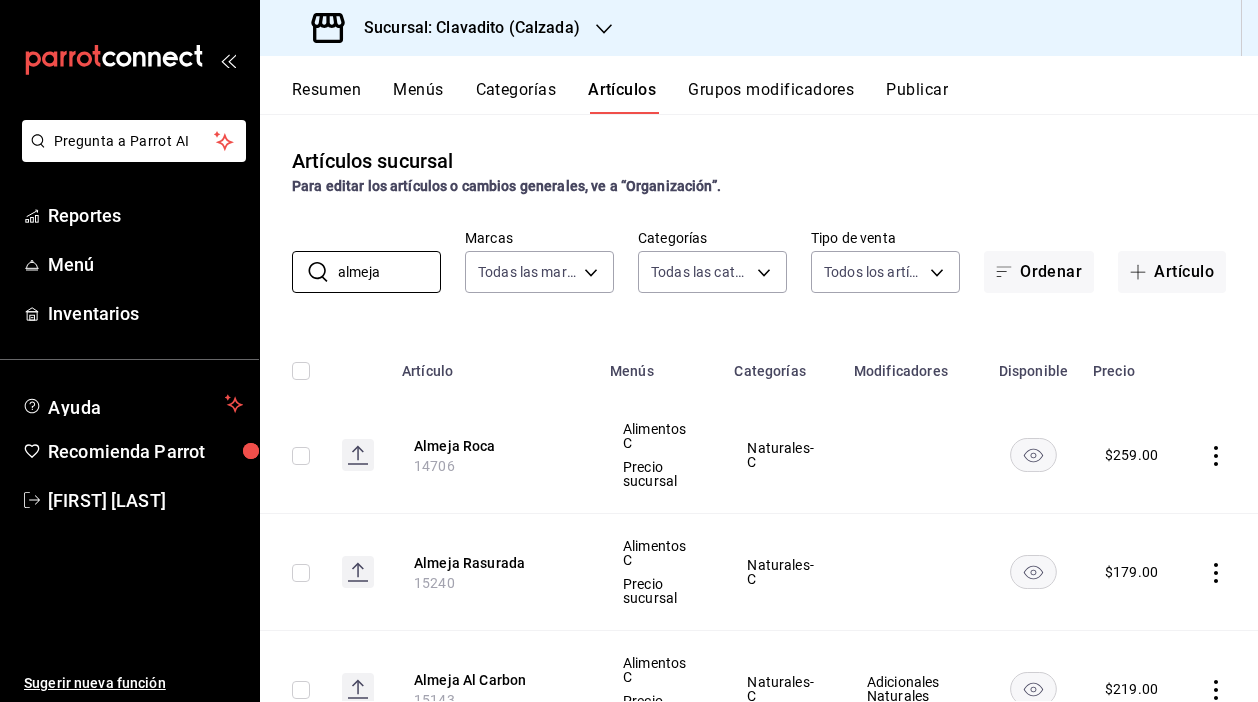 click on "​ almeja ​ Marcas Todas las marcas, Sin marca 7c6329b2-7c80-4d0a-92e1-359a60270725 Categorías Todas las categorías, Sin categoría Tipo de venta Todos los artículos ALL Ordenar Artículo" at bounding box center (759, 261) 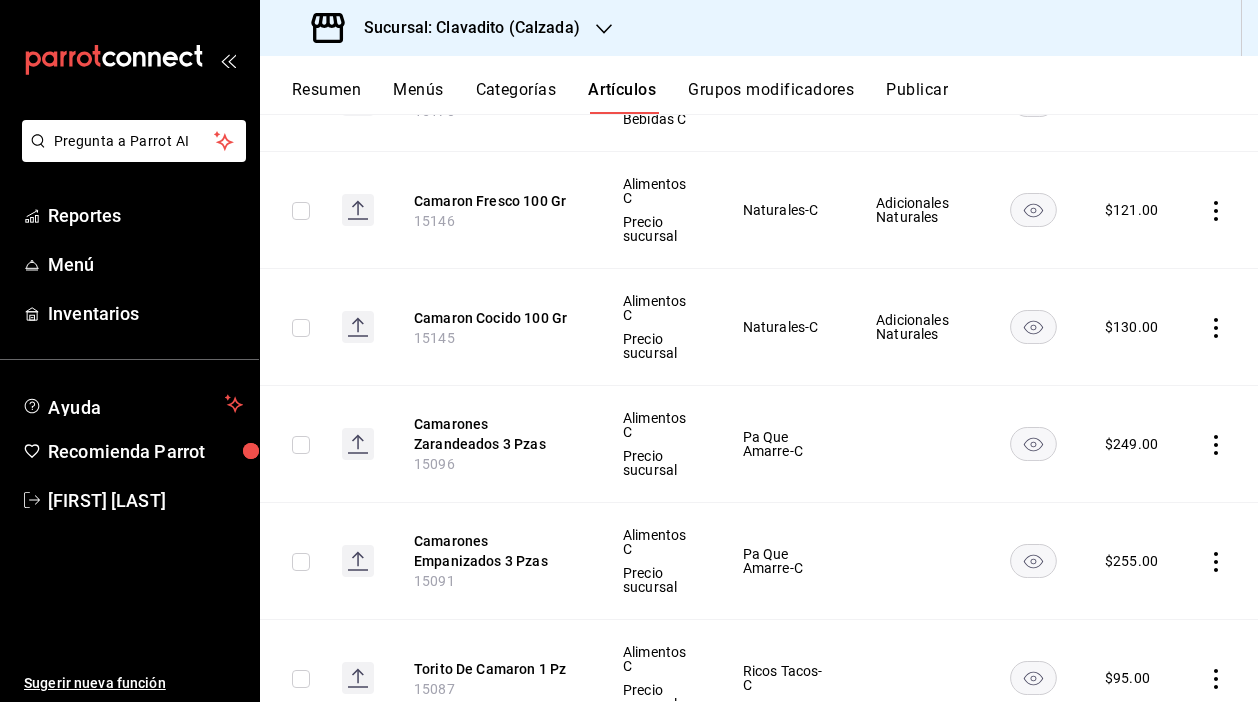 scroll, scrollTop: 1352, scrollLeft: 0, axis: vertical 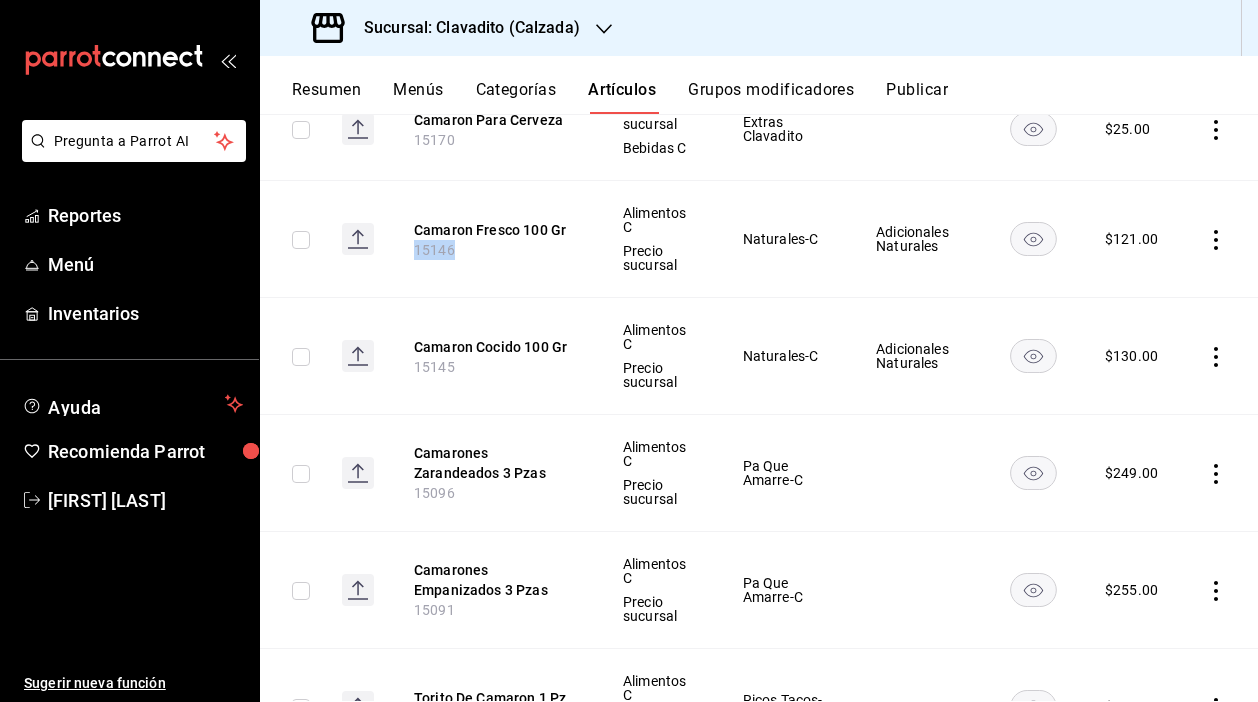 drag, startPoint x: 452, startPoint y: 255, endPoint x: 406, endPoint y: 255, distance: 46 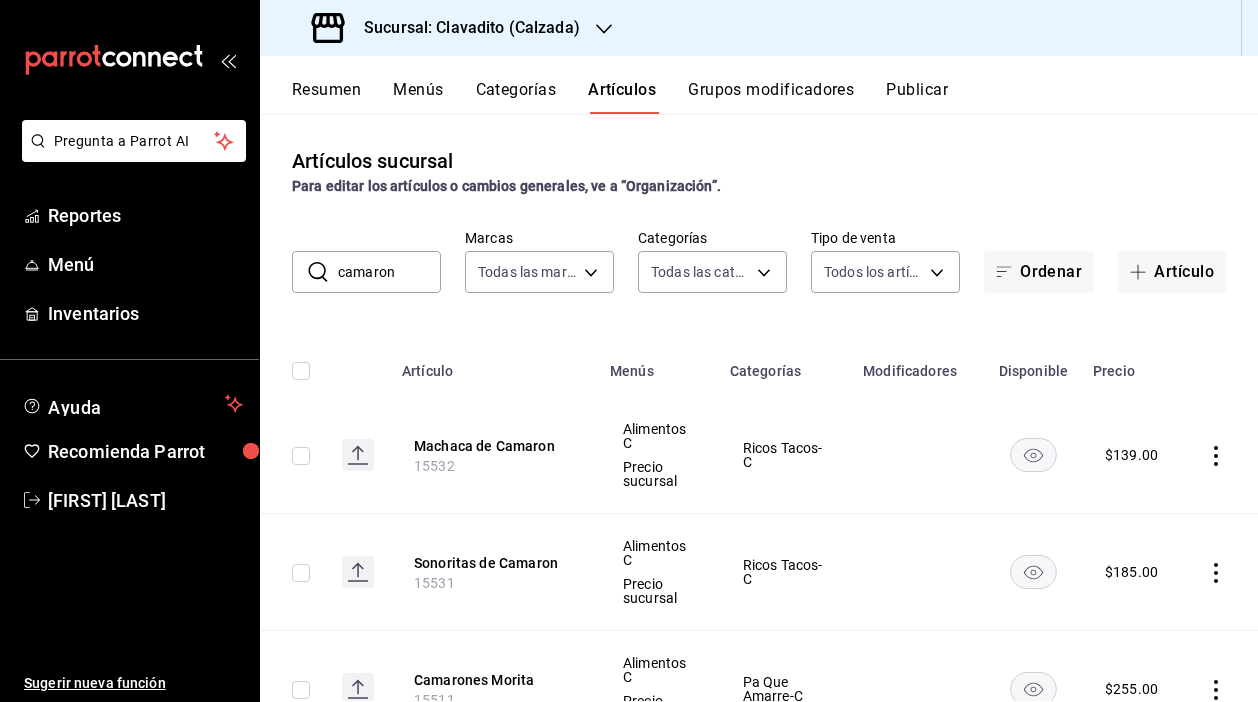 scroll, scrollTop: 0, scrollLeft: 0, axis: both 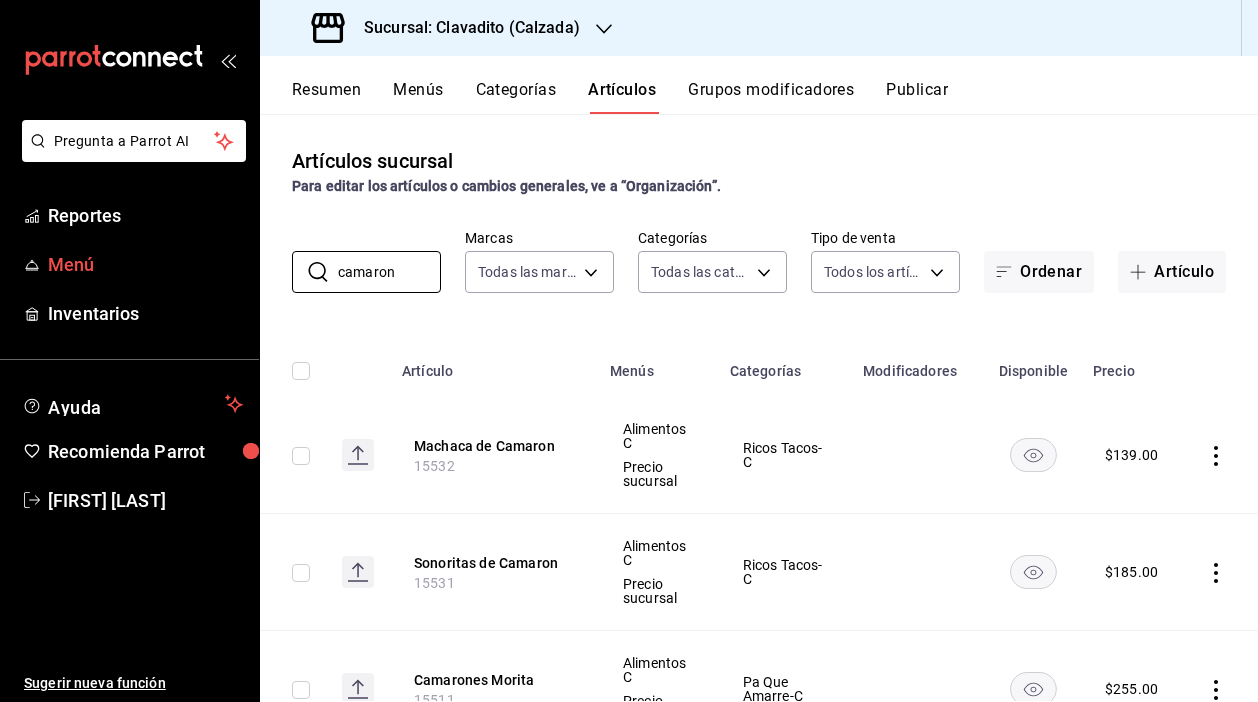 drag, startPoint x: 404, startPoint y: 275, endPoint x: 224, endPoint y: 270, distance: 180.06943 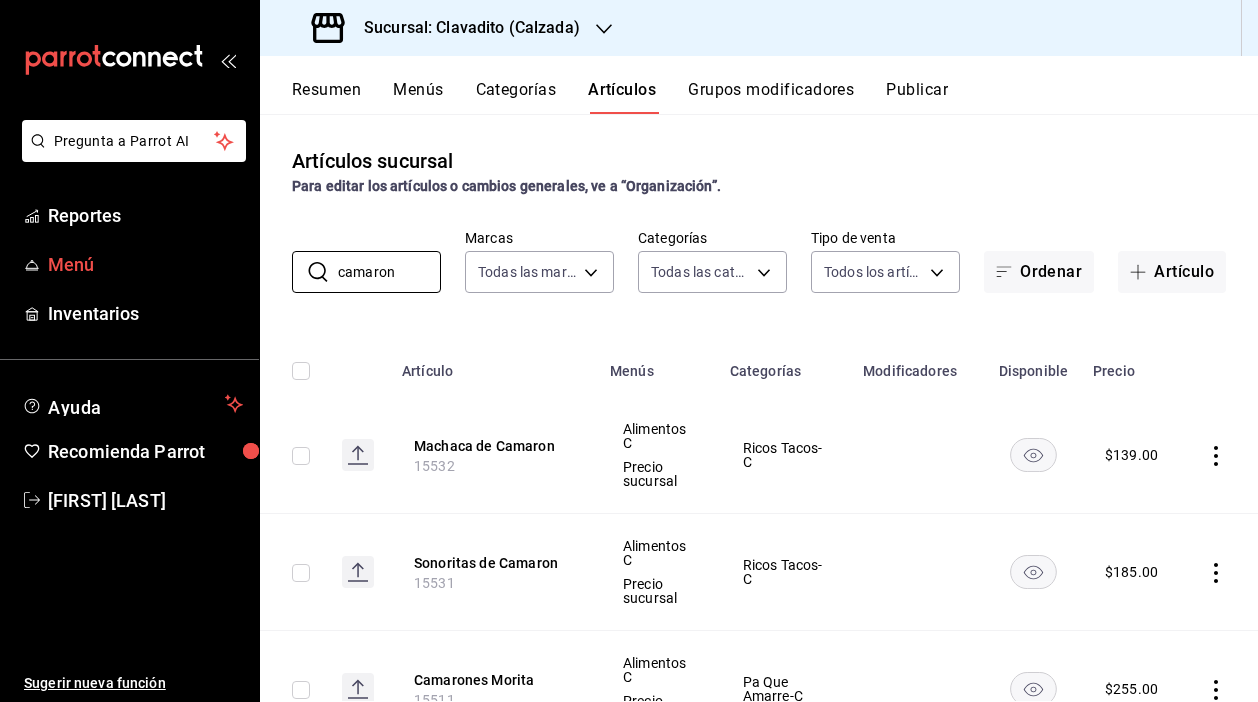 click on "Pregunta a Parrot AI Reportes   Menú   Inventarios   Ayuda Recomienda Parrot   [PERSON]   Sugerir nueva función   Sucursal: Clavadito (Calzada) Resumen Menús Categorías Artículos Grupos modificadores Publicar Artículos sucursal Para editar los artículos o cambios generales, ve a “Organización”. ​ camaron ​ Marcas Todas las marcas, Sin marca 7c6329b2-7c80-4d0a-92e1-359a60270725 Categorías Todas las categorías, Sin categoría Tipo de venta Todos los artículos ALL Ordenar Artículo Artículo Menús Categorías Modificadores Disponible Precio Machaca de Camaron 15532 Alimentos C Precio sucursal Ricos Tacos-C $ 139.00 Sonoritas de Camaron 15531 Alimentos C Precio sucursal Ricos Tacos-C $ 185.00 Camarones Morita 15511 Alimentos C Precio sucursal Pa Que Amarre-C $ 255.00 Tostada de pulpo y Camaron 15510 Alimentos C Precio sucursal Tostaditas-C $ 225.00 Consome Camaron 15508 Alimentos C Especiales $ 0.00 Taco ahogado de camaron 15387 Alimentos C Precio sucursal Ricos Tacos-C $ 128.00 15225 $ $ $" at bounding box center (629, 351) 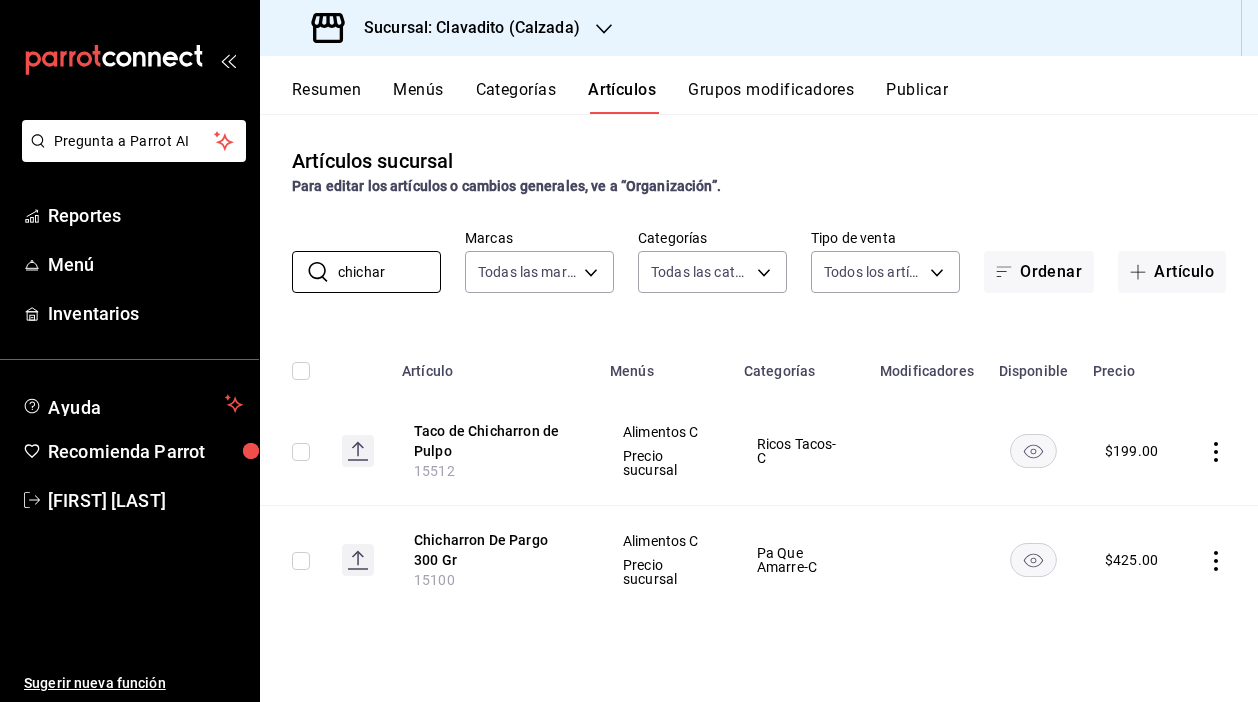 scroll, scrollTop: 0, scrollLeft: 0, axis: both 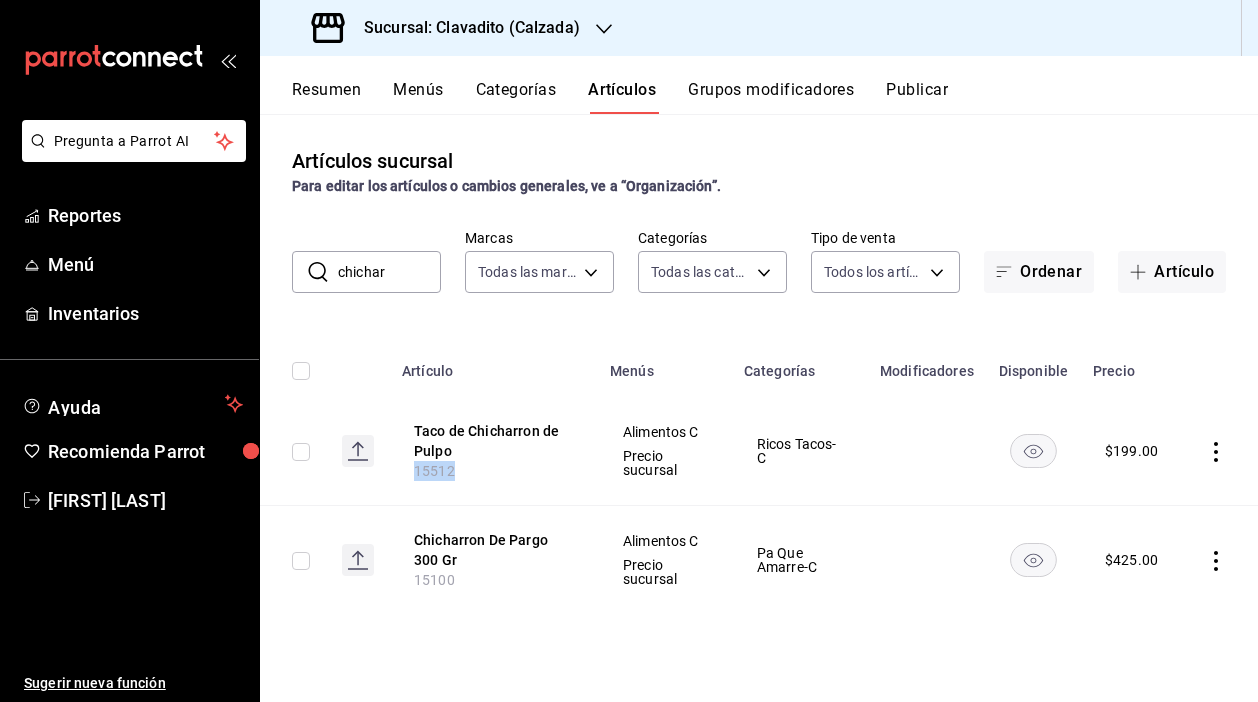 drag, startPoint x: 451, startPoint y: 467, endPoint x: 381, endPoint y: 467, distance: 70 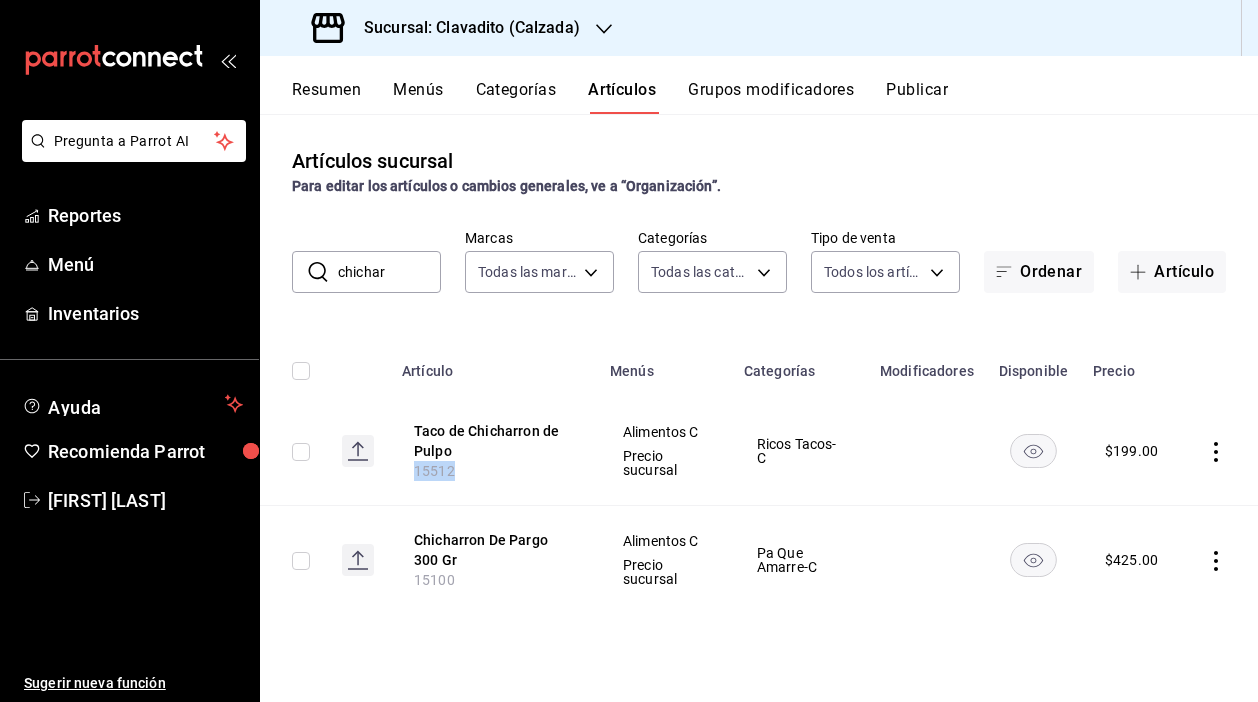 click on "Taco de Chicharron de Pulpo 15512 Alimentos C Precio sucursal Ricos Tacos-C $ 199.00" at bounding box center [759, 451] 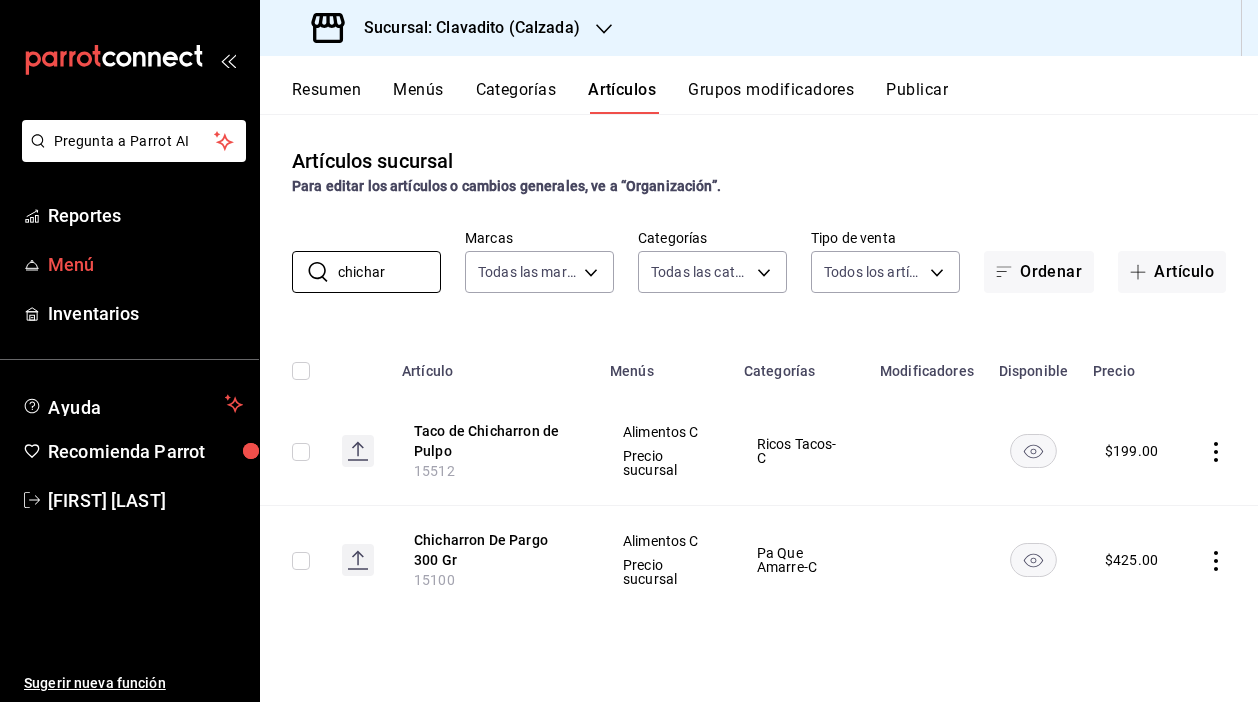 drag, startPoint x: 392, startPoint y: 273, endPoint x: 214, endPoint y: 269, distance: 178.04494 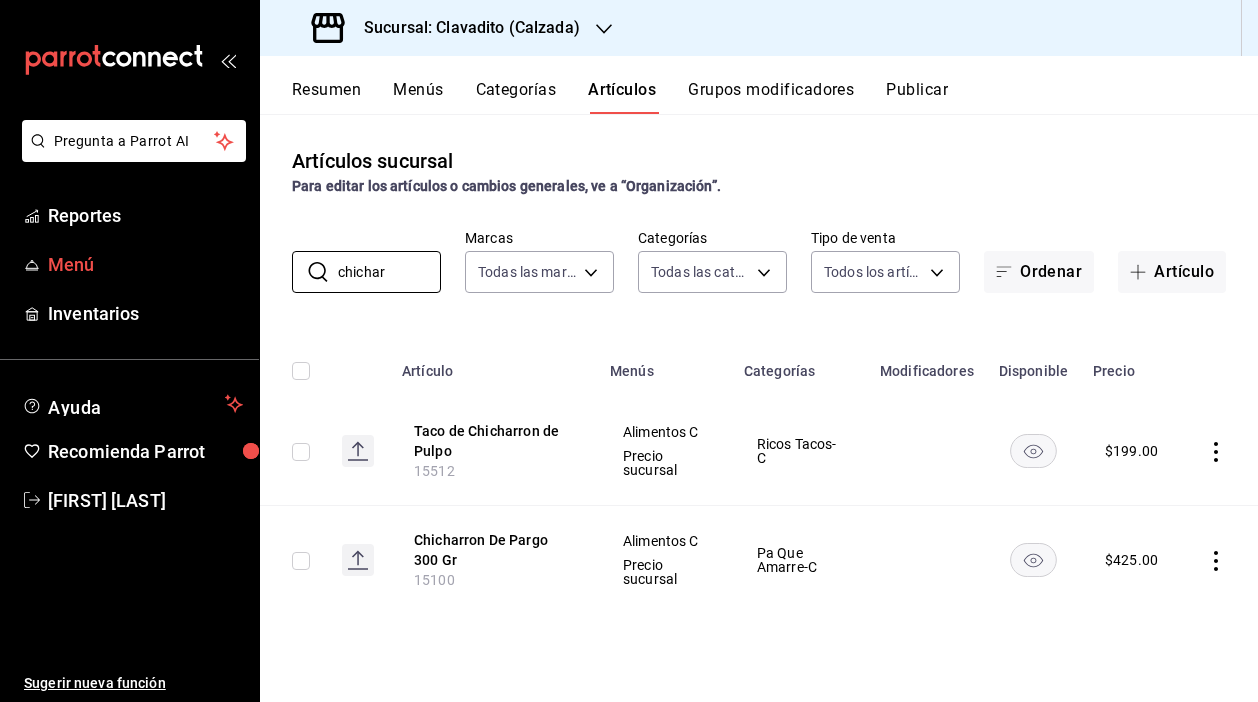 click on "Pregunta a Parrot AI Reportes   Menú   Inventarios   Ayuda Recomienda Parrot   [FIRST] [LAST]   Sugerir nueva función   Sucursal: Clavadito ([CITY]) Resumen Menús Categorías Artículos Grupos modificadores Publicar Artículos sucursal Para editar los artículos o cambios generales, ve a “Organización”. ​ chichar ​ Marcas Todas las marcas, Sin marca [UUID] Categorías Todas las categorías, Sin categoría Tipo de venta Todos los artículos ALL Ordenar Artículo Artículo Menús Categorías Modificadores Disponible Precio Taco de Chicharron de Pulpo 15512 Alimentos C Precio sucursal Ricos Tacos-C $ 199.00 Chicharron De Pargo 300 Gr 15100 Alimentos C Precio sucursal Pa Que Amarre-C $ 425.00 Guardar" at bounding box center [629, 351] 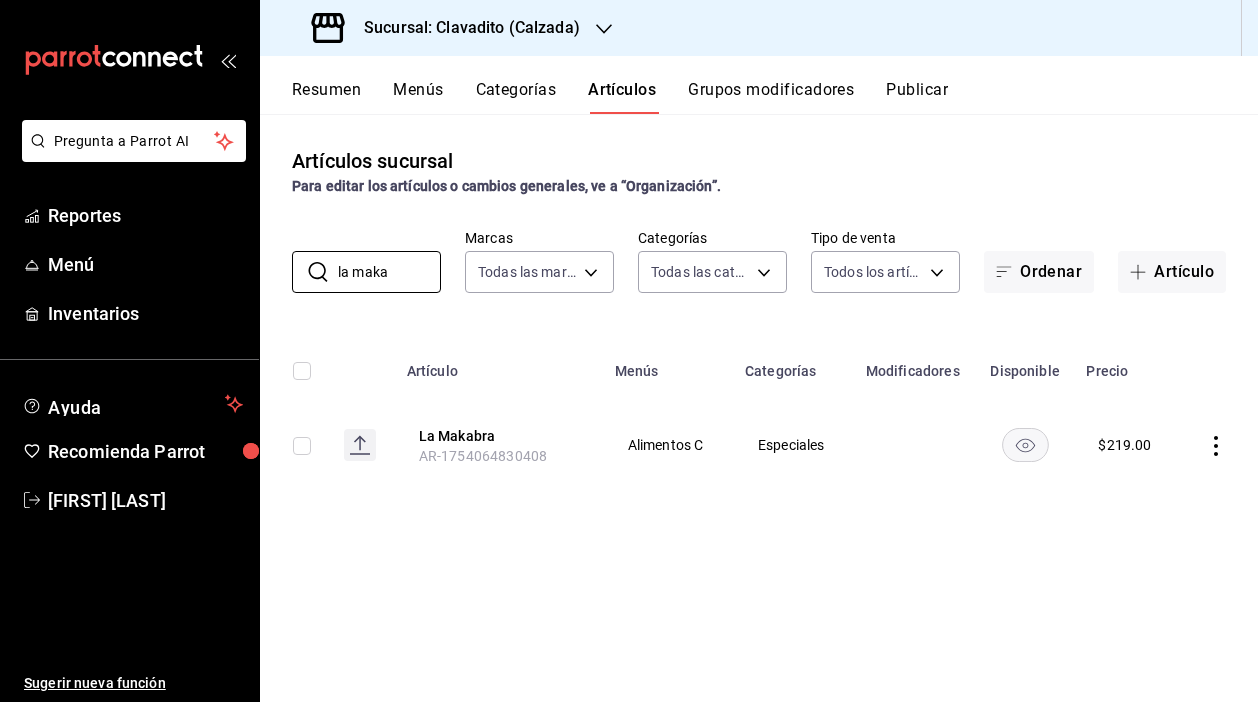 type on "la maka" 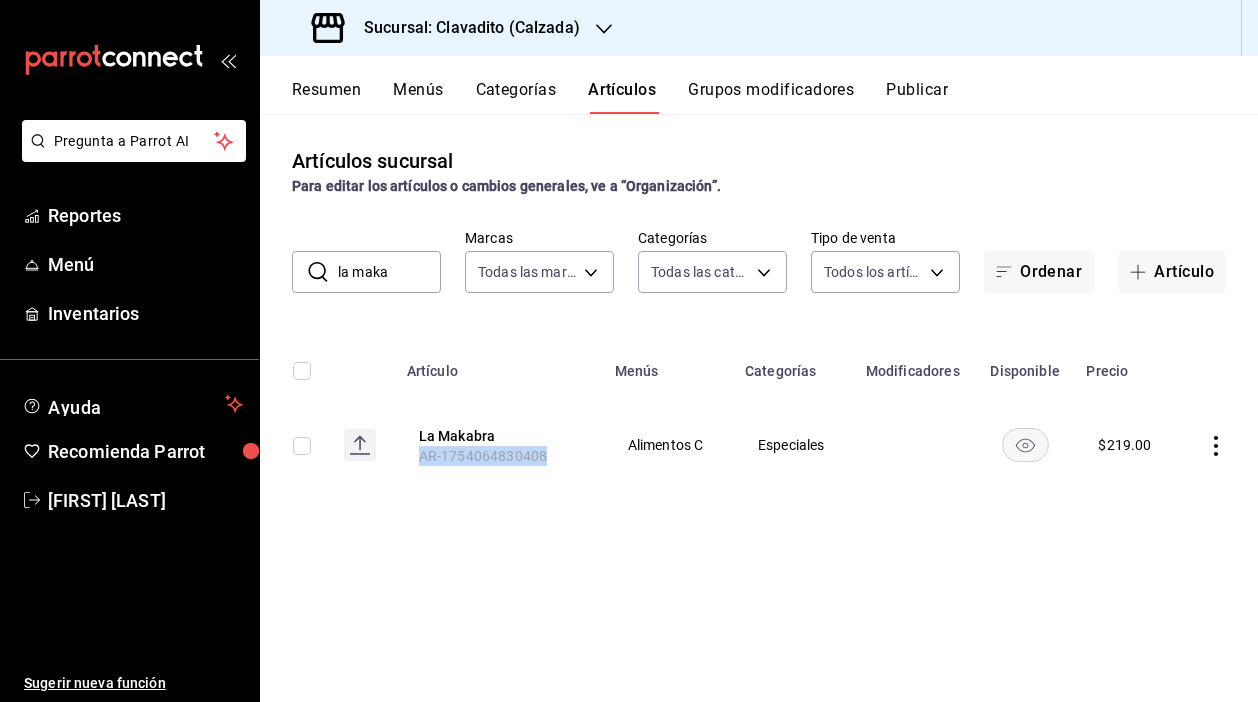 drag, startPoint x: 542, startPoint y: 456, endPoint x: 379, endPoint y: 456, distance: 163 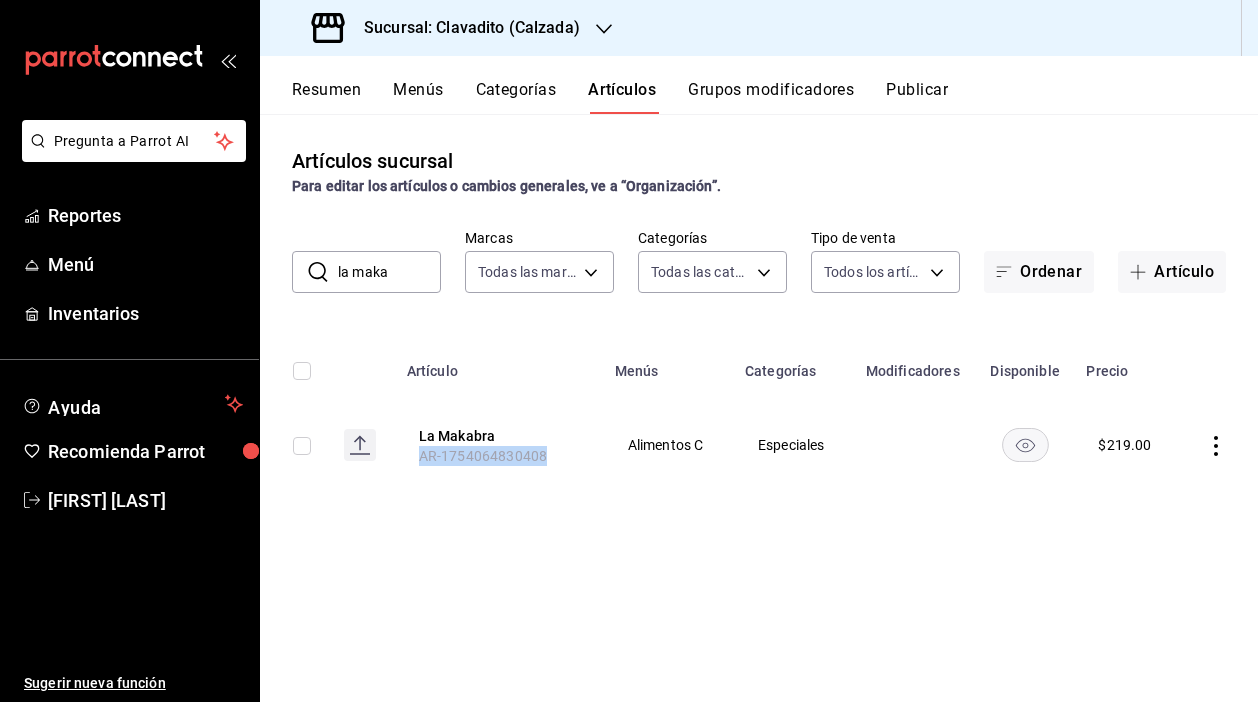 click on "La Makabra AR-1754064830408 Alimentos C Especiales $ 219.00" at bounding box center [759, 445] 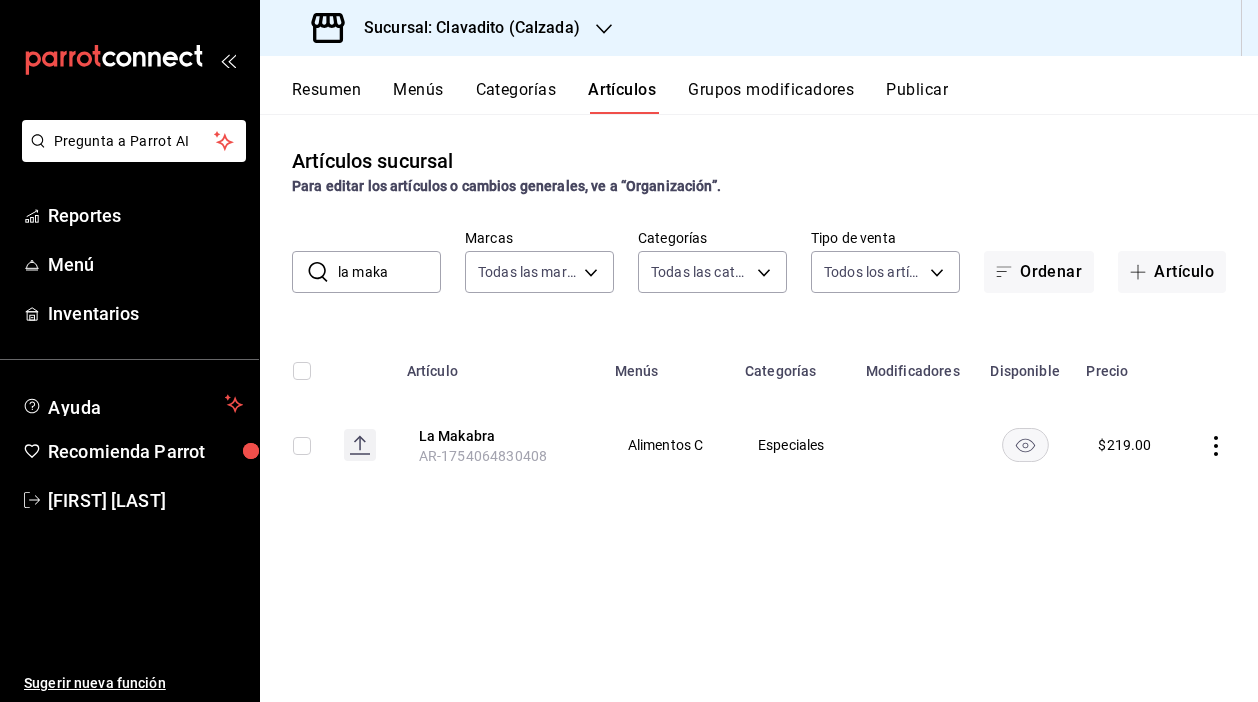 click on "Sucursal: Clavadito (Calzada)" at bounding box center [448, 28] 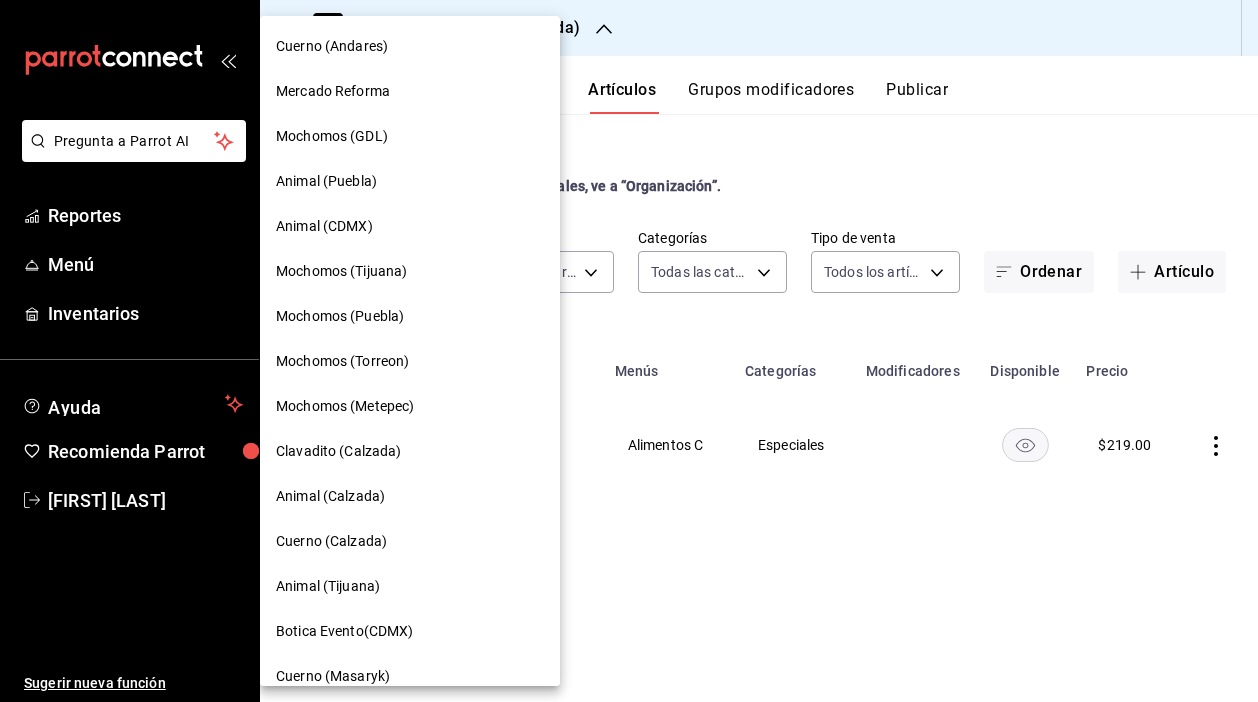 click on "Cuerno (Calzada)" at bounding box center [331, 541] 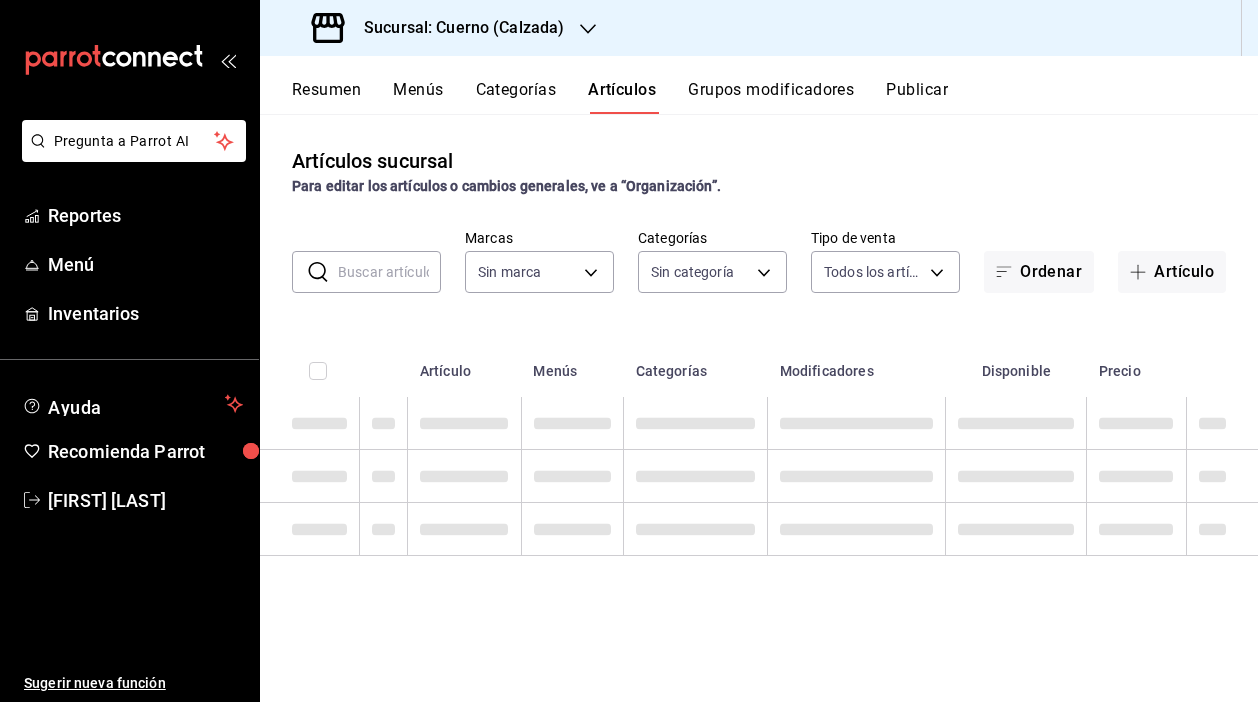 type on "b7ae777b-2dfc-42e0-9650-6cefdf37a424,c000f1c0-fb9f-4016-8e6a-f0d1e83e893d" 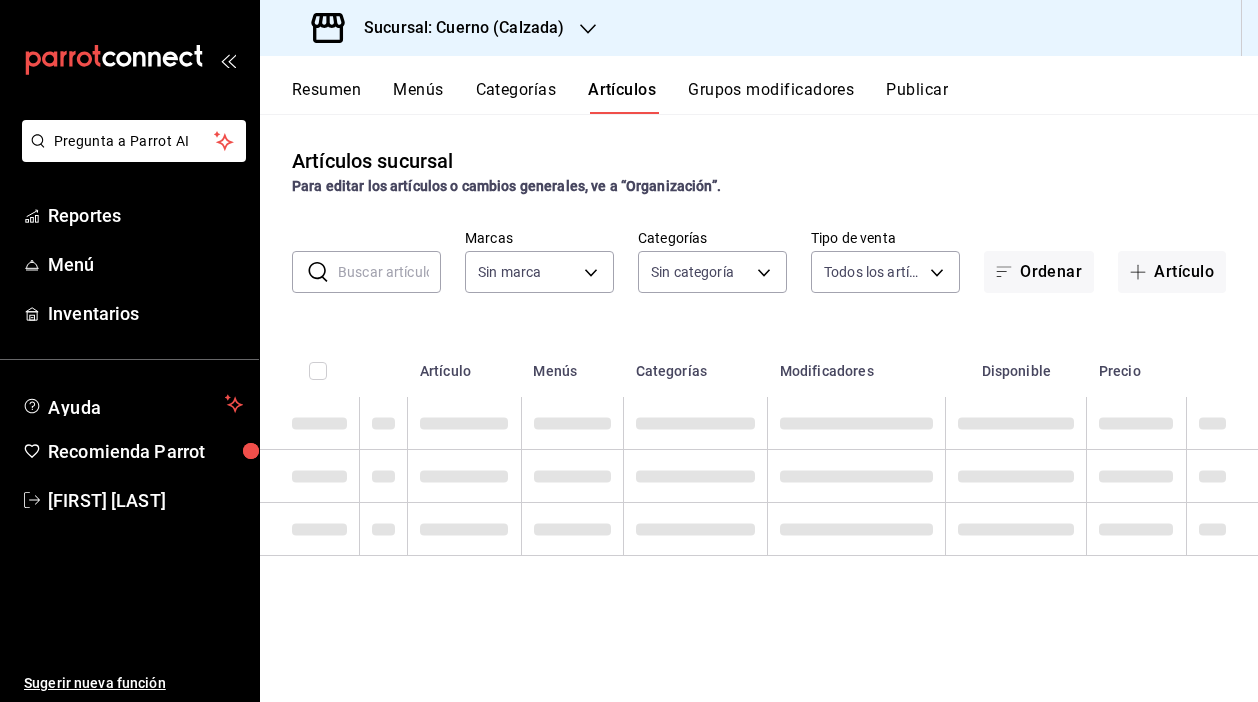 type on "560d4c35-d9fc-4089-91ff-402d238ea400,302845cf-2d1c-4fb1-9d9e-8d4a14396fbe,26243b00-66a6-47bb-a772-287ef618faf2,b09d14e9-63fd-4e24-8b99-ab1490558871,fe2abe41-1439-4318-9456-18b5e2f878bd,41f0bc5f-8181-4d45-b405-8da6f2a8d86e,fda41af7-f3a2-492b-a461-1a46c240ee08,863bc258-1e99-4872-bcf7-a09075be09ab,301bd397-1227-46c4-89e8-592e9cabe38a,d2f4bd6d-f182-415a-ac77-09b962d66e55,87bf280b-f31a-4b02-9c18-a0f4aa42fec5,26291245-16dd-4ac5-869c-ae1f5df01af2,b638bfb6-e164-488a-9af6-af9a3dd5d29a,c5371119-9e6d-4f41-b46d-183d02598cdf,f3715547-cd78-45dc-9e3e-9341fefeb173,8e89e5aa-9ced-4293-a122-bffe5c2efb39,b6c1f783-e1e6-4087-9e41-bb82c8e59cf6,f015595a-667a-4223-b3ac-a2021b1cc2eb,f67d53b7-5130-47ae-99c7-fbfdd16a3fc4,84b9f398-50f1-4a7f-b504-8a2ee6228c62,5049705b-53fc-4d9a-bec0-879d322a5239,b289b87d-9845-4a3b-a3e2-ced0cf2bcbfe,4f37d4e5-b292-4596-895d-a3e39486d18f,0b484632-8bd3-4cd4-8797-74cd4e3054fa,fa5224ae-1339-4f74-a0ce-e701d2e836ec,4d058275-f023-4cb0-90a7-1e4a368721a9,271f45ea-0b02-4d01-a65b-b40d4cfb4b4a,841be5b4-b009-4e3a-816..." 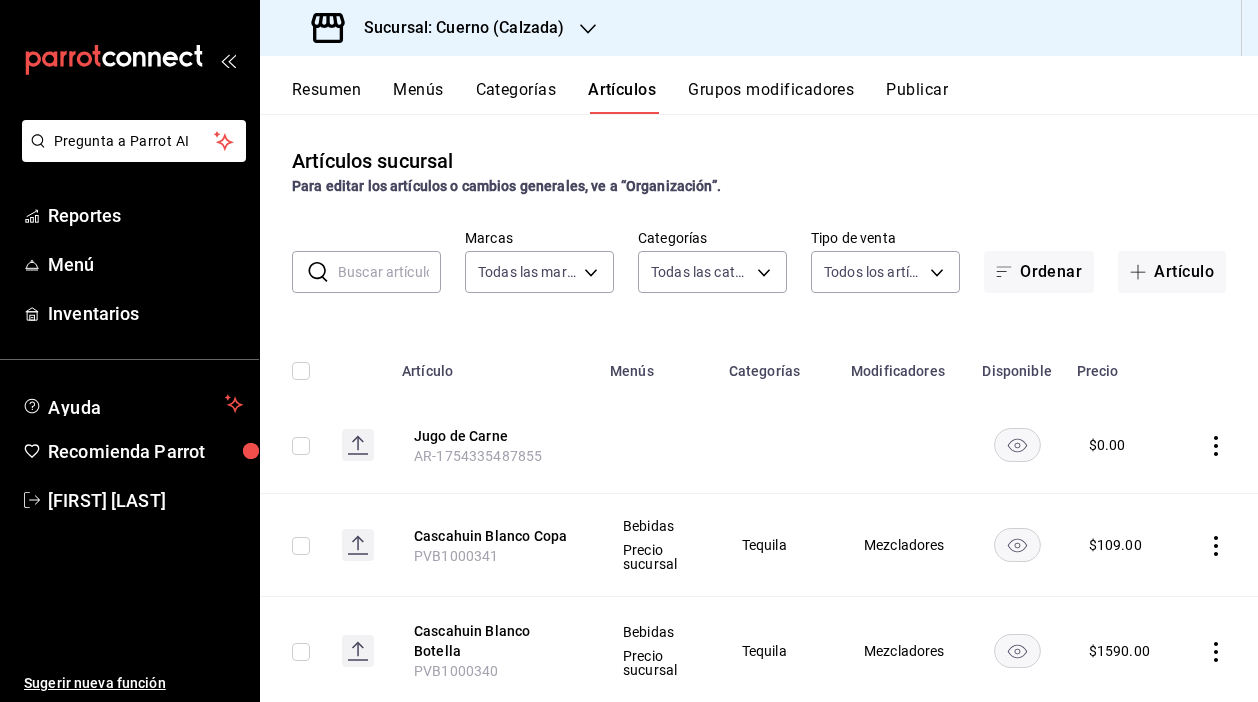 click at bounding box center [389, 272] 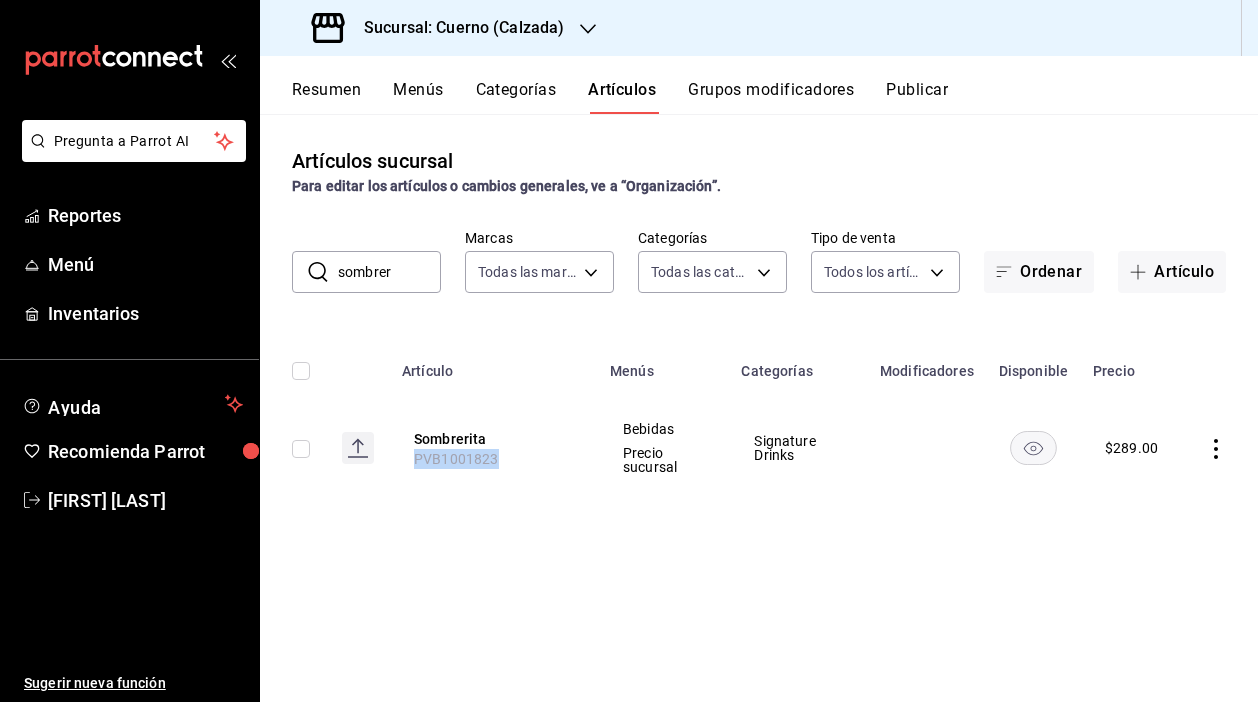 drag, startPoint x: 497, startPoint y: 457, endPoint x: 411, endPoint y: 457, distance: 86 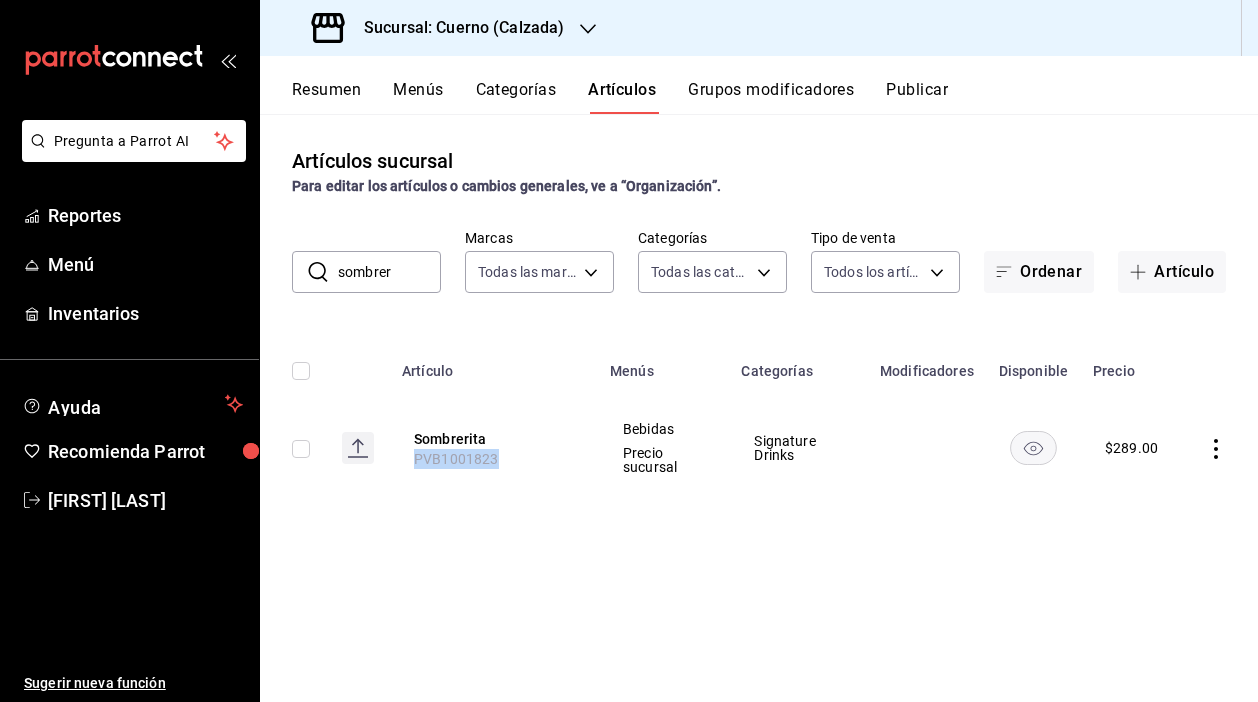 click on "Sombrerita PVB1001823" at bounding box center [494, 448] 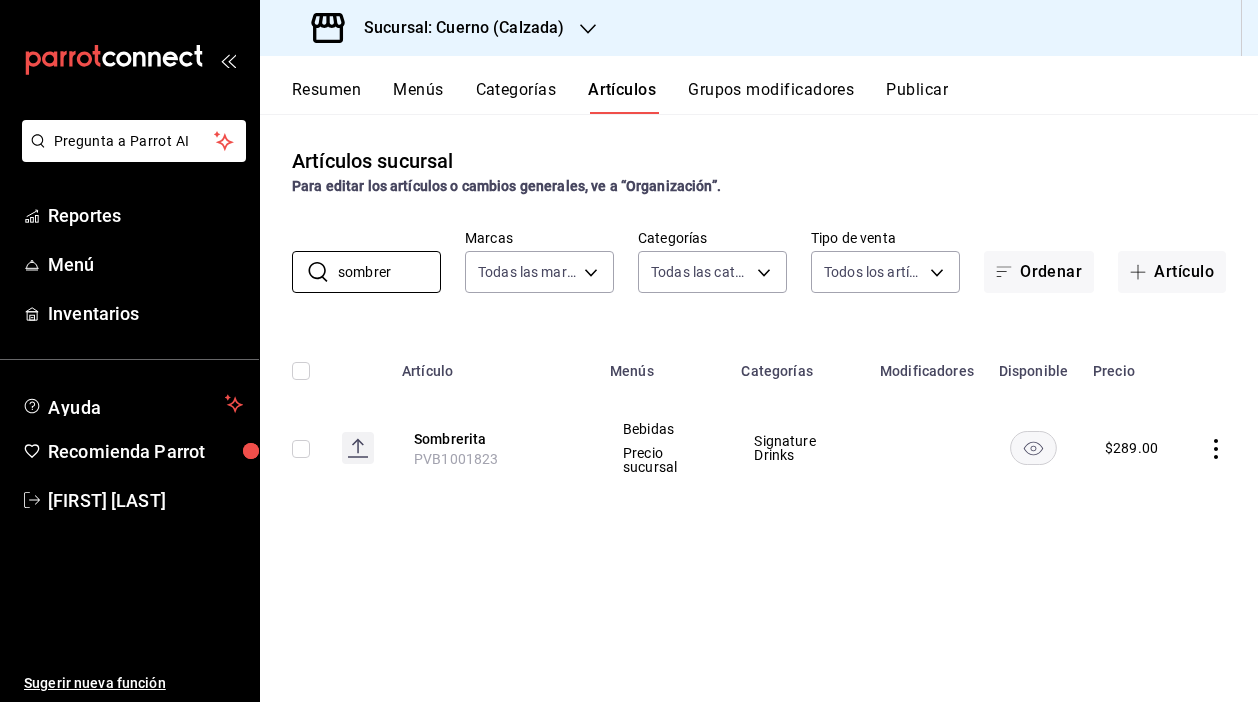 drag, startPoint x: 393, startPoint y: 273, endPoint x: 260, endPoint y: 265, distance: 133.24039 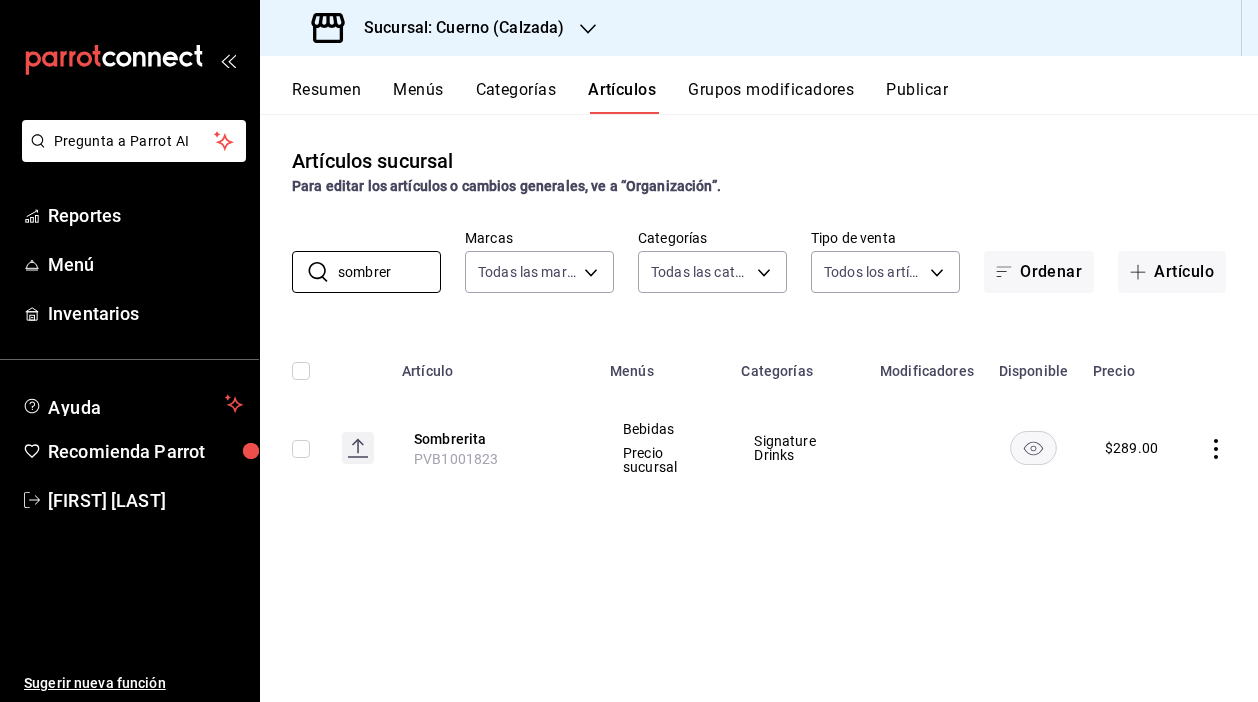 click on "​ sombrer ​ Marcas Todas las marcas, Sin marca b7ae777b-2dfc-42e0-9650-6cefdf37a424,c000f1c0-fb9f-4016-8e6a-f0d1e83e893d Categorías Todas las categorías, Sin categoría Tipo de venta Todos los artículos ALL Ordenar Artículo" at bounding box center [759, 261] 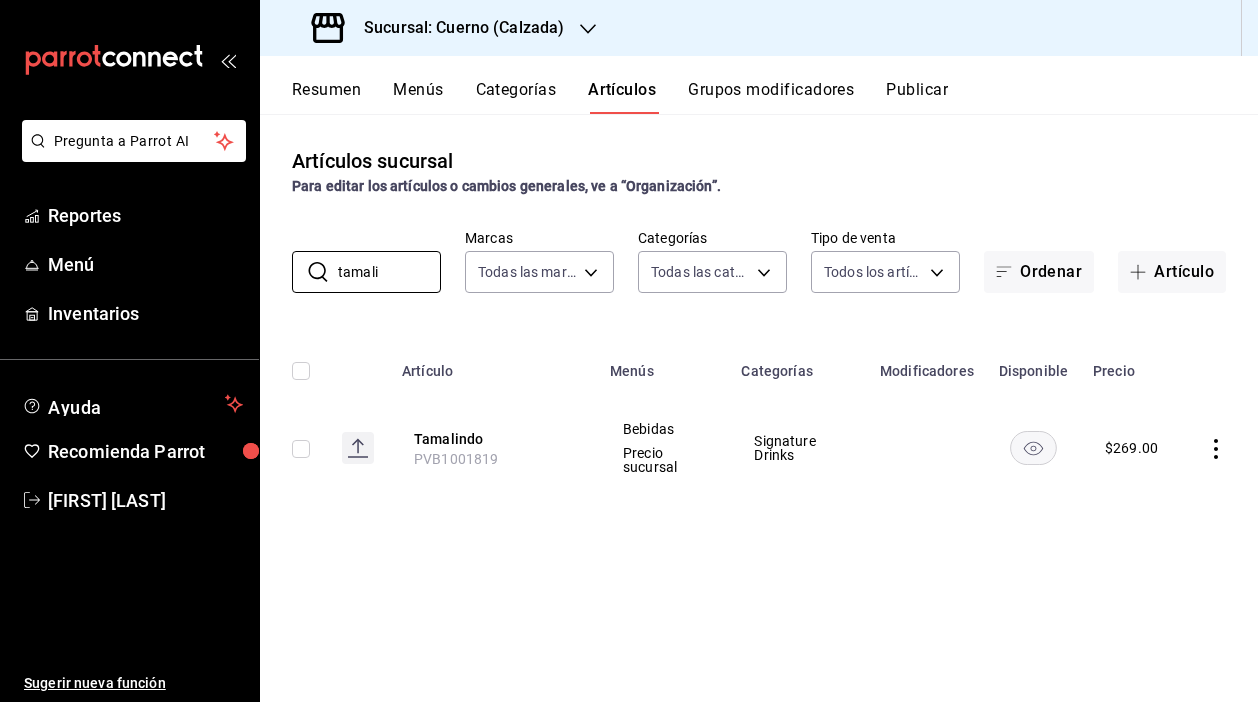 type on "tamali" 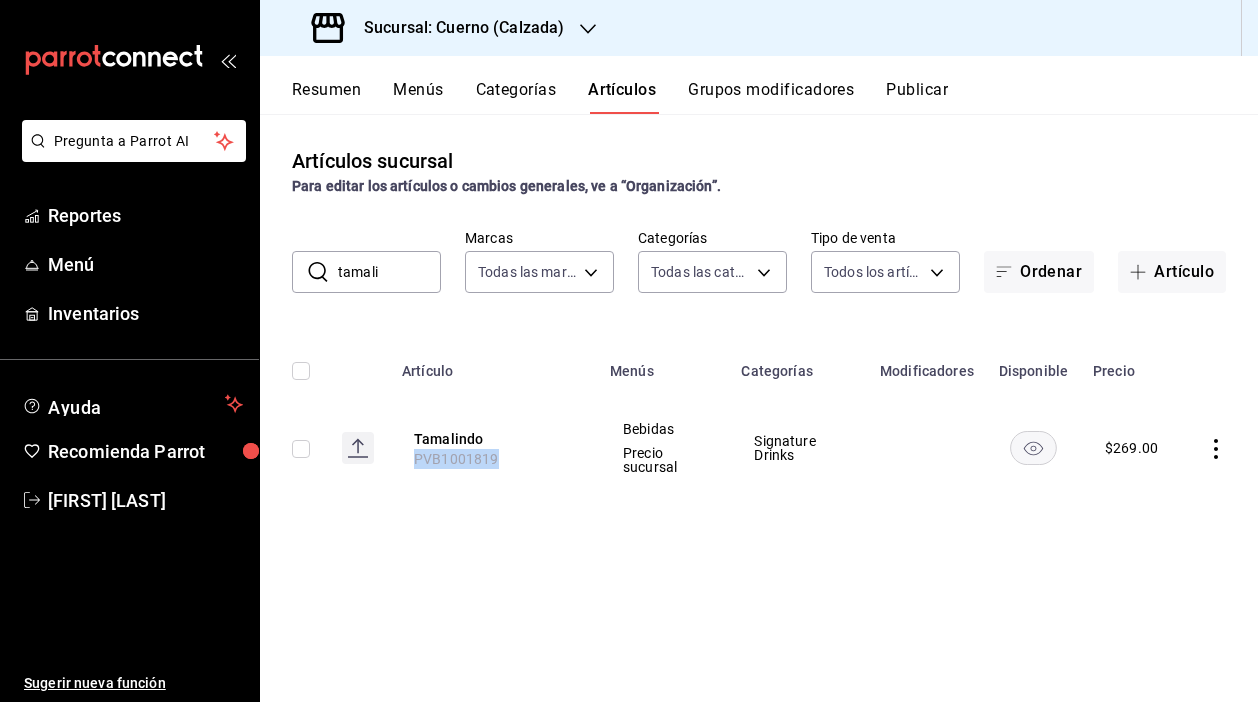 drag, startPoint x: 495, startPoint y: 458, endPoint x: 377, endPoint y: 458, distance: 118 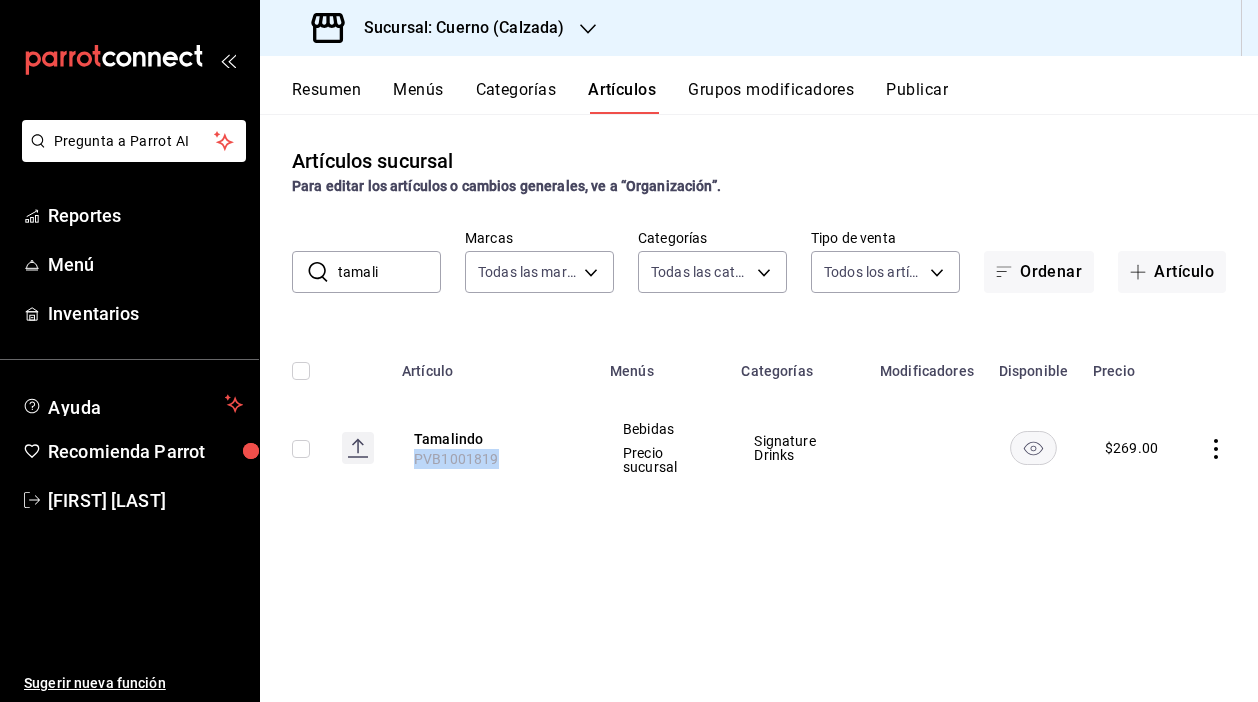 click on "Tamalindo PVB1001819 Bebidas Precio sucursal Signature Drinks $ 269.00" at bounding box center (759, 448) 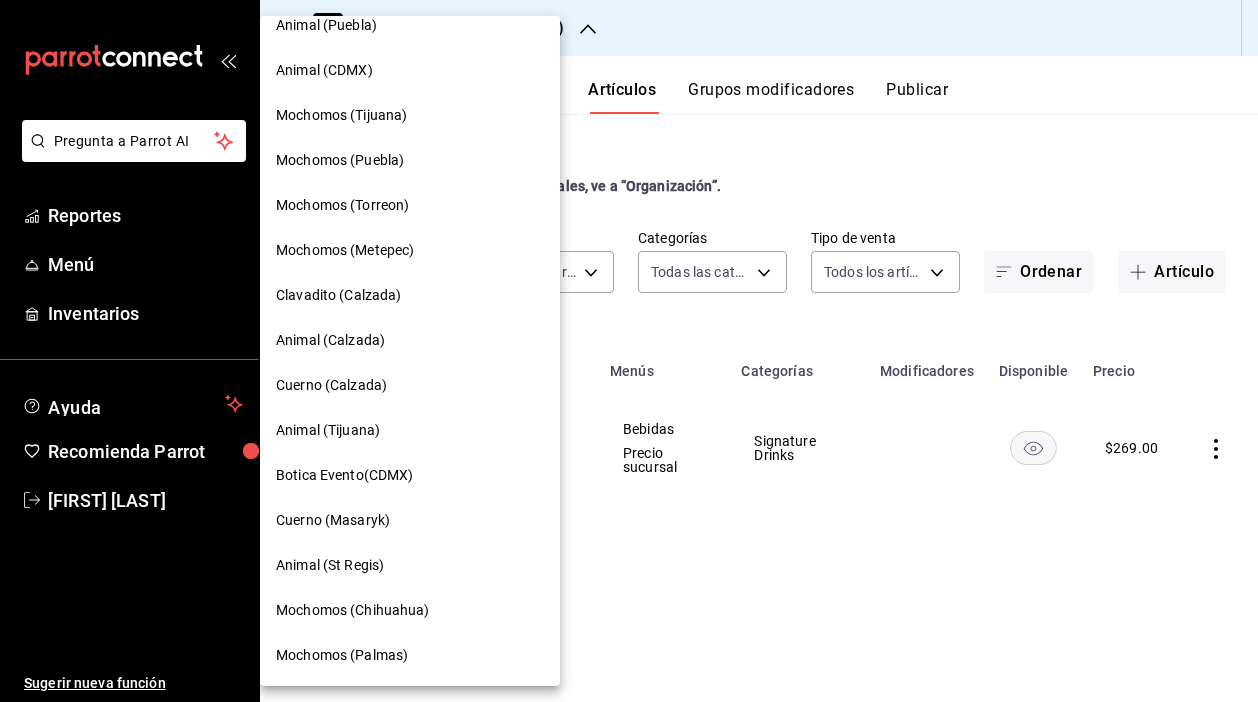 scroll, scrollTop: 156, scrollLeft: 0, axis: vertical 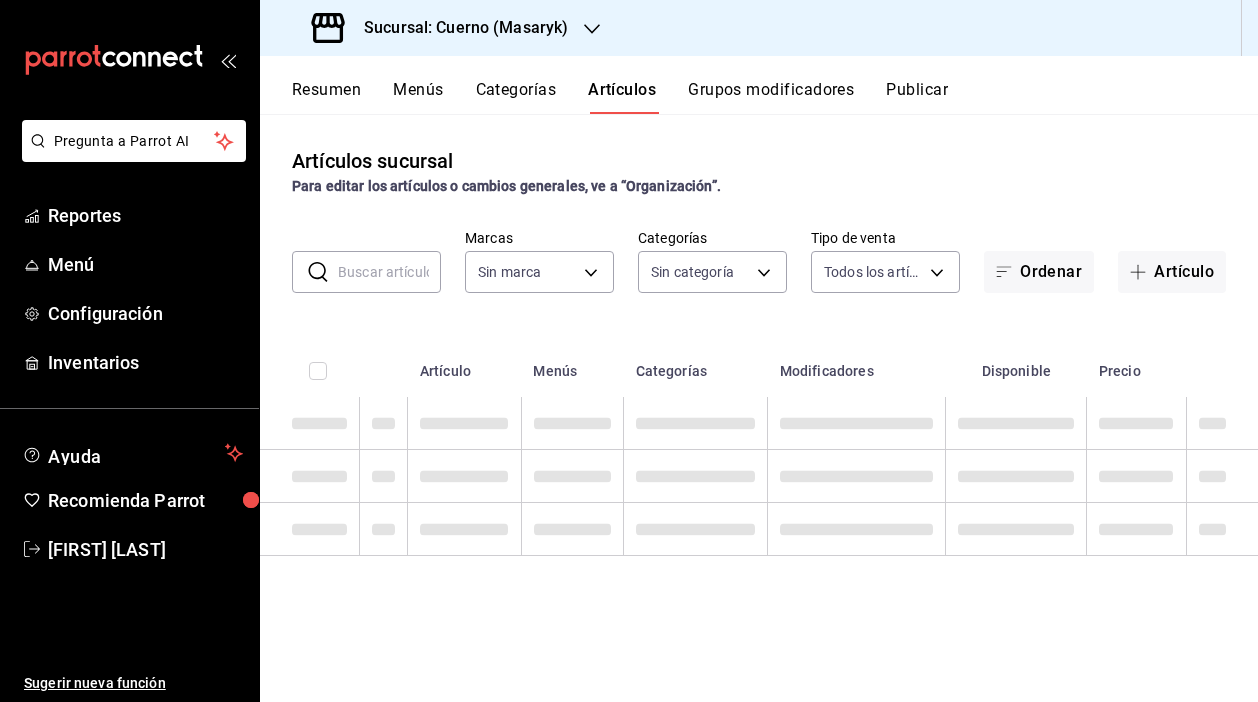 type on "4ea0d660-02b3-4785-bb88-48b5ef6e196c" 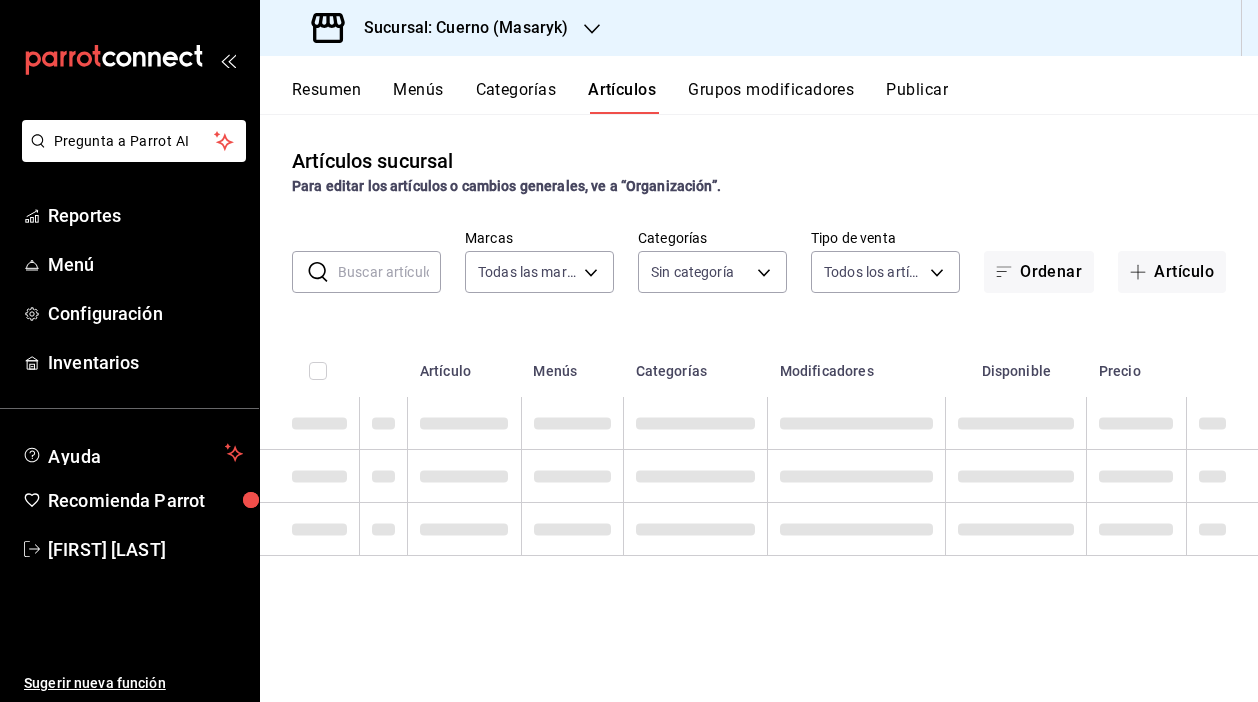 click at bounding box center (389, 272) 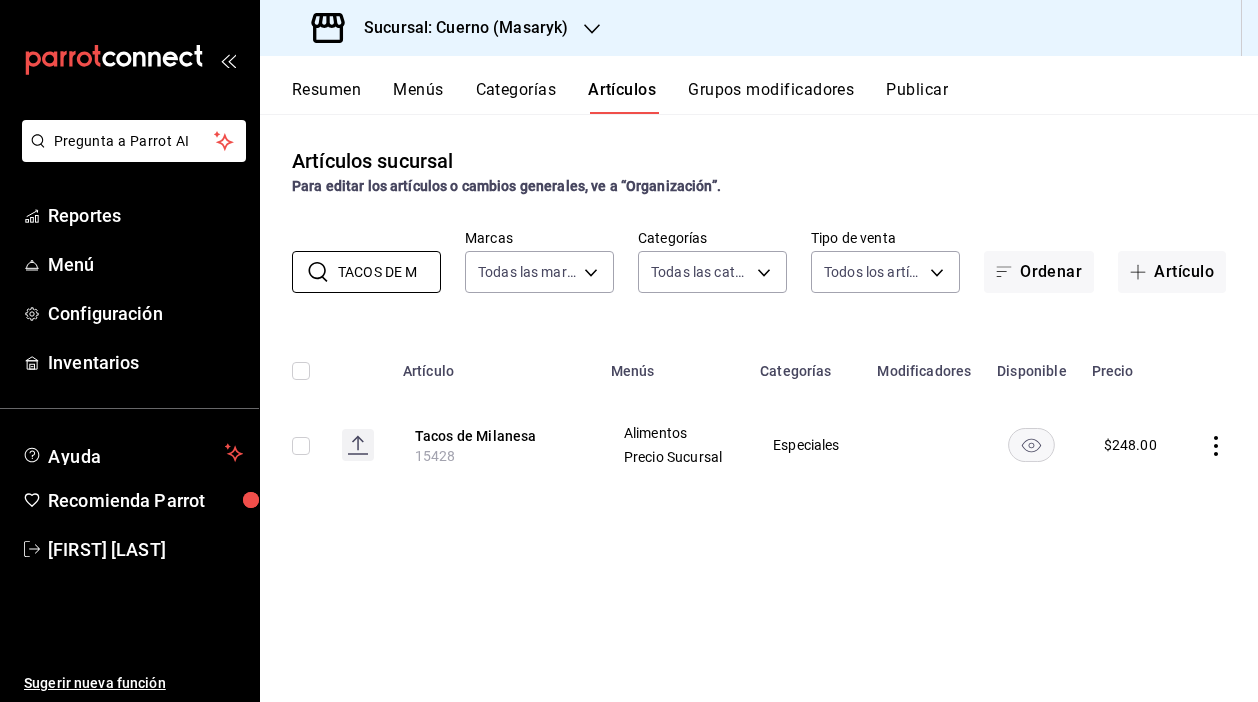 scroll, scrollTop: 0, scrollLeft: 0, axis: both 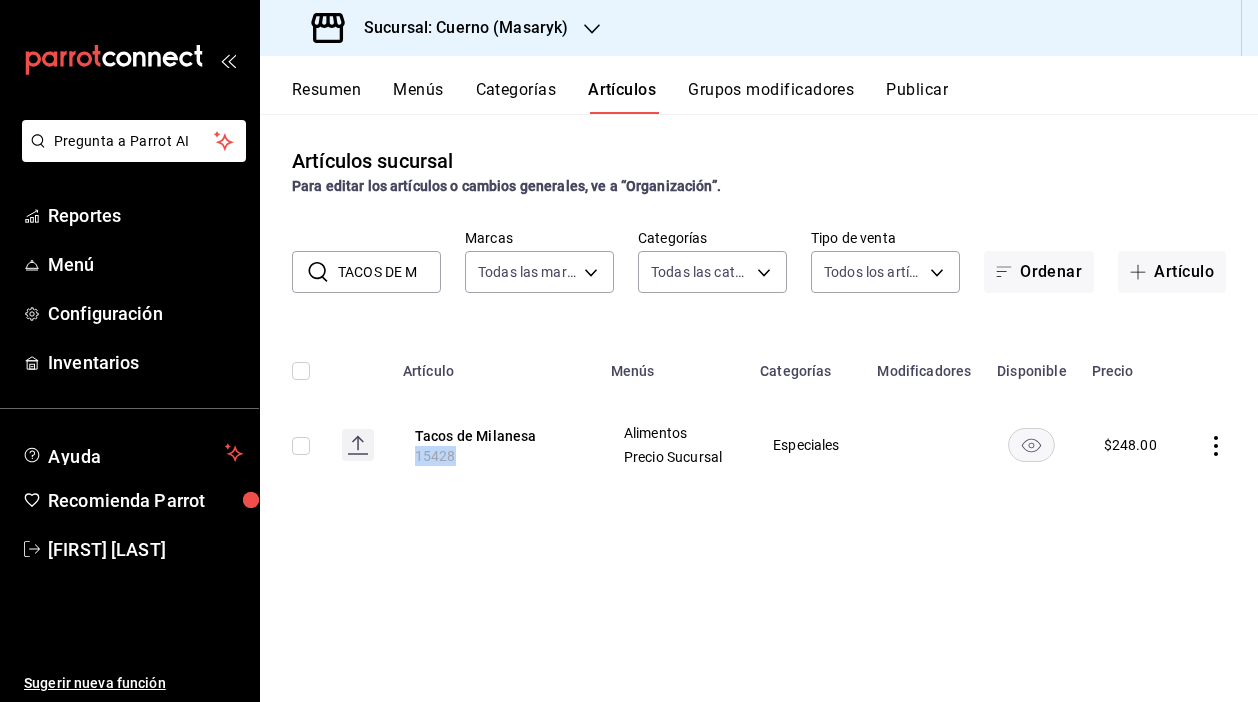 click on "Tacos de Milanesa 15428" at bounding box center (495, 445) 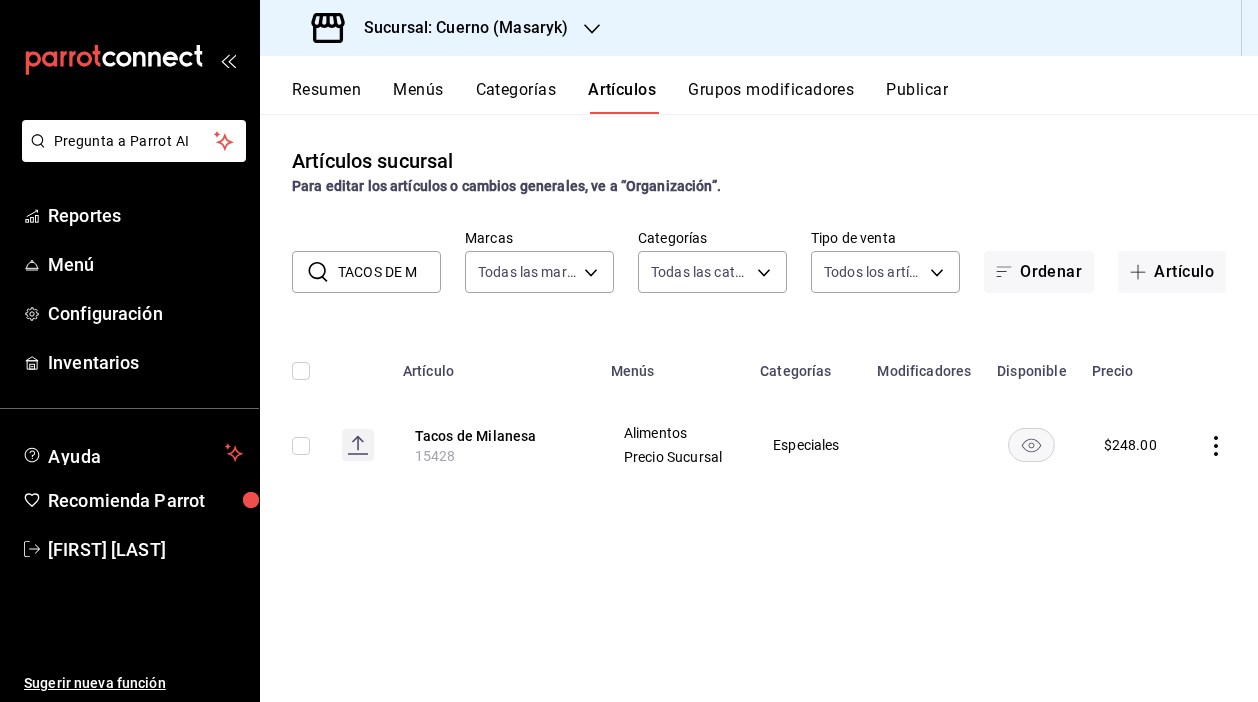 drag, startPoint x: 422, startPoint y: 272, endPoint x: 298, endPoint y: 271, distance: 124.004036 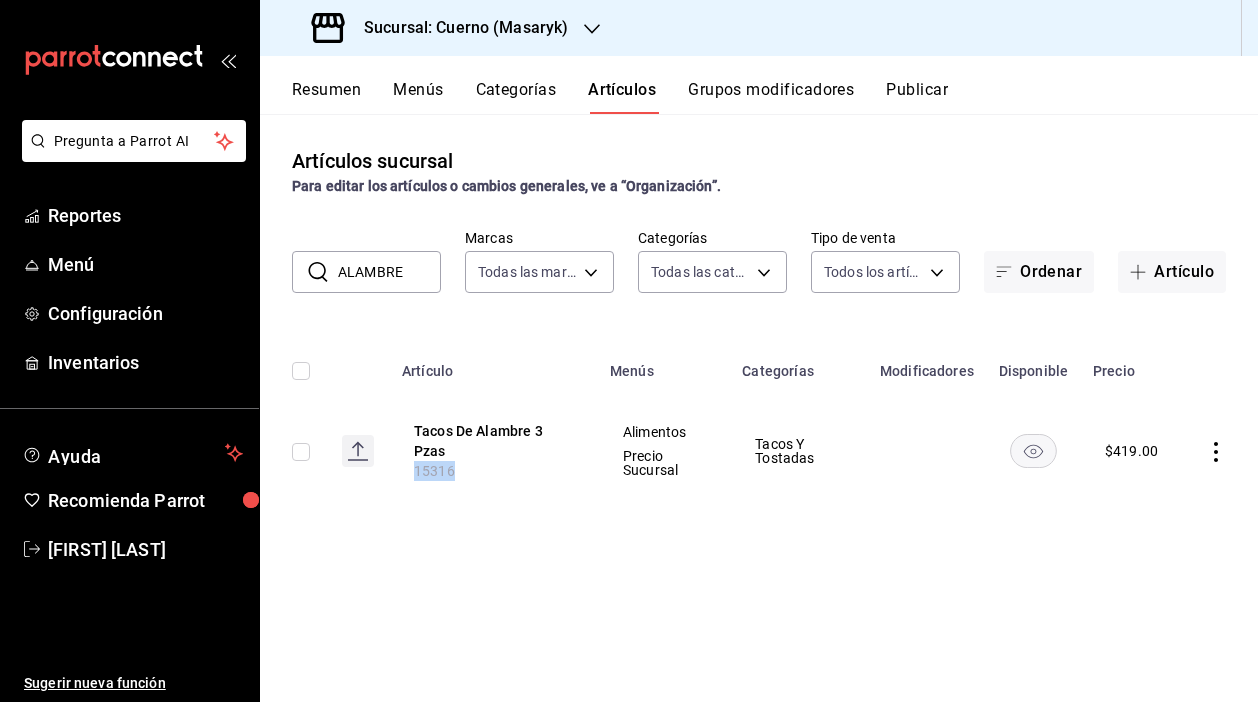 drag, startPoint x: 454, startPoint y: 474, endPoint x: 392, endPoint y: 474, distance: 62 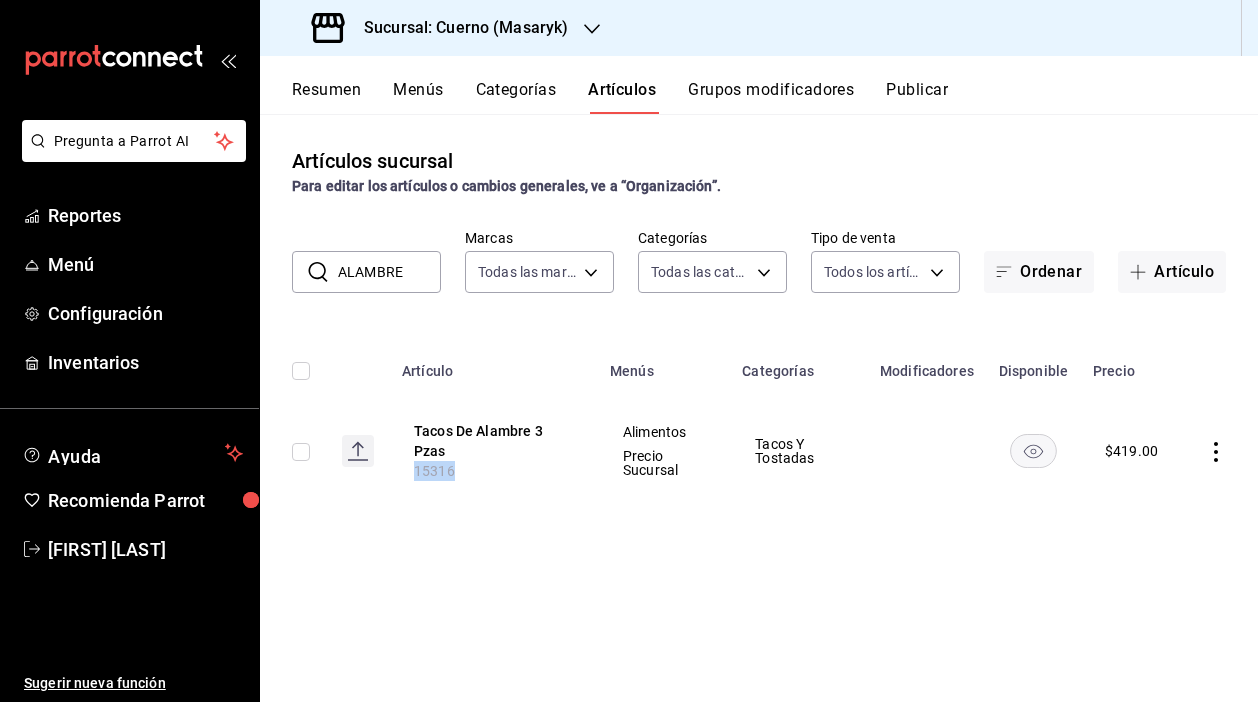 click on "Tacos De Alambre 3 Pzas 15316" at bounding box center [494, 451] 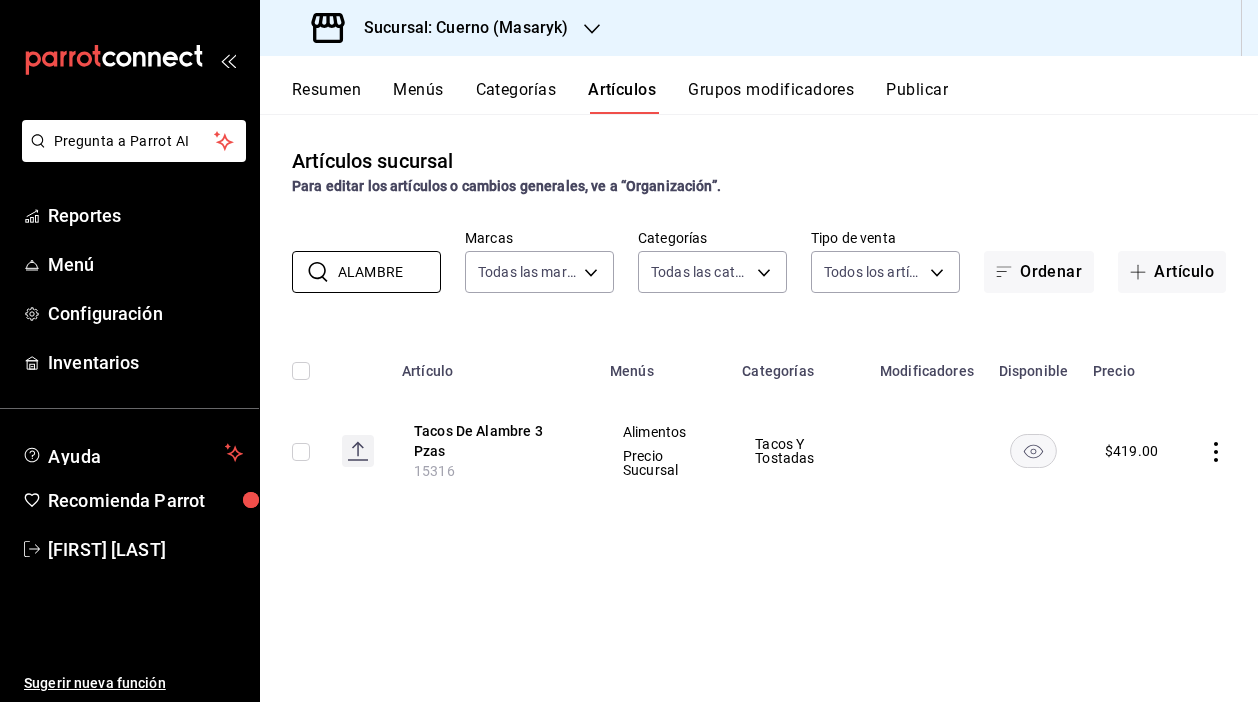 drag, startPoint x: 406, startPoint y: 271, endPoint x: 265, endPoint y: 269, distance: 141.01419 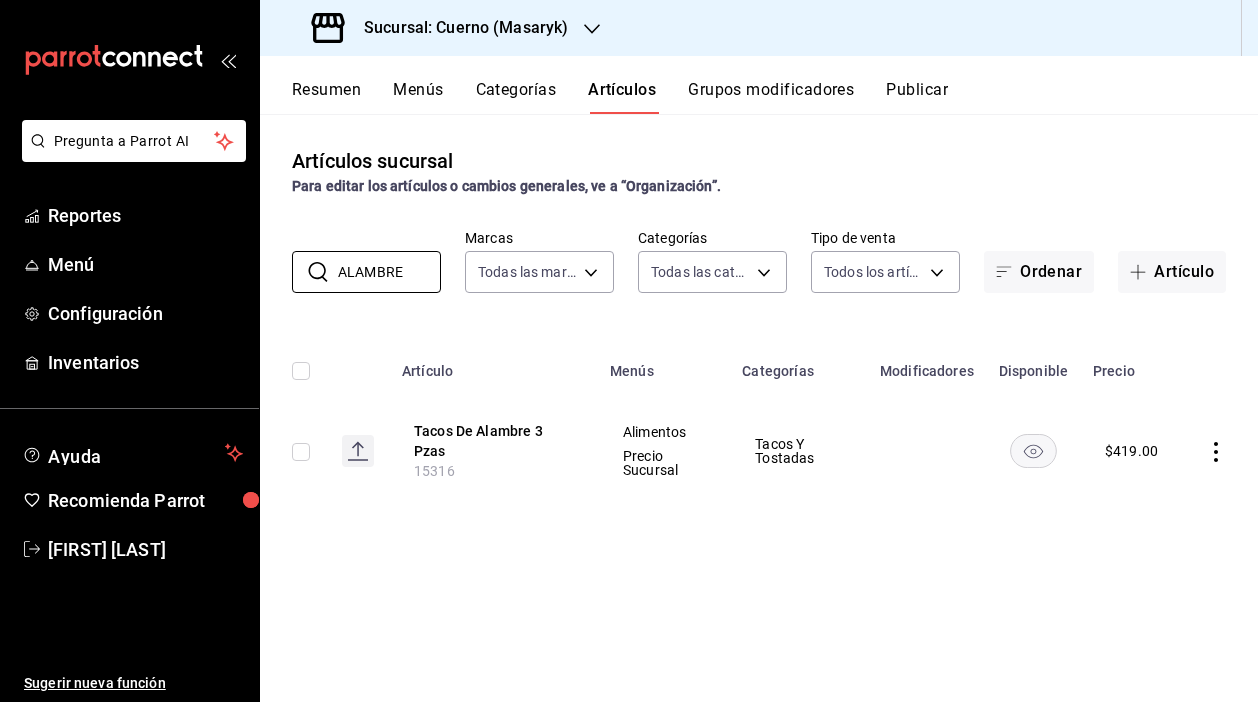 click on "​ ALAMBRE ​ Marcas Todas las marcas, Sin marca [UUID] Categorías Todas las categorías, Sin categoría Tipo de venta Todos los artículos ALL Ordenar Artículo" at bounding box center (759, 261) 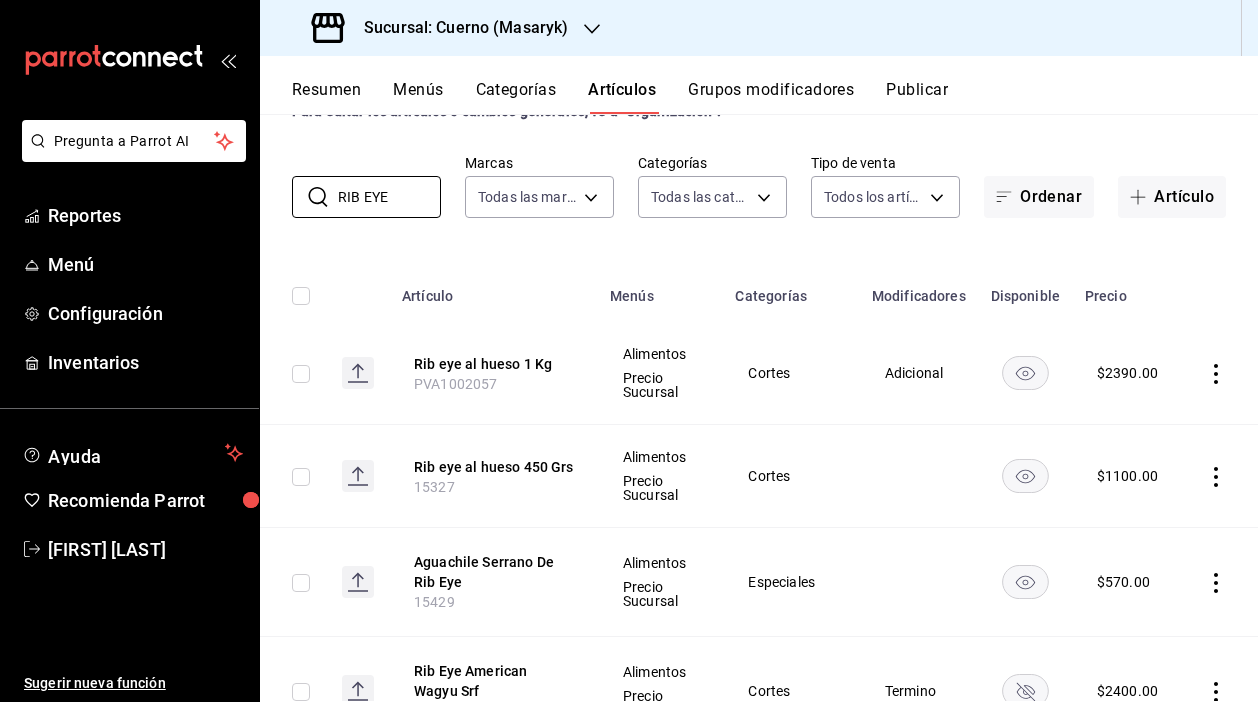 scroll, scrollTop: 76, scrollLeft: 0, axis: vertical 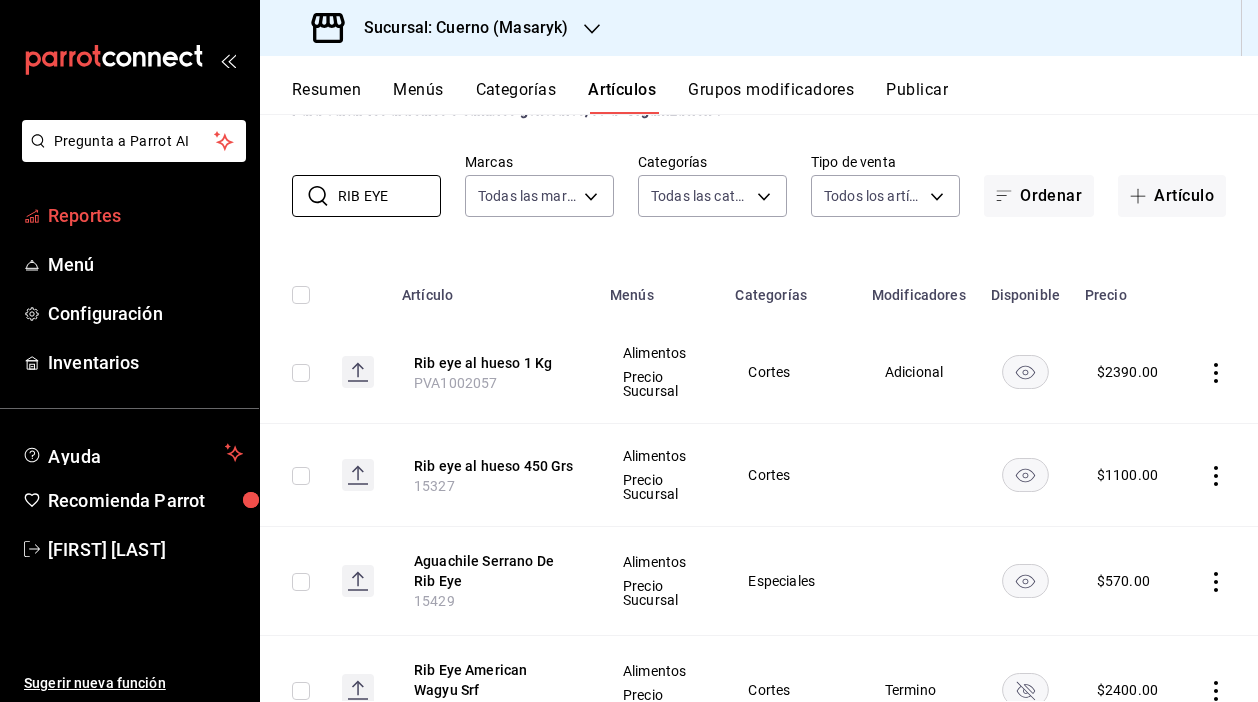 drag, startPoint x: 390, startPoint y: 196, endPoint x: 246, endPoint y: 194, distance: 144.01389 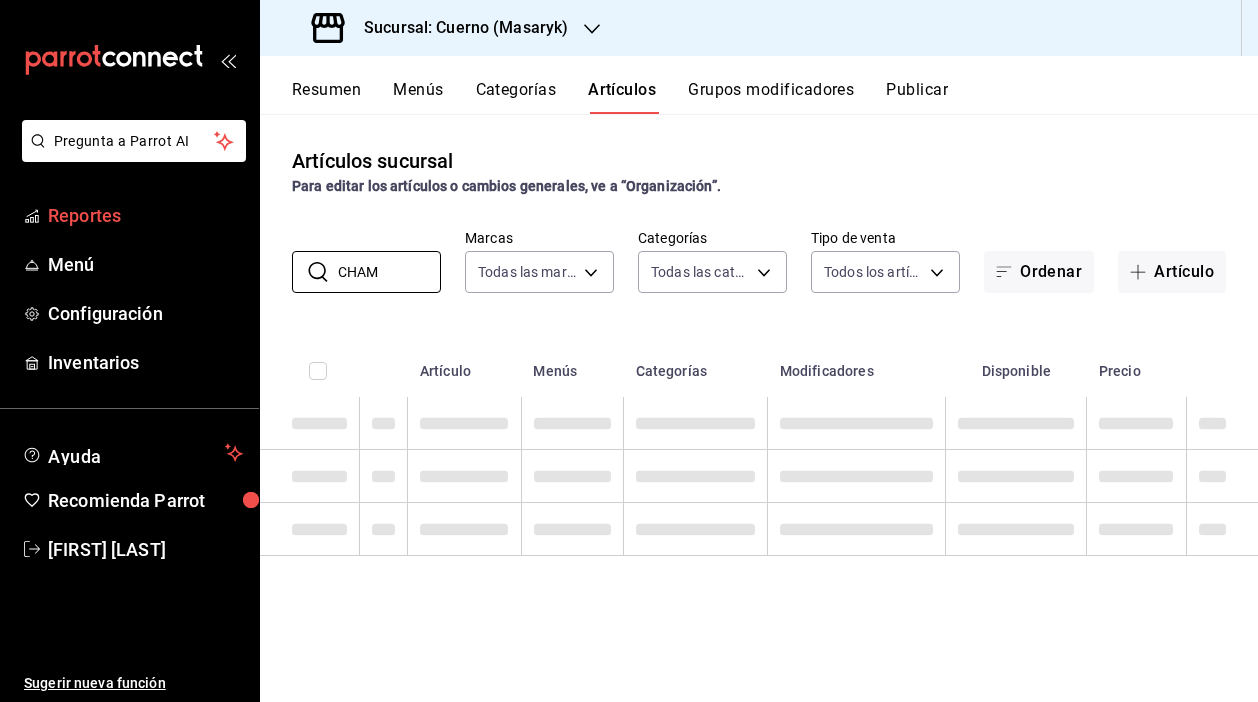 scroll, scrollTop: 0, scrollLeft: 0, axis: both 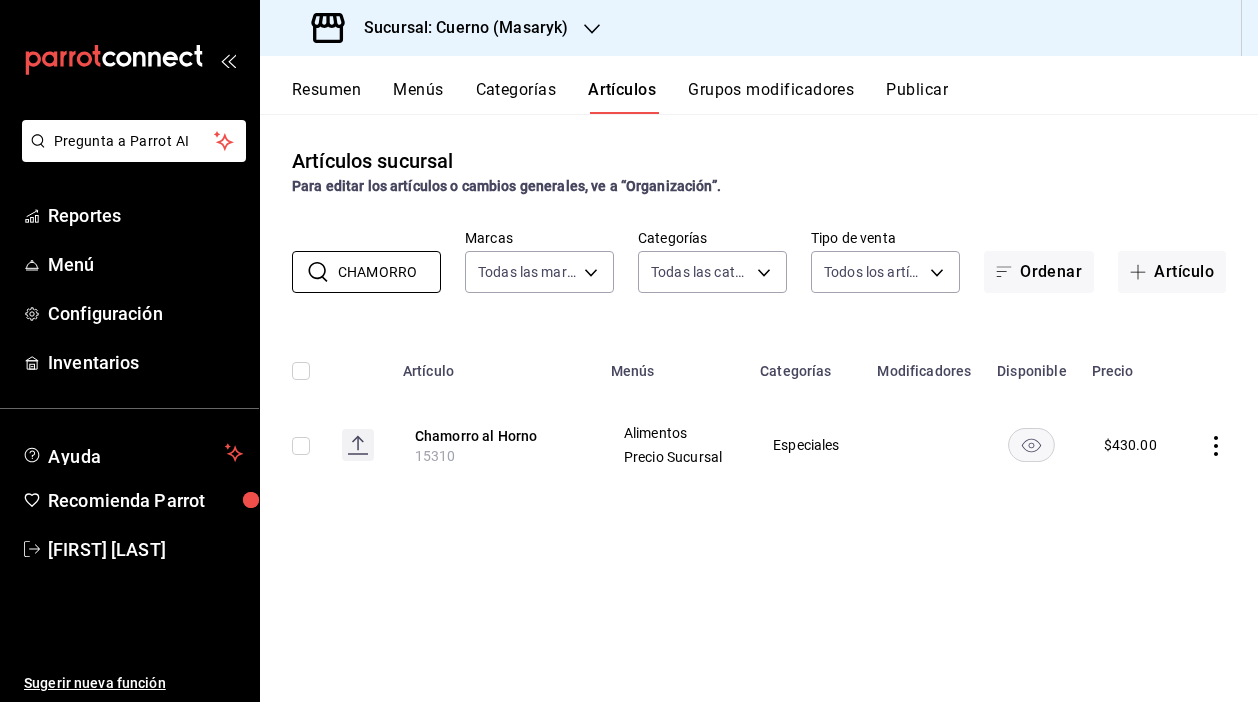 drag, startPoint x: 415, startPoint y: 277, endPoint x: 266, endPoint y: 272, distance: 149.08386 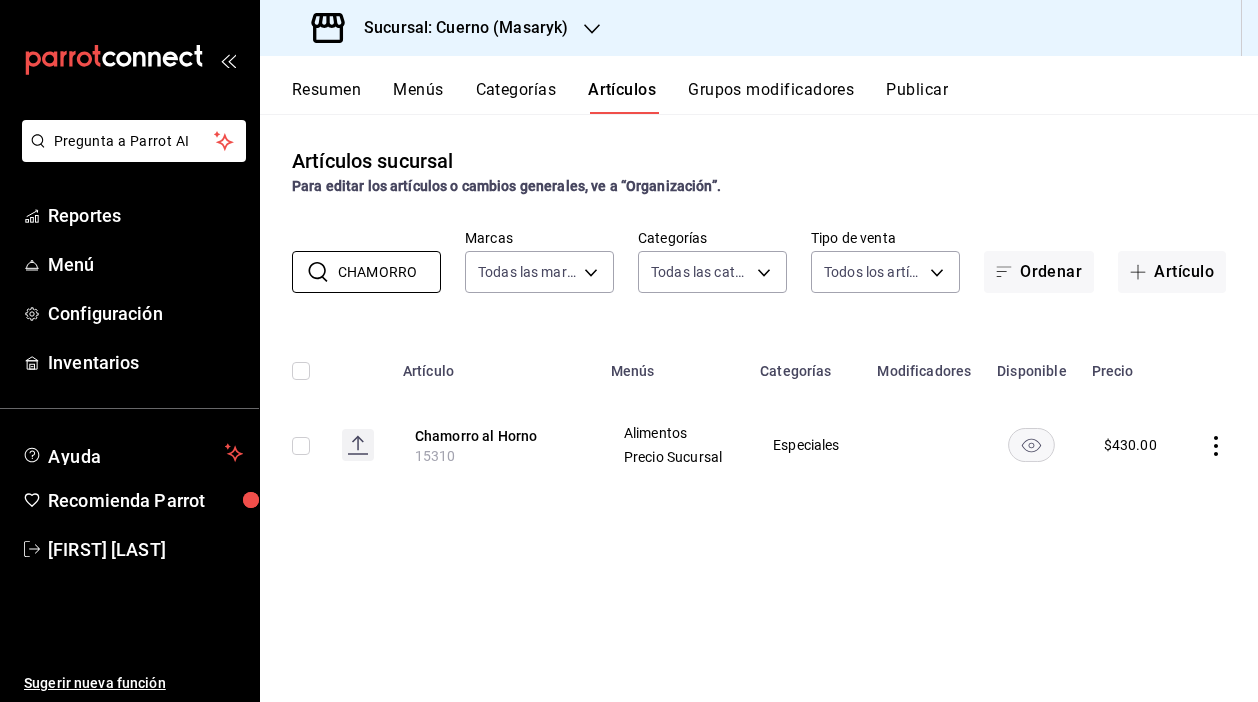 click on "​ CHAMORRO ​ Marcas Todas las marcas, Sin marca 4ea0d660-02b3-4785-bb88-48b5ef6e196c Categorías Todas las categorías, Sin categoría Tipo de venta Todos los artículos ALL Ordenar Artículo" at bounding box center [759, 261] 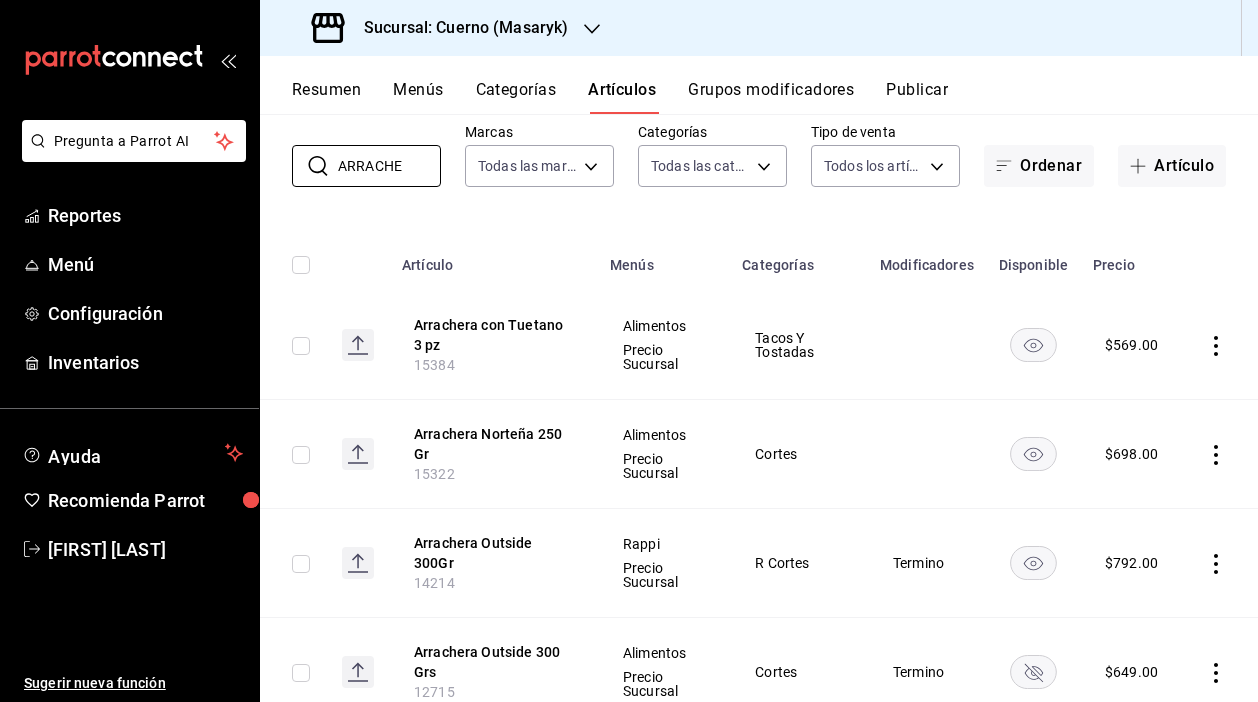 scroll, scrollTop: 173, scrollLeft: 0, axis: vertical 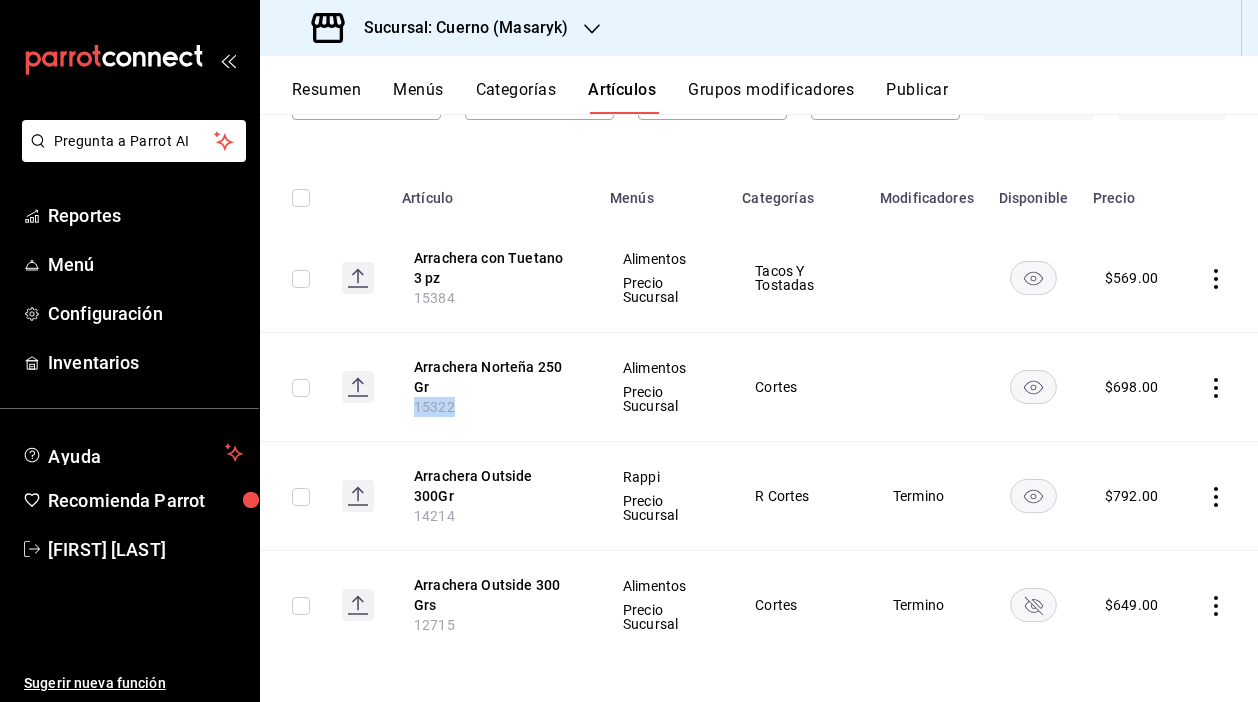 drag, startPoint x: 454, startPoint y: 407, endPoint x: 385, endPoint y: 407, distance: 69 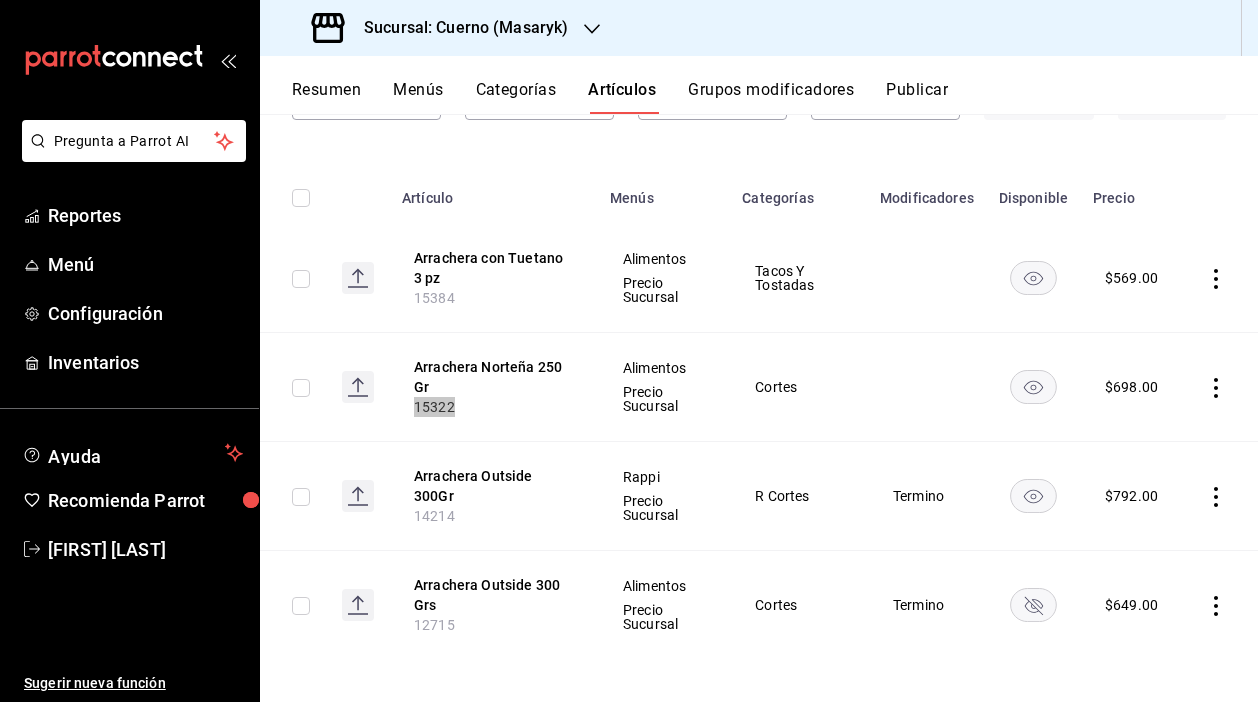 scroll, scrollTop: 0, scrollLeft: 0, axis: both 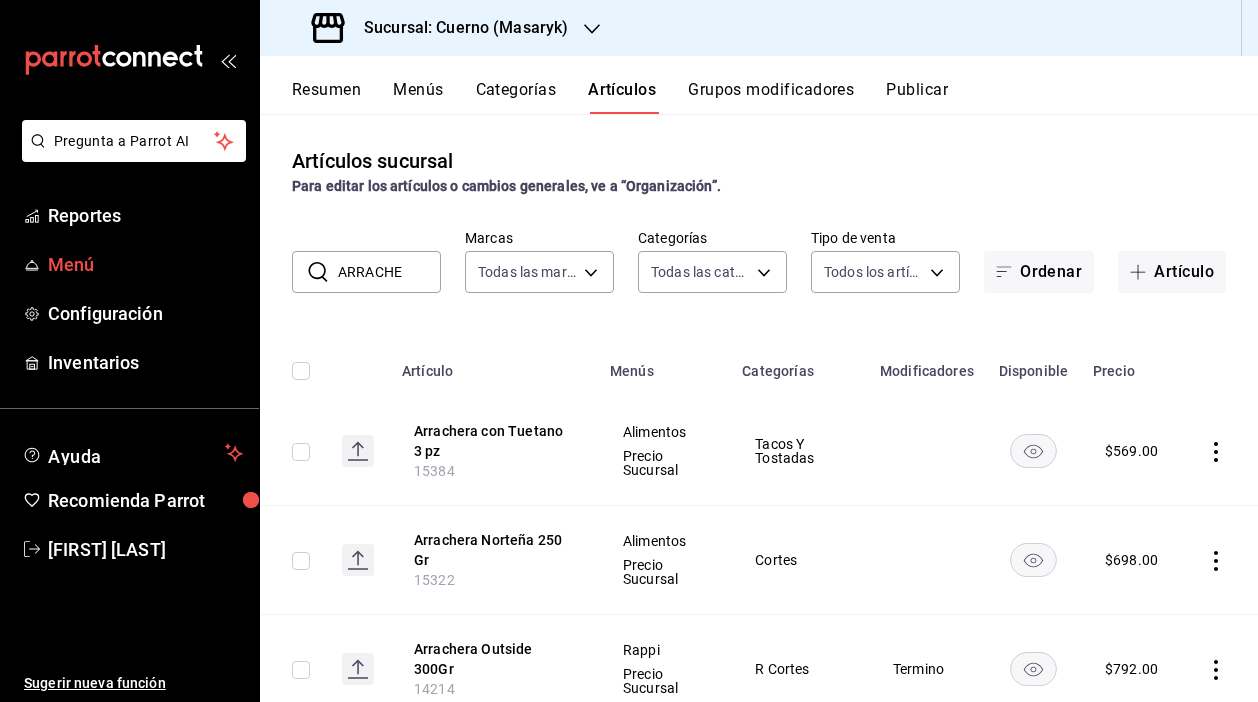 drag, startPoint x: 401, startPoint y: 275, endPoint x: 241, endPoint y: 270, distance: 160.07811 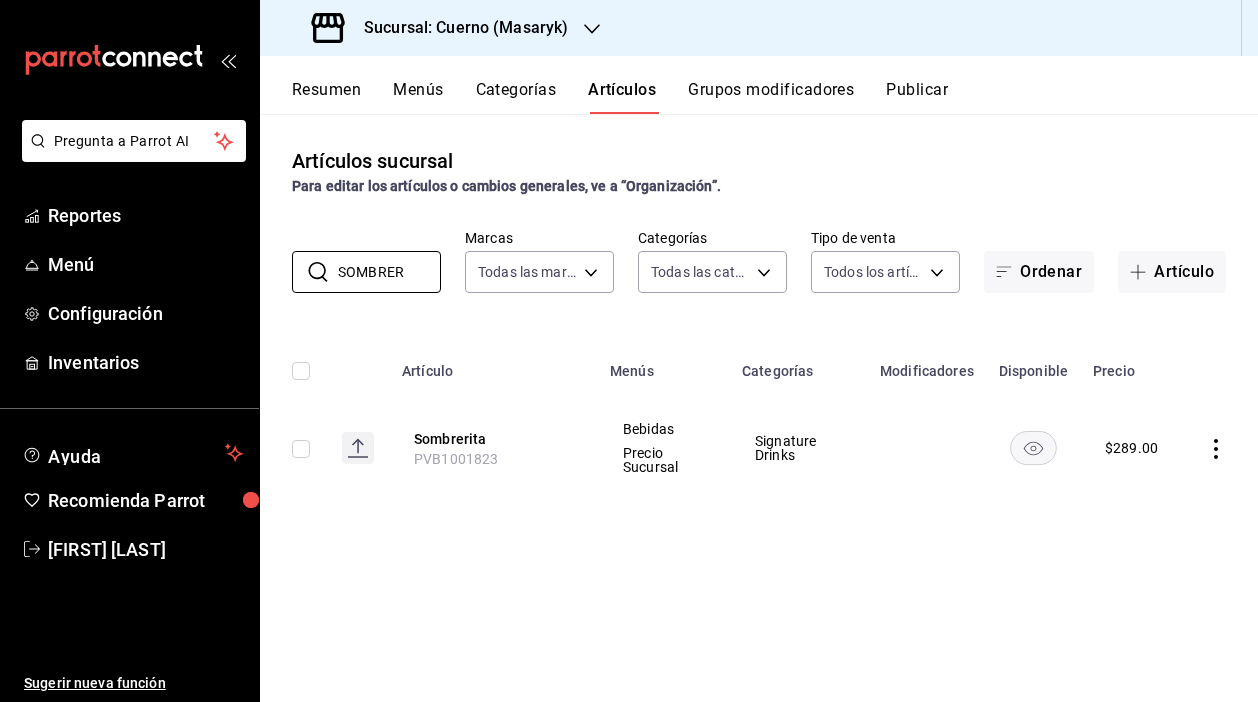 type on "SOMBRER" 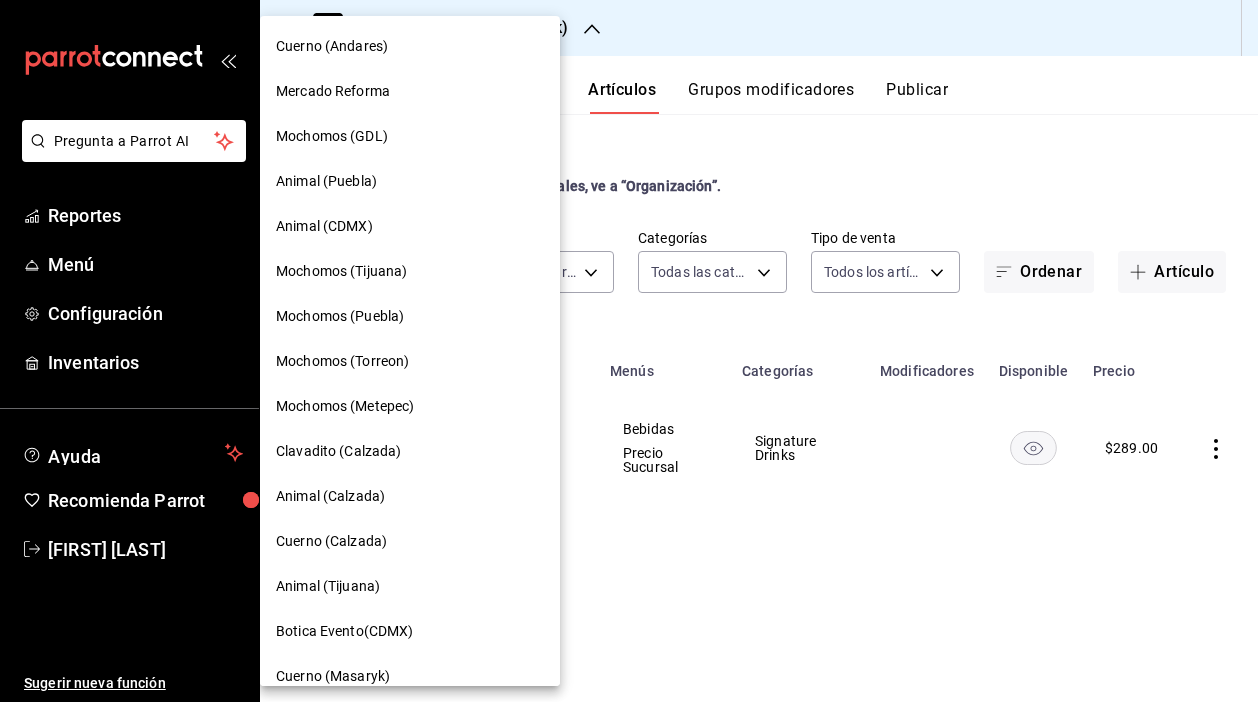 click on "Cuerno (Andares)" at bounding box center (332, 46) 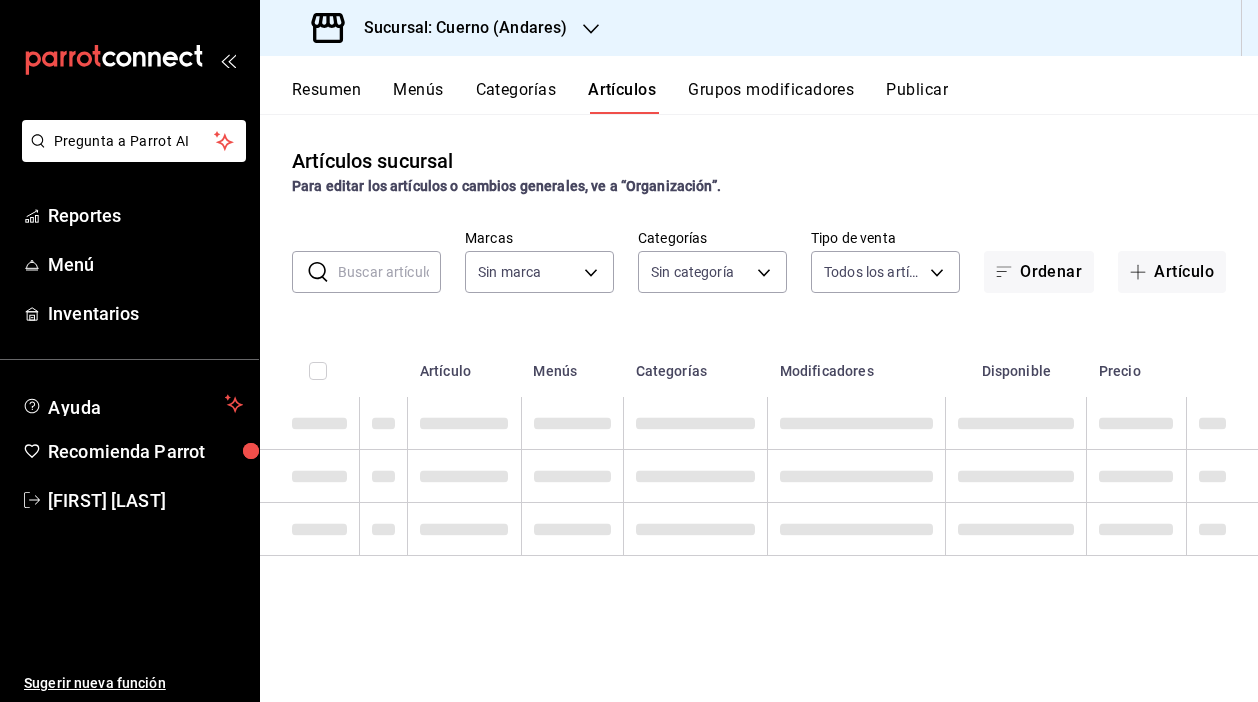 type on "c9e961b9-bc29-480f-a65c-324ff110f526" 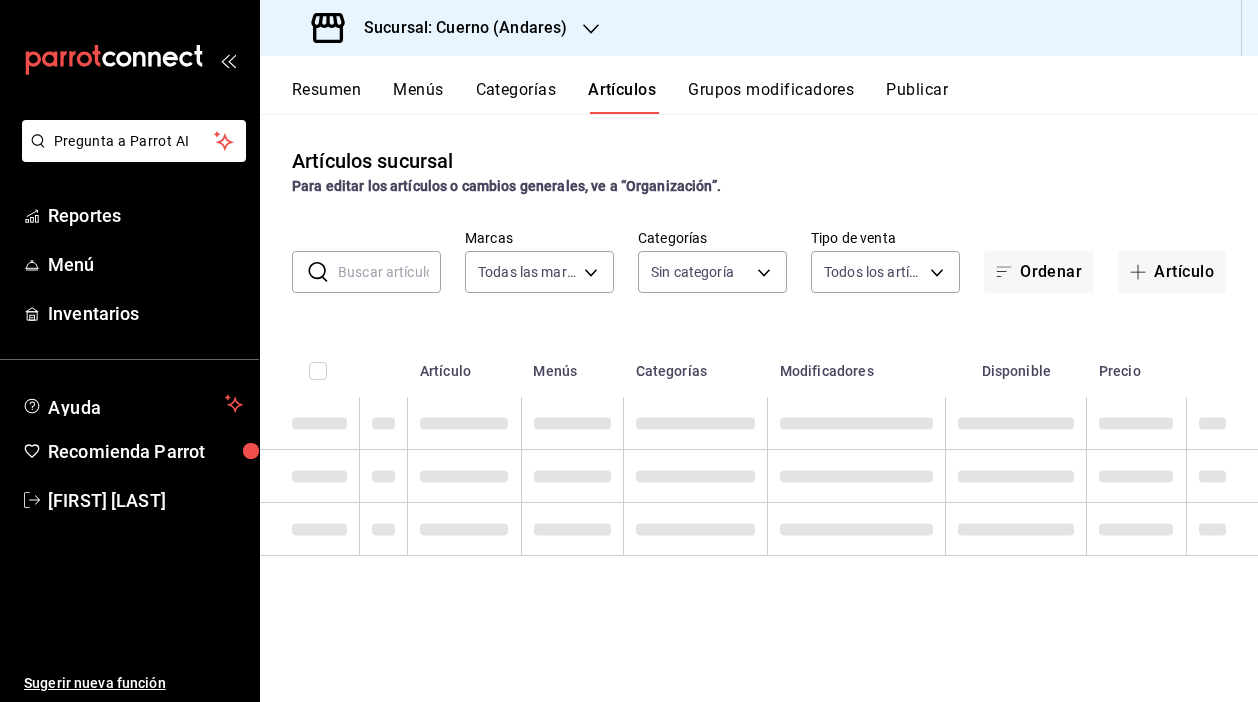 click at bounding box center (389, 272) 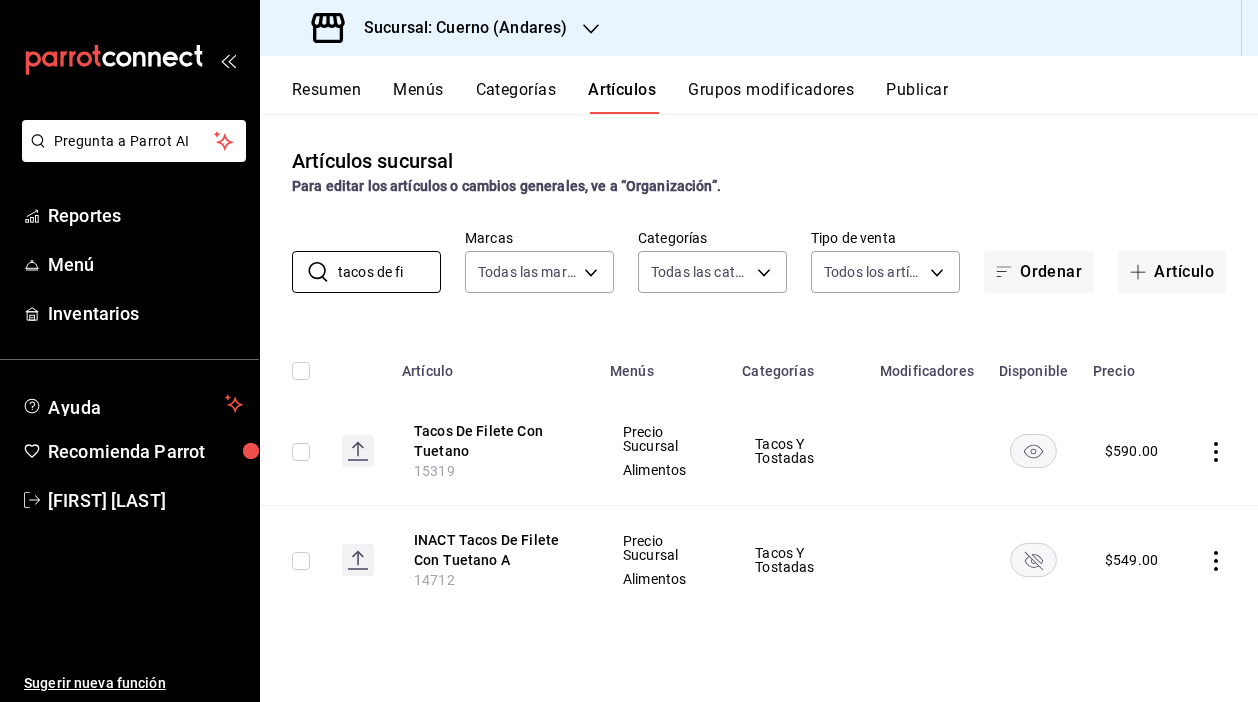type on "tacos de fi" 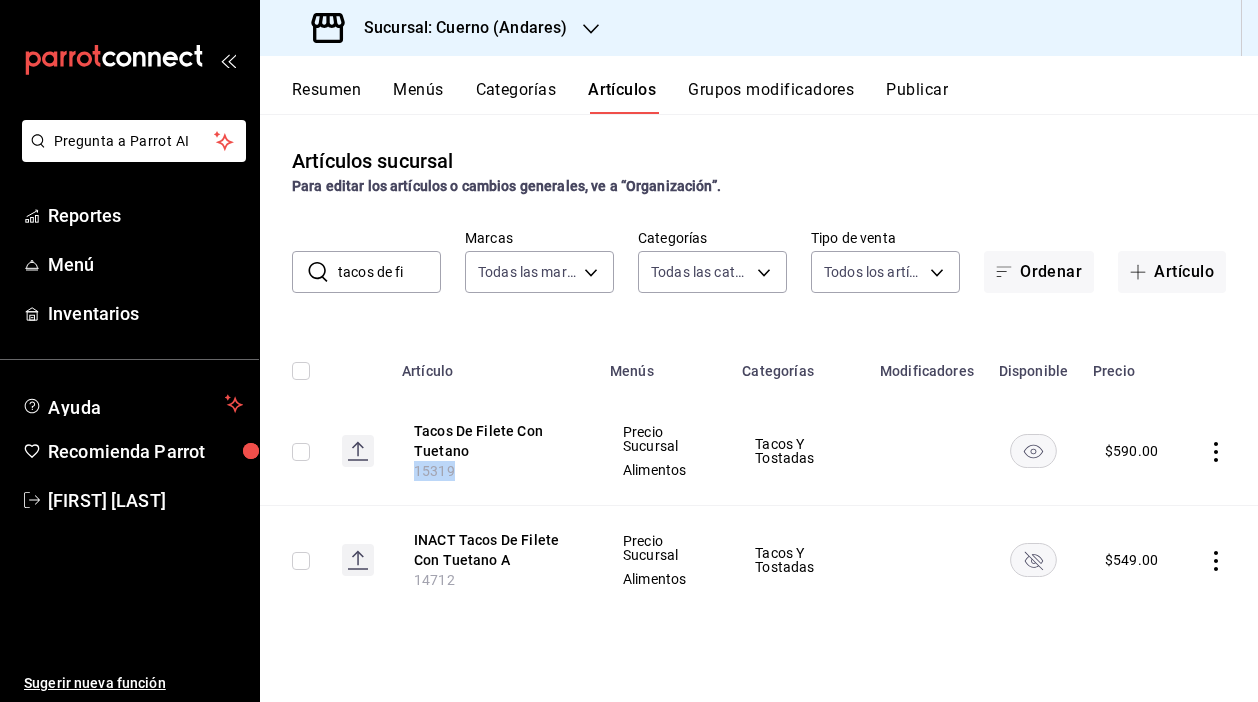 drag, startPoint x: 455, startPoint y: 474, endPoint x: 401, endPoint y: 474, distance: 54 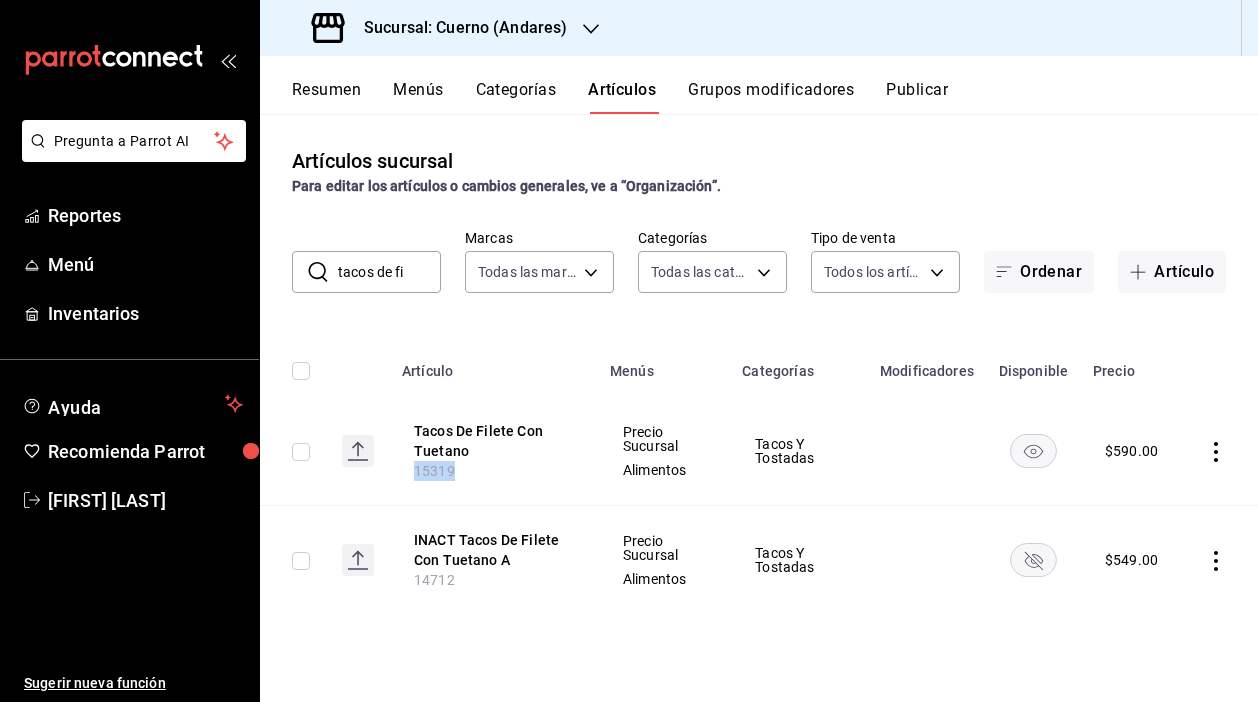 click on "Tacos De Filete Con Tuetano 15319" at bounding box center (494, 451) 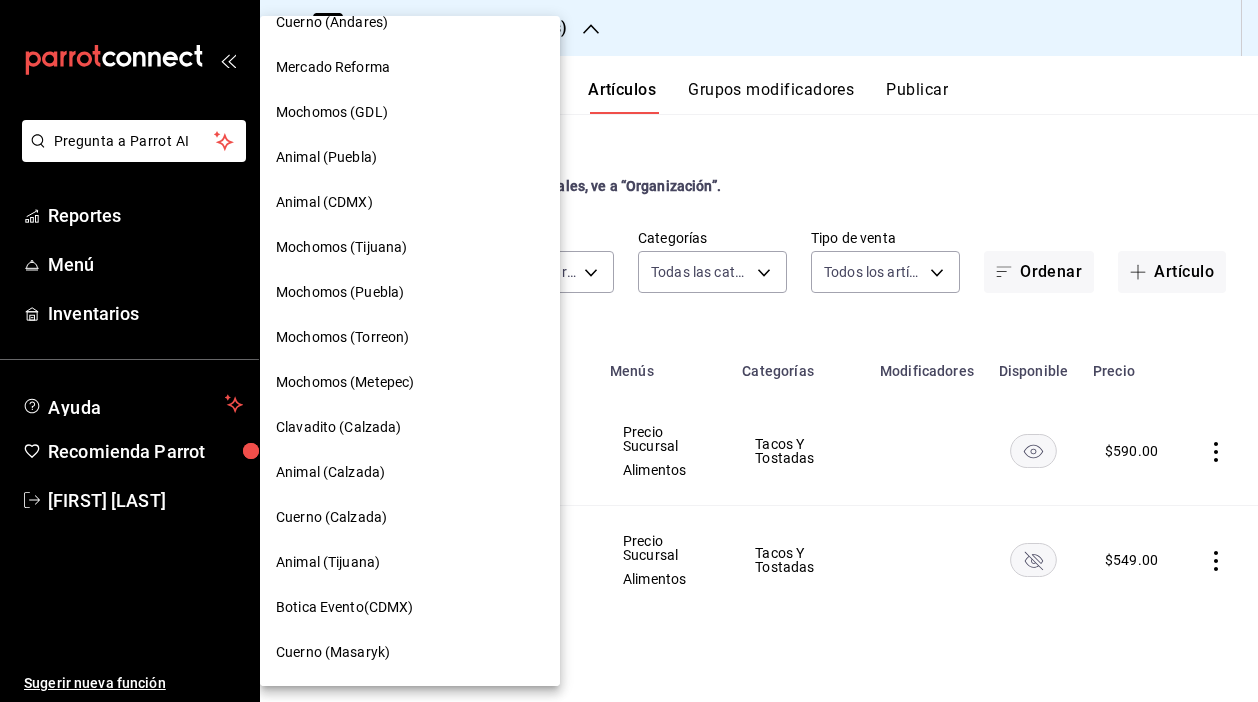 scroll, scrollTop: 9, scrollLeft: 0, axis: vertical 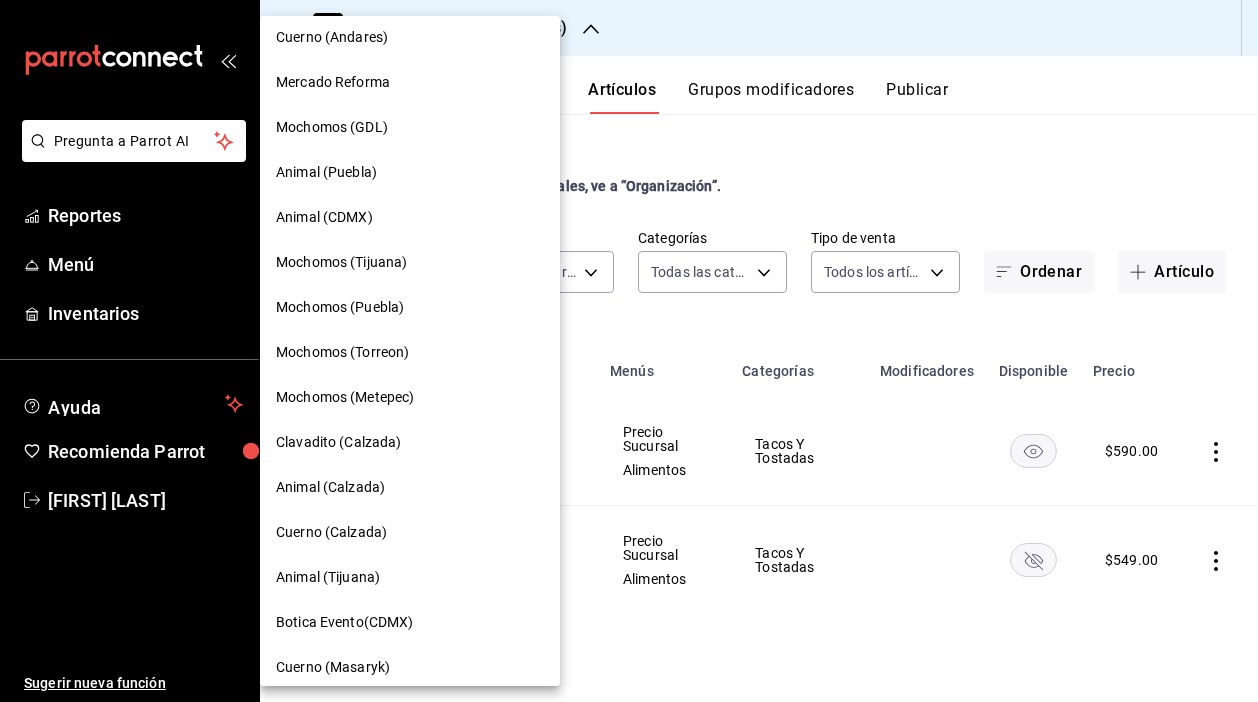 click on "Mochomos (Tijuana)" at bounding box center (341, 262) 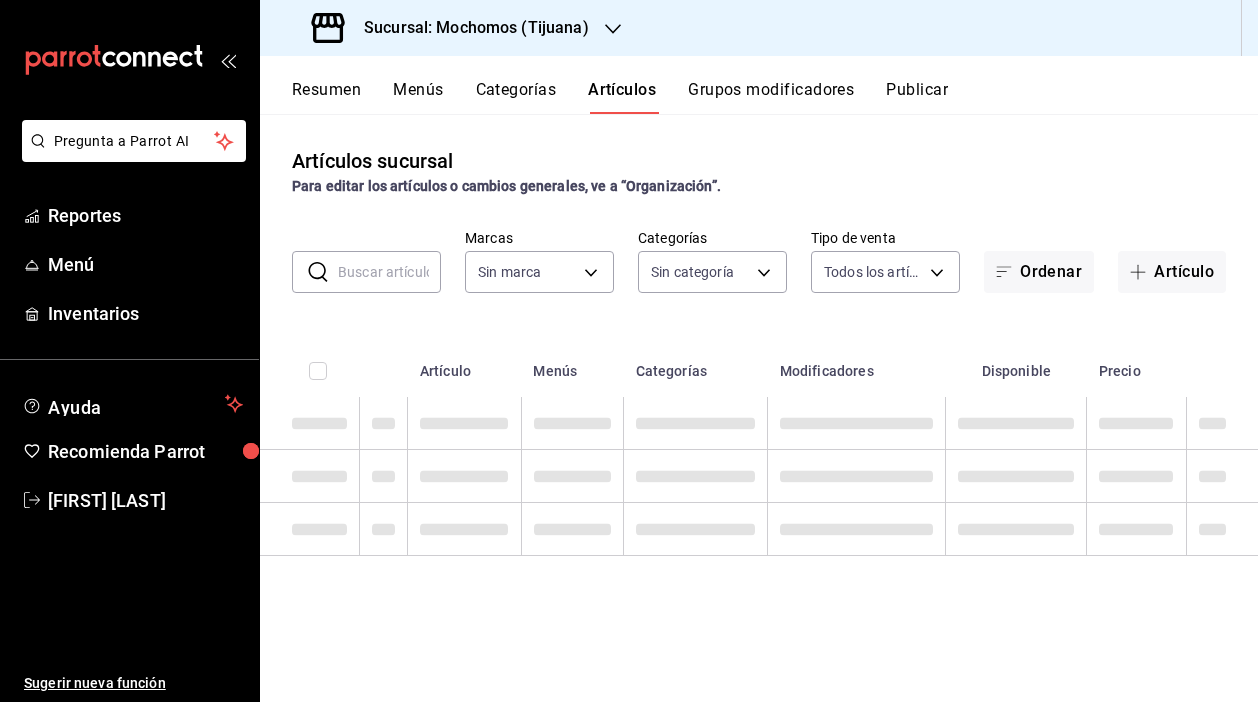 type on "d01c1a80-0c2c-4bb7-96a3-2750fe7e1a71,a374eb17-8ac6-42e7-8227-74a2ddfc174f,358d4cad-0221-44fe-afdb-63d4754918c4,448f267d-23f6-428e-8ce9-1b3fa6c66a84,3b951289-1019-4bcf-8037-90a2140ebb95,d0d5a35c-4674-40f9-b415-fb4d97e19fc5,5ff5e2db-7a66-46ff-98e1-05f27e9a19c8,b5ae22a8-799c-4d04-9531-c7e9fd4c58ed,f5d2f138-cd0f-421e-8838-30098892ee70,5a675ddc-1b3a-4983-9d6e-eed52afb4333,bb6b8b20-df22-49f1-ab5c-081a3a176265,f90e7b6b-1ff3-4261-987a-f077420bfa92,facb2db2-ddb8-4a9c-886b-8f78fd024e35,2fe9b766-03f3-4bc8-8261-4d145a9ed14b,c7c41112-800f-4602-89ad-6ebca24941b5,c764635c-8edd-4de4-925c-961236c68cbf,15e7c7df-a806-49c5-8473-06b2f2f759e4,fc8bd437-ad63-453c-9b13-3dbc80243c4d,cbb532e6-d3c9-45d8-9b5e-f7a1d296b94a,a4b5e784-27be-4949-bef1-1cfa1fb9ef3d,b8a19cb8-ebb6-41ad-821a-2458d6e40cb8,655a7173-4d2c-4442-a619-bd1aa2796779,622a7e3c-9e15-4553-b5c2-c5b08c6ac9e6,7bf4762c-4938-47f0-993b-a51cfe69ecc2,9ed6926b-92ee-4a35-a749-d4c6cdcfc1d6,3f802de7-0347-451a-82c0-8e35397a539f,c3197d3a-b885-42b4-9096-98fff4d69072,3d74de96-9925-42ea-a6a..." 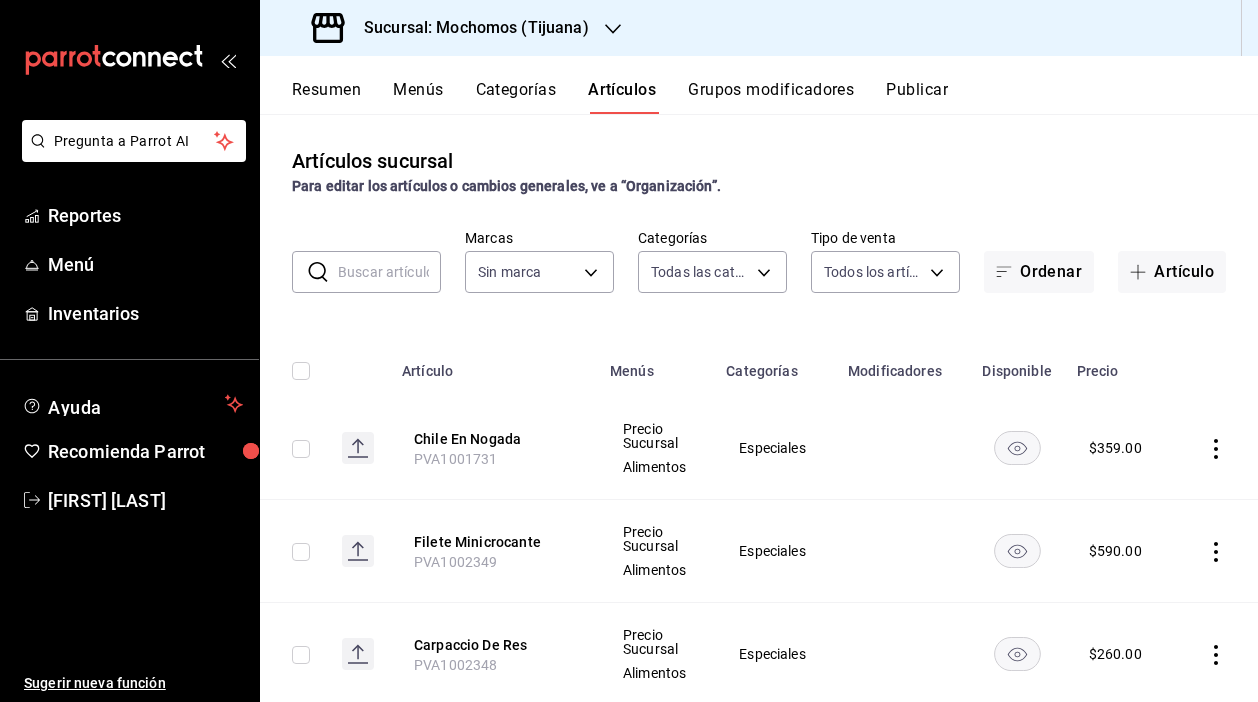 click at bounding box center (389, 272) 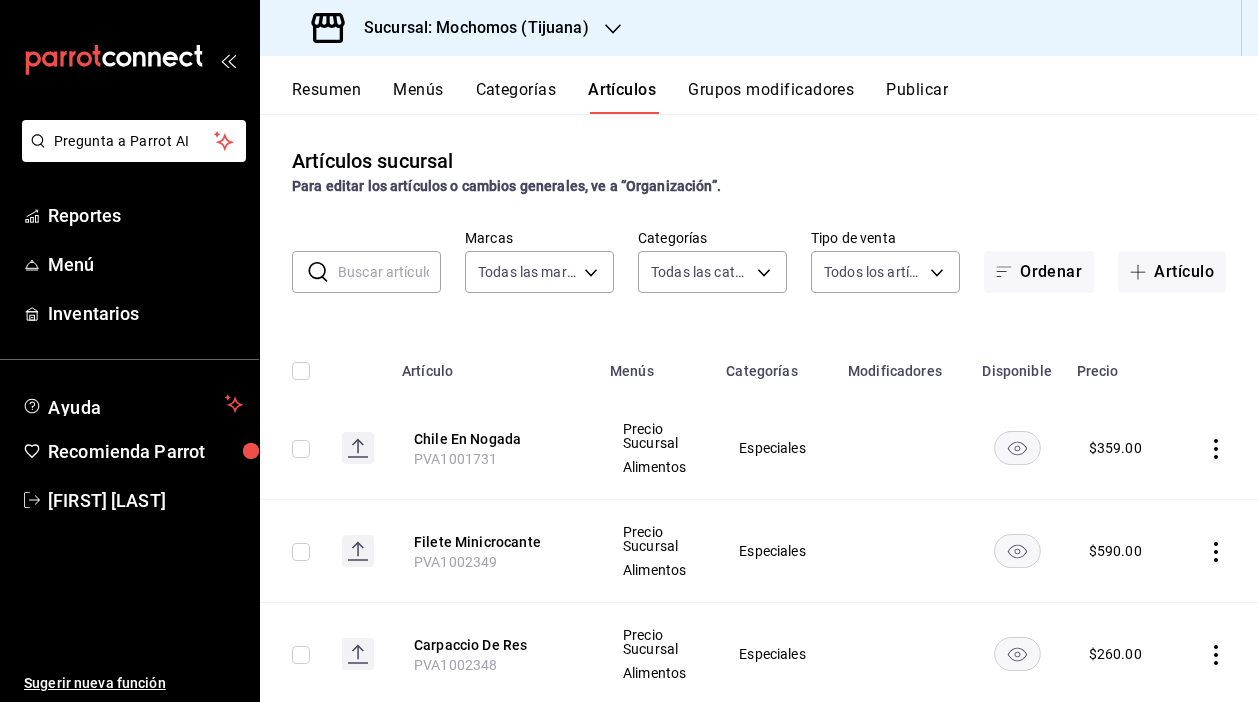 type on "c300ab0f-4e96-434a-ab79-9fec8b673c9f" 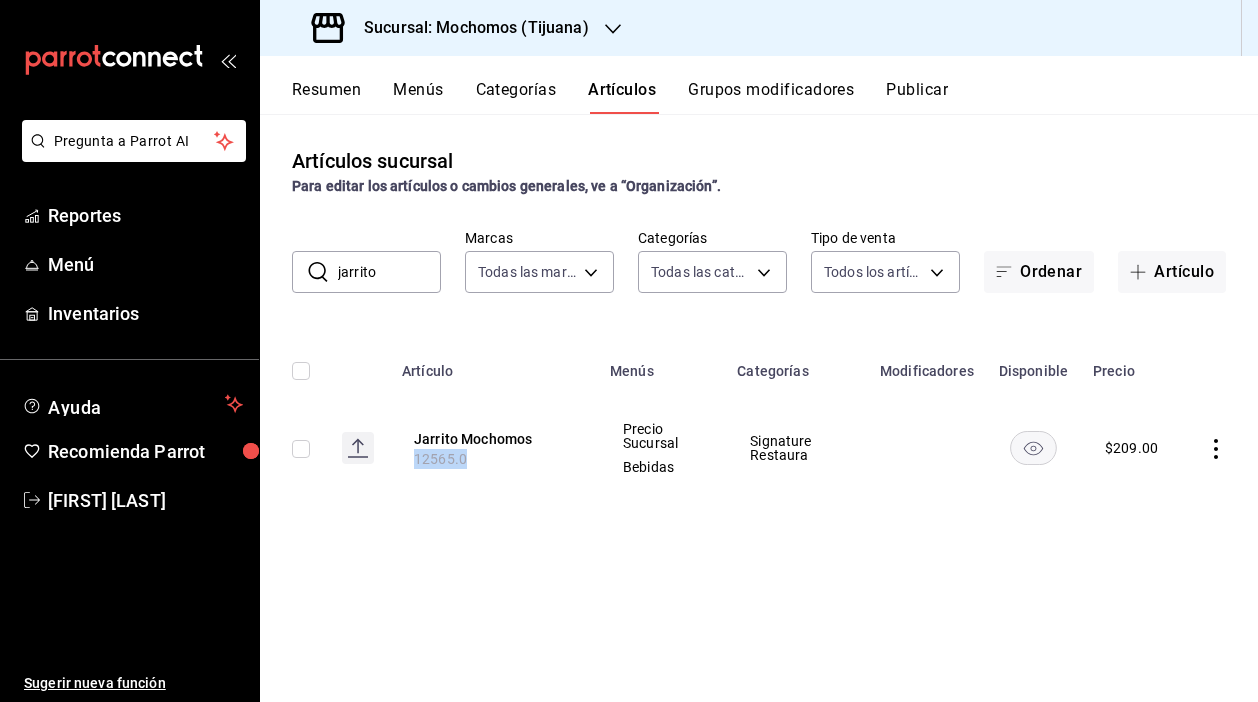 drag, startPoint x: 466, startPoint y: 462, endPoint x: 400, endPoint y: 462, distance: 66 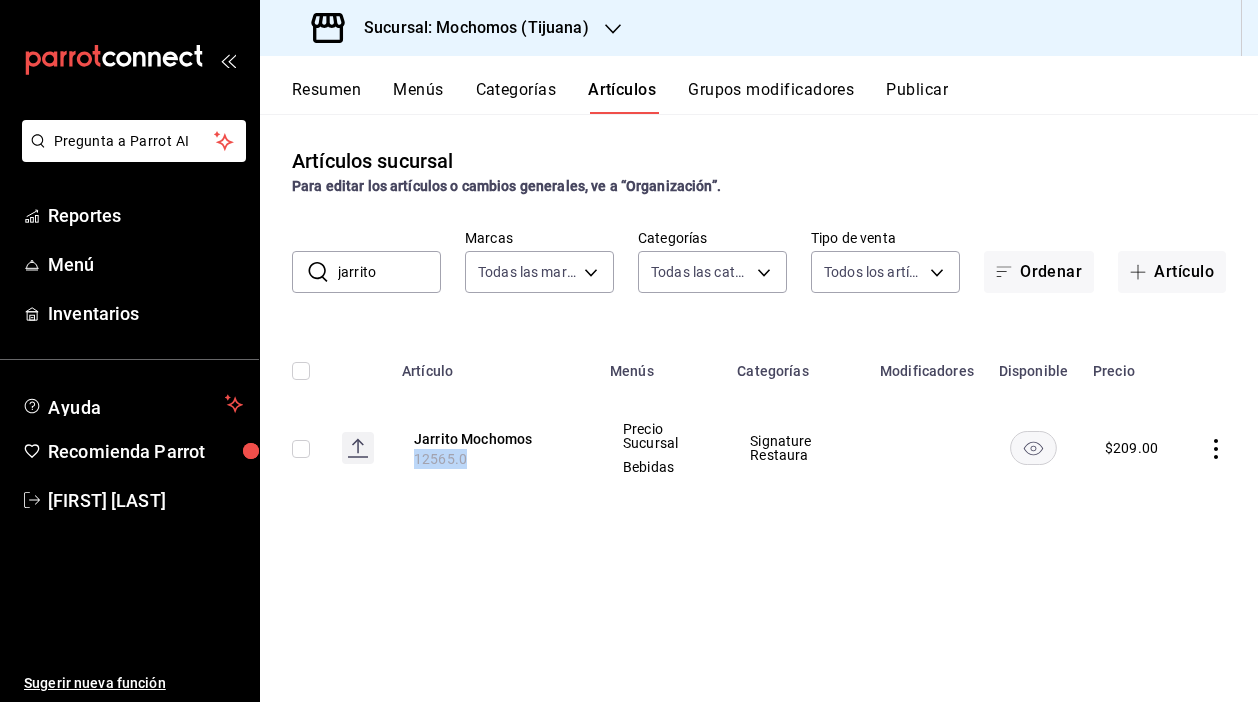 click on "Jarrito Mochomos 12565.0" at bounding box center (494, 448) 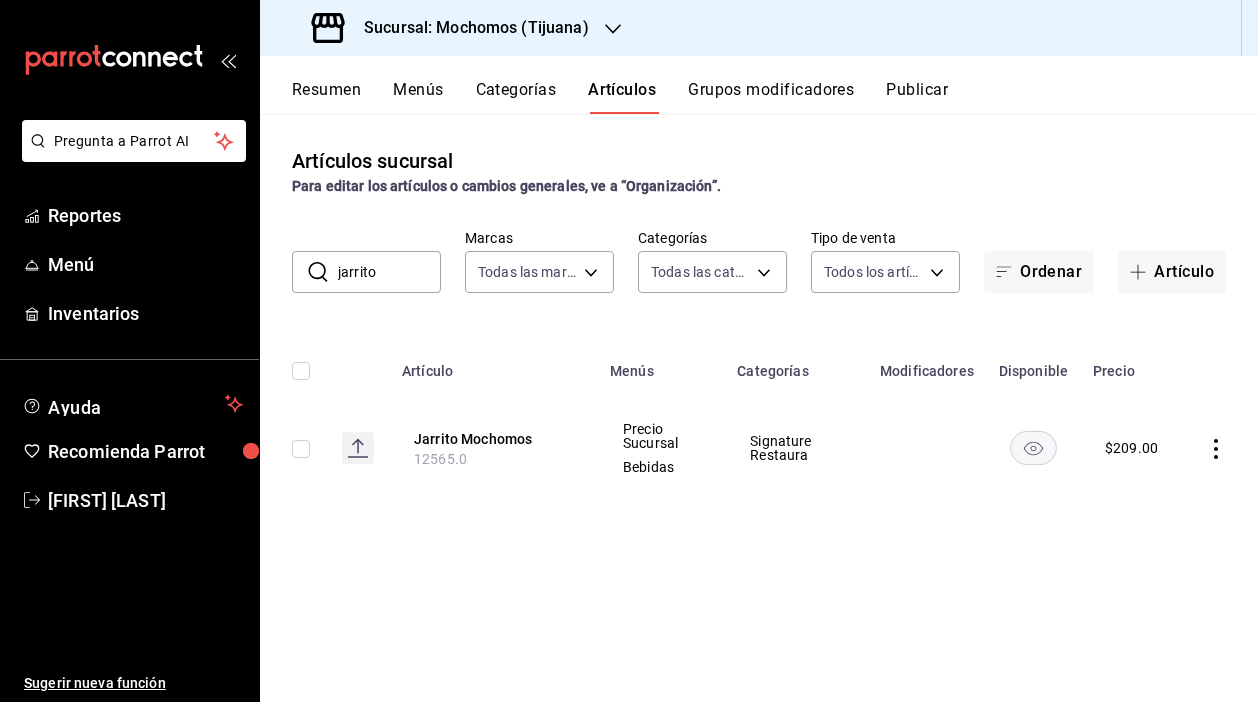 drag, startPoint x: 374, startPoint y: 276, endPoint x: 298, endPoint y: 275, distance: 76.00658 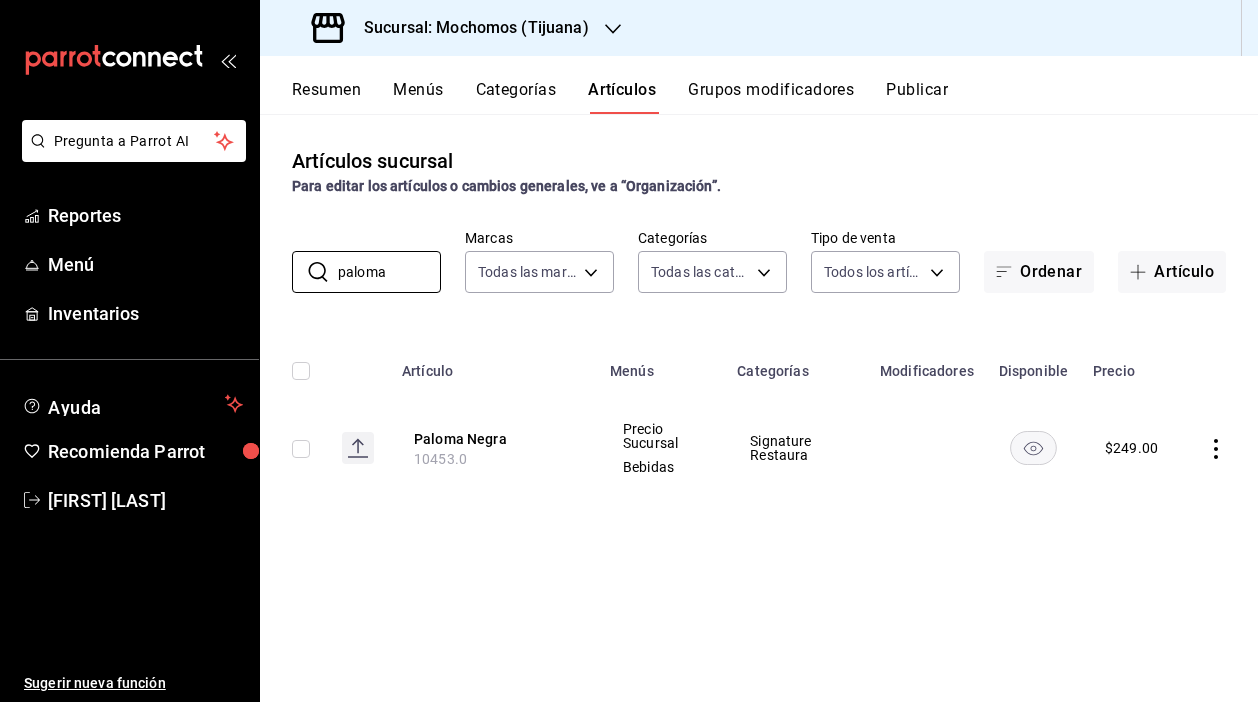type on "paloma" 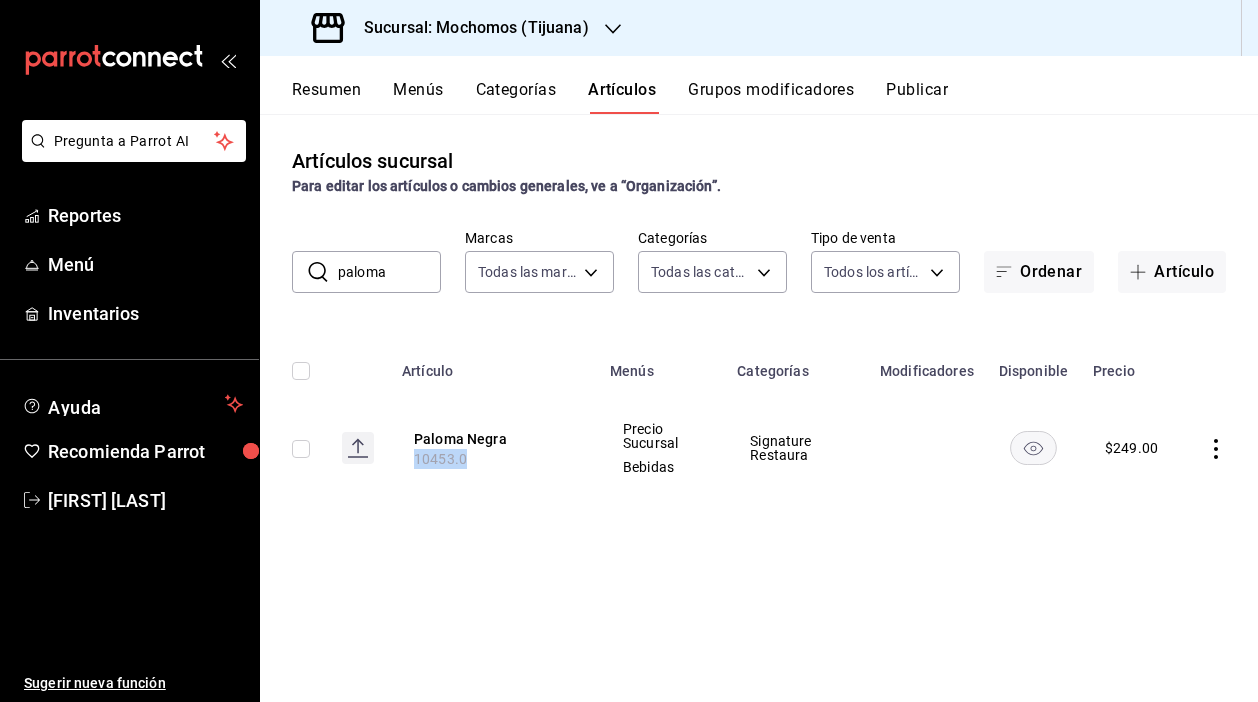 drag, startPoint x: 464, startPoint y: 461, endPoint x: 395, endPoint y: 461, distance: 69 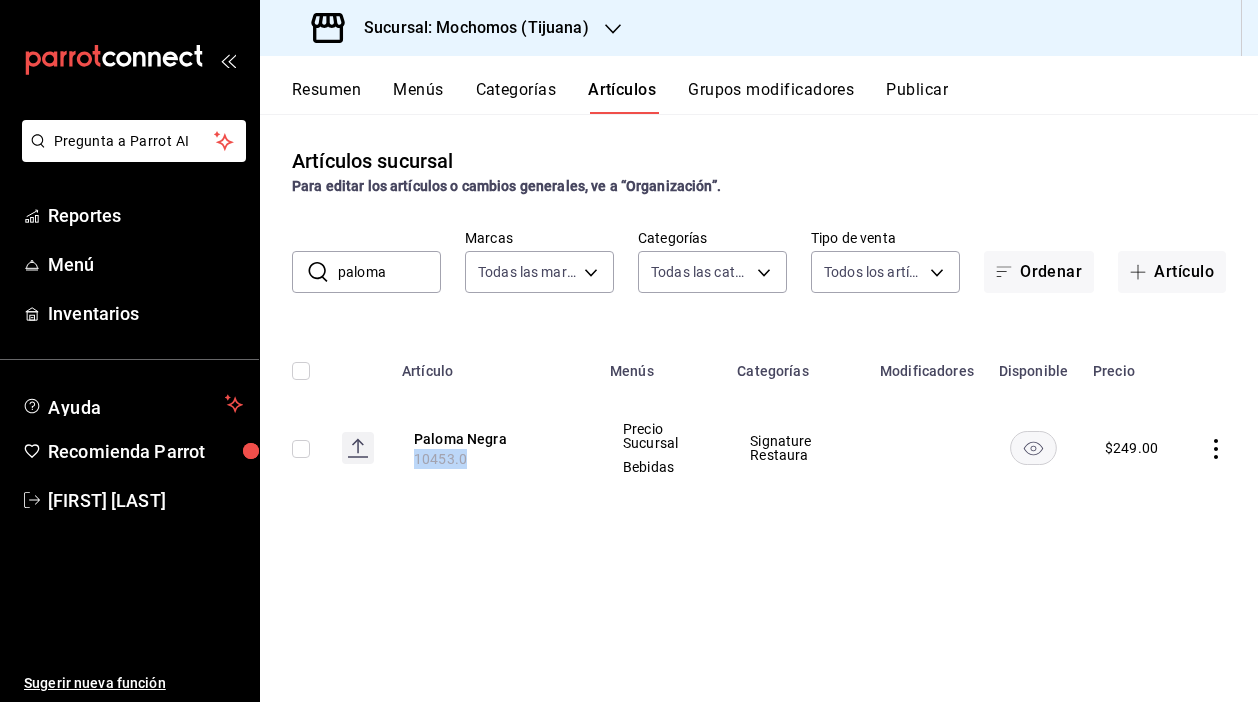 click on "Paloma Negra 10453.0" at bounding box center [494, 448] 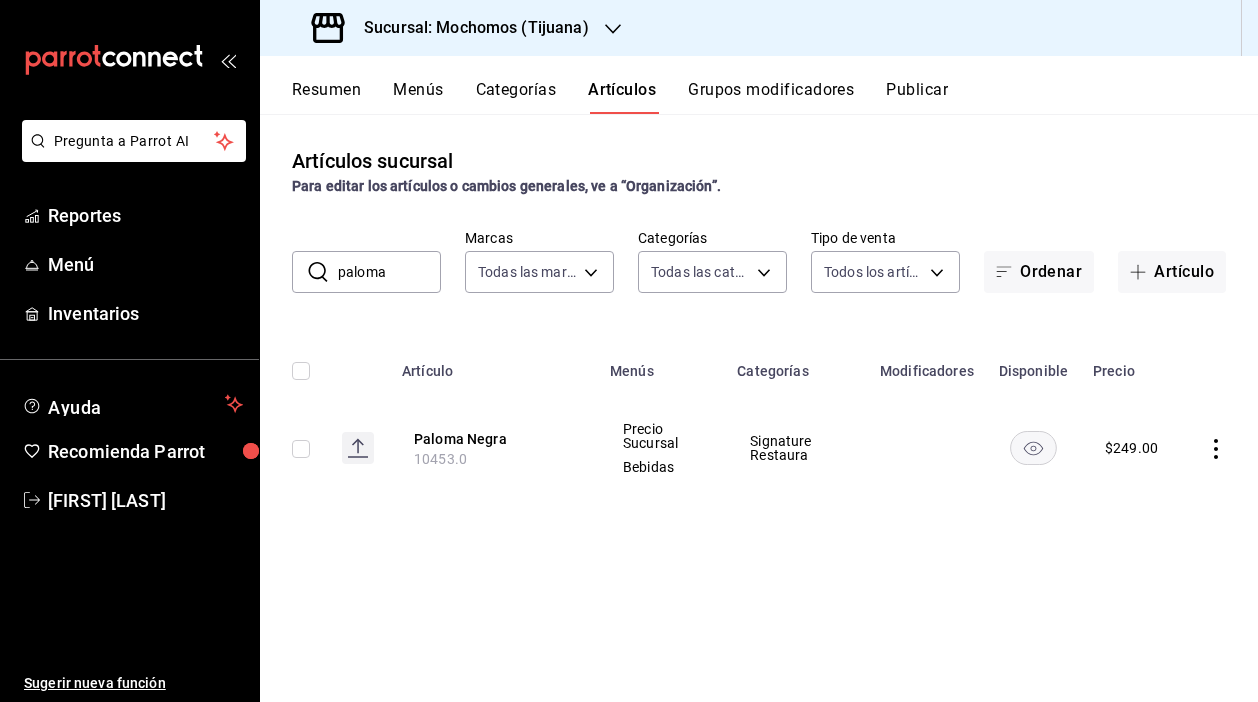 click on "Sucursal: Mochomos (Tijuana)" at bounding box center (468, 28) 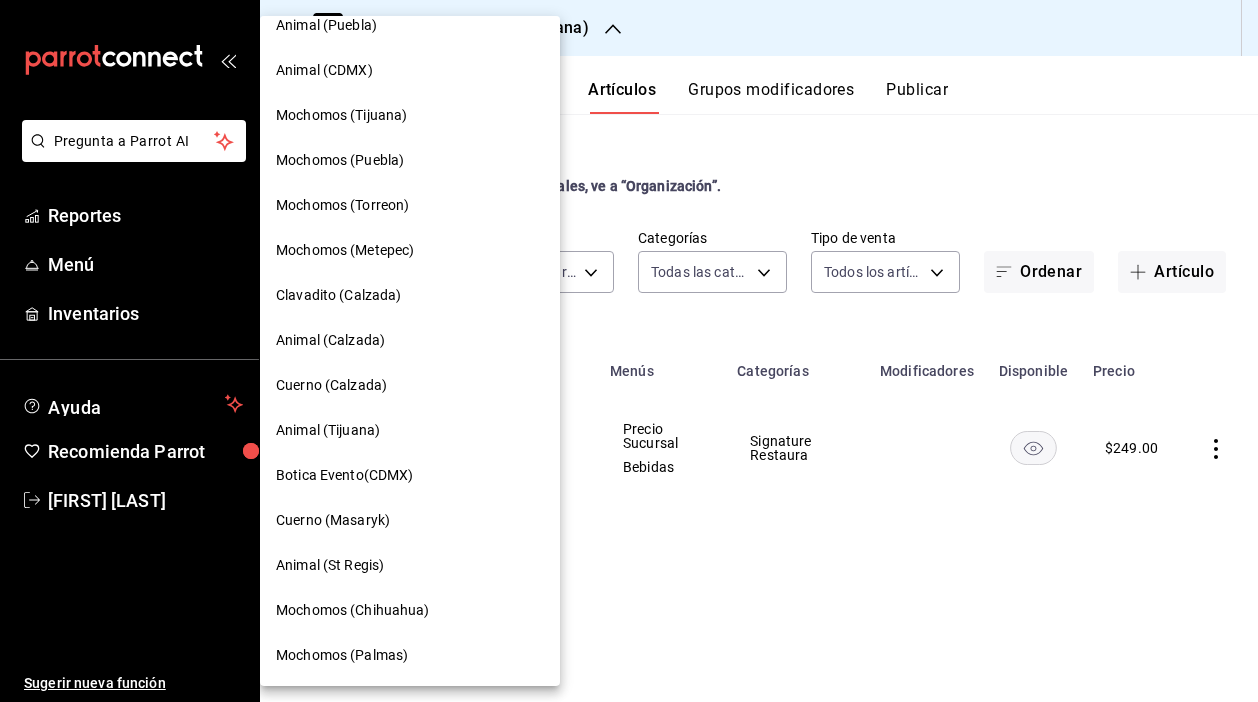 scroll, scrollTop: 156, scrollLeft: 0, axis: vertical 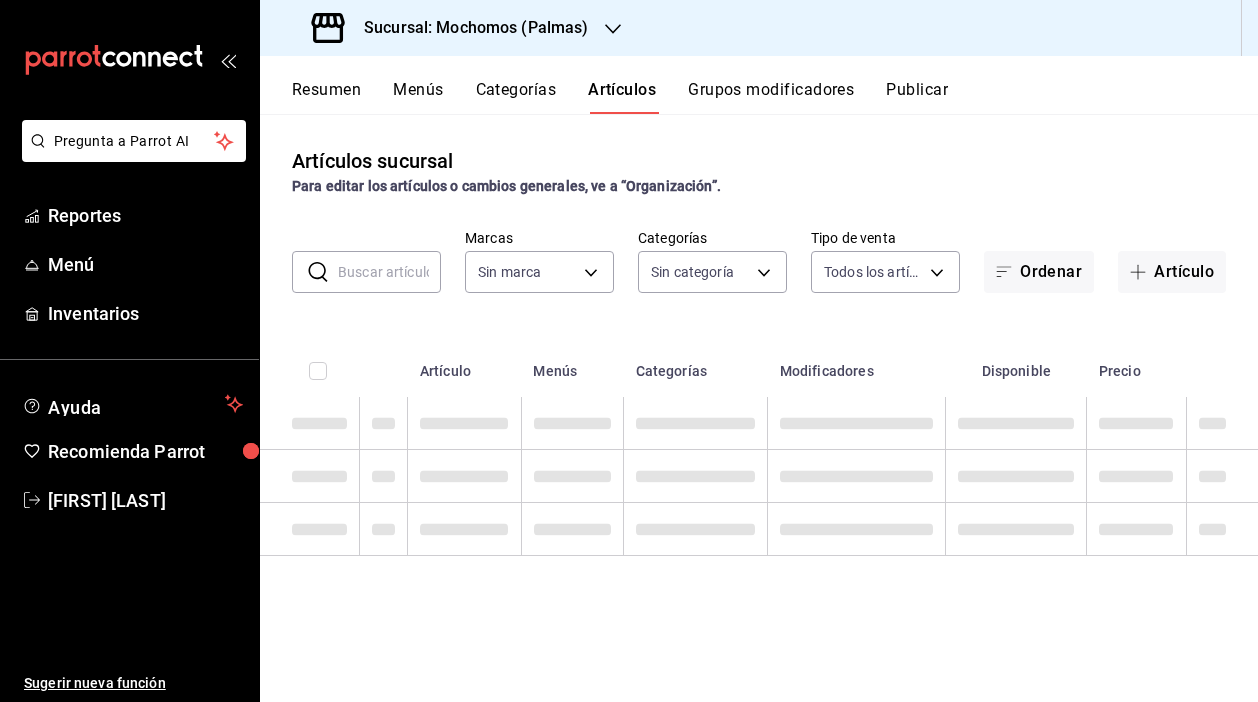 type on "70f98016-ab90-4f26-81e6-ab4884d8d8a0" 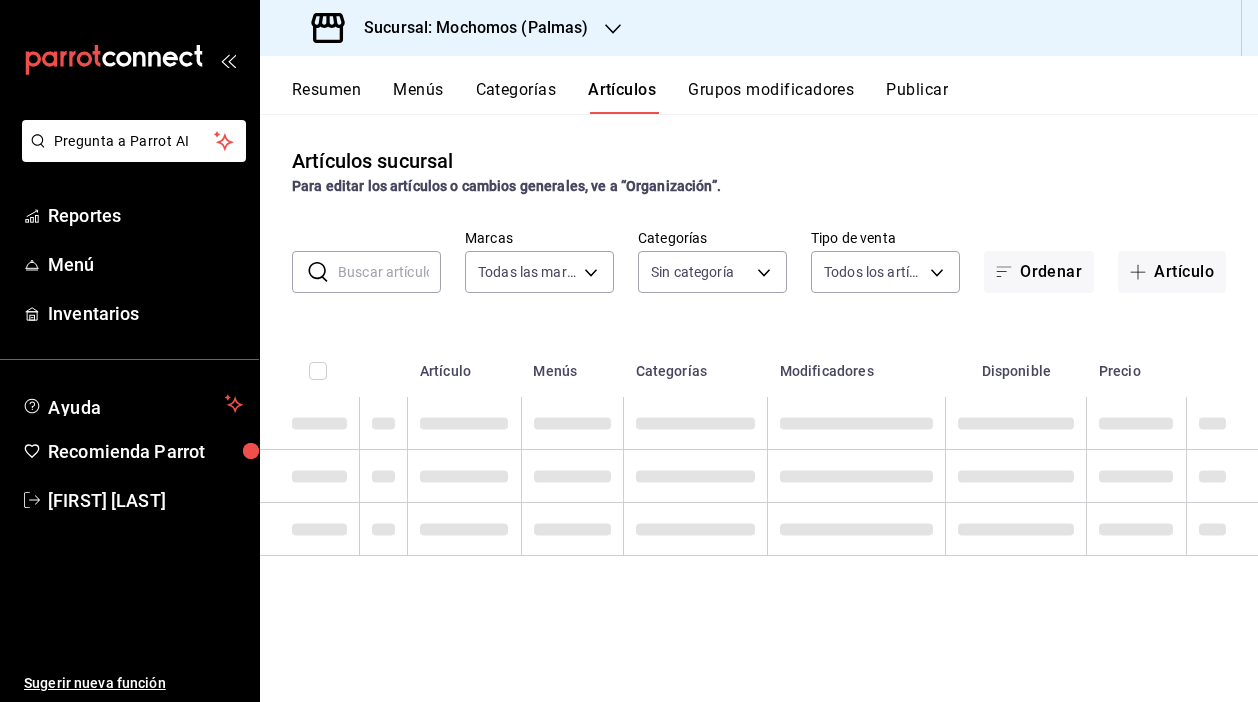 type on "bf8485d7-e0cc-45c4-ab71-007f8ecc3e56,b9965cb2-92ec-4840-853f-0e08f184e216,7b5426c4-e163-48ad-a7c8-7a9cfe859ee6,85f77070-6254-4288-ab63-471d23f58947,6454ae29-34bc-4552-b7e3-22818a3f5c5f,4cb708ca-0be1-4550-bcd1-cc2b807f5167,90b36906-808b-4335-b6c4-5a0525faf138,b51a872a-4ce1-44de-a71a-96dab9e656e1,78adedc9-bc7c-48b9-825c-f70ed0927c09,dda9c9ac-3465-4d76-98a7-1c02dc43b896,b5aeec97-9031-440a-af1a-02f551169e9a,d2aae6d5-7194-49ad-9c7d-af12a021eb6b,edbe43fc-1b61-4b28-bcfc-1b38dd491a6d,e4347fe9-aa05-476e-ba7e-7451f1b9d66c,b2ed0723-826a-4bcf-bdae-07cb564b1f65,1965d1c1-4238-4615-84ed-f539b82c9805,4ca39886-5436-4dbf-a4ff-ba0ece368fb4,71fb3895-6a0e-41bd-86d6-d35bdba8da69,2813ce9b-376b-48d5-b097-23f25eab0b51,824c6033-6301-463d-ab3d-ccbee6fed89d,4bb65298-8501-4d09-87a4-3755a5718c1e,c6d772d0-5de8-4577-8f28-1a3b0459aac8,8291af57-7b32-4aa1-8541-da43144b8b95,17eecf44-c912-4758-8b69-12a82dcf3a03,4efd29d4-a931-4bab-9436-c651cc9367ca,12e02ba3-7311-4bc7-885c-756fc29996b5,68b136d3-3b92-46eb-a7bd-abeae1a70a78,cd1fef99-e9f4-44bd-bc2..." 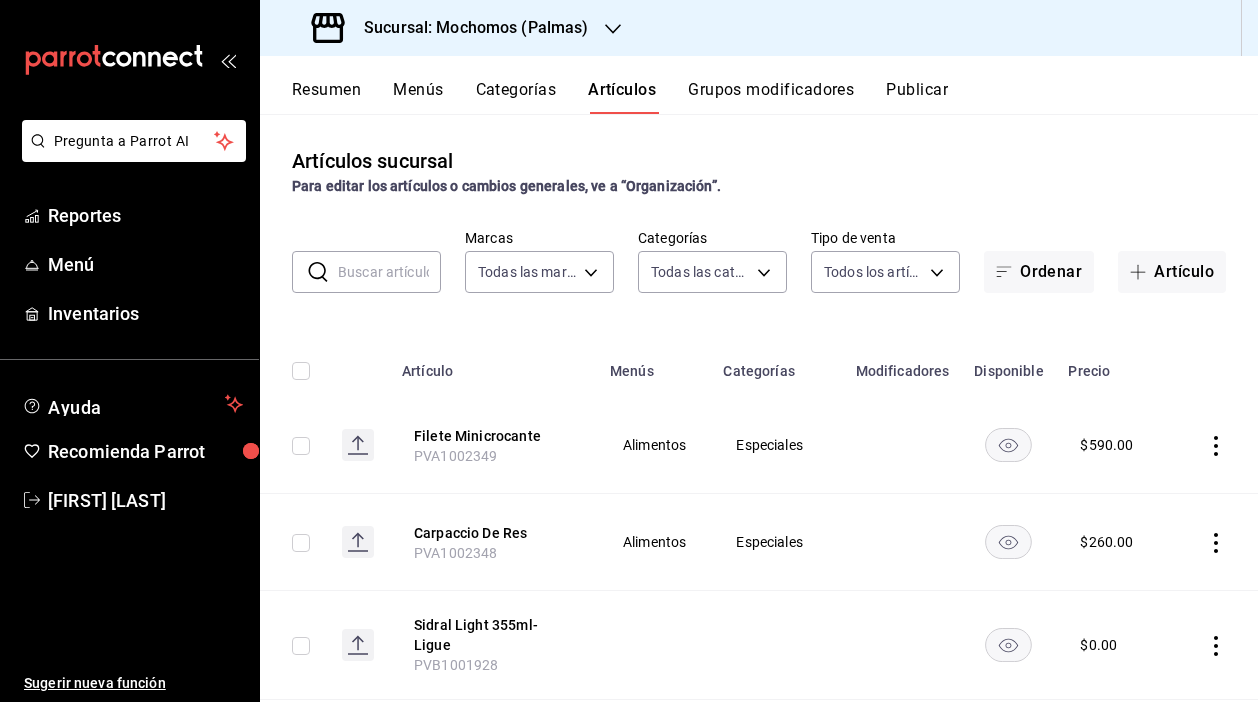 click at bounding box center (389, 272) 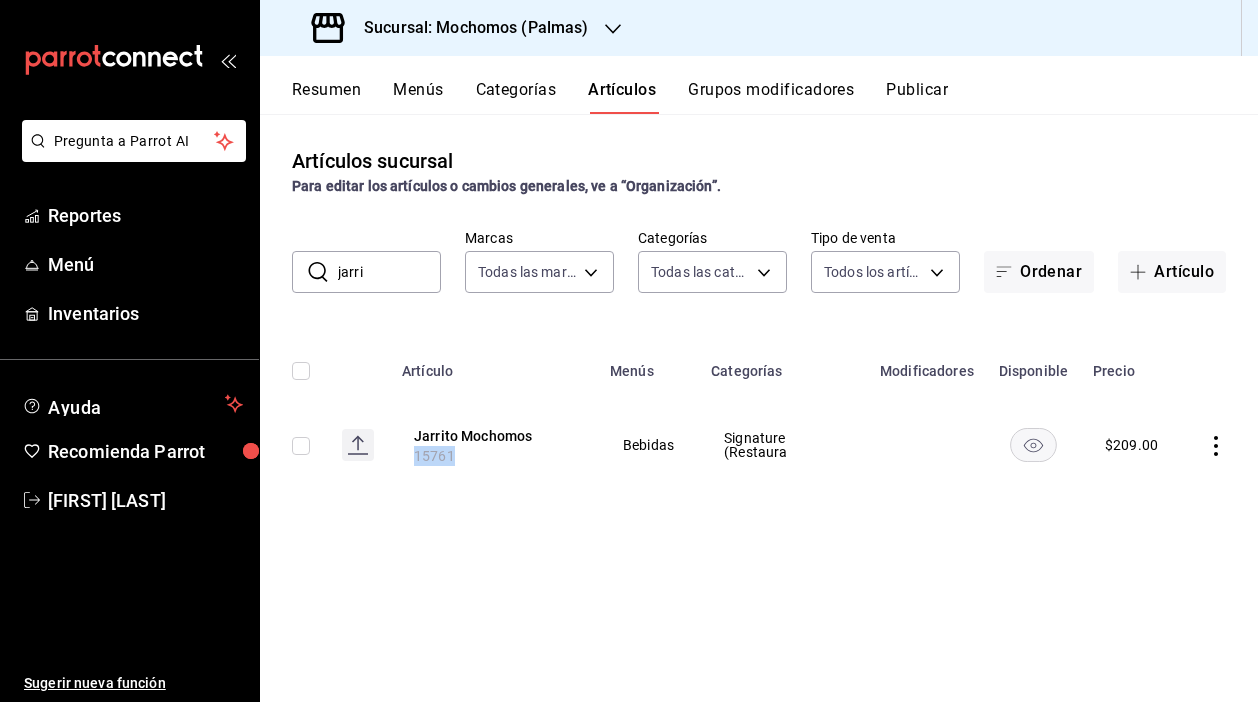 drag, startPoint x: 453, startPoint y: 461, endPoint x: 401, endPoint y: 461, distance: 52 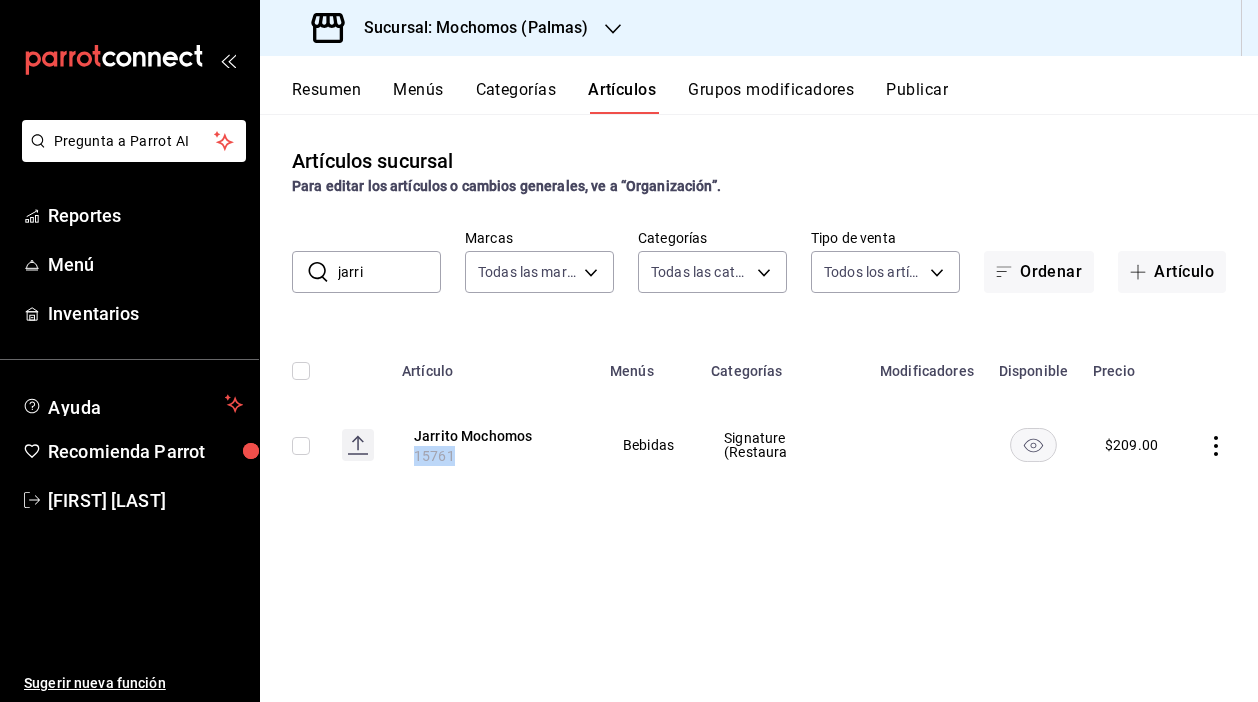 click on "Jarrito Mochomos 15761" at bounding box center [494, 445] 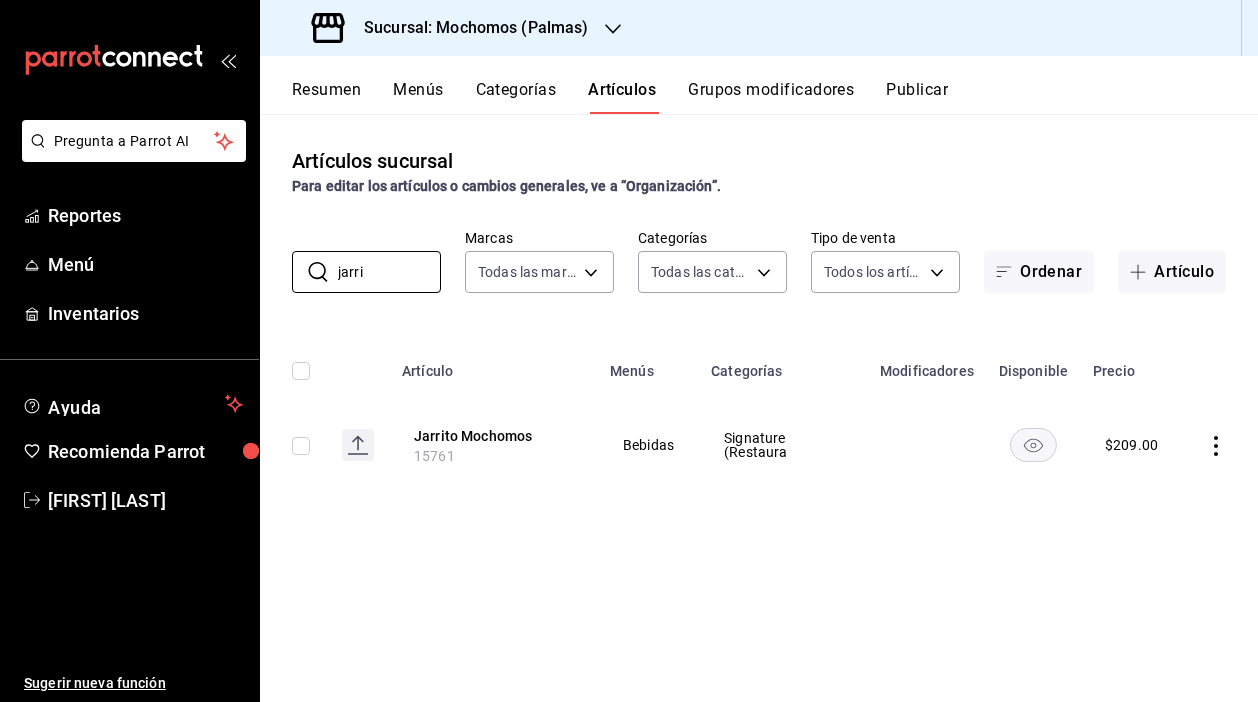 drag, startPoint x: 376, startPoint y: 274, endPoint x: 262, endPoint y: 271, distance: 114.03947 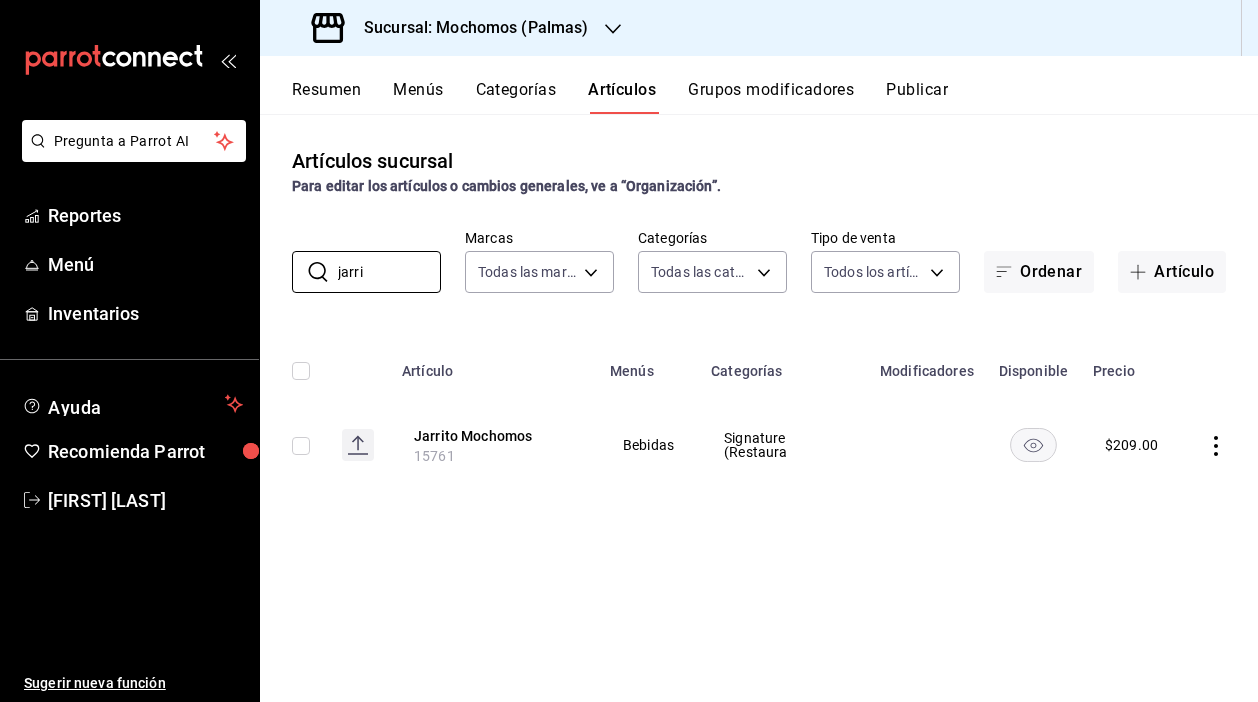click on "​ jarri ​ Marcas Todas las marcas, Sin marca 70f98016-ab90-4f26-81e6-ab4884d8d8a0 Categorías Todas las categorías, Sin categoría Tipo de venta Todos los artículos ALL Ordenar Artículo" at bounding box center [759, 261] 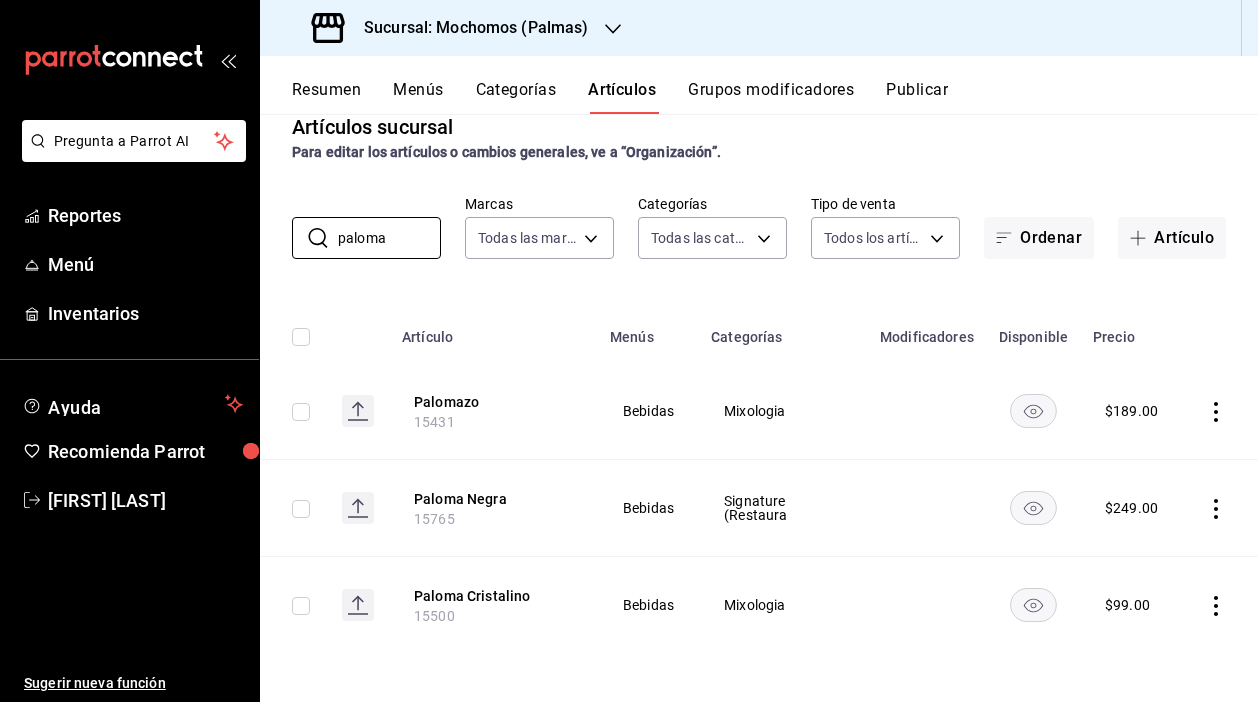 scroll, scrollTop: 34, scrollLeft: 0, axis: vertical 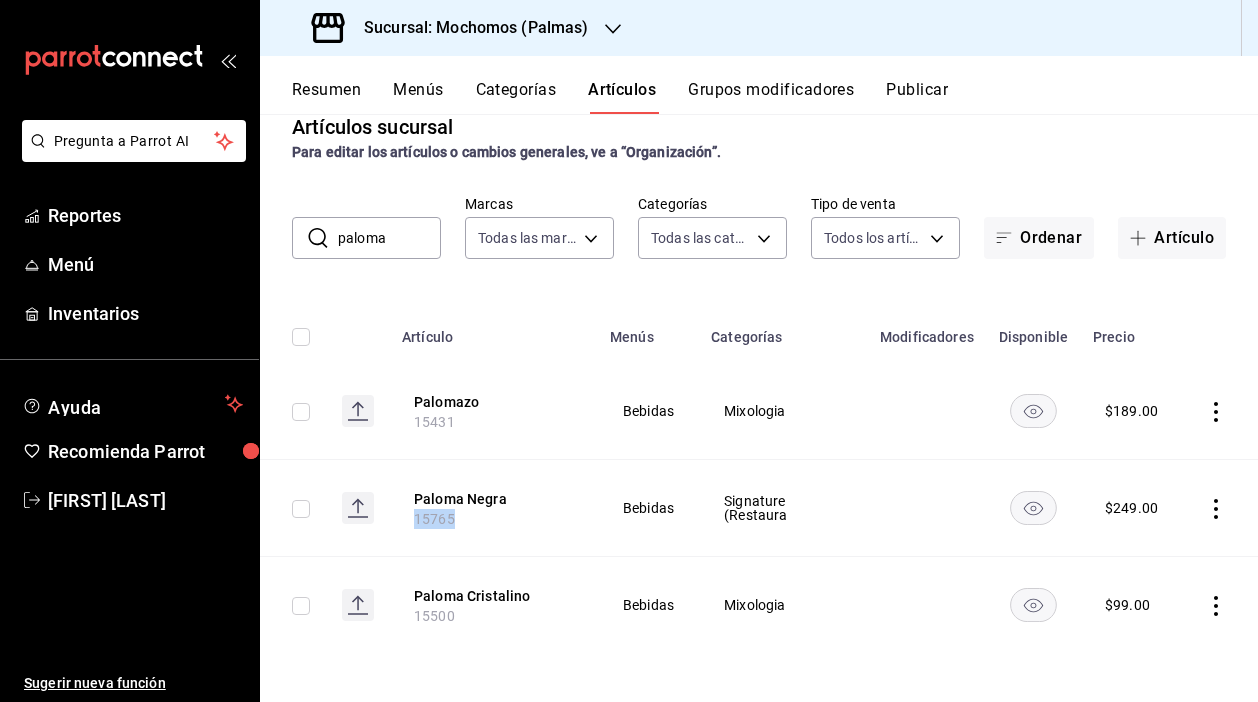 drag, startPoint x: 455, startPoint y: 519, endPoint x: 392, endPoint y: 519, distance: 63 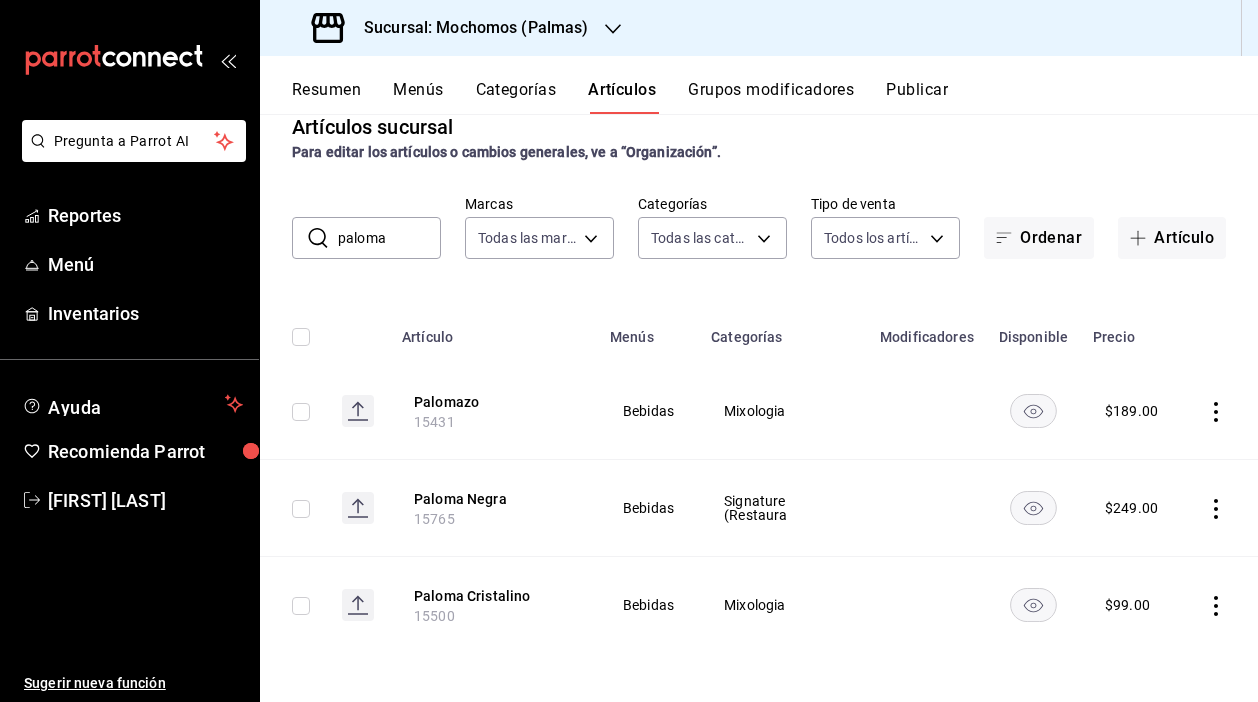 click on "paloma" at bounding box center [389, 238] 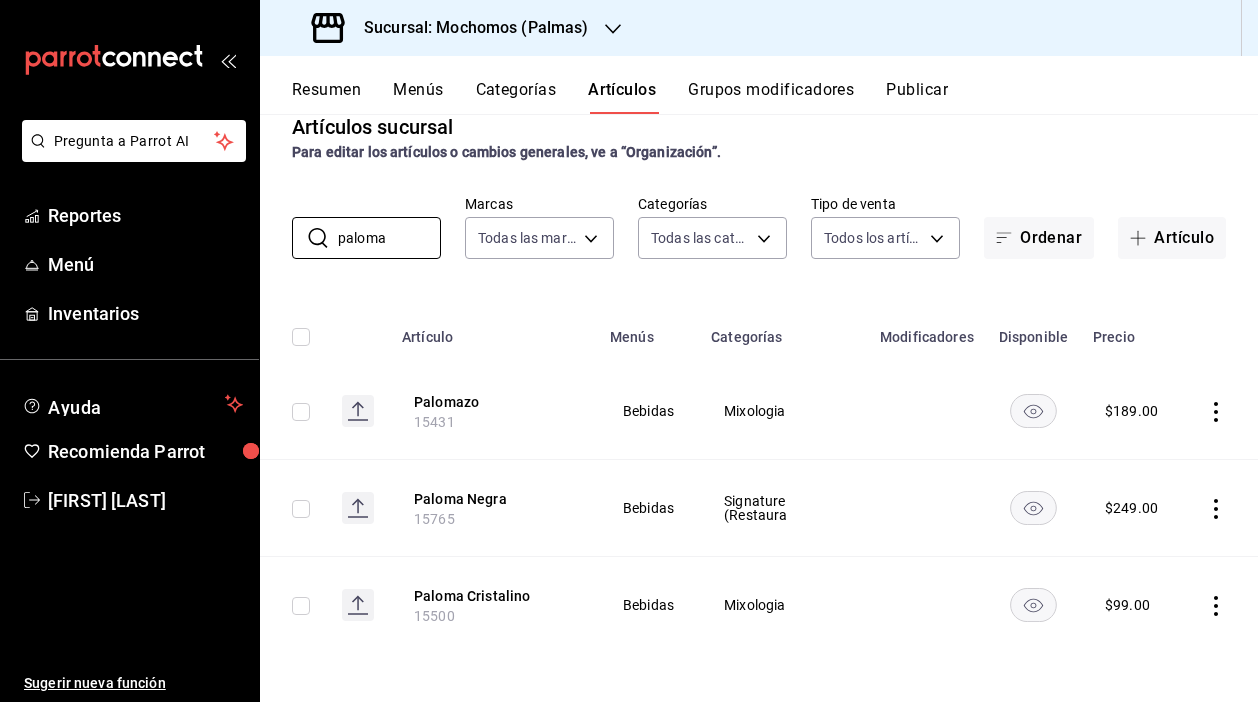 drag, startPoint x: 395, startPoint y: 240, endPoint x: 234, endPoint y: 238, distance: 161.01242 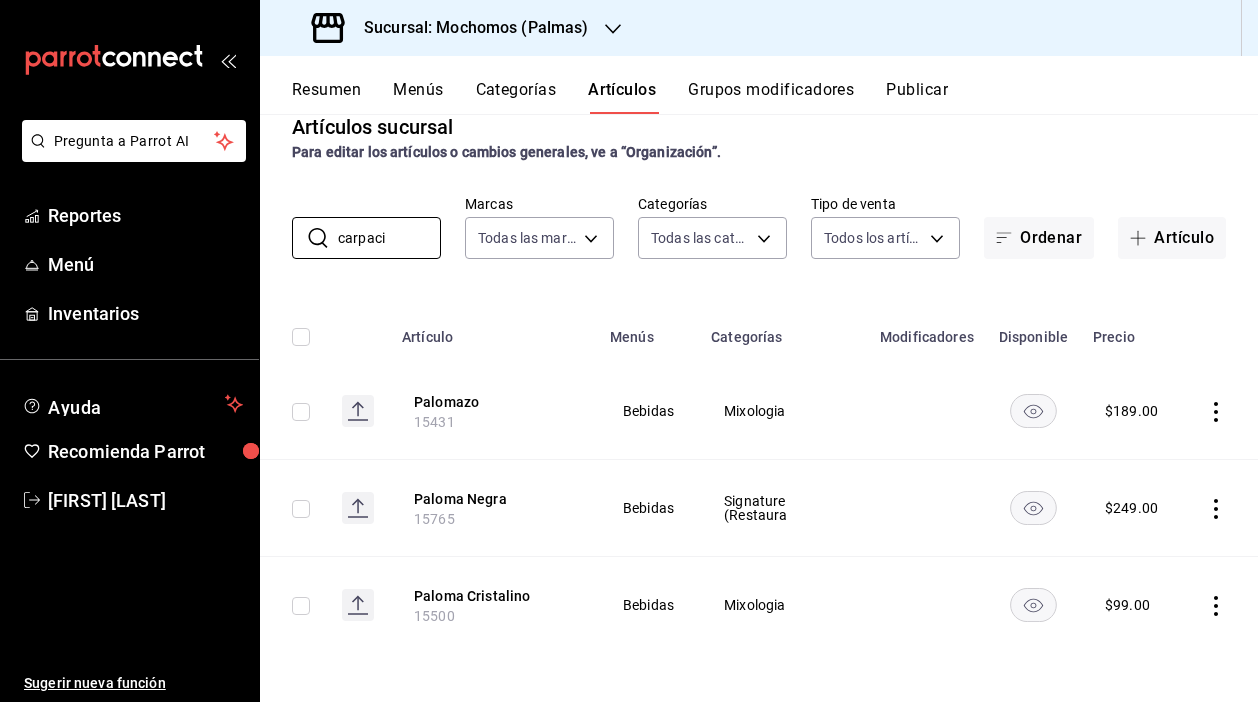 scroll, scrollTop: 0, scrollLeft: 0, axis: both 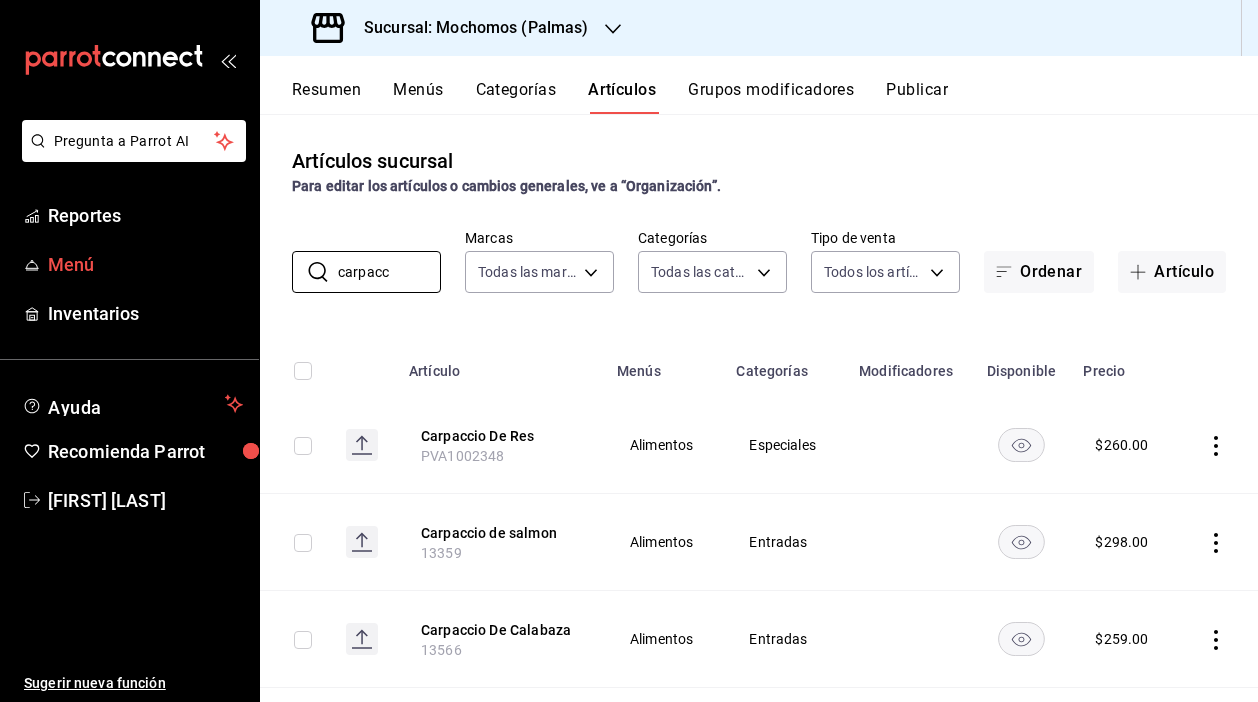 drag, startPoint x: 395, startPoint y: 274, endPoint x: 249, endPoint y: 274, distance: 146 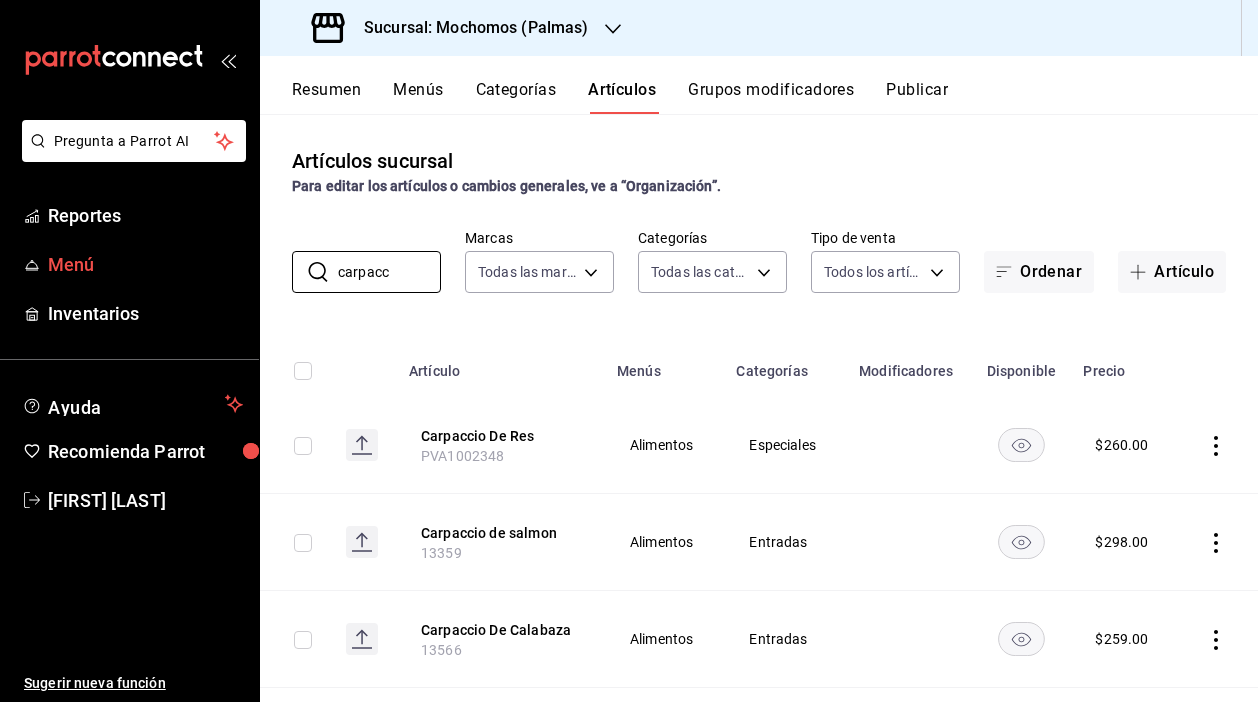 click on "Sucursal: Mochomos ([CITY]) Resumen Menús Categorías Artículos Grupos modificadores Publicar Artículos sucursal Para editar los artículos o cambios generales, ve a “Organización”. ​ carpacc ​ Marcas Todas las marcas, Sin marca [UUID] Categorías Todas las categorías, Sin categoría Tipo de venta Todos los artículos ALL Ordenar Artículo Artículo Menús Categorías Modificadores Disponible Precio Carpaccio De Res PVA[NUMBER] Alimentos Especiales $ [PRICE] Carpaccio de salmon [NUMBER] Alimentos Entradas $ [PRICE] Carpaccio De Calabaza [NUMBER] Alimentos Entradas $ [PRICE] Carpaccio de calabaza Inact AR-[UUID] Delivery Alimentos Delivery Entradas $ [PRICE] Carpaccio de Portobello [NUMBER] Alimentos Entradas $ [PRICE] Carpaccio Betabel [NUMBER] Delivery Alimentos Delivery Entradas $ [PRICE] Guardar" at bounding box center (629, 351) 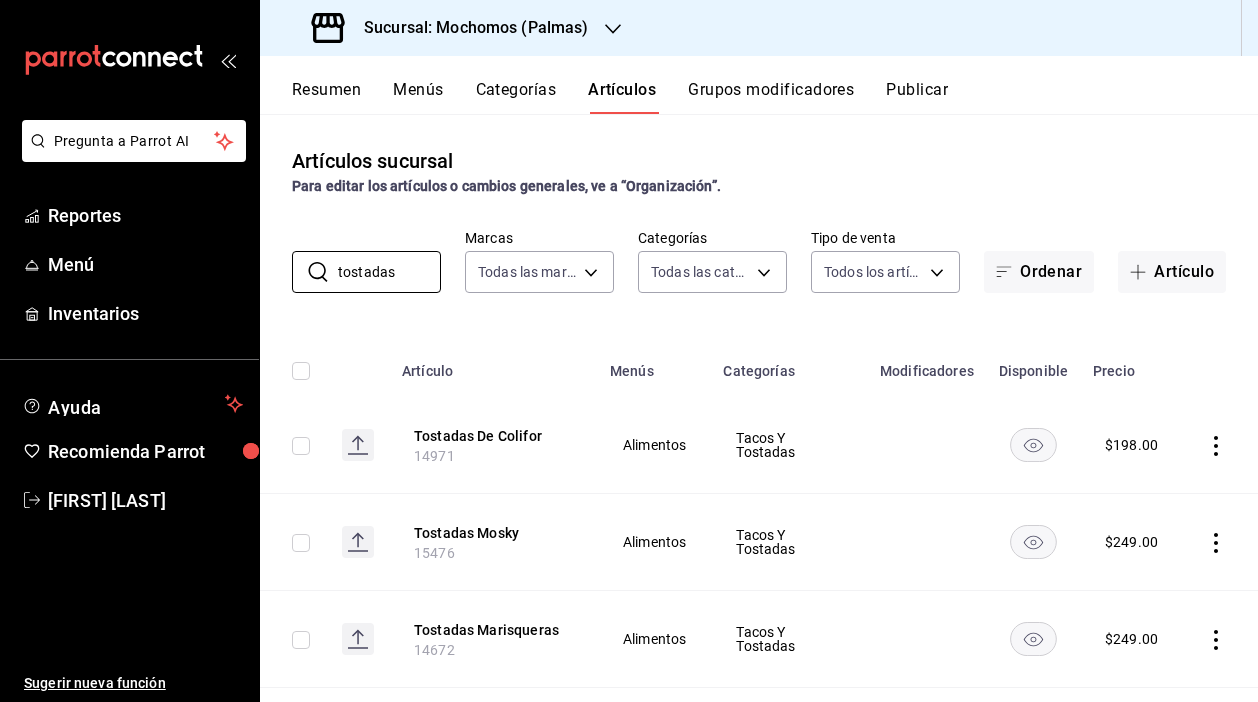 scroll, scrollTop: 47, scrollLeft: 0, axis: vertical 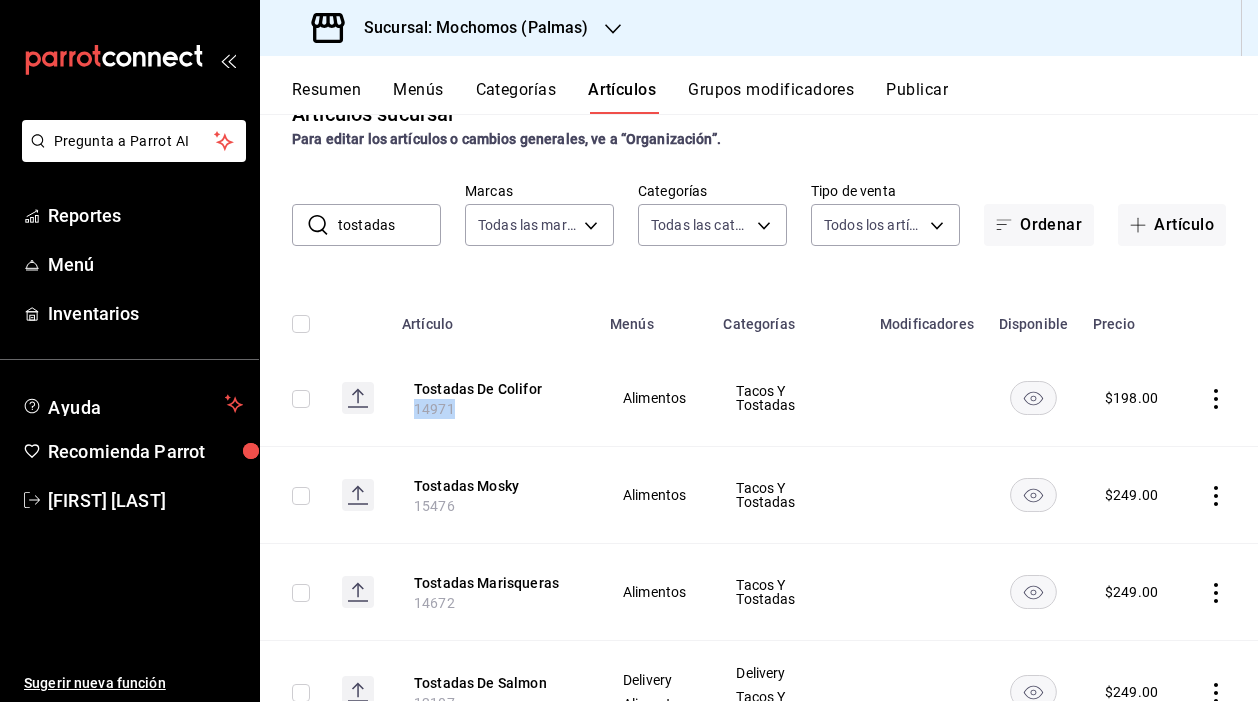 drag, startPoint x: 454, startPoint y: 405, endPoint x: 392, endPoint y: 405, distance: 62 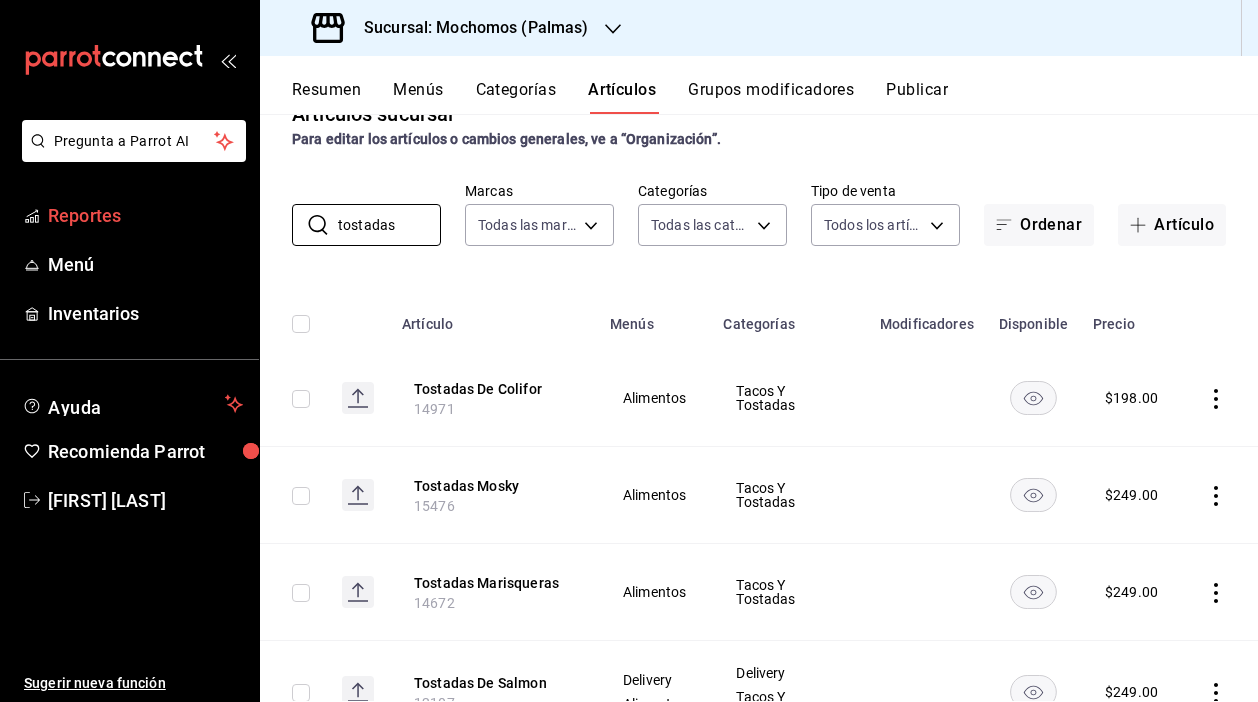 drag, startPoint x: 407, startPoint y: 226, endPoint x: 231, endPoint y: 224, distance: 176.01137 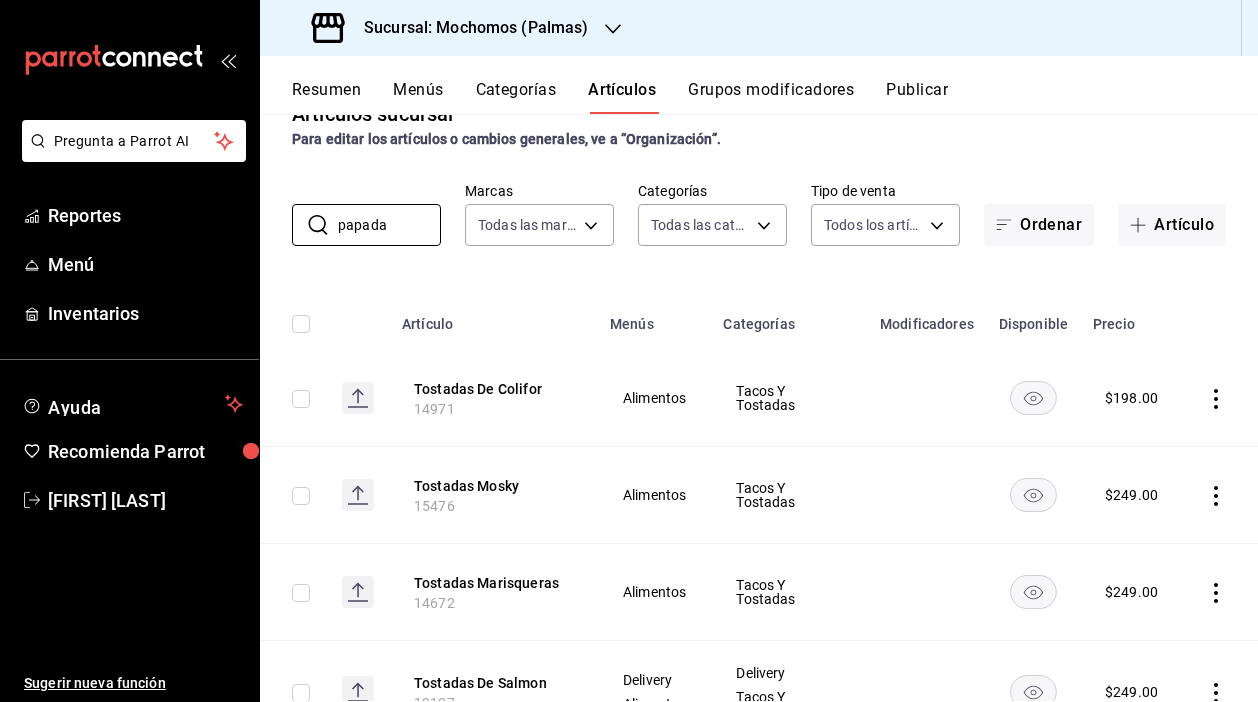 scroll, scrollTop: 0, scrollLeft: 0, axis: both 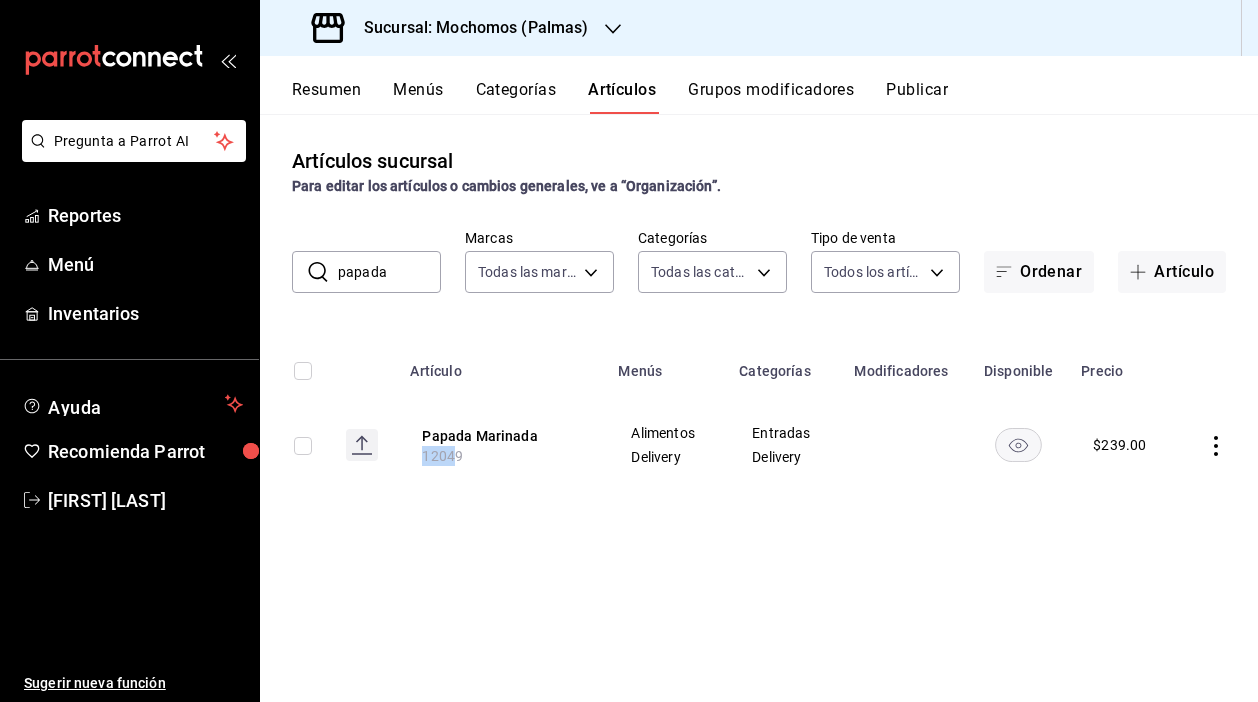 drag, startPoint x: 459, startPoint y: 458, endPoint x: 391, endPoint y: 458, distance: 68 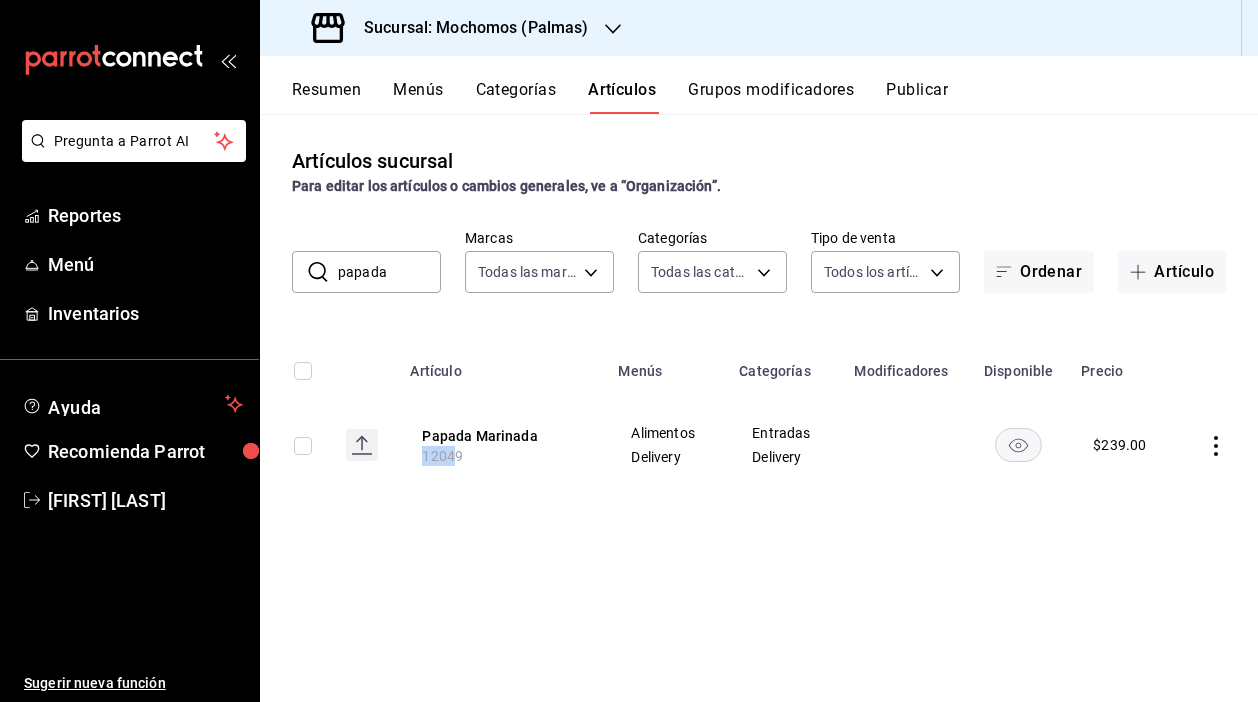 click on "Papada Marinada 12049 Alimentos Delivery Entradas Delivery $ 239.00" at bounding box center [759, 445] 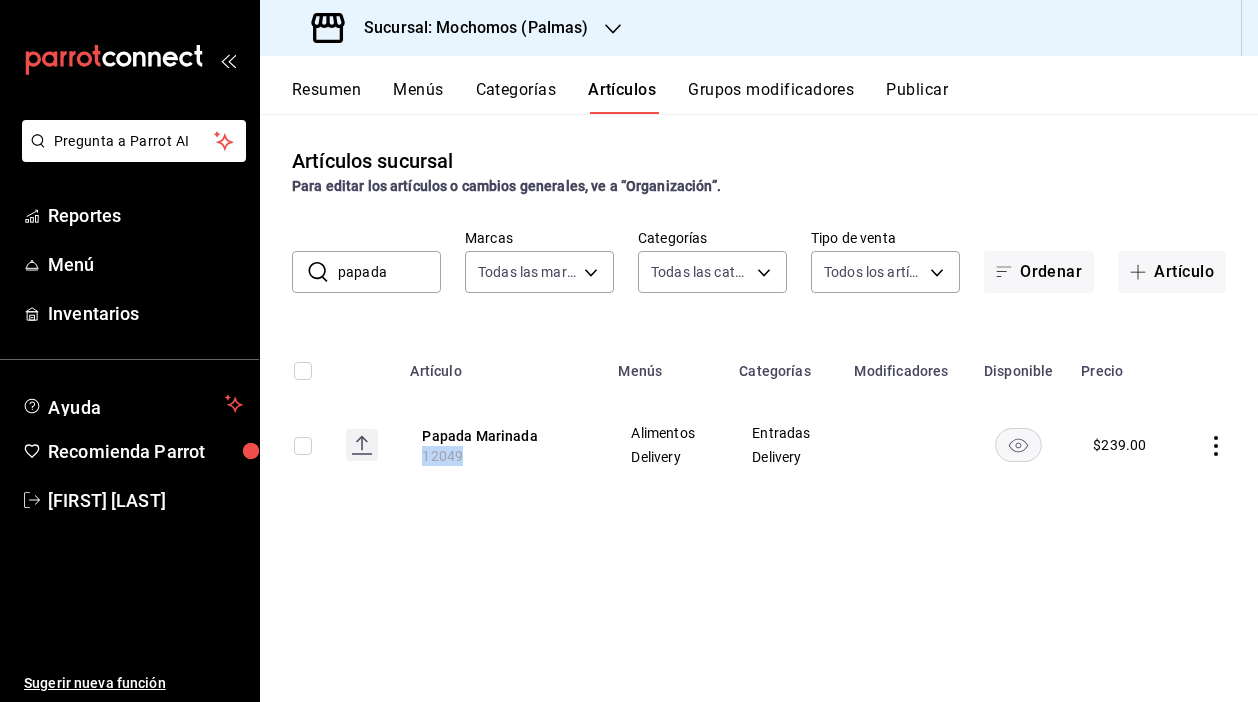 drag, startPoint x: 462, startPoint y: 458, endPoint x: 404, endPoint y: 457, distance: 58.00862 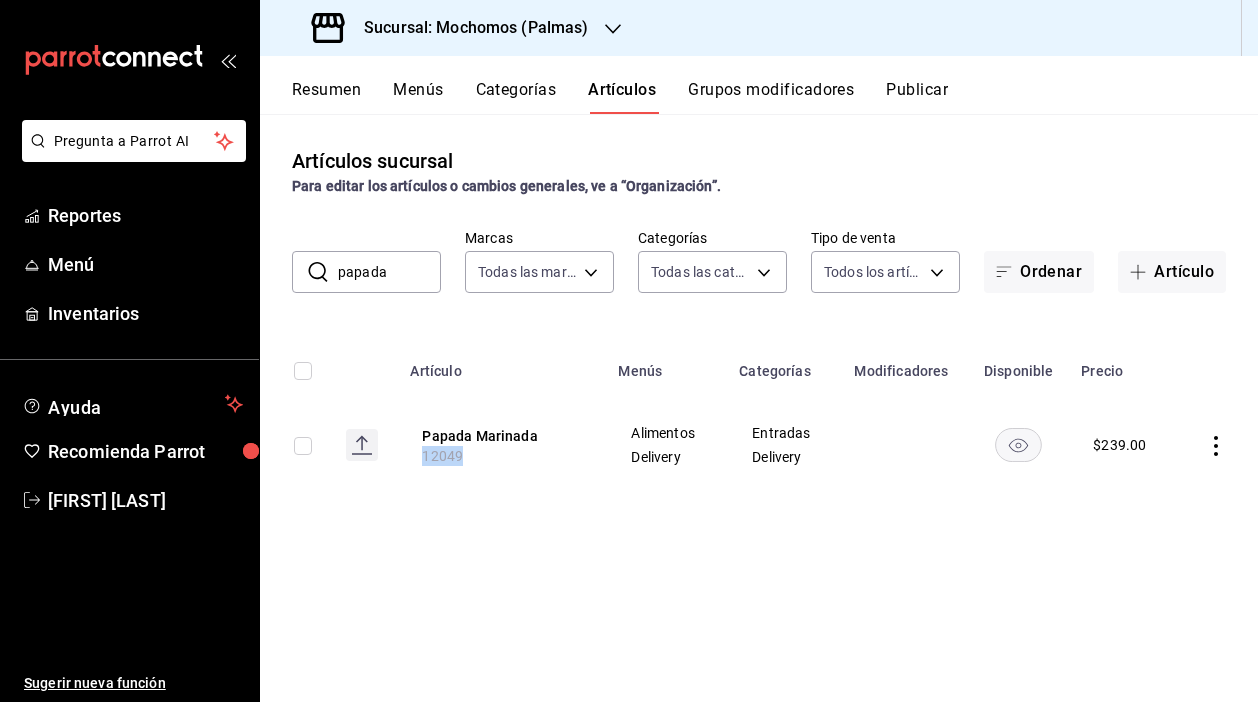 click on "Papada Marinada 12049" at bounding box center [502, 445] 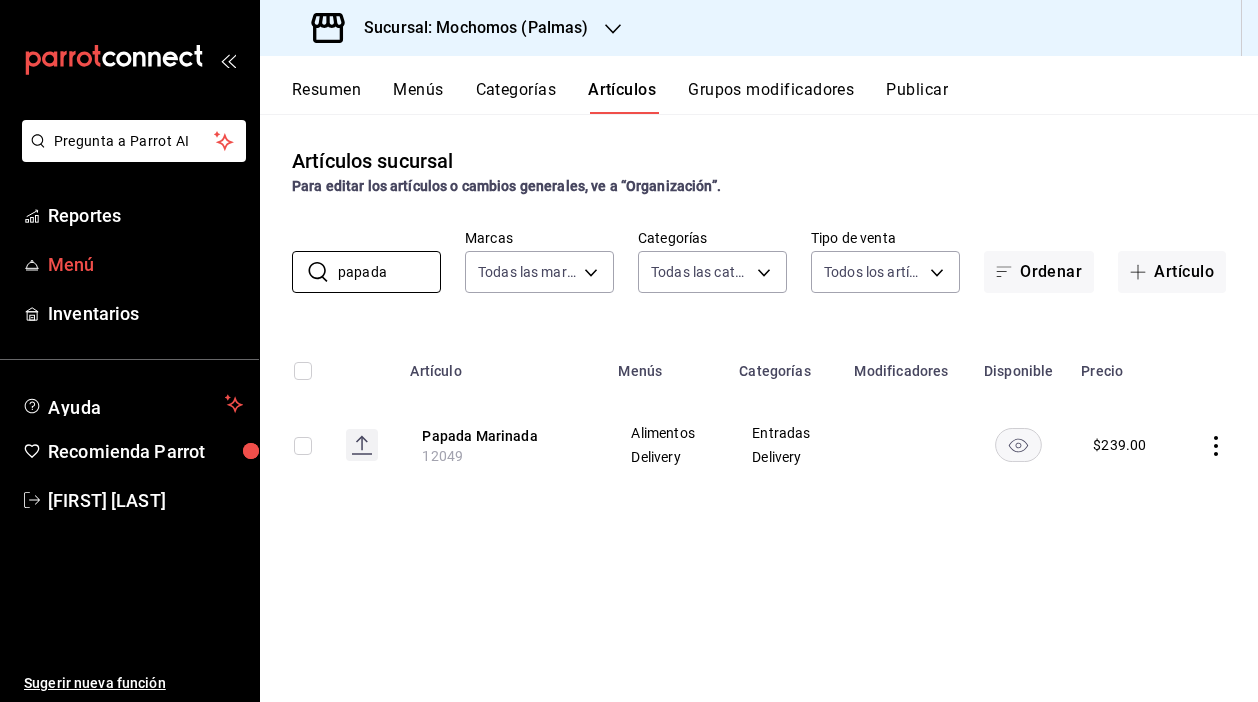 drag, startPoint x: 388, startPoint y: 271, endPoint x: 249, endPoint y: 271, distance: 139 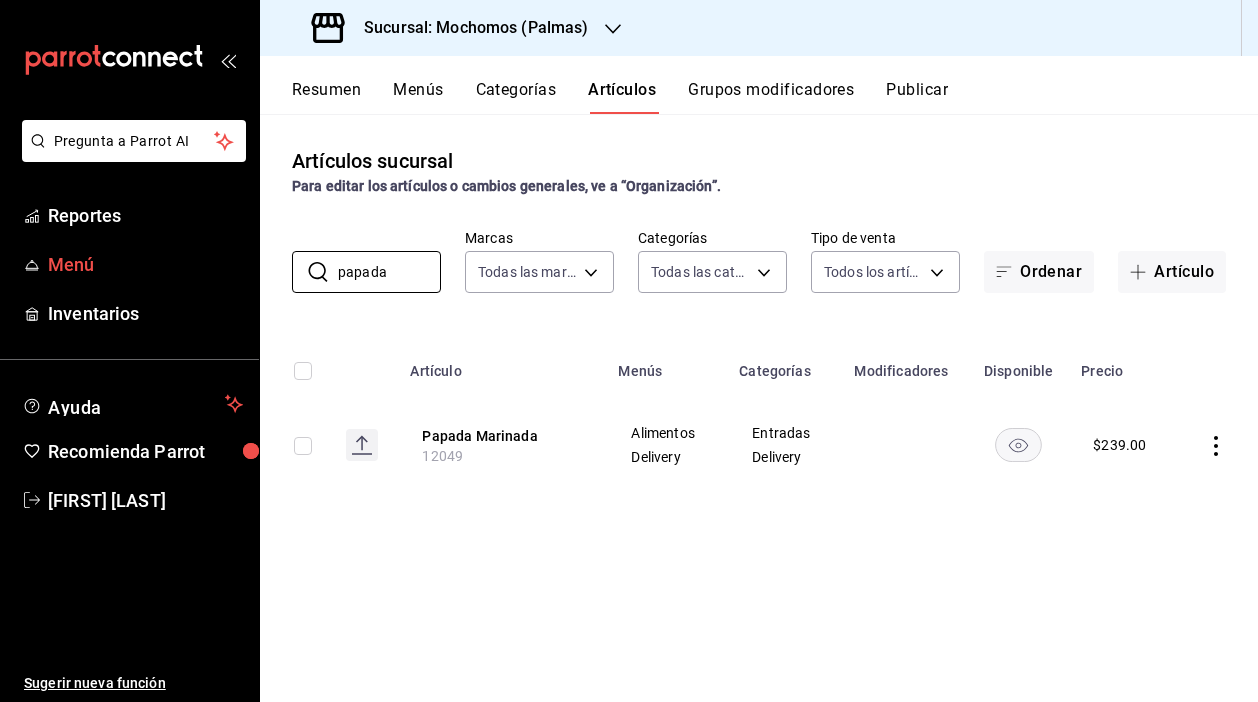 click on "Pregunta a Parrot AI Reportes   Menú   Inventarios   Ayuda Recomienda Parrot   [PERSON]   Sugerir nueva función   Sucursal: Mochomos (Palmas) Resumen Menús Categorías Artículos Grupos modificadores Publicar Artículos sucursal Para editar los artículos o cambios generales, ve a “Organización”. ​ papada ​ Marcas Todas las marcas, Sin marca 70f98016-ab90-4f26-81e6-ab4884d8d8a0 Categorías Todas las categorías, Sin categoría Tipo de venta Todos los artículos ALL Ordenar Artículo Artículo Menús Categorías Modificadores Disponible Precio Papada Marinada 12049 Alimentos Delivery Entradas Delivery $ 239.00 Guardar" at bounding box center (629, 351) 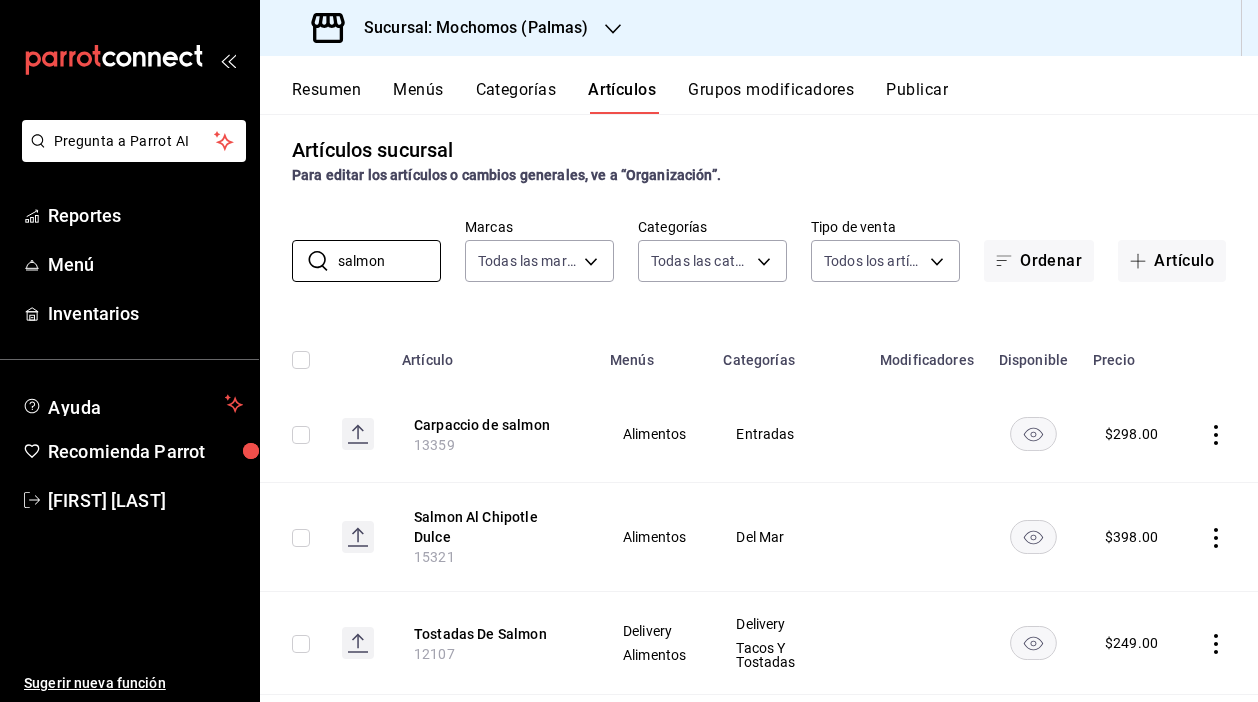 scroll, scrollTop: 13, scrollLeft: 0, axis: vertical 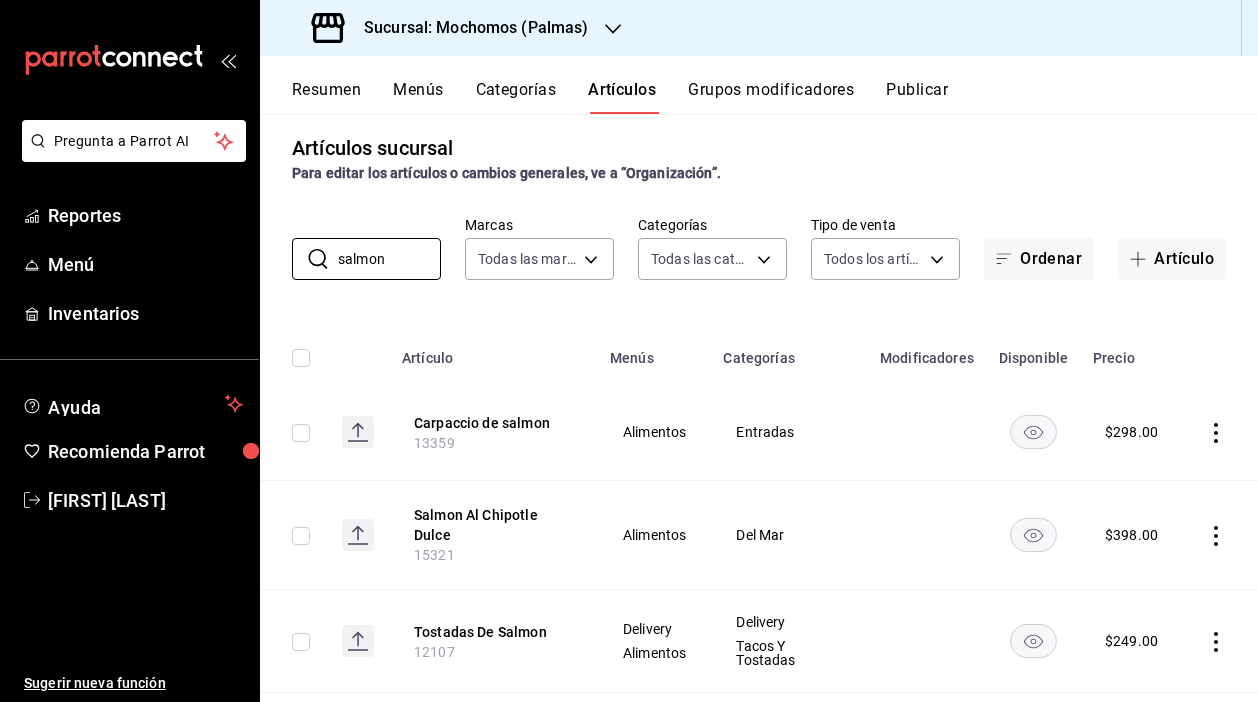 type on "salmon" 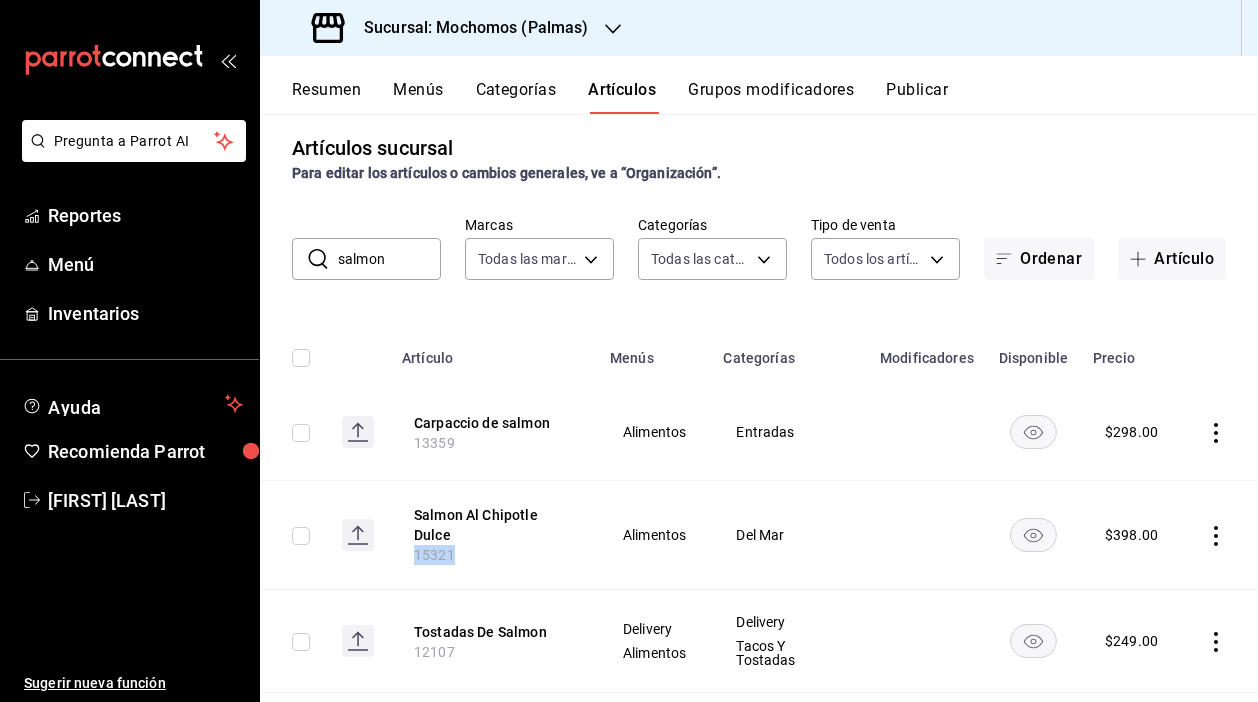 drag, startPoint x: 456, startPoint y: 554, endPoint x: 389, endPoint y: 554, distance: 67 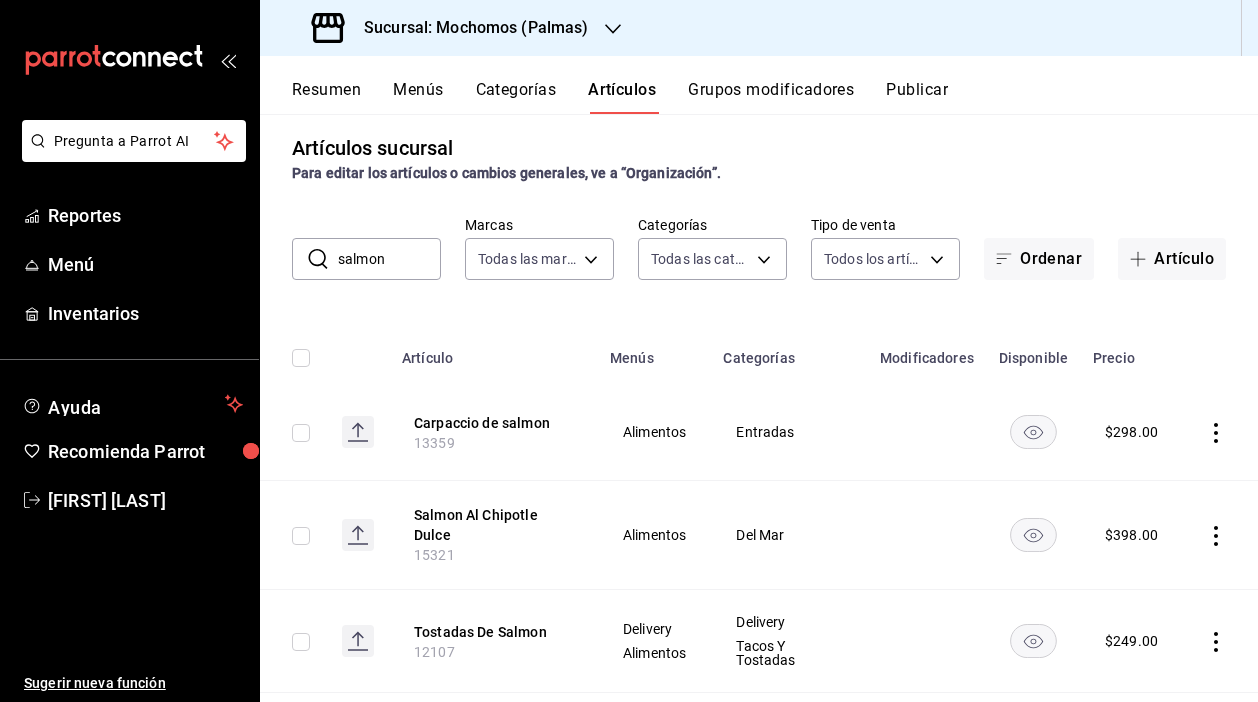 click on "Sucursal: Mochomos (Palmas)" at bounding box center [468, 28] 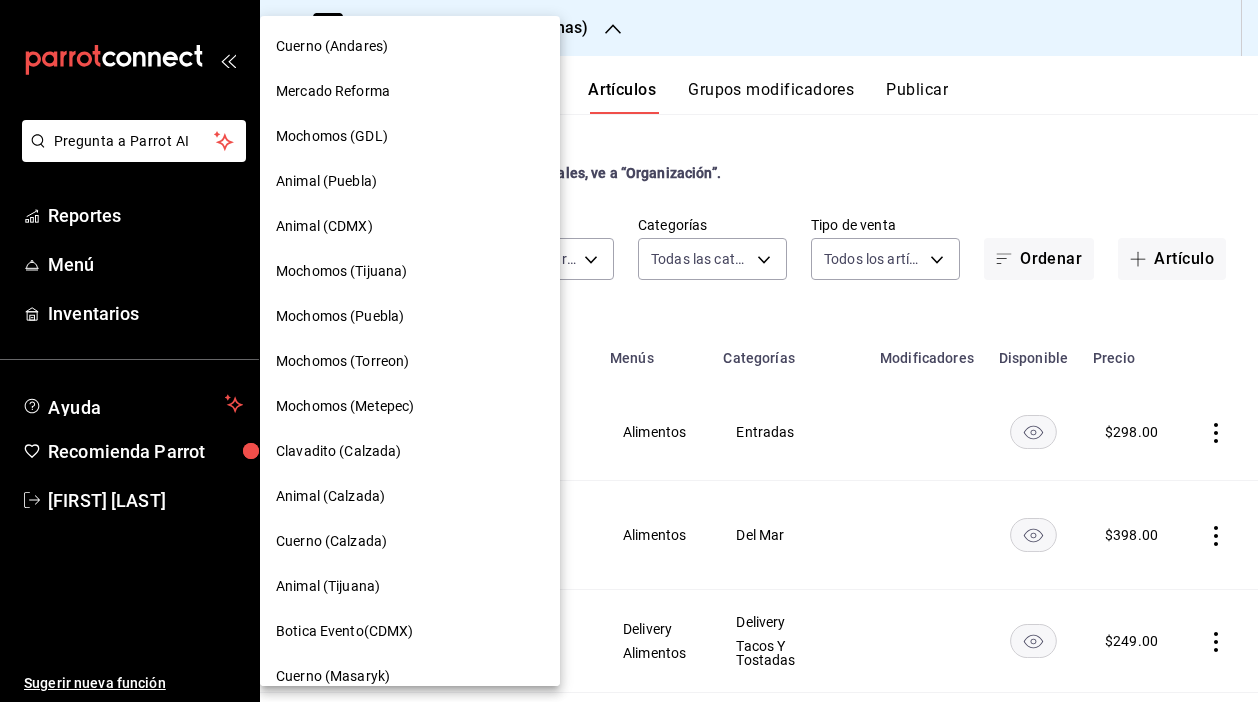 click on "Mochomos (Metepec)" at bounding box center (345, 406) 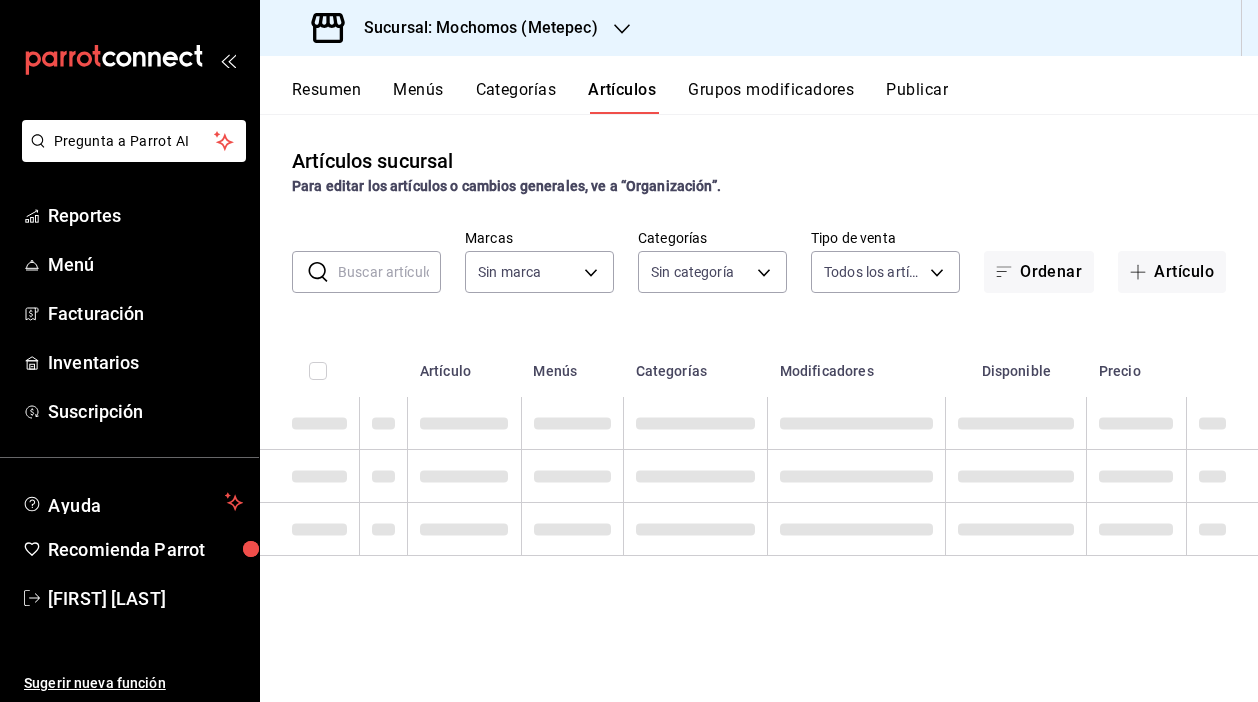 click at bounding box center [389, 272] 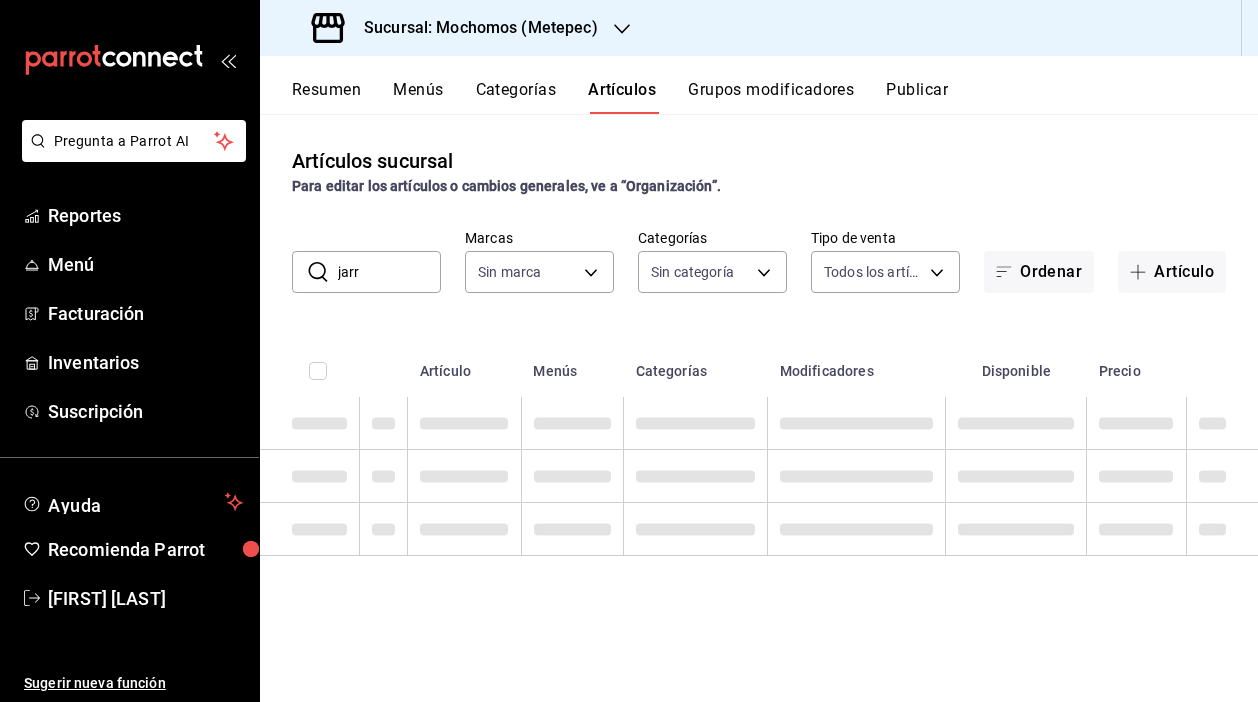 type on "jarri" 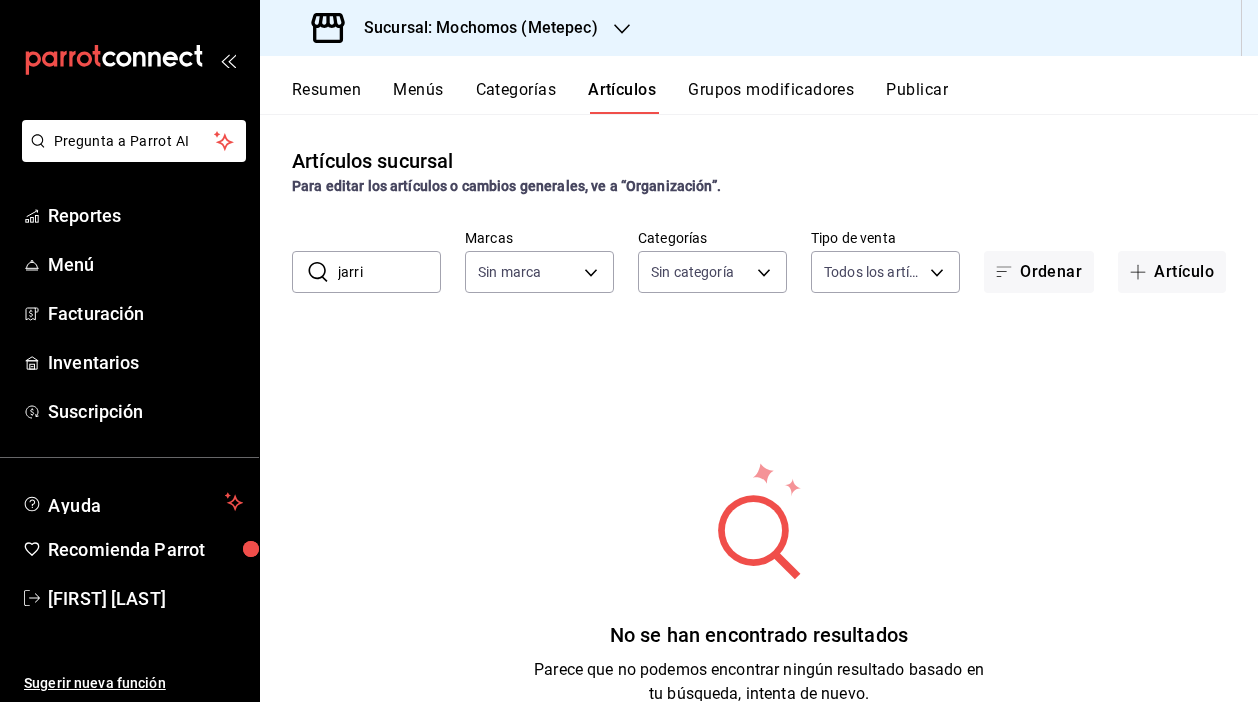 type on "2365f74e-aa6b-4392-bdf2-72765591bddf" 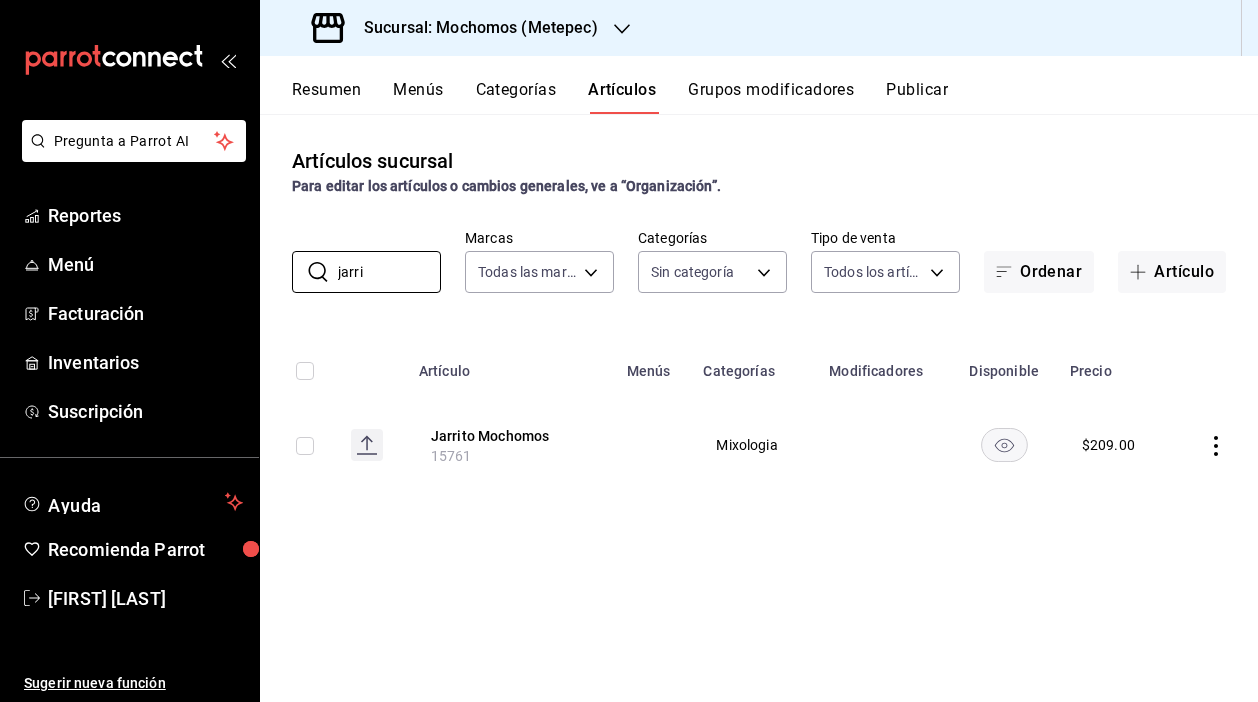 drag, startPoint x: 389, startPoint y: 277, endPoint x: 268, endPoint y: 277, distance: 121 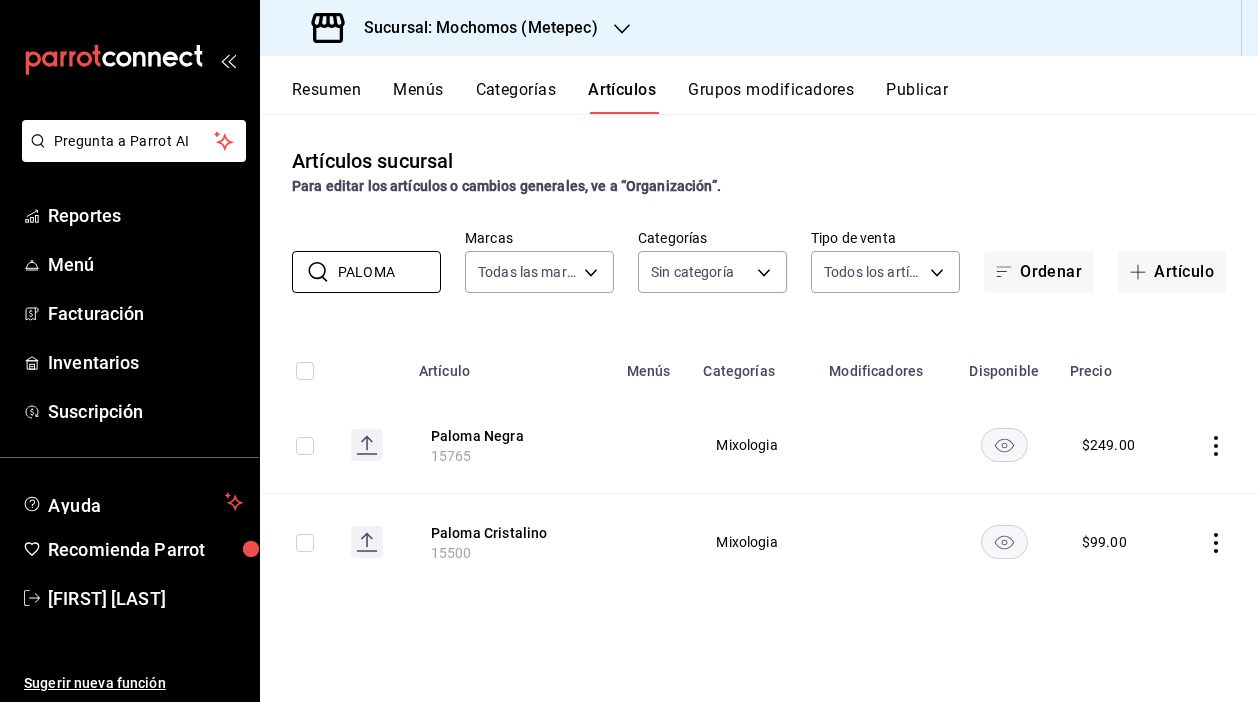 type on "PALOMA" 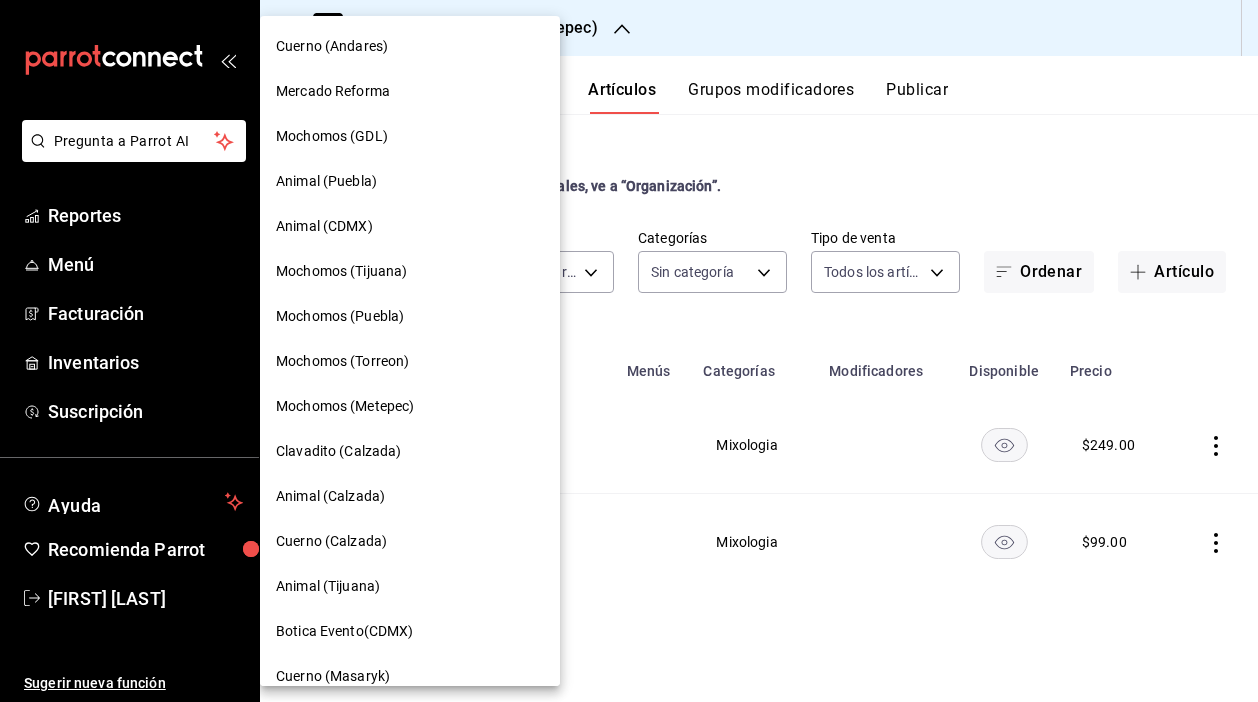 click on "Mochomos (Puebla)" at bounding box center [340, 316] 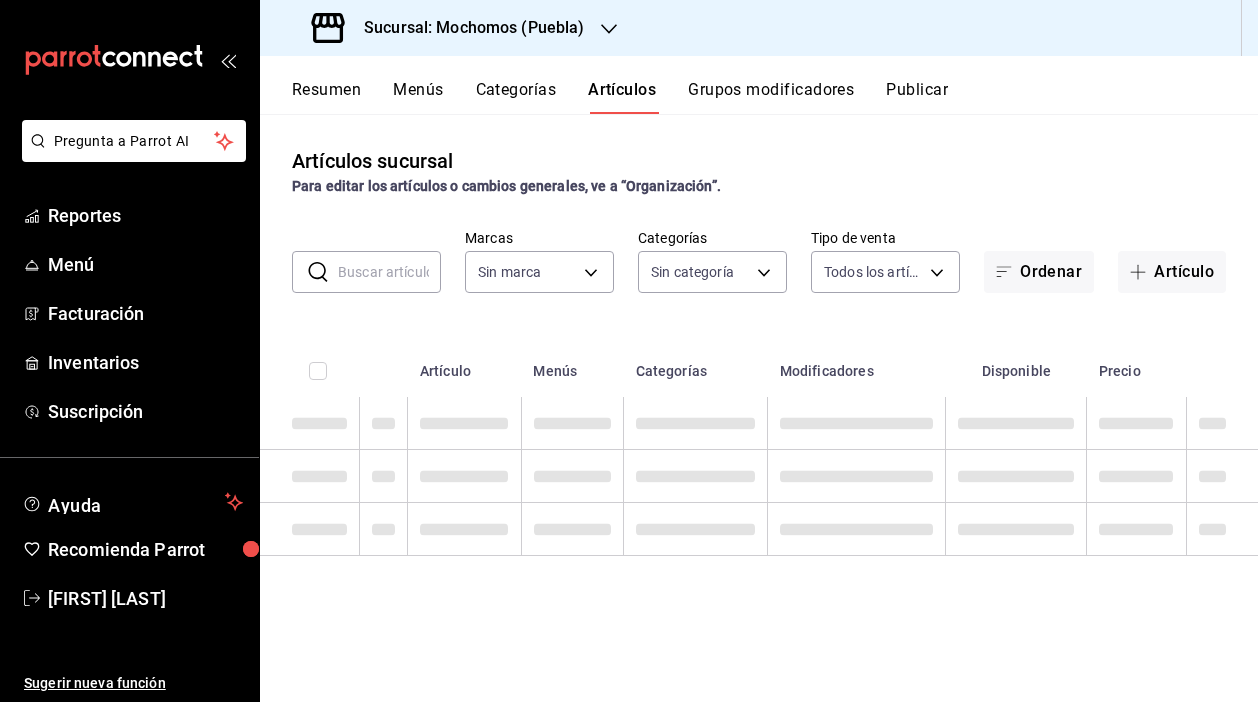 type on "357a9704-c999-4c63-af81-0c25438b67b5,a93eec79-672f-49c2-b1cd-14f211909374,5e983478-fc85-4db5-949c-195bc59d9017,c3aed2d8-39ed-4743-9fb8-fb39105a1447,311a7bf0-c971-43ff-b15a-150b9037268b,b4f1706d-c5c5-4a9b-997d-debf50c513e5,02dd8096-875e-4490-8c04-3fb7d277357a,ec65d239-6758-4c6a-9a95-073b0d3d2ef7,5431d3a5-c4a3-4943-8711-a376ada9e44f,e583aa58-d4f5-47fb-b327-12351e53f0dd,5c23fa2f-517a-43dc-9f91-53e334401d45,dcfab1b1-bc32-4f57-a935-73e33ff0957a,24ba0781-913f-42fd-9e3b-a46440a64cf1,5742176f-5ef8-4193-ae61-f13752fd18fb,7e8ea587-f8aa-4e9a-bb43-c10fdd3f3293,4c3d8c77-7651-4e9c-98c6-8491889ace21,ba1eef04-7da2-446e-bbf0-0226a90f3d26,59bae45c-f9a3-4fc0-b880-e89877387eb5,bd416544-fda5-4dba-9df7-e81c2e1cceee,7227f277-80df-48f8-8767-482d7bb23b59,a2dcd69a-1335-4eb2-a026-5f577265e02f,e14b5cd5-4246-420d-b958-aa7b289e1f43,72c647b1-89b2-4c2b-bc5c-a92b8ca390a5,7ced84c9-d953-4c04-9147-f5c01d21d99e,72c57a6f-d4ed-4d71-ac5e-ff387ee4147f,e2dd7b38-1c6c-4b71-b1cf-8a1691b169b0,617959b0-98c6-4371-95ed-edd17f21decf,8ae3f0ba-ac42-47be-bfa..." 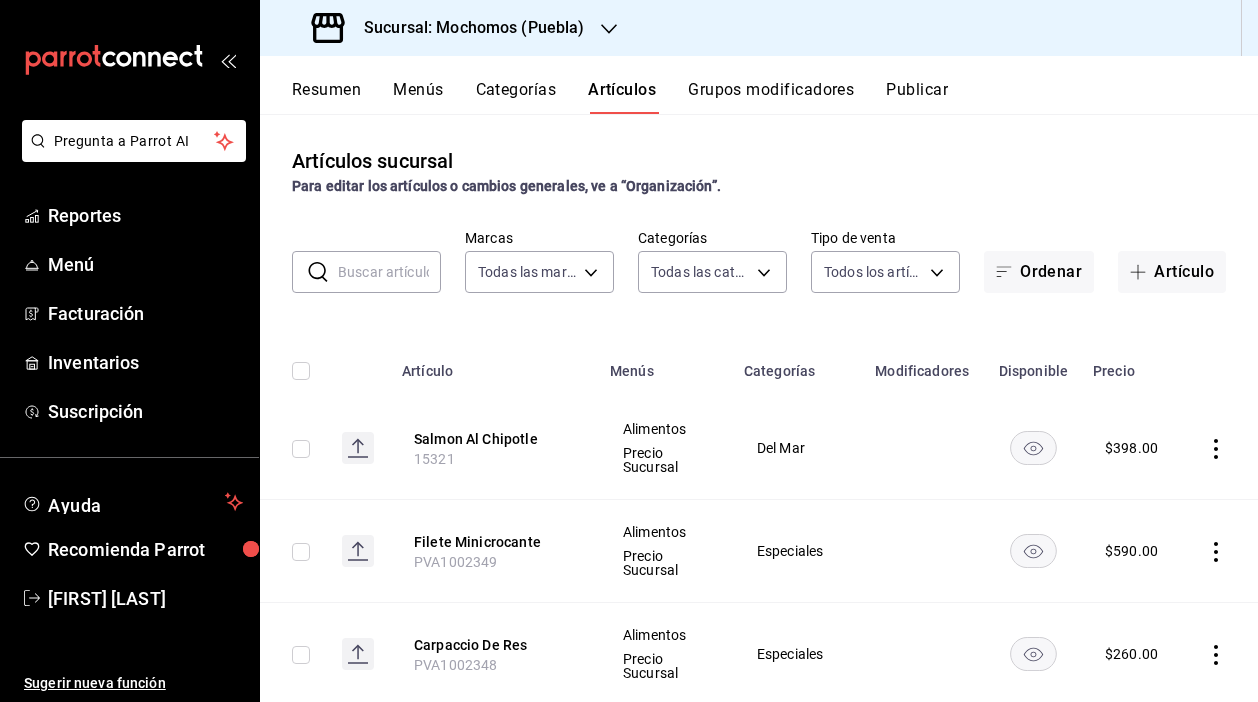 type on "65eb7388-82e4-42fa-8caf-680550c77e6f" 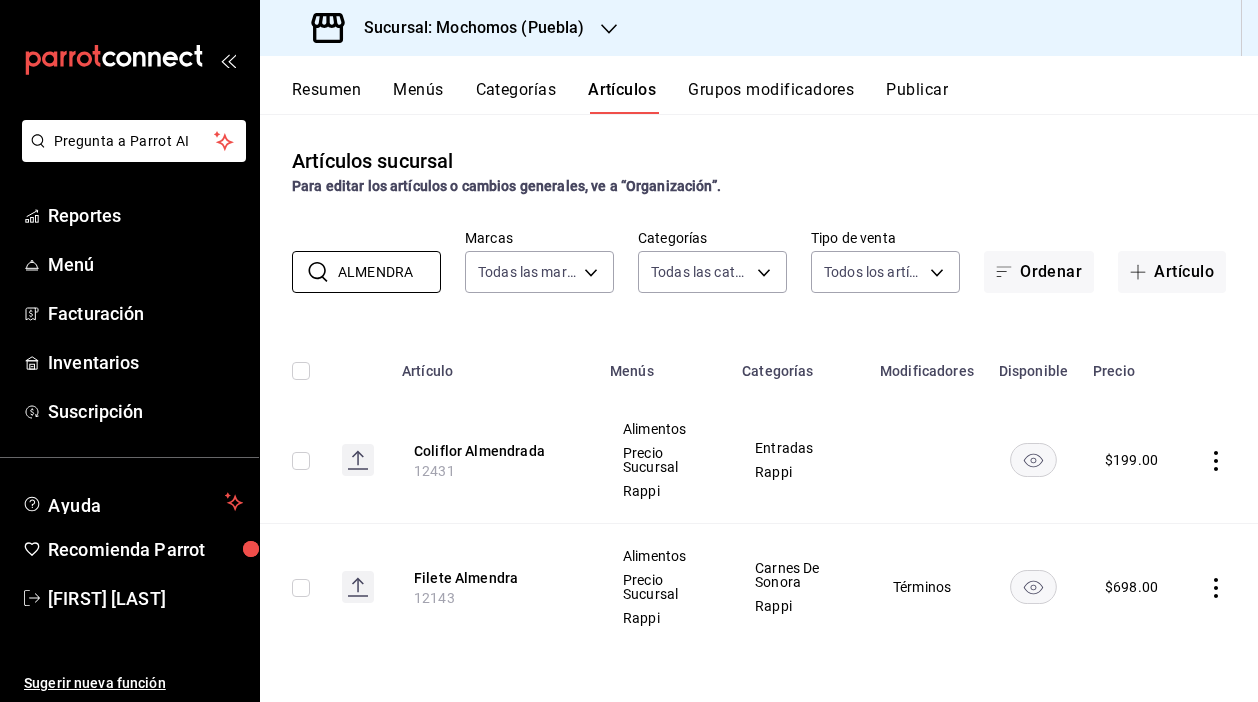 scroll, scrollTop: 0, scrollLeft: 0, axis: both 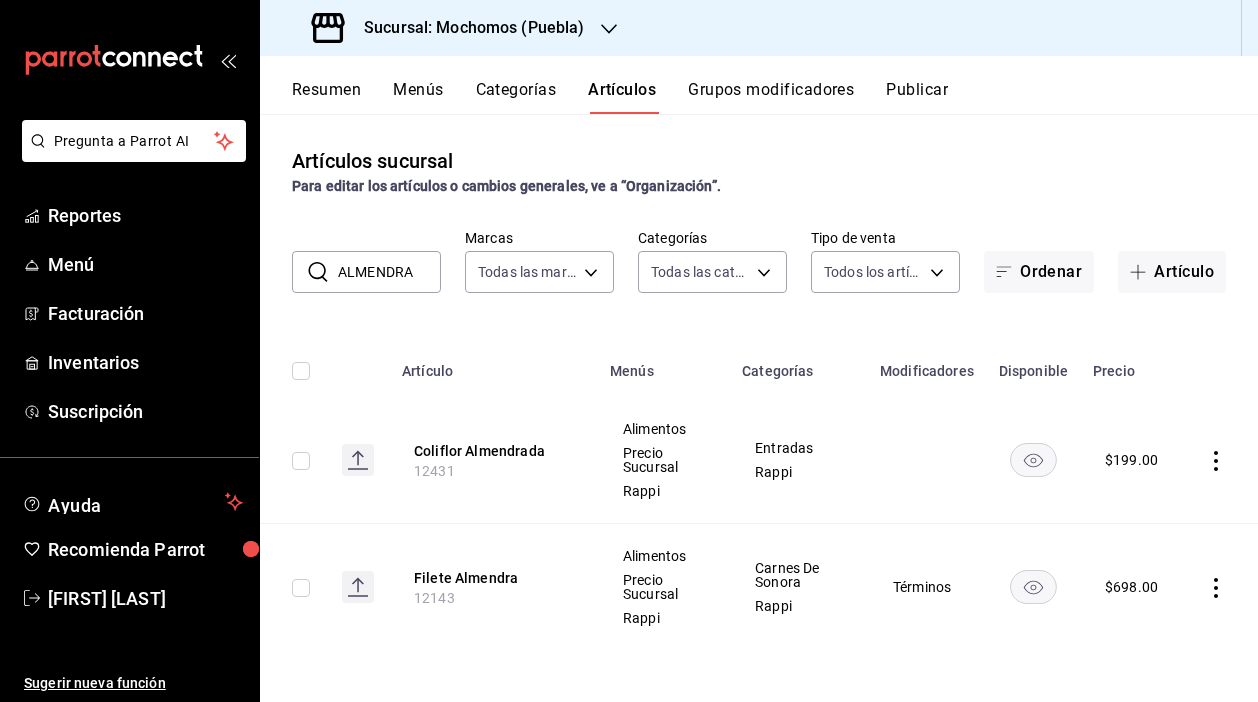 drag, startPoint x: 453, startPoint y: 599, endPoint x: 397, endPoint y: 599, distance: 56 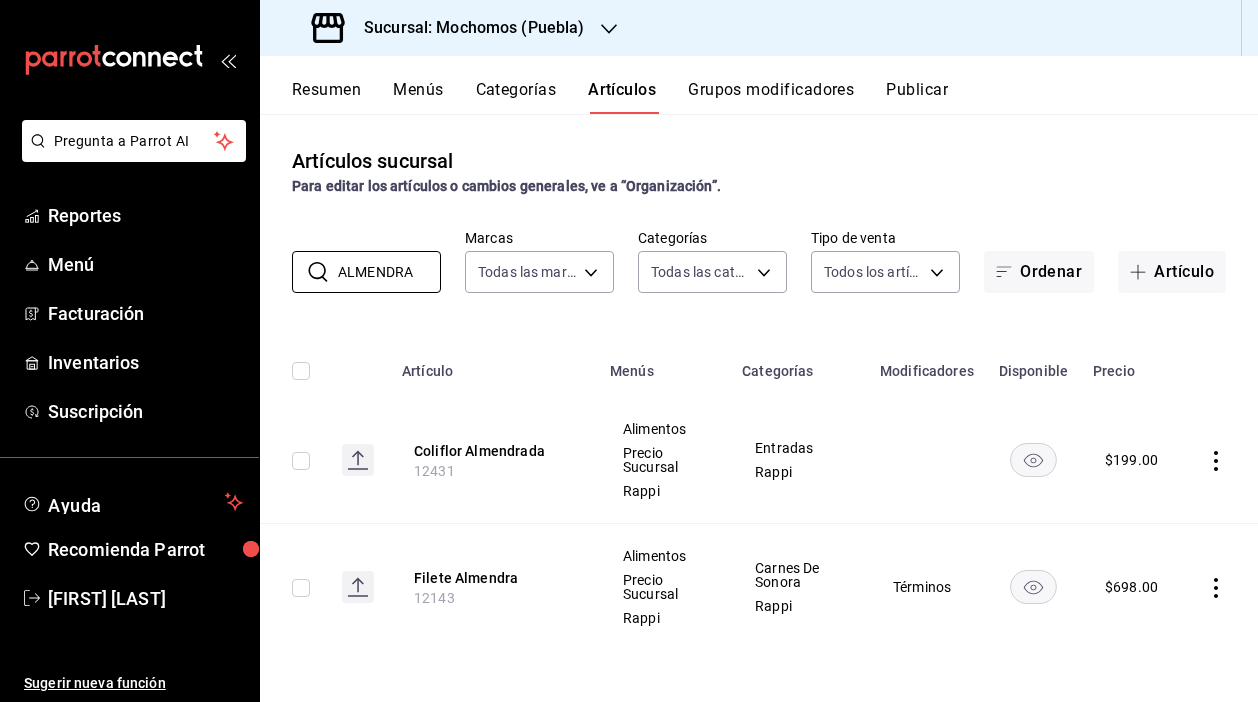 drag, startPoint x: 414, startPoint y: 275, endPoint x: 265, endPoint y: 273, distance: 149.01343 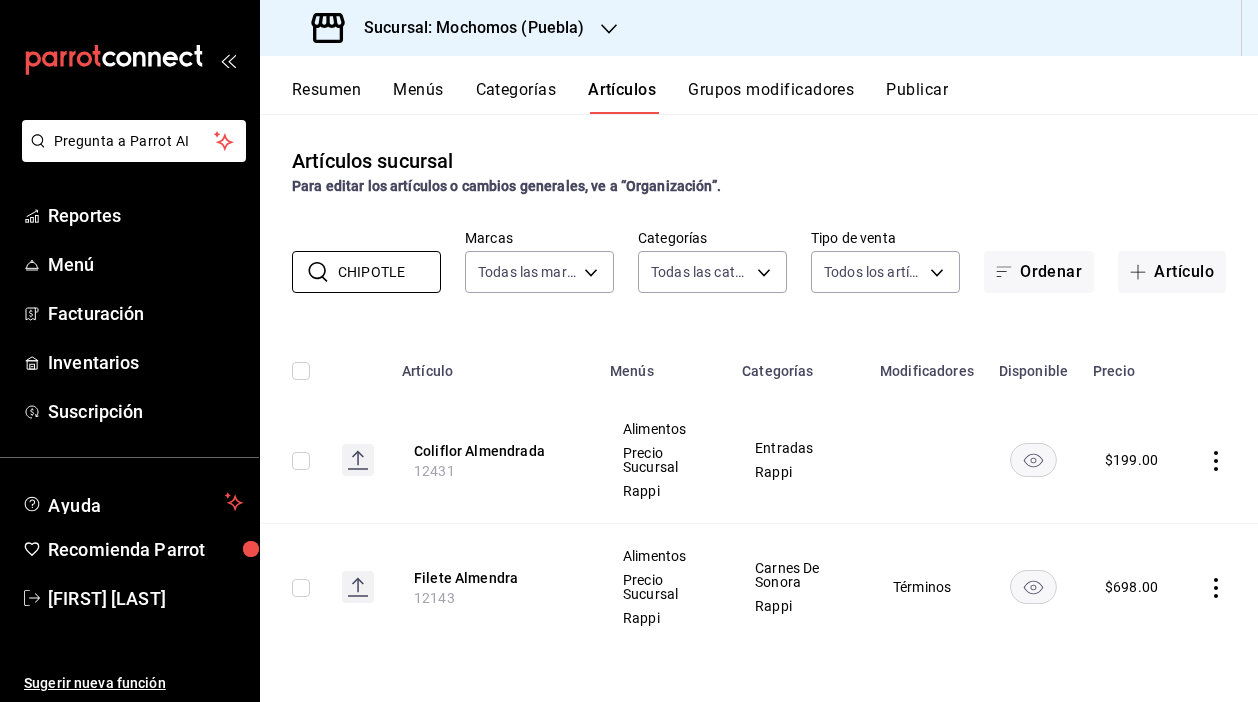 type on "CHIPOTLE" 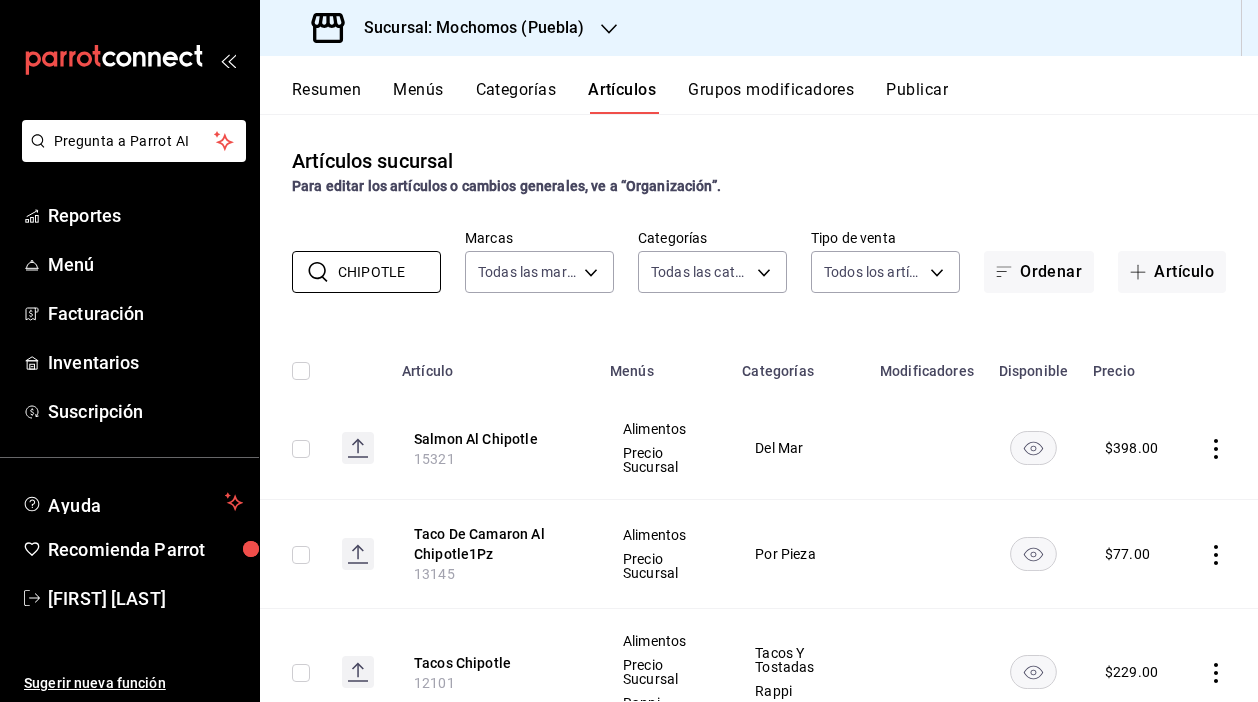 drag, startPoint x: 412, startPoint y: 272, endPoint x: 260, endPoint y: 272, distance: 152 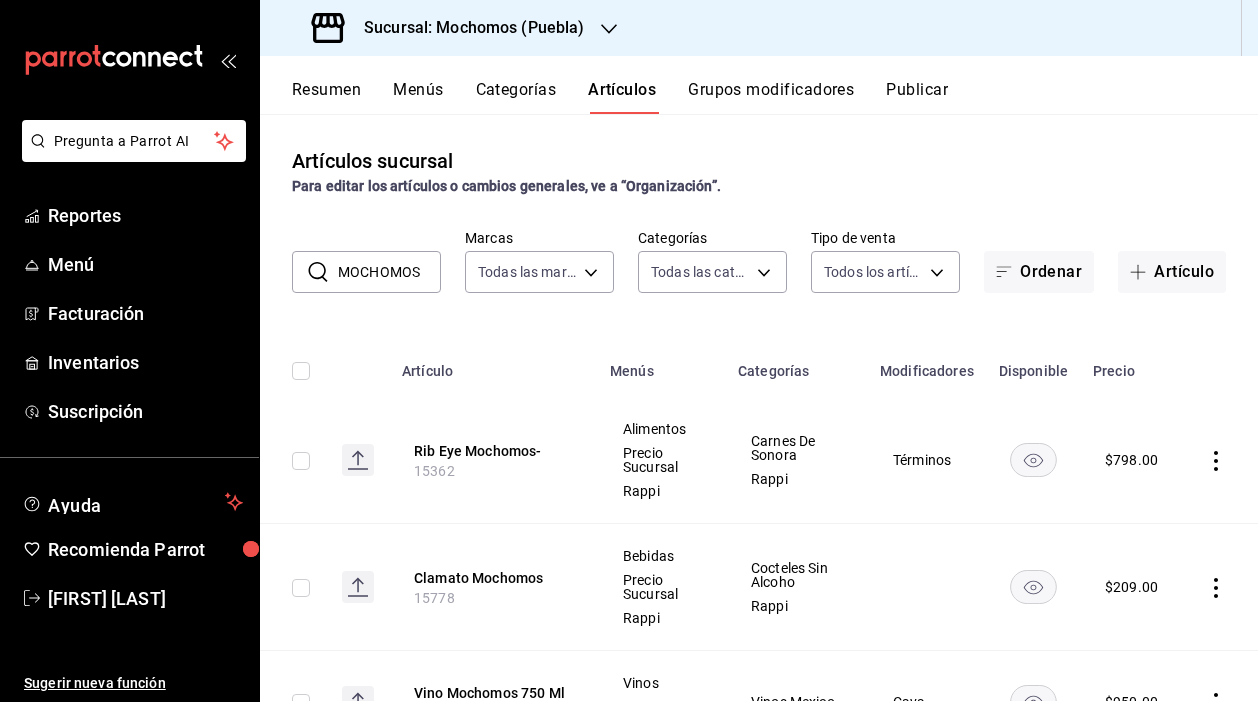 scroll, scrollTop: 0, scrollLeft: 0, axis: both 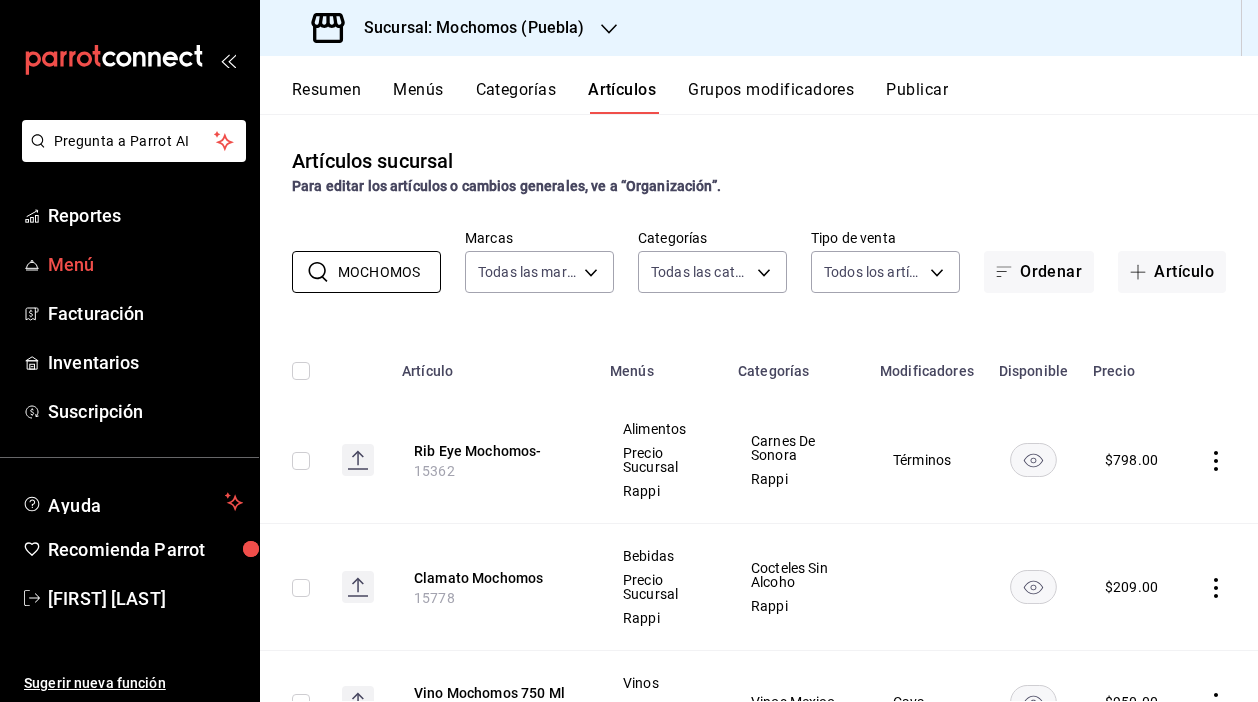 click on "Pregunta a Parrot AI Reportes   Menú   Facturación   Inventarios   Suscripción   Ayuda Recomienda Parrot   [PERSON]   Sugerir nueva función   Sucursal: Mochomos (Puebla) Resumen Menús Categorías Artículos Grupos modificadores Publicar Artículos sucursal Para editar los artículos o cambios generales, ve a “Organización”. ​ MOCHOMOS ​ Marcas Todas las marcas, Sin marca 65eb7388-82e4-42fa-8caf-680550c77e6f Categorías Todas las categorías, Sin categoría Tipo de venta Todos los artículos ALL Ordenar Artículo Artículo Menús Categorías Modificadores Disponible Precio Rib Eye Mochomos- 15362 Alimentos Precio Sucursal Rappi Carnes De Sonora Rappi Términos $ 798.00 Clamato Mochomos 15778 Bebidas Precio Sucursal Rappi Cocteles Sin Alcoho Rappi $ 209.00 Vino Mochomos 750 Ml 12705 Vinos Precio Sucursal Vinos Mexico Cava $ 950.00 Vino Mochomos Cop. 12669 Vinos Precio Sucursal Vinos Copeo $ 245.00 Jarrito Mochomos 15761 Bebidas Precio Sucursal Signature (Restaura $ 209.00 Ensalada Mochomos $ $" at bounding box center [629, 351] 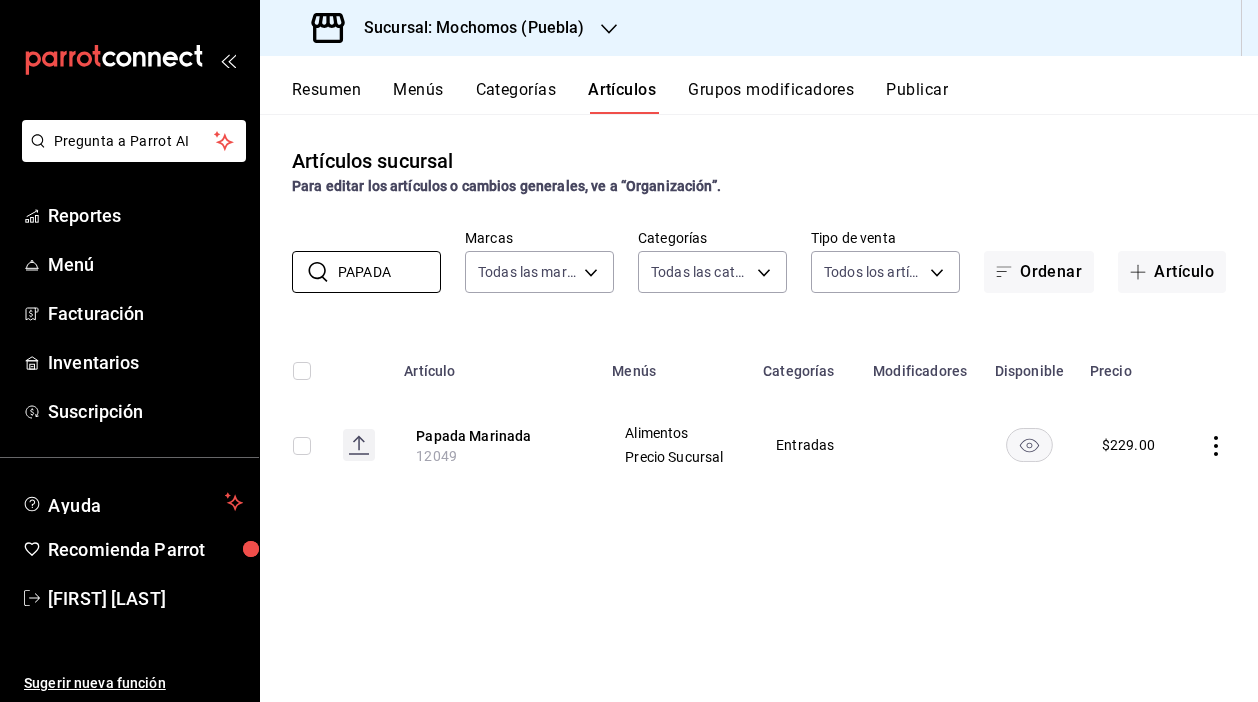 drag, startPoint x: 392, startPoint y: 269, endPoint x: 272, endPoint y: 269, distance: 120 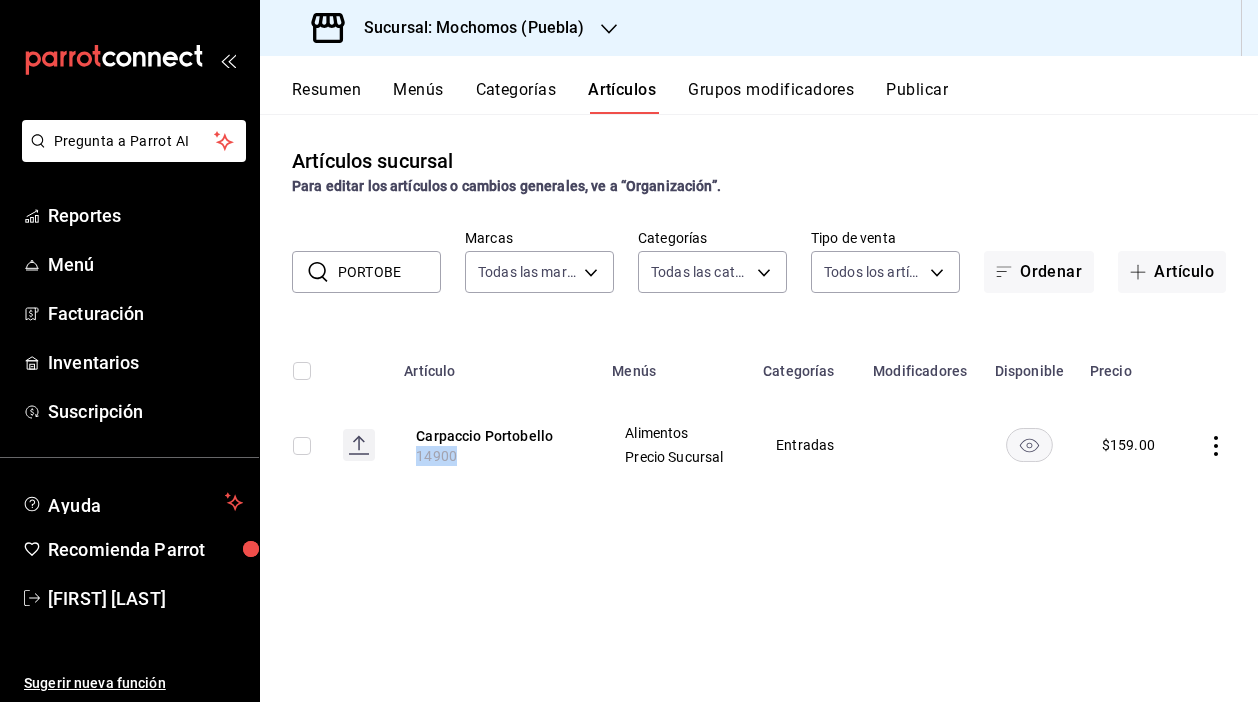 drag, startPoint x: 453, startPoint y: 457, endPoint x: 385, endPoint y: 457, distance: 68 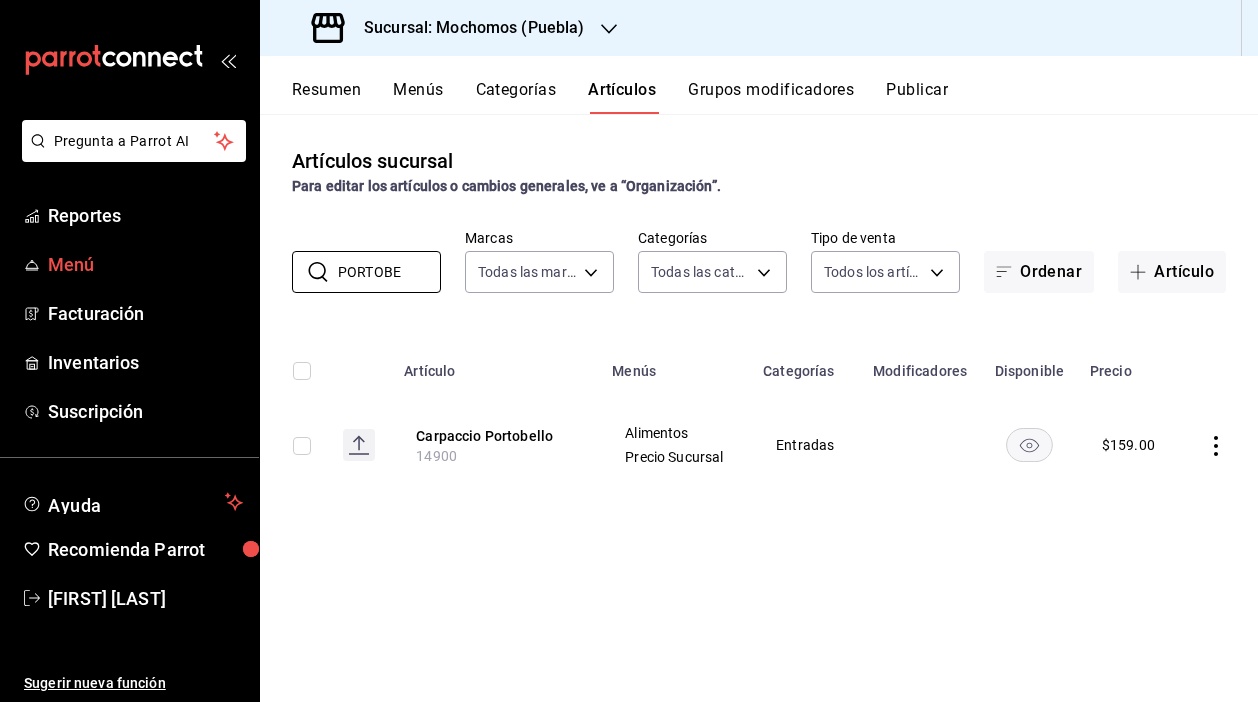 drag, startPoint x: 406, startPoint y: 275, endPoint x: 241, endPoint y: 275, distance: 165 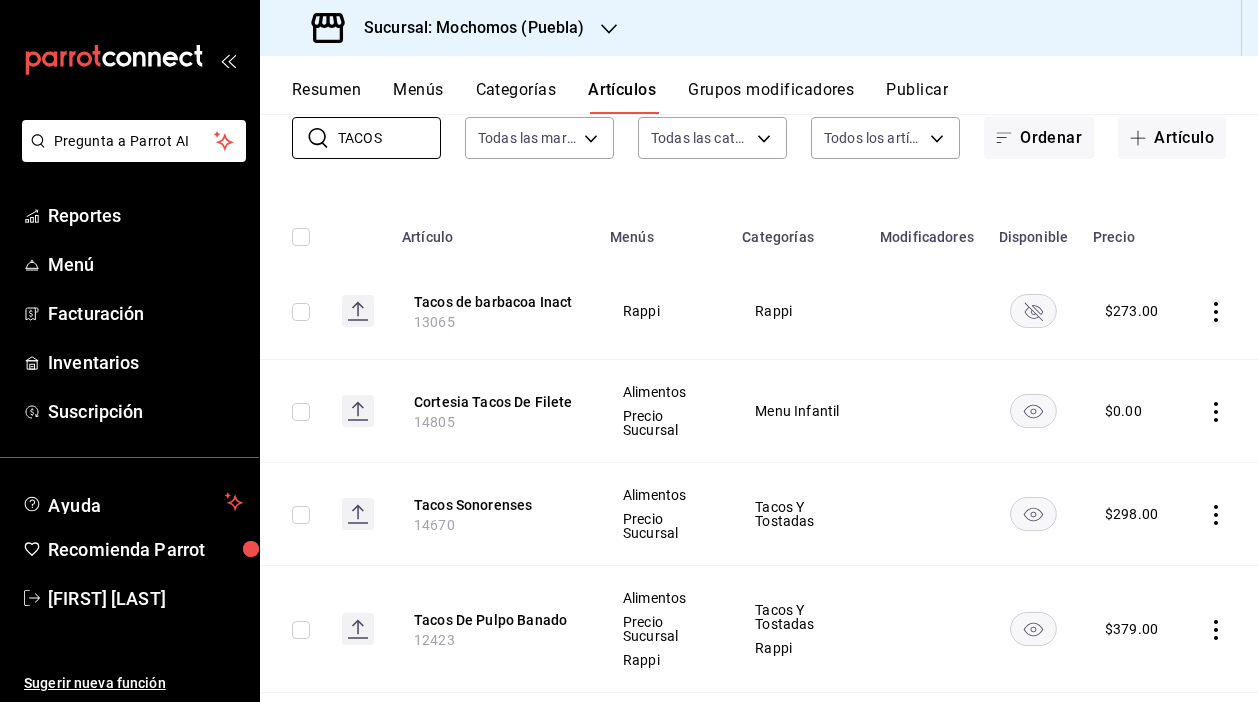 scroll, scrollTop: 69, scrollLeft: 0, axis: vertical 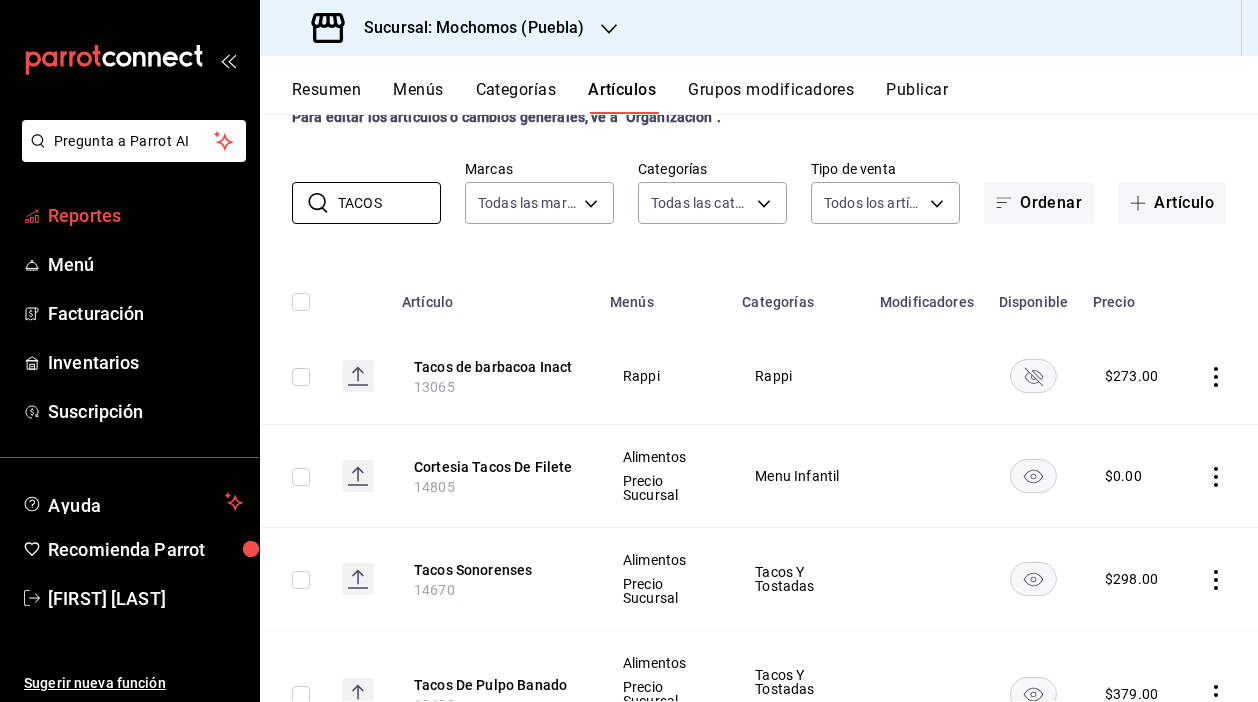 drag, startPoint x: 382, startPoint y: 204, endPoint x: 199, endPoint y: 203, distance: 183.00273 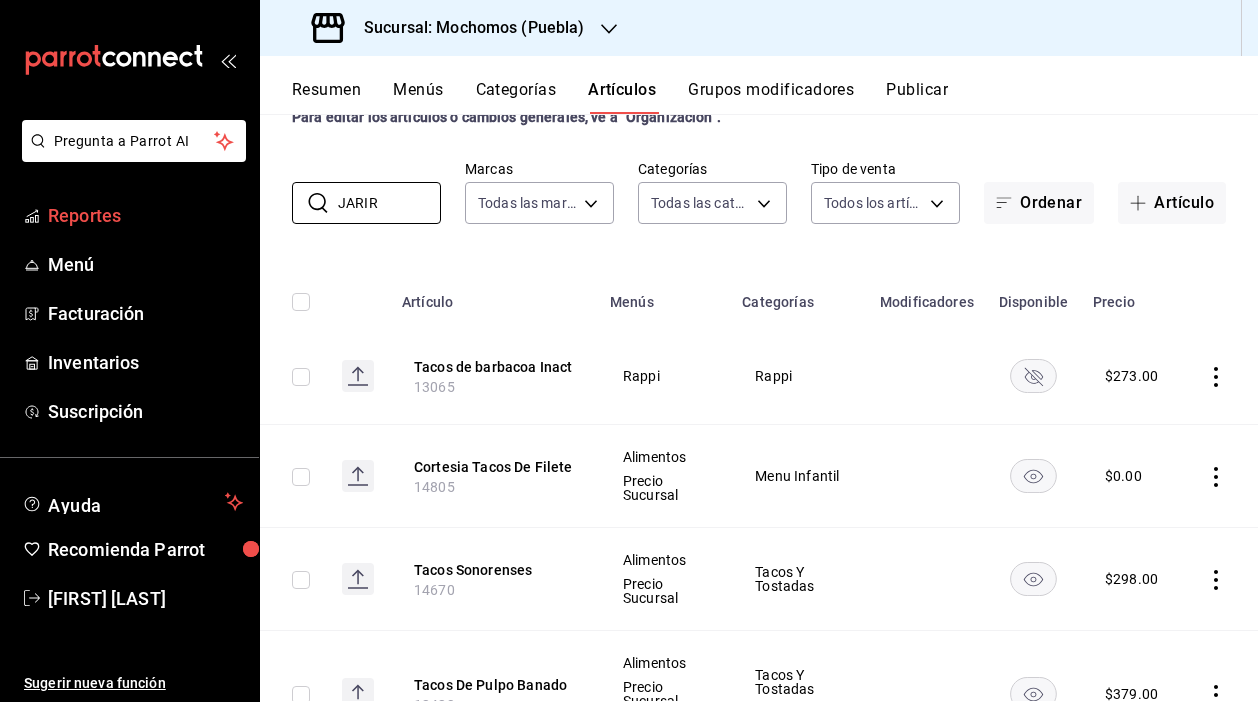 scroll, scrollTop: 0, scrollLeft: 0, axis: both 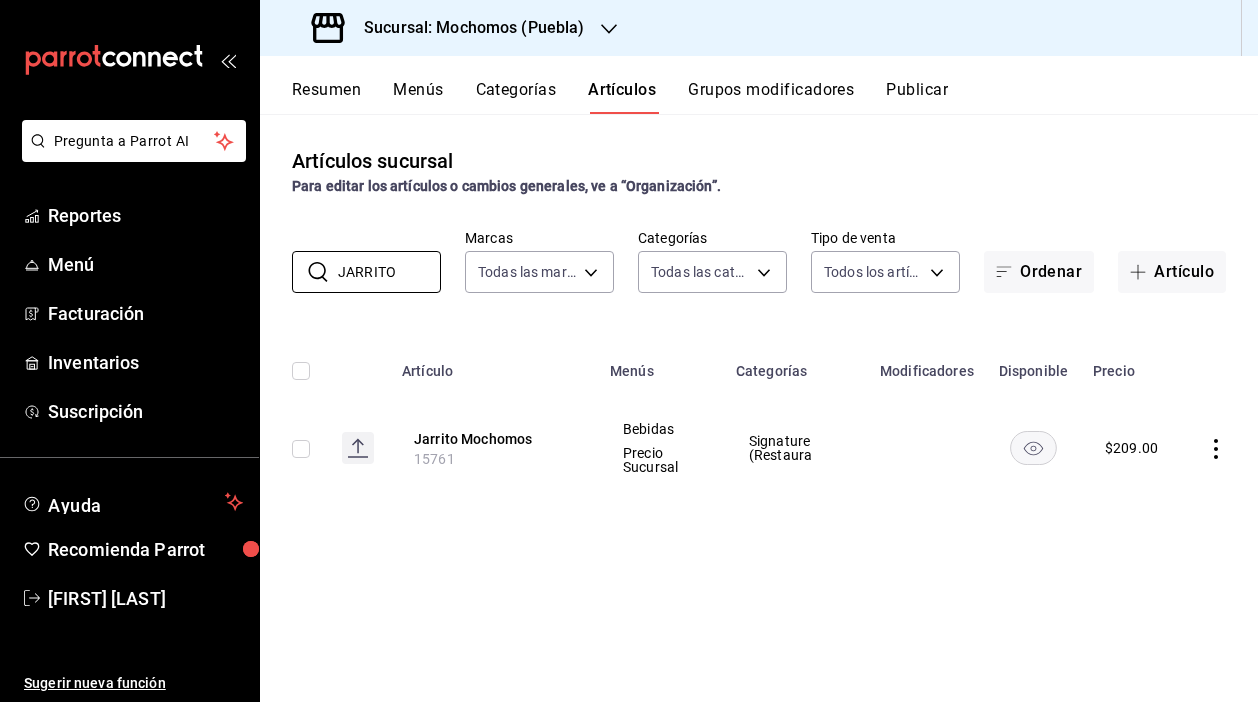 type on "JARRITO" 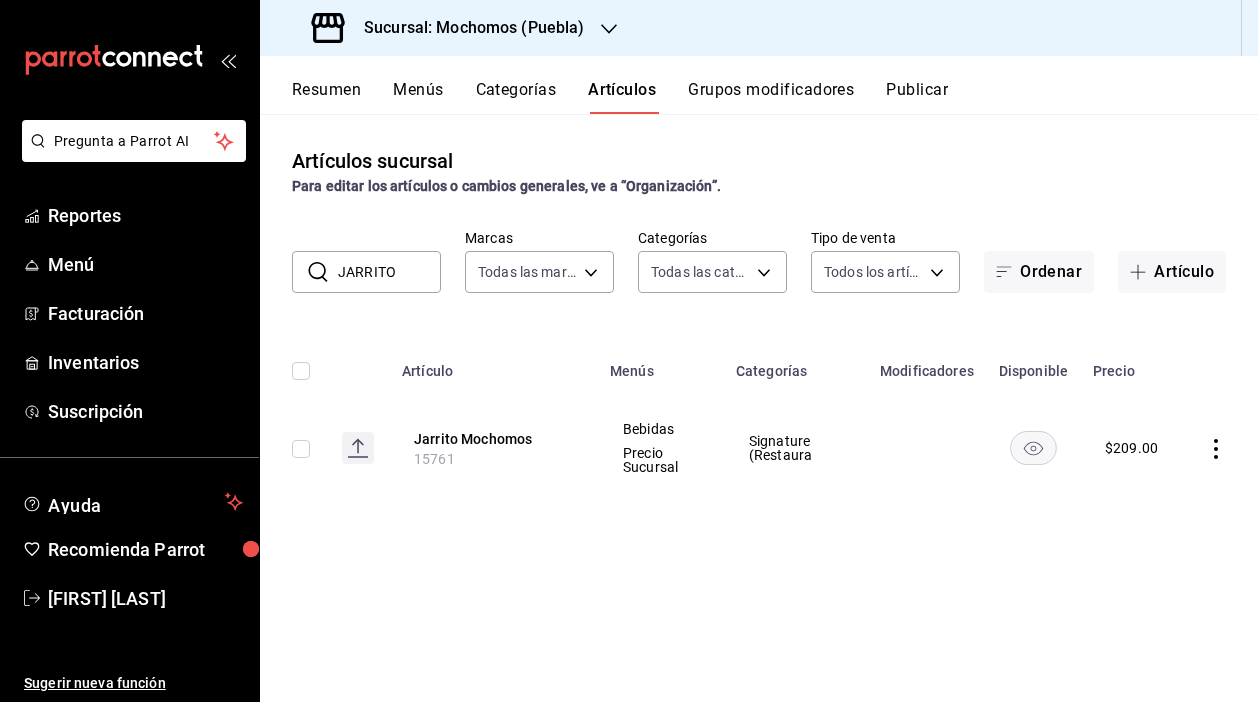 click on "Sucursal: Mochomos (Puebla)" at bounding box center [466, 28] 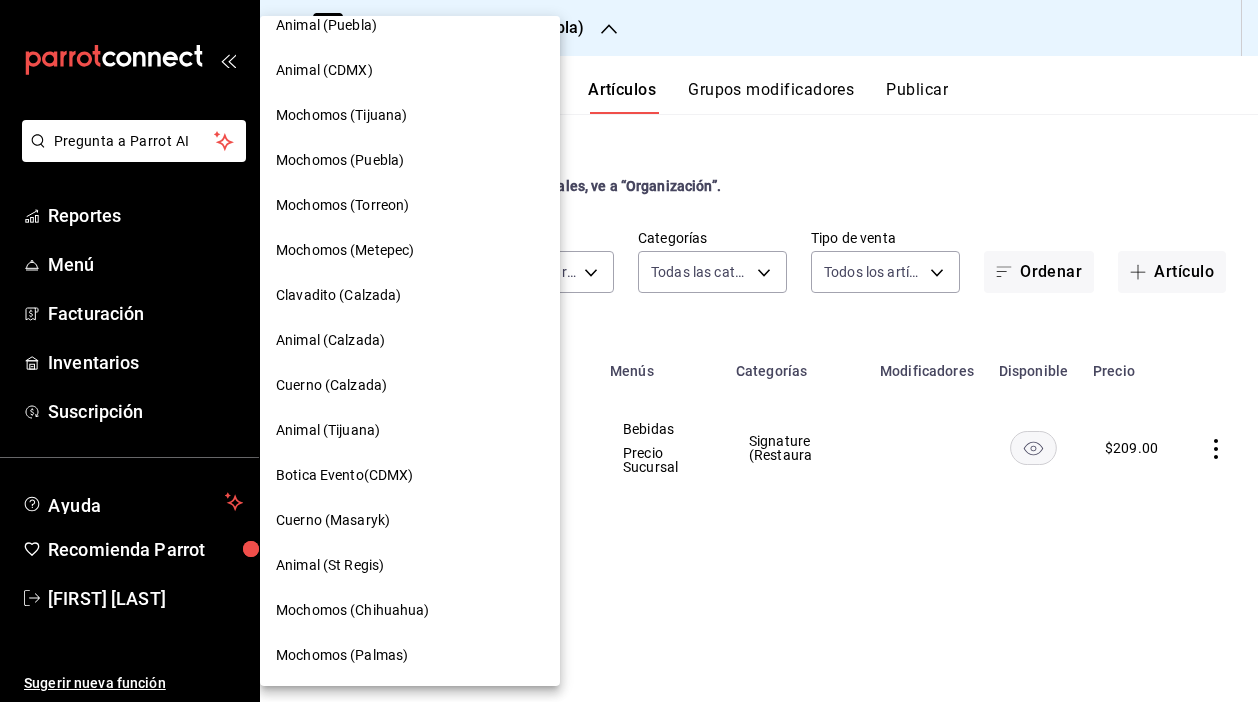 scroll, scrollTop: 156, scrollLeft: 0, axis: vertical 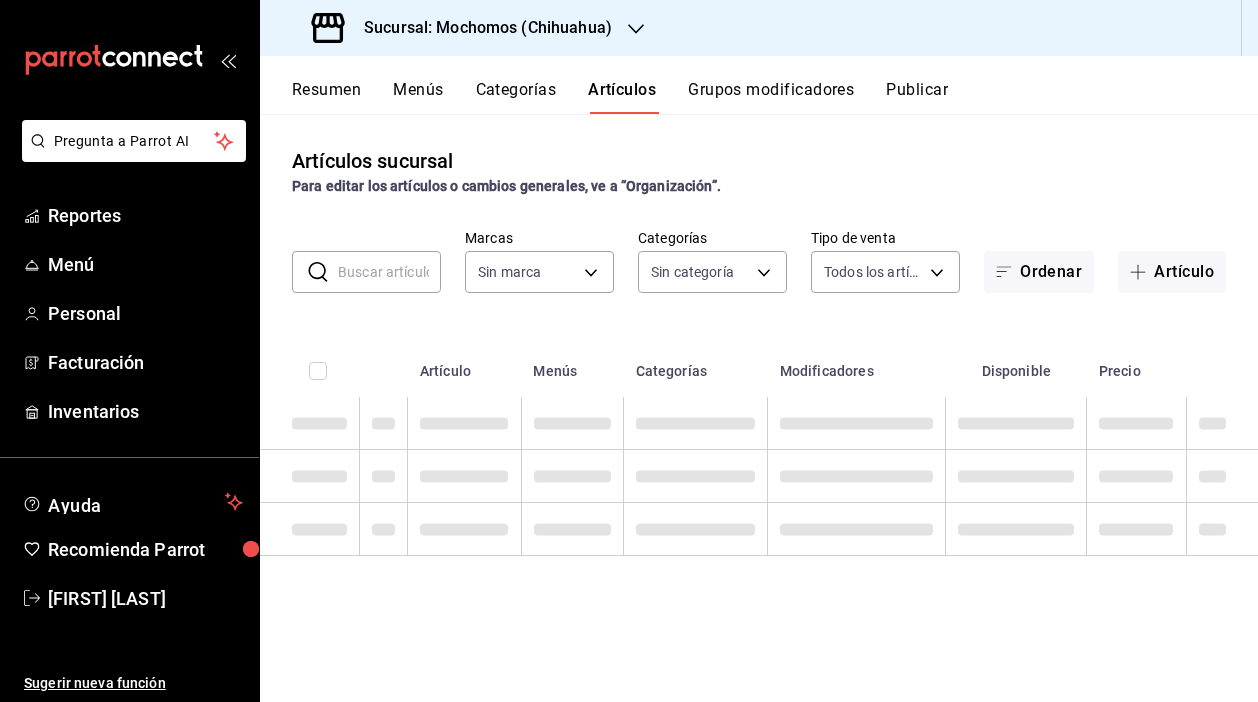 click at bounding box center [389, 272] 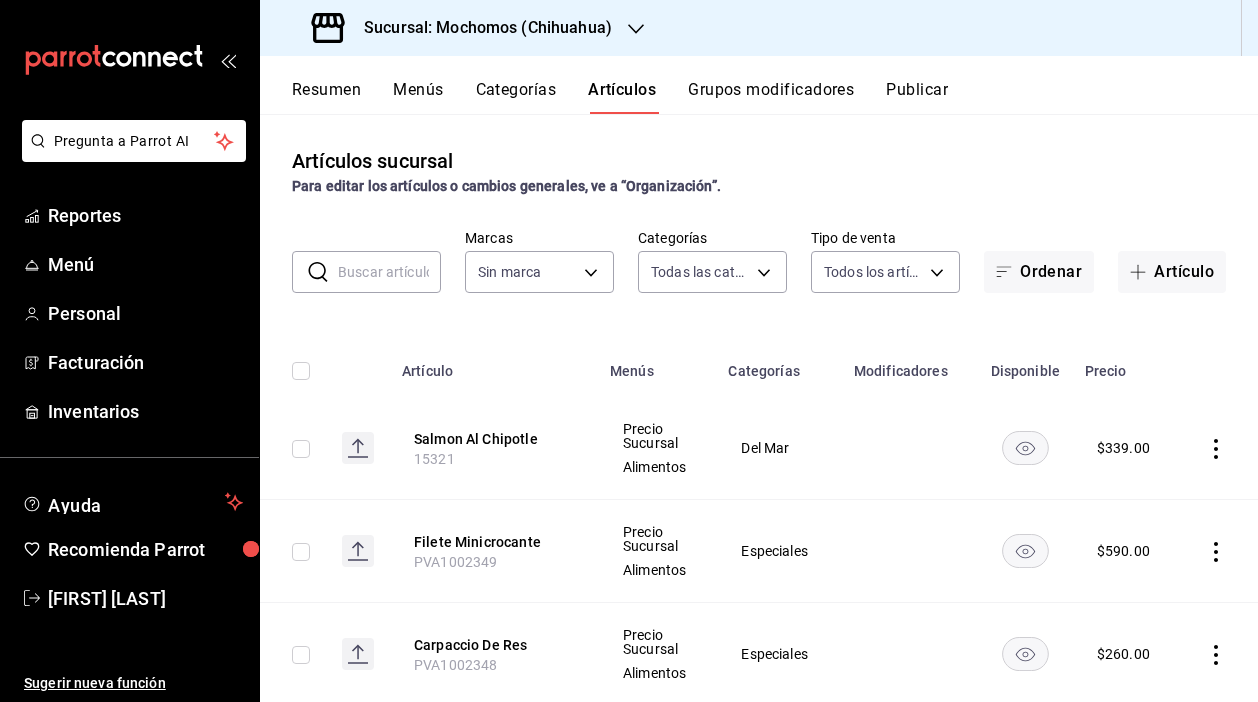 type on "[UUID_LIST]" 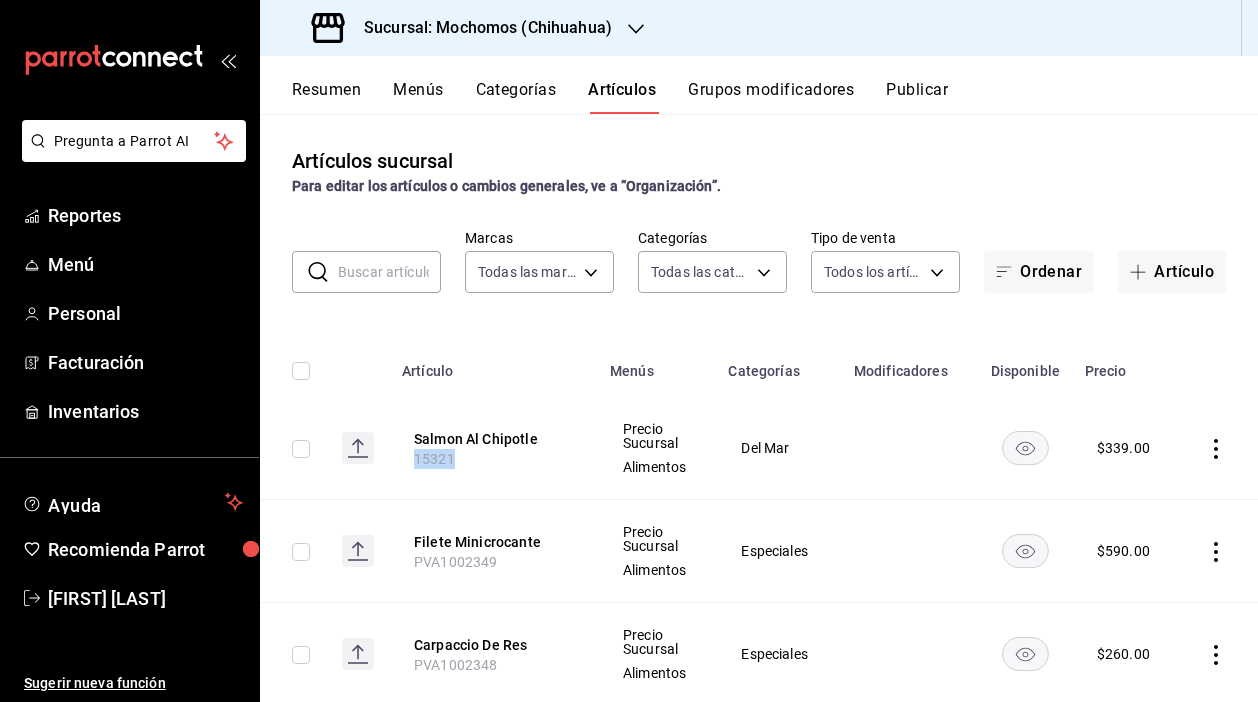 drag, startPoint x: 463, startPoint y: 456, endPoint x: 404, endPoint y: 455, distance: 59.008472 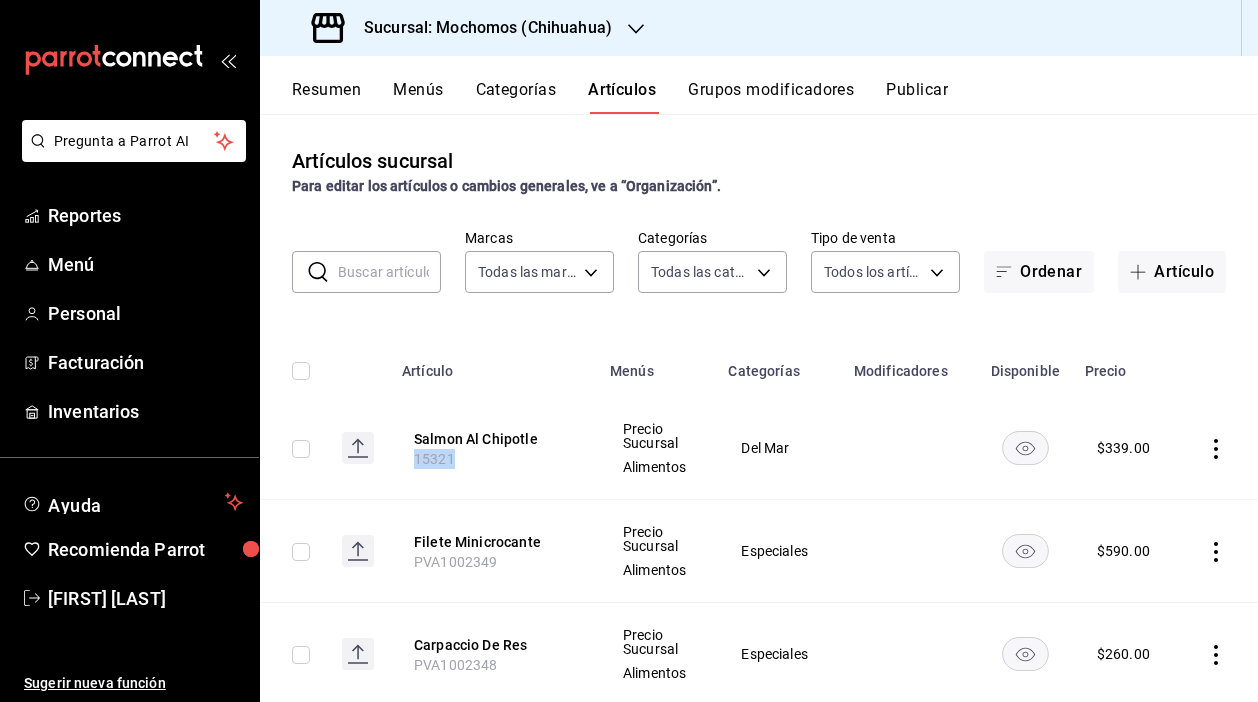 click at bounding box center (389, 272) 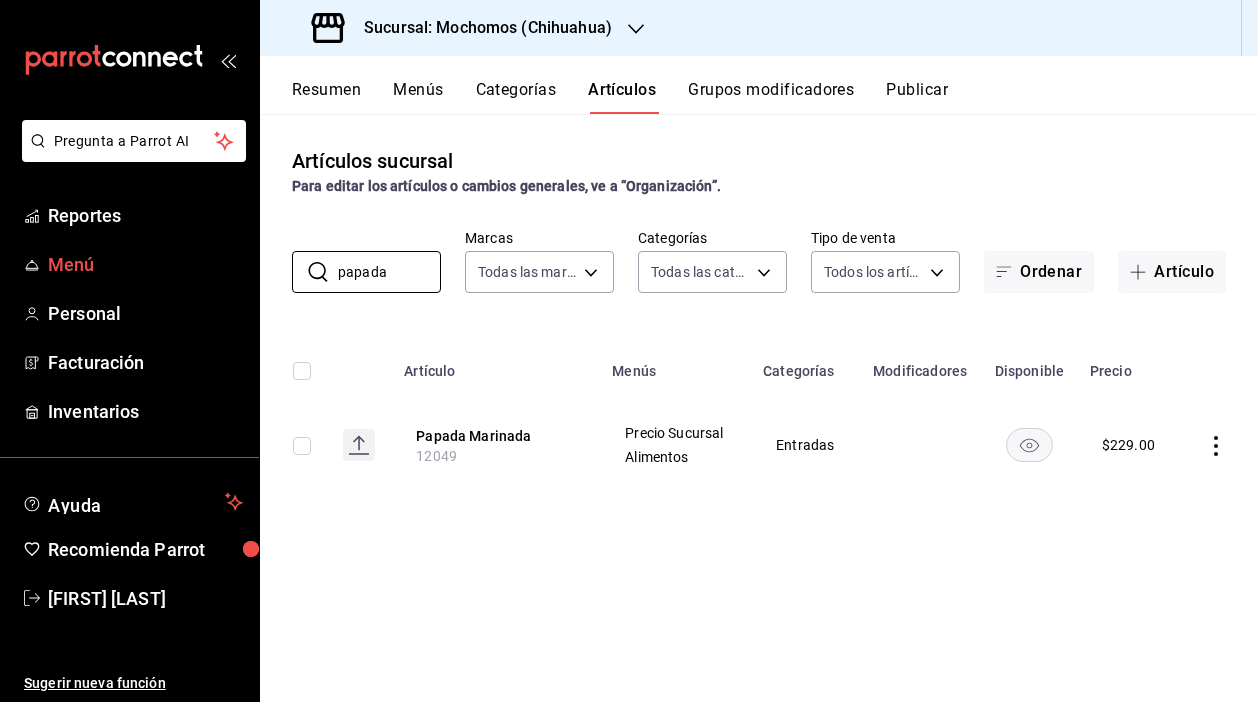 drag, startPoint x: 387, startPoint y: 276, endPoint x: 216, endPoint y: 263, distance: 171.49344 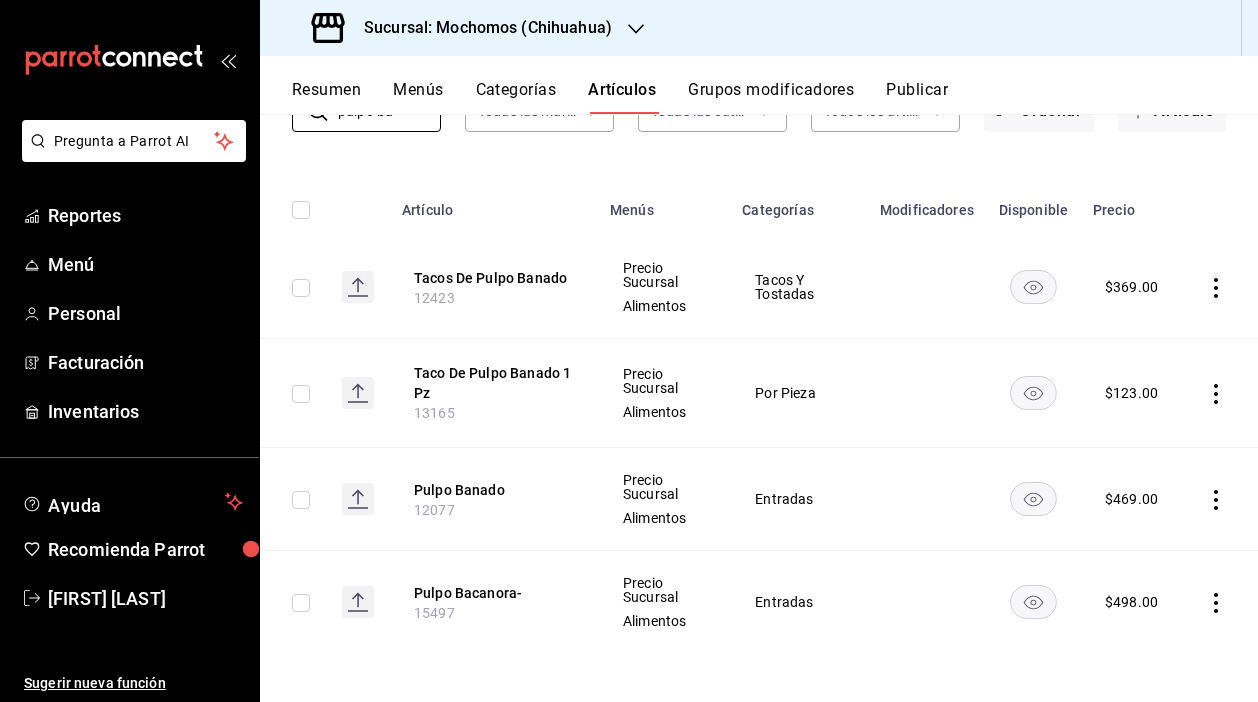 scroll, scrollTop: 161, scrollLeft: 0, axis: vertical 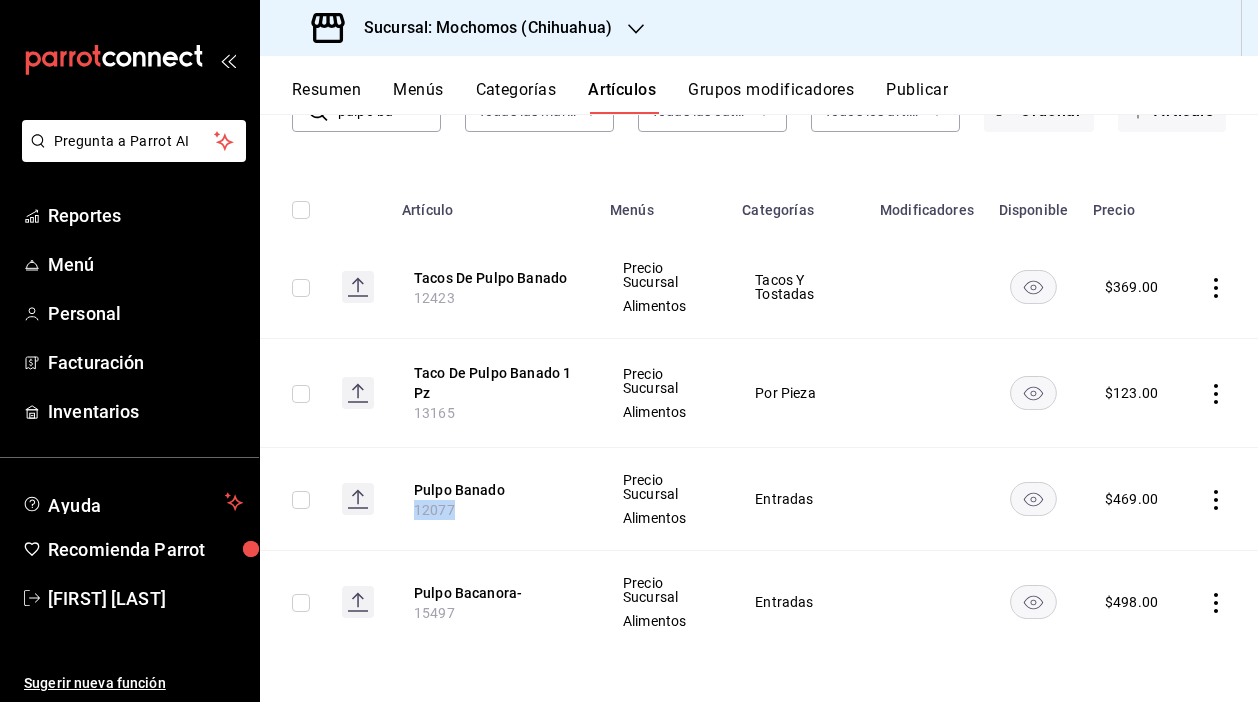 drag, startPoint x: 454, startPoint y: 512, endPoint x: 393, endPoint y: 512, distance: 61 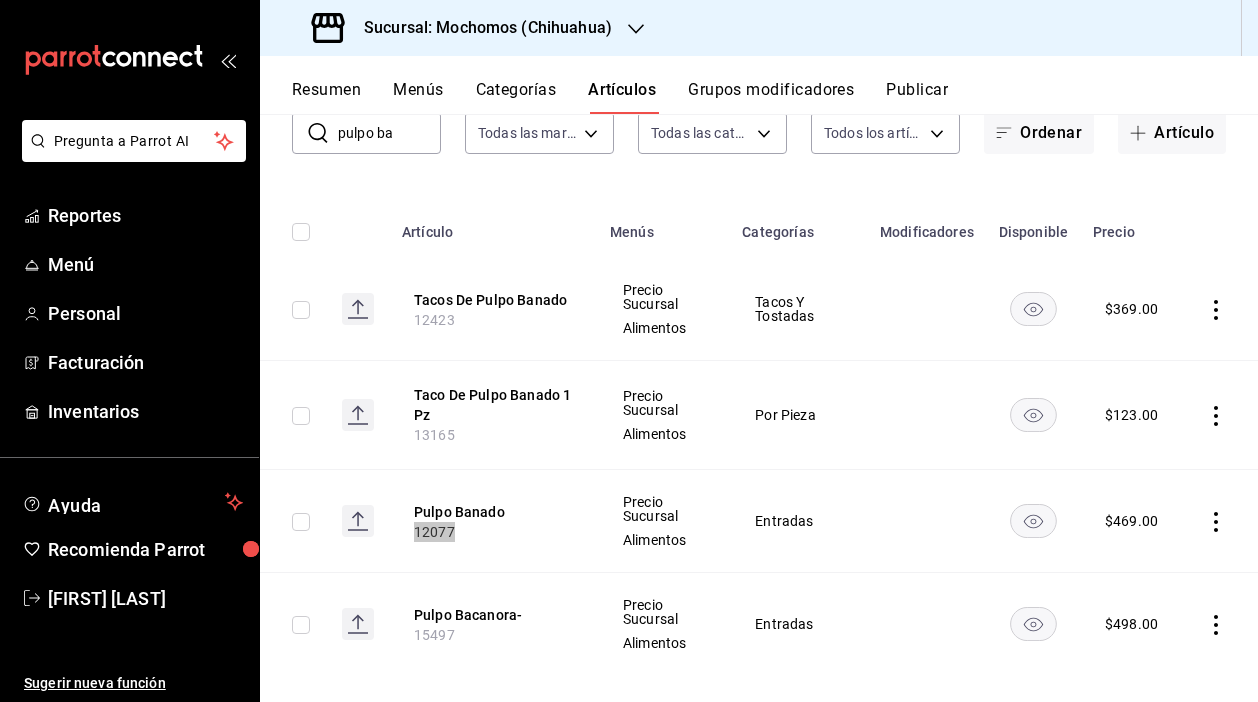 scroll, scrollTop: 135, scrollLeft: 0, axis: vertical 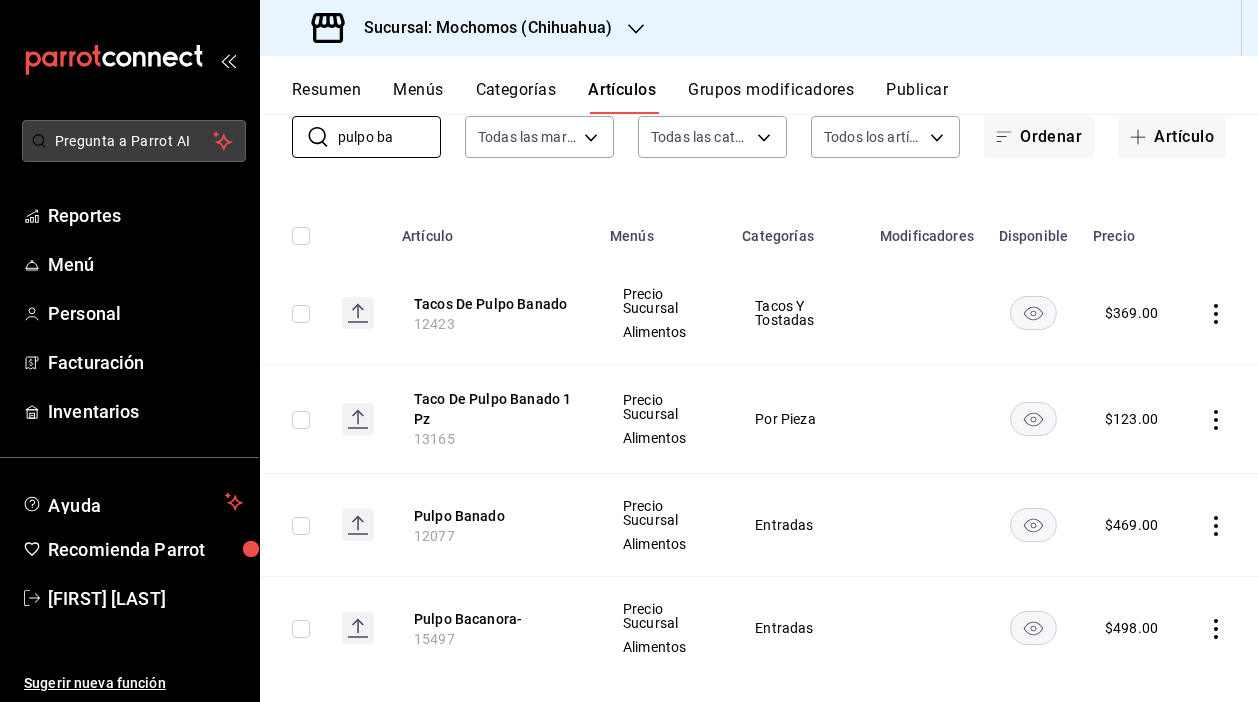 drag, startPoint x: 394, startPoint y: 140, endPoint x: 238, endPoint y: 140, distance: 156 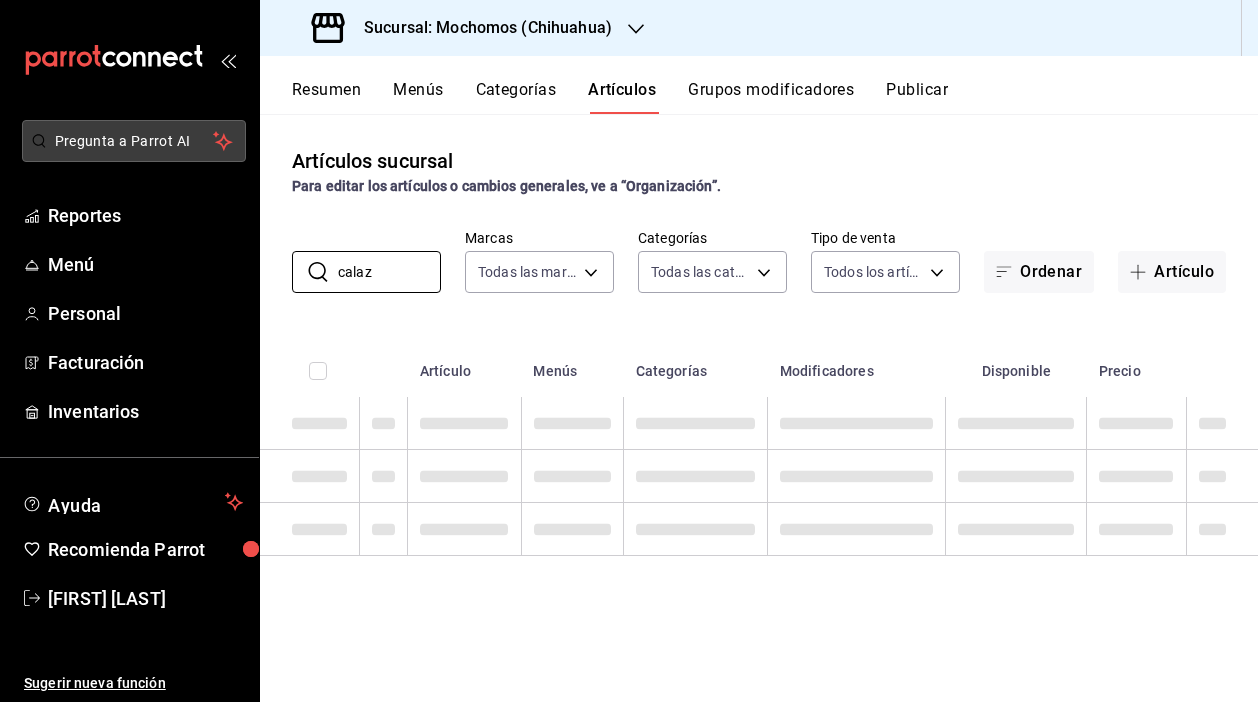 scroll, scrollTop: 0, scrollLeft: 0, axis: both 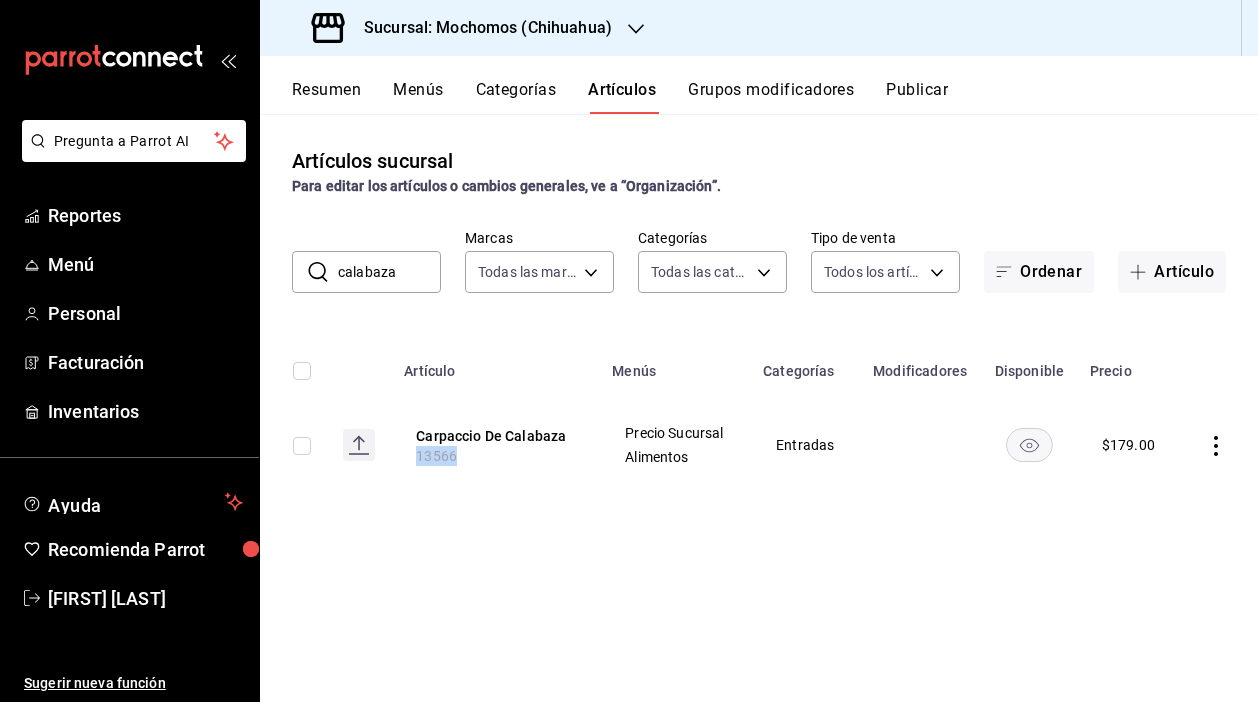 drag, startPoint x: 456, startPoint y: 457, endPoint x: 401, endPoint y: 457, distance: 55 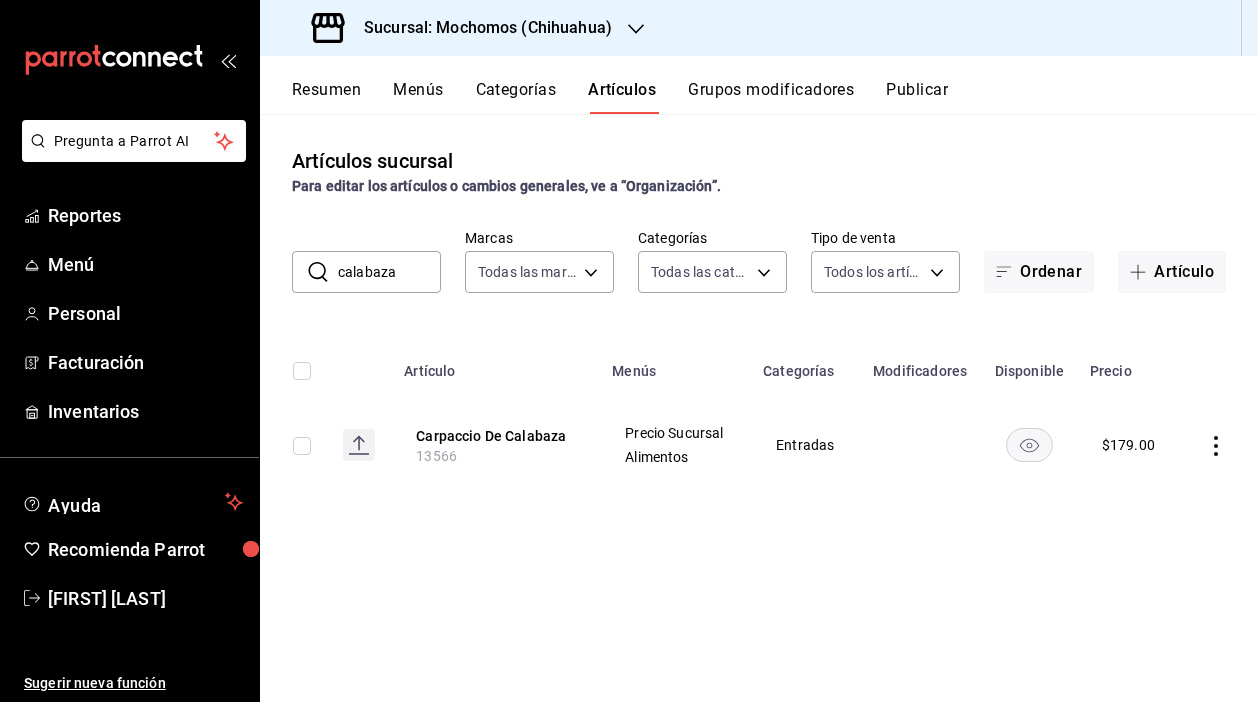 drag, startPoint x: 403, startPoint y: 275, endPoint x: 303, endPoint y: 273, distance: 100.02 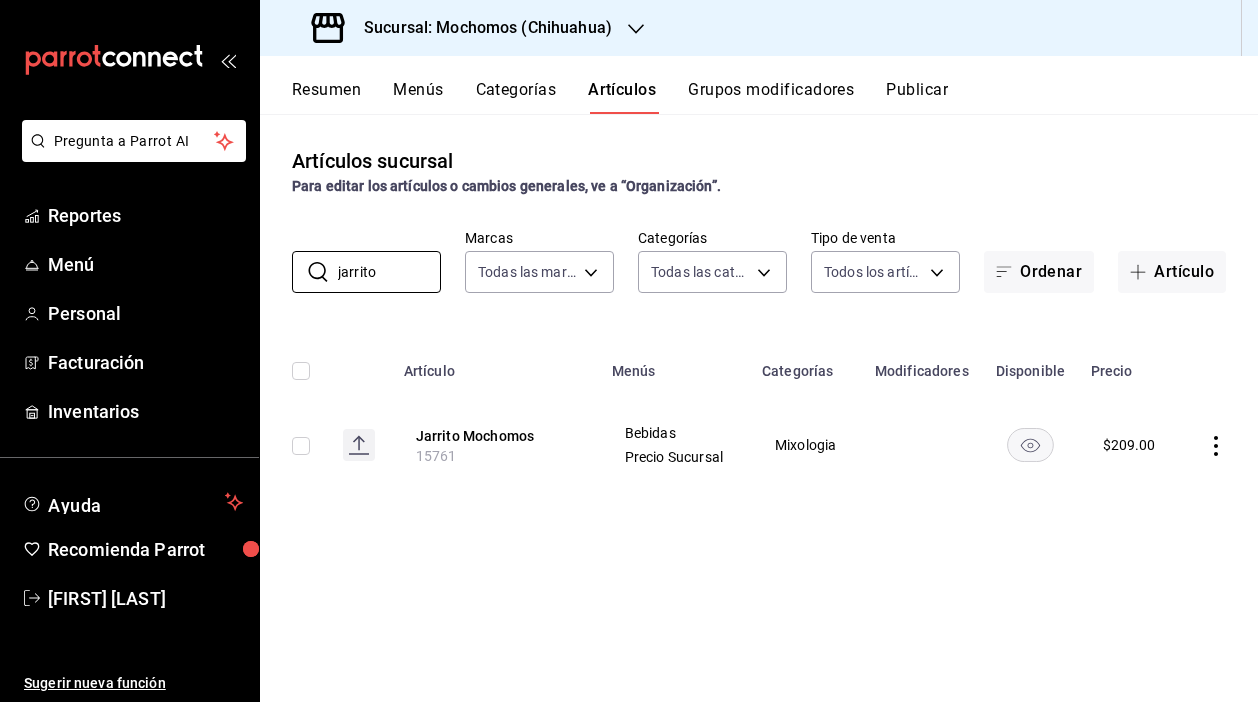 scroll, scrollTop: 0, scrollLeft: 0, axis: both 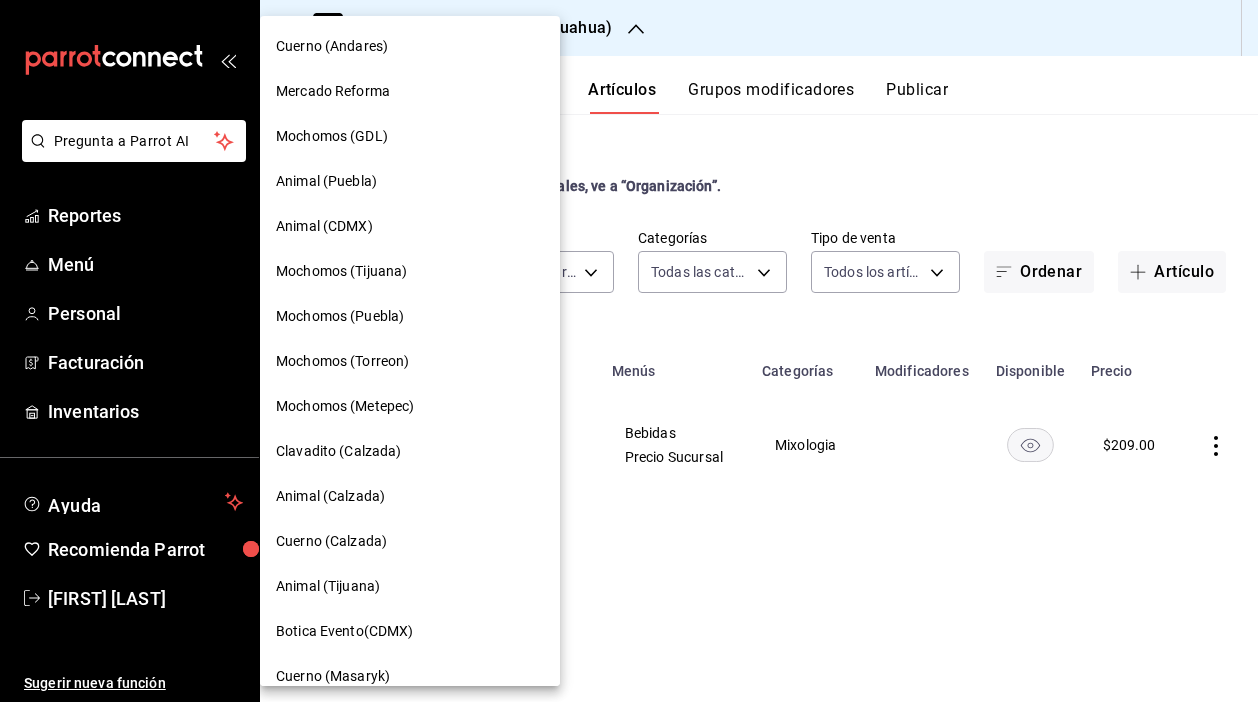 click on "Mochomos (Torreon)" at bounding box center [342, 361] 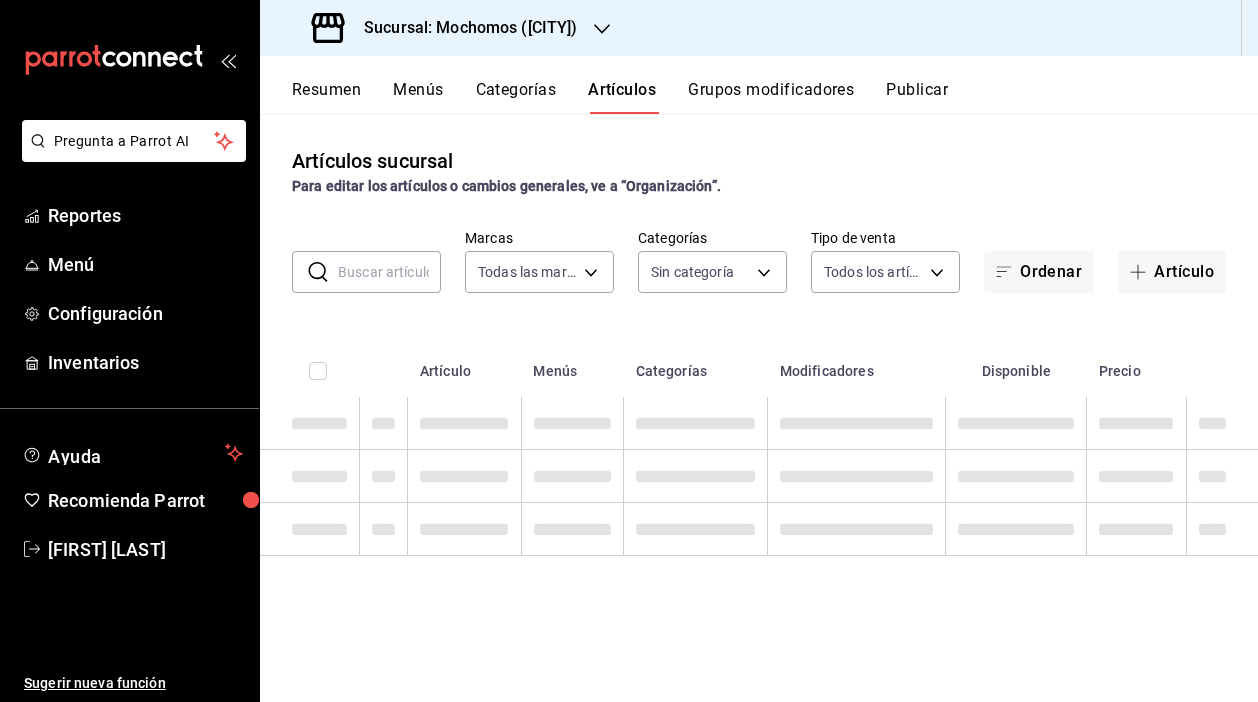 type on "c8544d00-0077-49dd-9e07-f6fffff65e49" 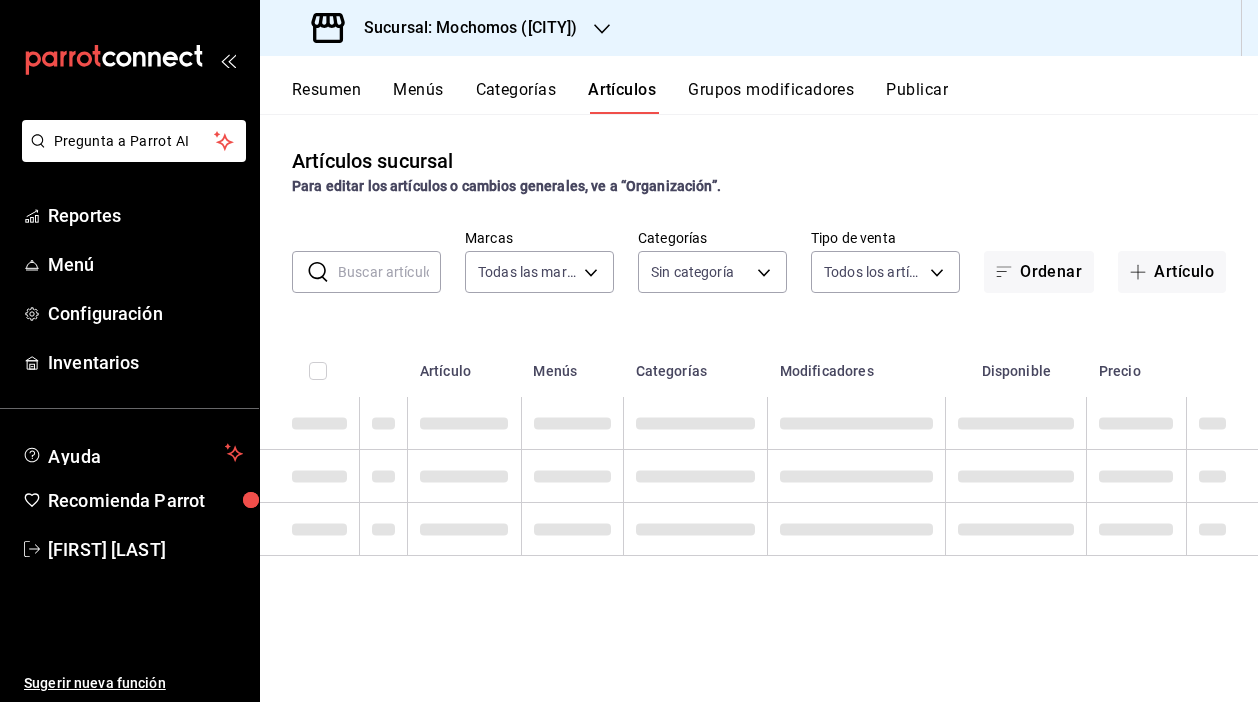 type on "3341872a-5347-4118-8f87-61381635e763,4fab835b-5ce3-44d6-a3b1-a21d3d8a3381,4ccb86ff-1640-4a01-bb45-8399943352a3,1c4ad2a0-0f43-4a03-b151-8fd2e459d706,86d9a2a6-317d-4a93-bae0-8820e29740d8,bac10ef5-1566-4c9b-acc1-dcd48c2fd319,8f1d4619-31cd-4580-8641-986ecb04fcb0,86e29bf7-e61b-4293-8660-4c1686d5e106,26b2d7c4-f549-49c2-885e-0276c53dde9e,2d417c93-2c01-4011-a940-1d8a97e4b436,17368015-d273-4ee3-8525-876a7dc4ea53,a22ae633-bca6-4998-8f2f-e8fd1461d972,bdbeaaa4-00ce-417a-80ed-7d0d262c9c9e,3f36fa1f-3b63-40f0-8c75-69b10e01c608,b76bf475-0530-4cb9-a7c3-4c290ac4f7d6,cccc8810-dfb0-446e-a224-96bc6f69c435,f0cde477-eb03-4da4-9eb3-94a03a69e15f,ae210b26-514a-425a-94eb-9af1206deede,e7fe569a-8ae5-446e-950c-e2beeeb8e323,bdcd334d-c27e-469f-85fa-8898c6f2b117,35505772-f924-44f9-a4a2-d6c0ec0d3951,202d64e7-70d5-402b-a1e6-edb45bb60e98,6df12dfd-7e75-4039-866d-74aed66f94fa,1382d17d-916e-472b-814e-15f75c932da6,491e8116-0758-4e8e-bf8f-d076cef58717,f7e433d0-8827-451a-ac34-c8e35ea24319,7faa3bfb-493f-45e4-a8ad-a6c4ab35adae,a85626d3-7e57-41c6-9a1..." 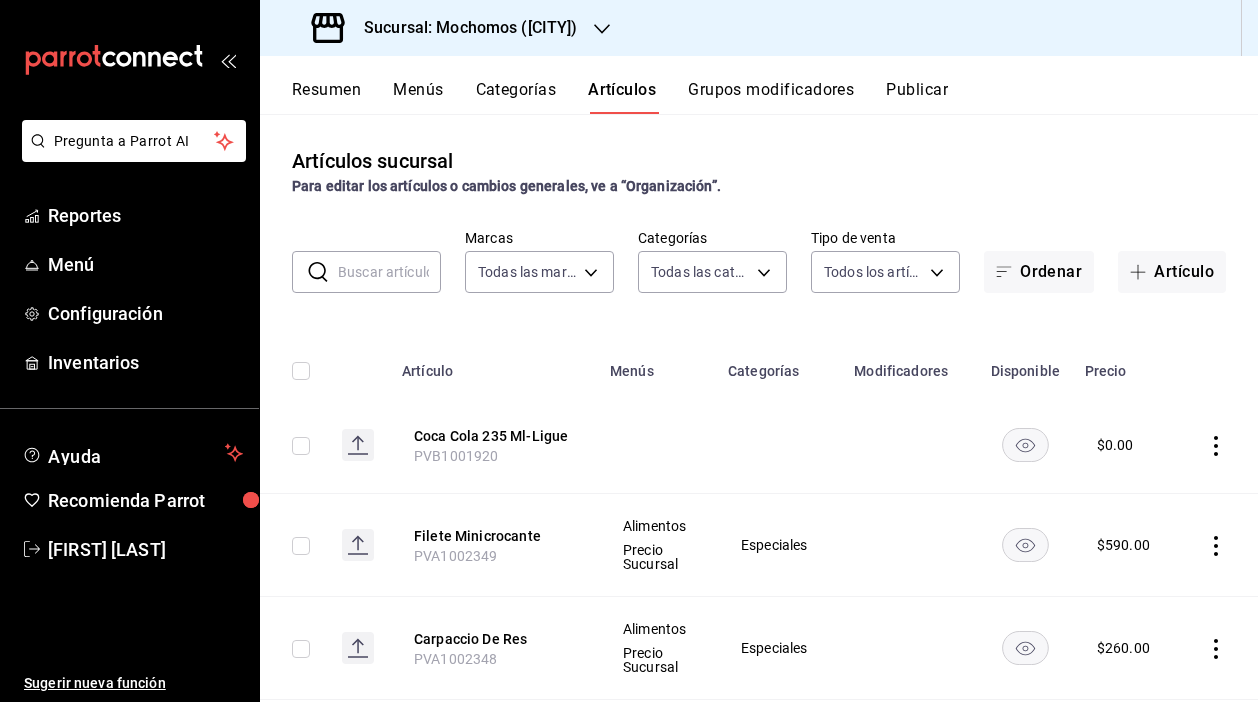 click at bounding box center [389, 272] 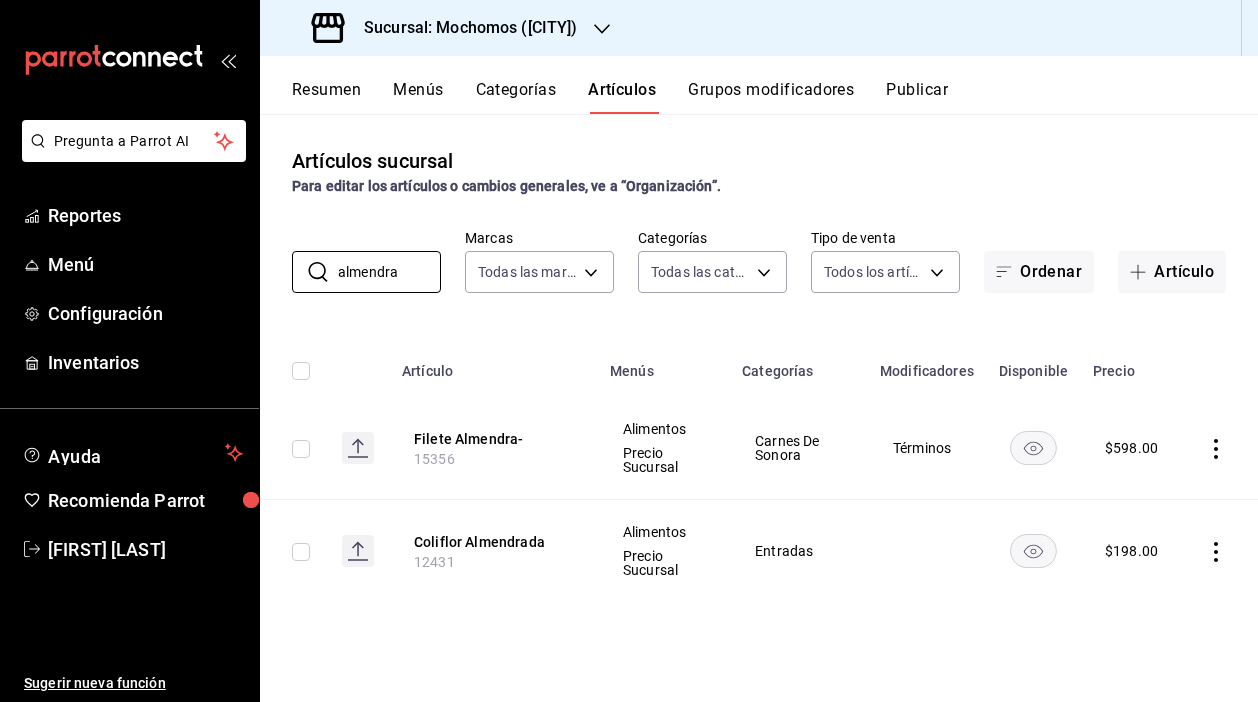 scroll, scrollTop: 0, scrollLeft: 0, axis: both 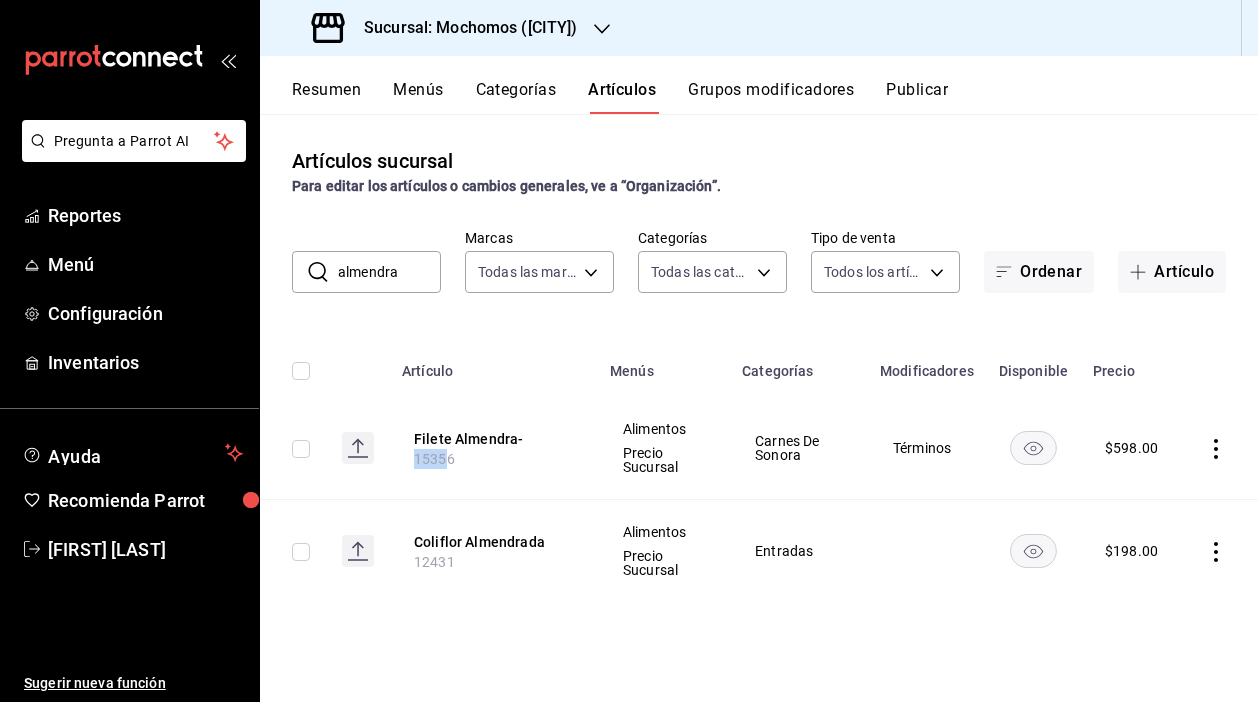 drag, startPoint x: 450, startPoint y: 461, endPoint x: 394, endPoint y: 461, distance: 56 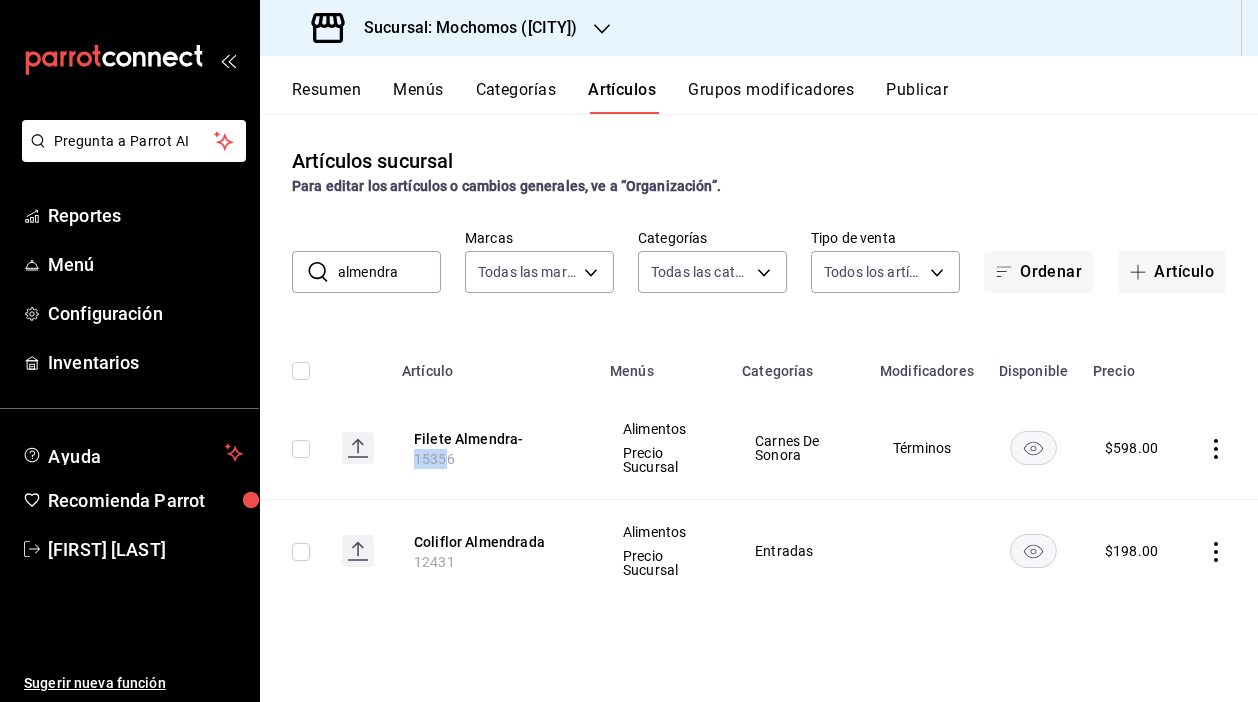 click on "Filete Almendra- 15356" at bounding box center (494, 448) 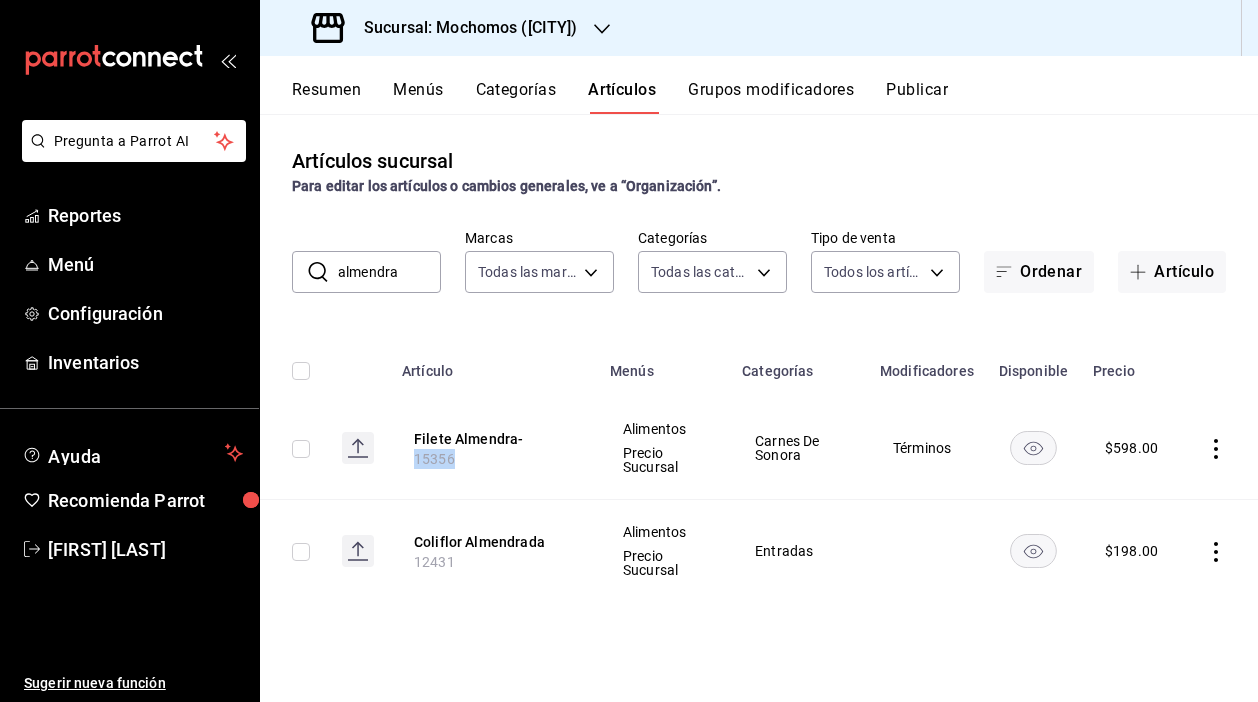 drag, startPoint x: 452, startPoint y: 462, endPoint x: 404, endPoint y: 462, distance: 48 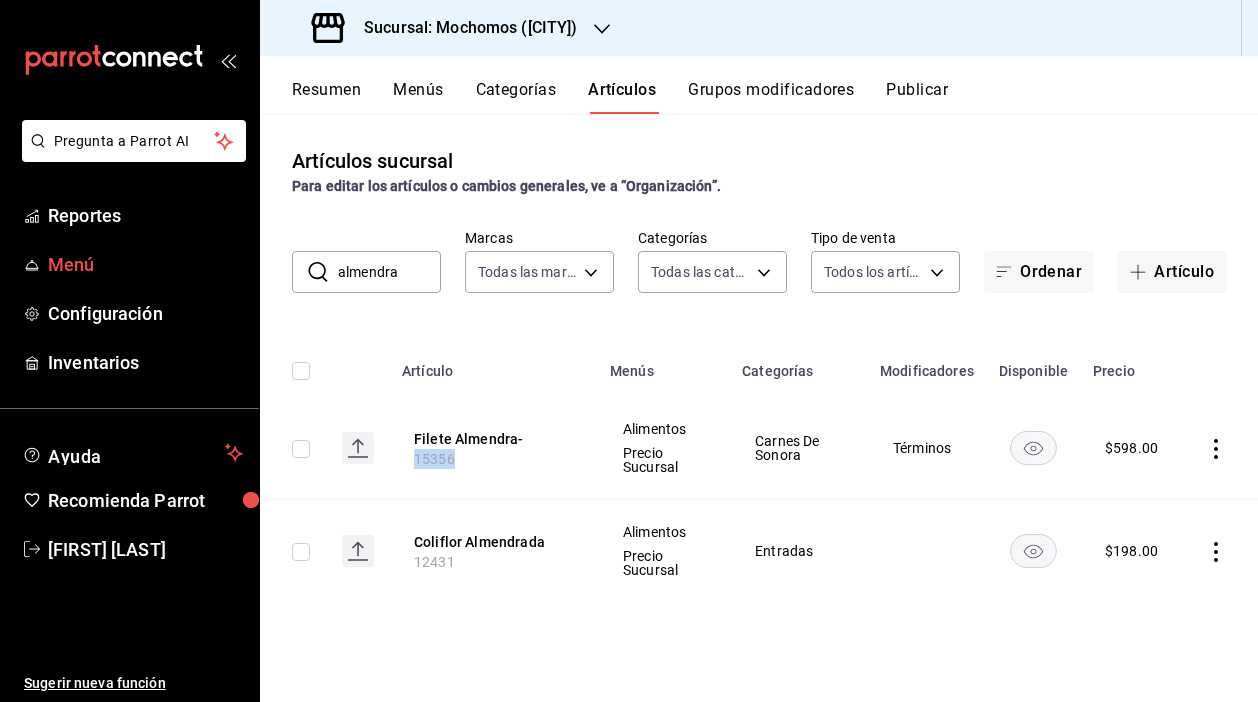 drag, startPoint x: 402, startPoint y: 272, endPoint x: 241, endPoint y: 271, distance: 161.00311 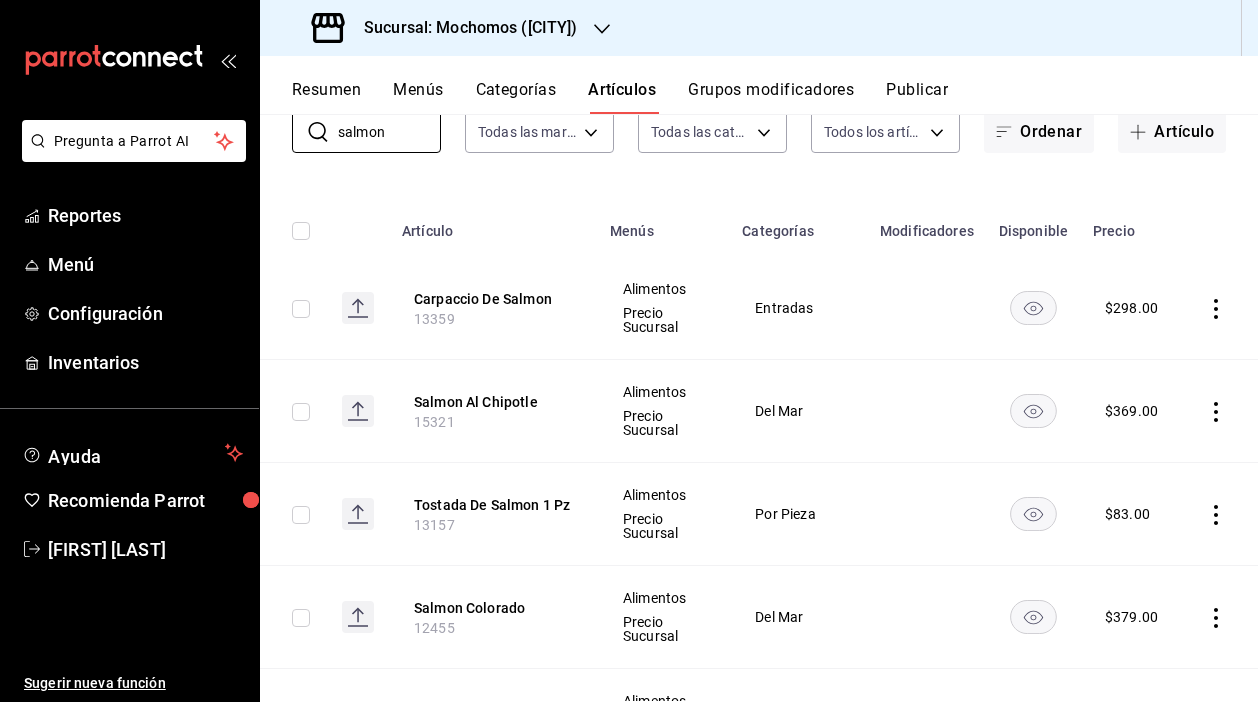 scroll, scrollTop: 160, scrollLeft: 0, axis: vertical 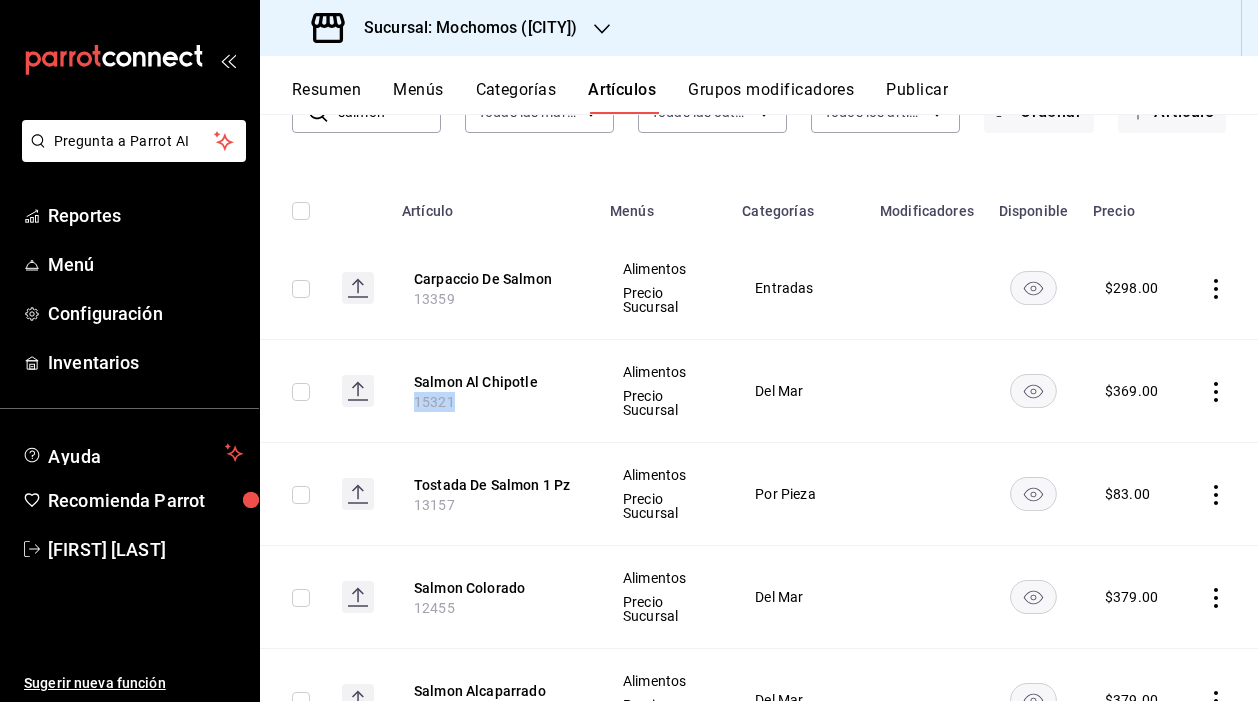 drag, startPoint x: 453, startPoint y: 402, endPoint x: 382, endPoint y: 402, distance: 71 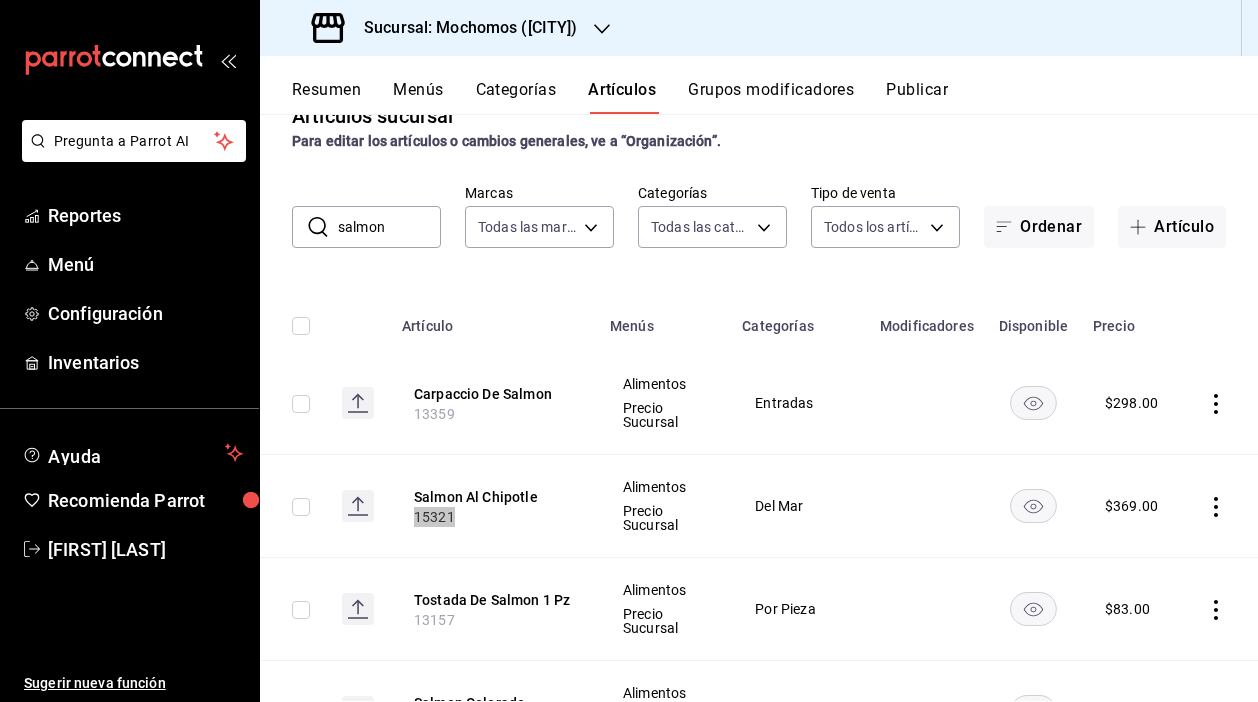 scroll, scrollTop: 43, scrollLeft: 0, axis: vertical 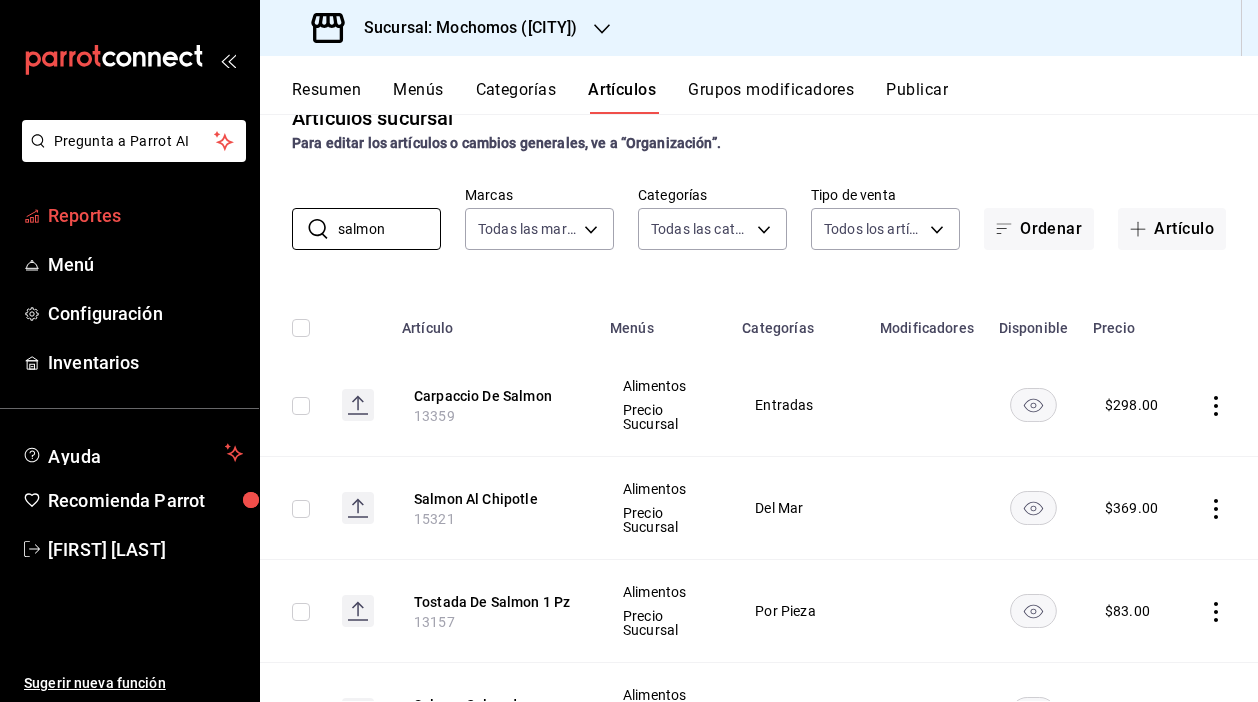 drag, startPoint x: 399, startPoint y: 234, endPoint x: 237, endPoint y: 227, distance: 162.15117 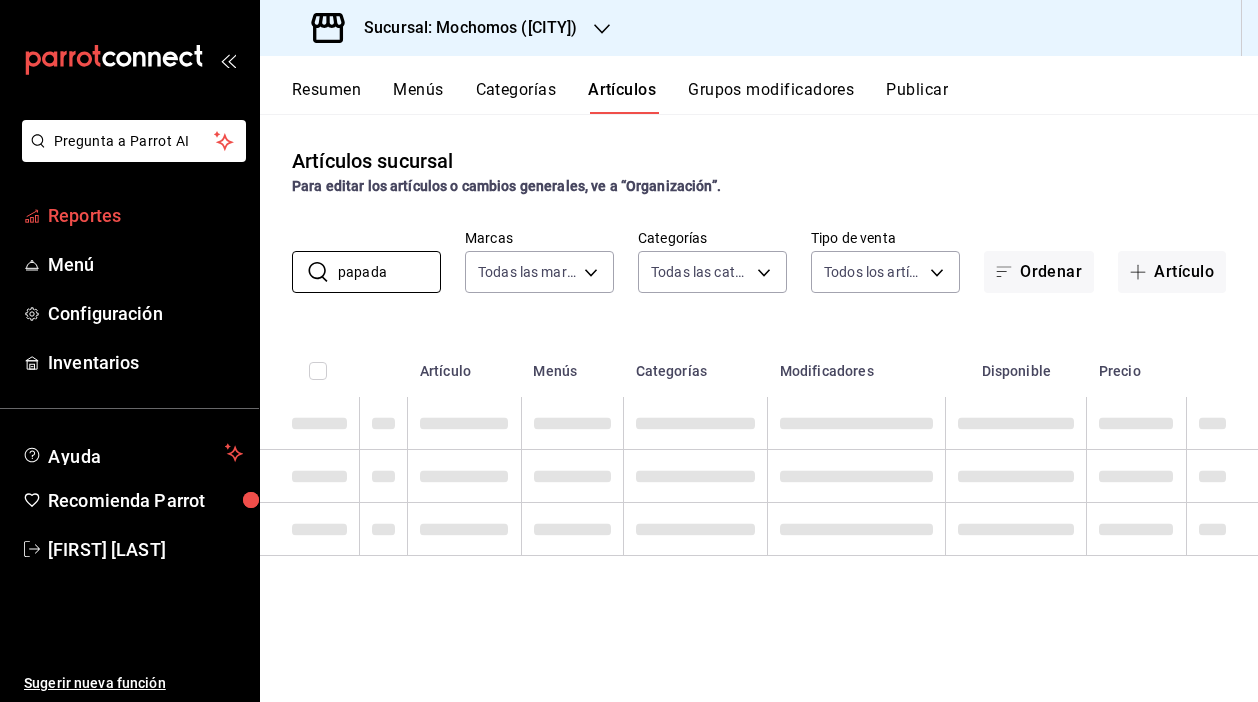 scroll, scrollTop: 0, scrollLeft: 0, axis: both 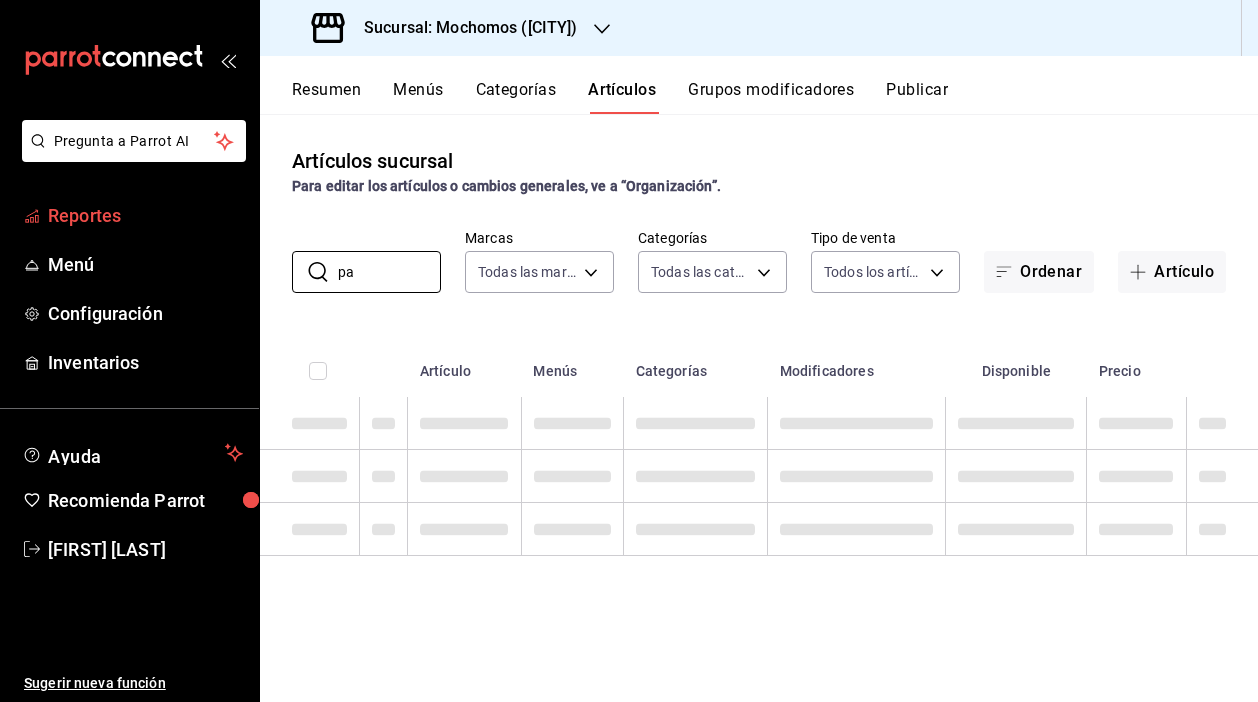 type on "p" 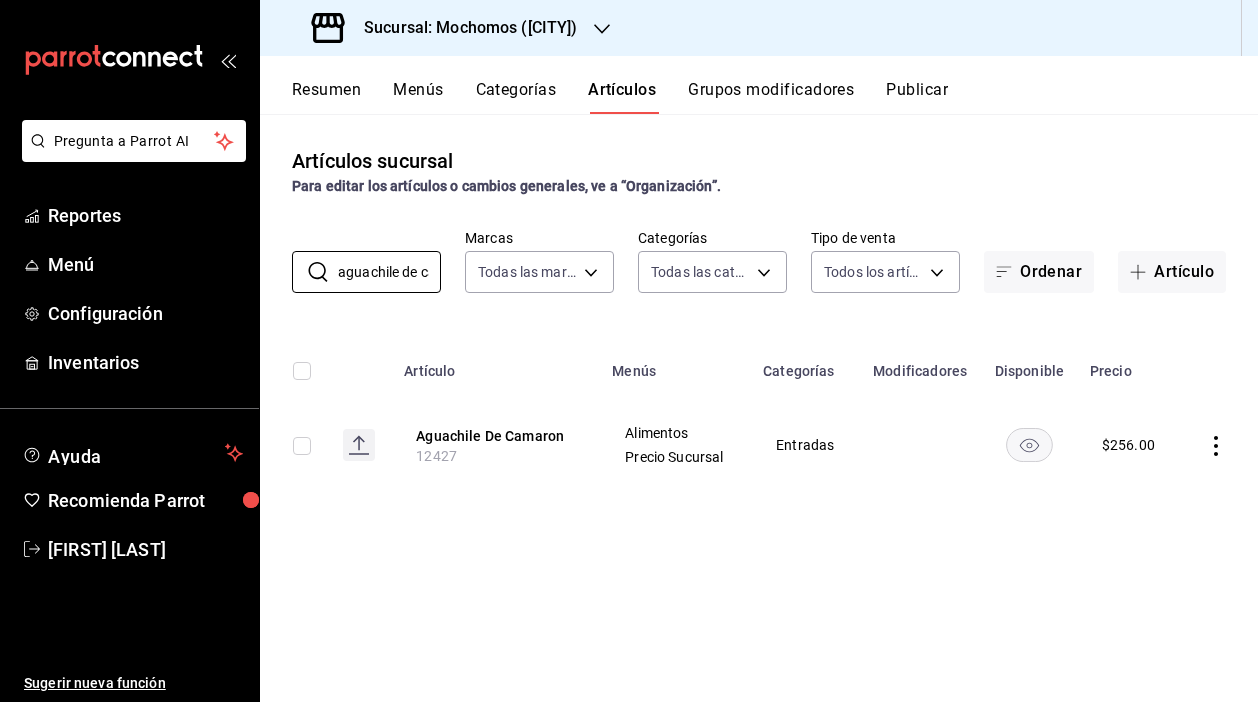 scroll, scrollTop: 0, scrollLeft: 0, axis: both 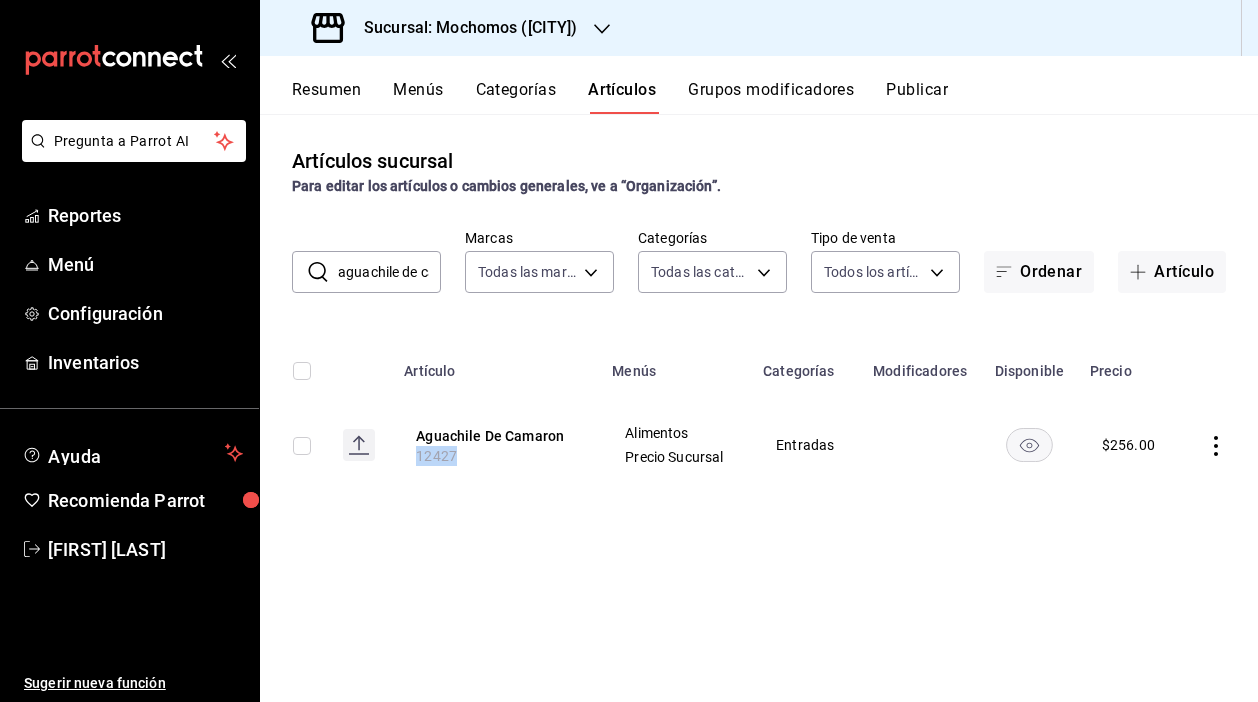 drag, startPoint x: 455, startPoint y: 458, endPoint x: 404, endPoint y: 458, distance: 51 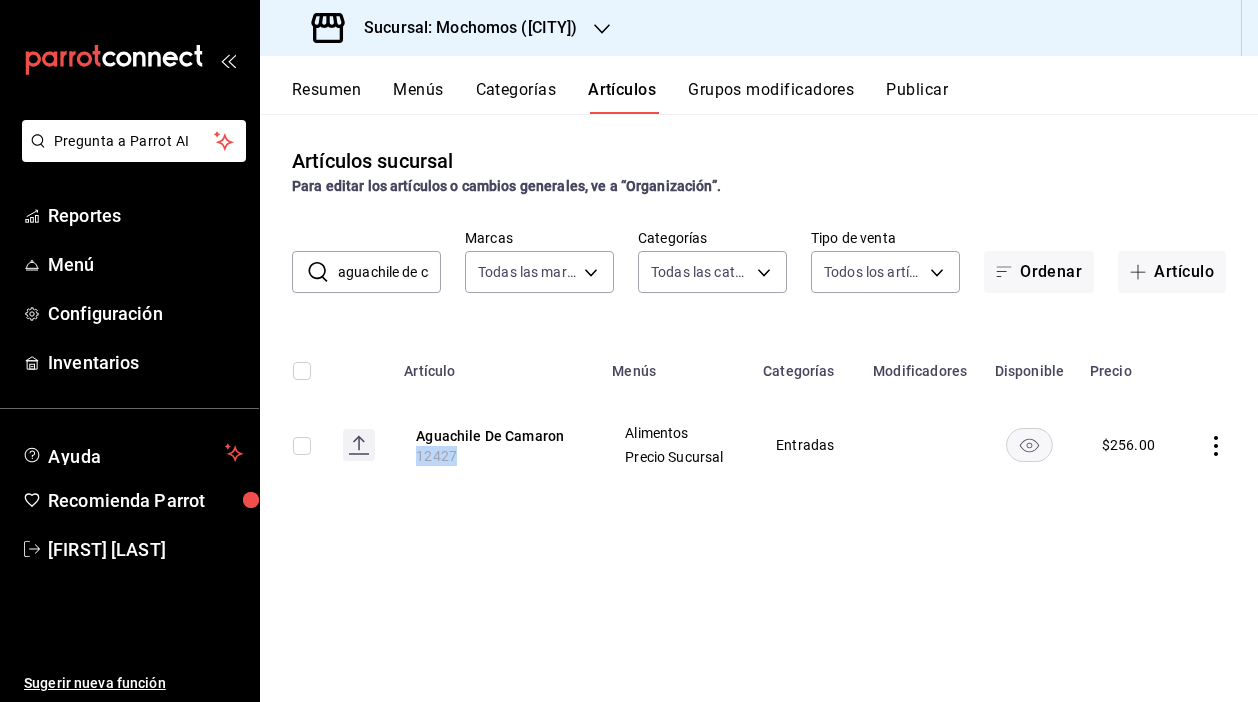 click on "Aguachile De Camaron 12427" at bounding box center (496, 445) 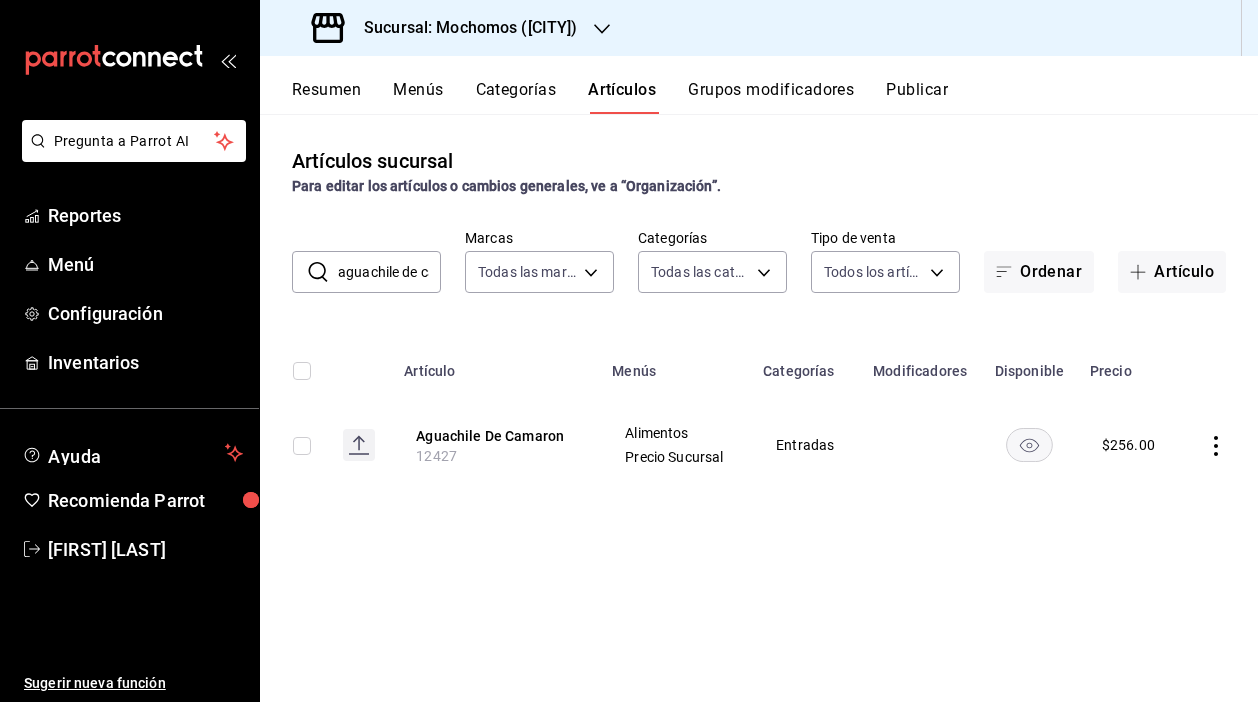 click on "aguachile de ca" at bounding box center [389, 272] 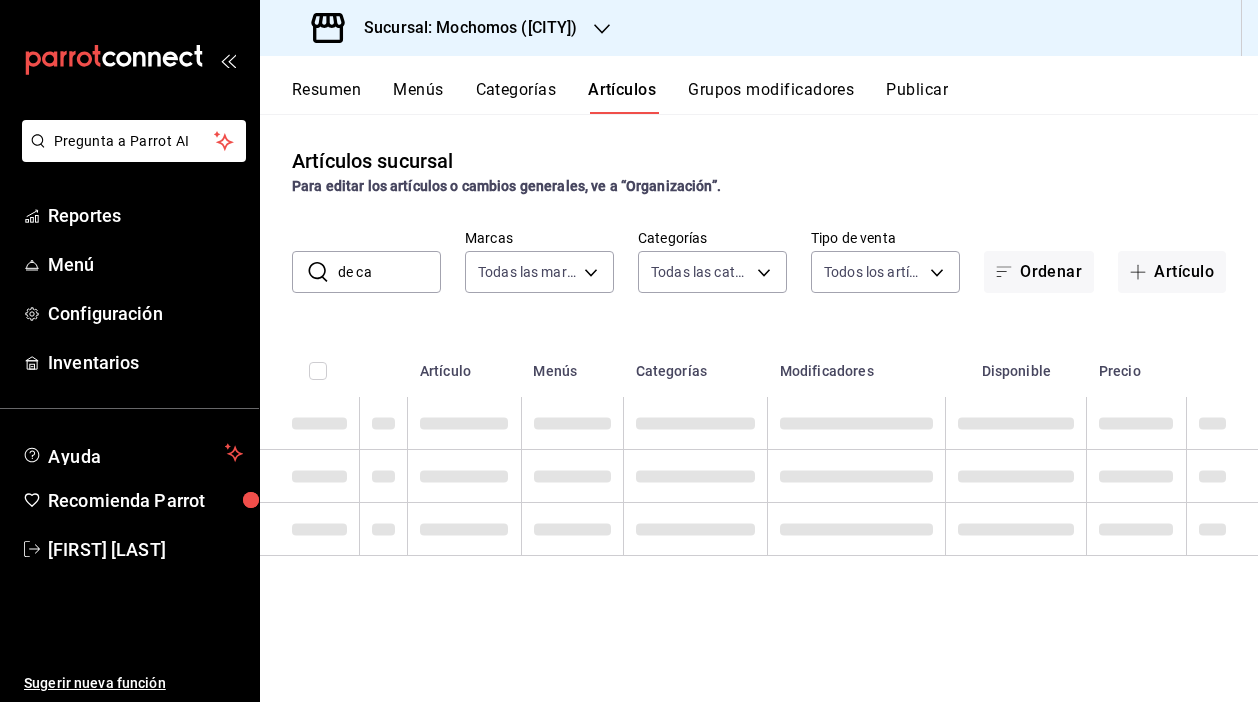 drag, startPoint x: 424, startPoint y: 275, endPoint x: 307, endPoint y: 275, distance: 117 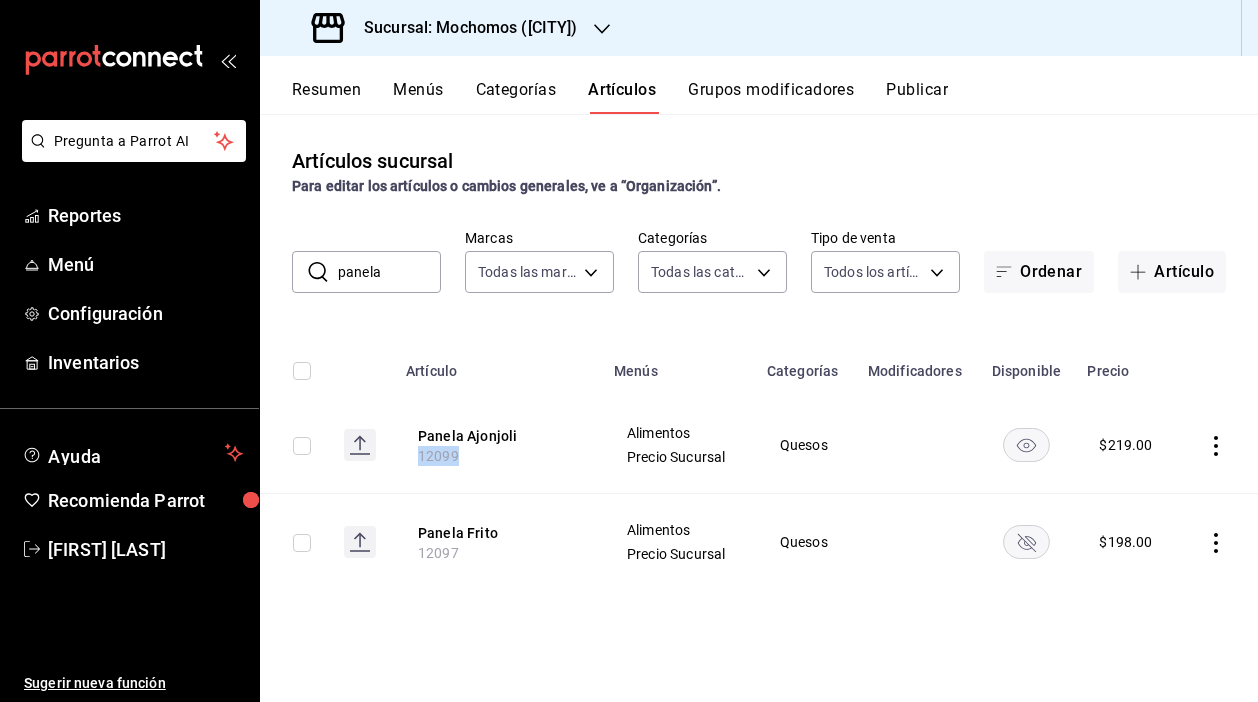drag, startPoint x: 456, startPoint y: 458, endPoint x: 391, endPoint y: 458, distance: 65 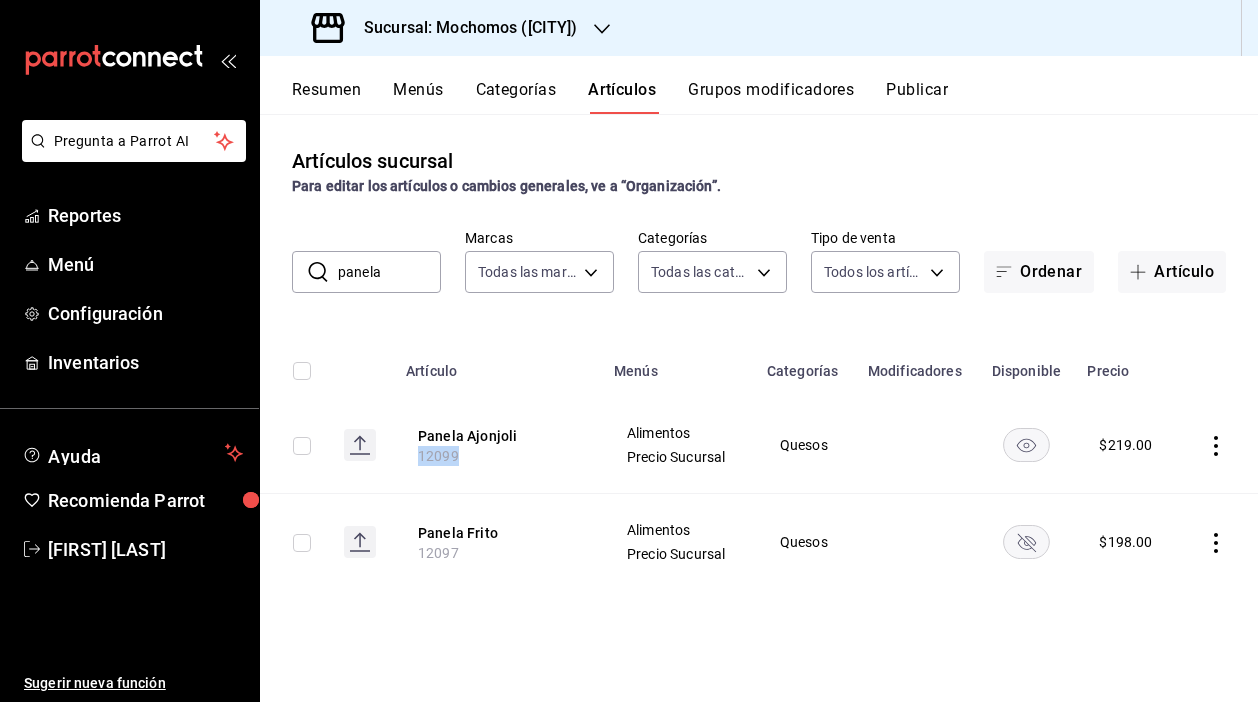 click on "Panela Ajonjoli 12099 Alimentos Precio Sucursal Quesos $ 219.00" at bounding box center [759, 445] 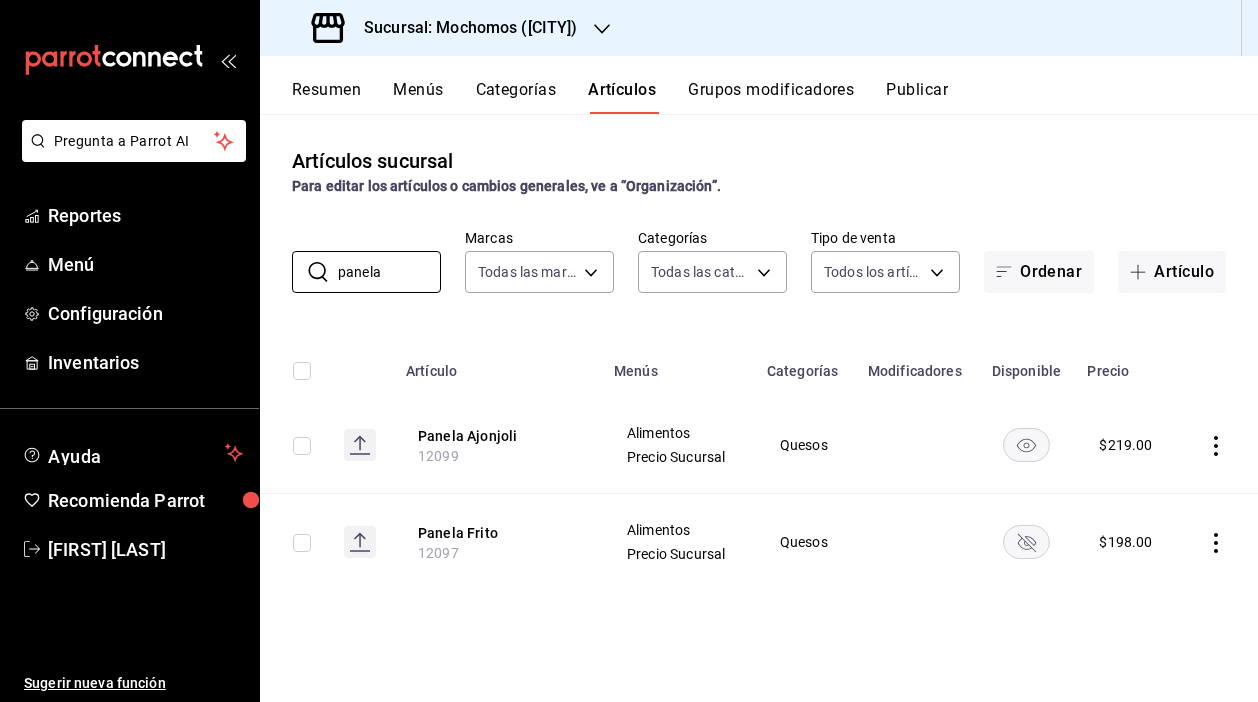 drag, startPoint x: 392, startPoint y: 272, endPoint x: 285, endPoint y: 272, distance: 107 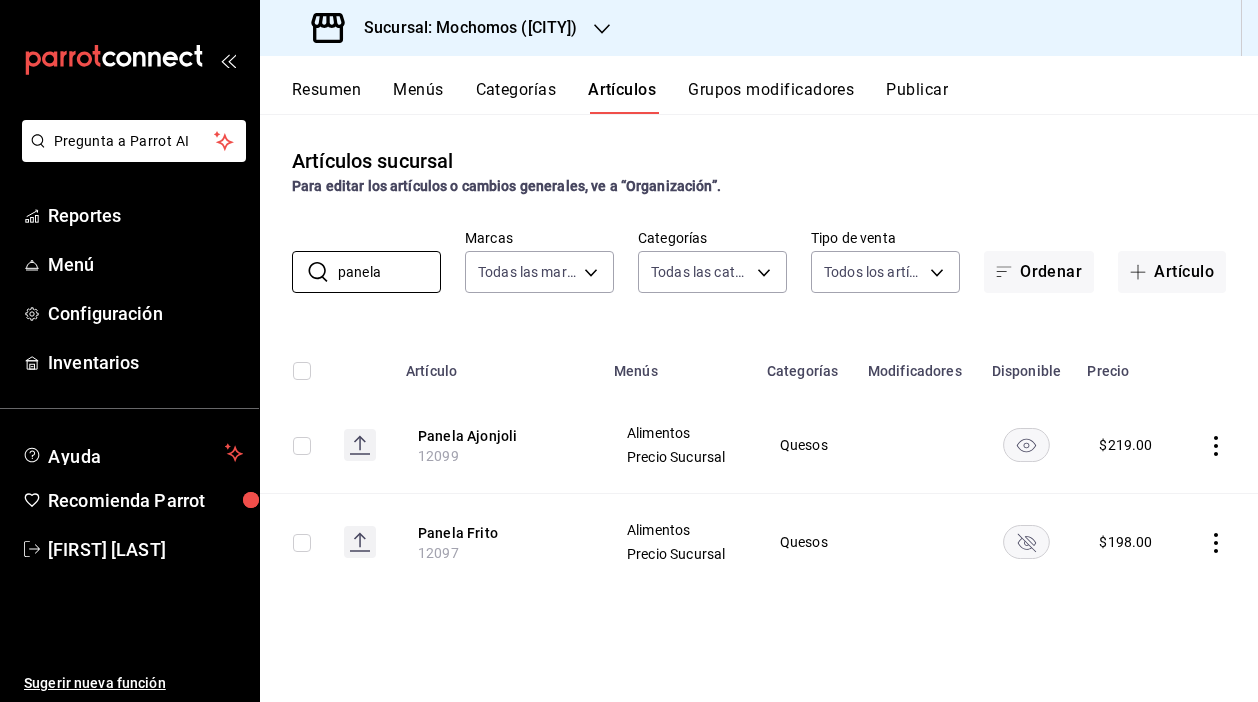 click on "​ panela ​ Marcas Todas las marcas, Sin marca c8544d00-0077-49dd-9e07-f6fffff65e49 Categorías Todas las categorías, Sin categoría Tipo de venta Todos los artículos ALL Ordenar Artículo" at bounding box center [759, 261] 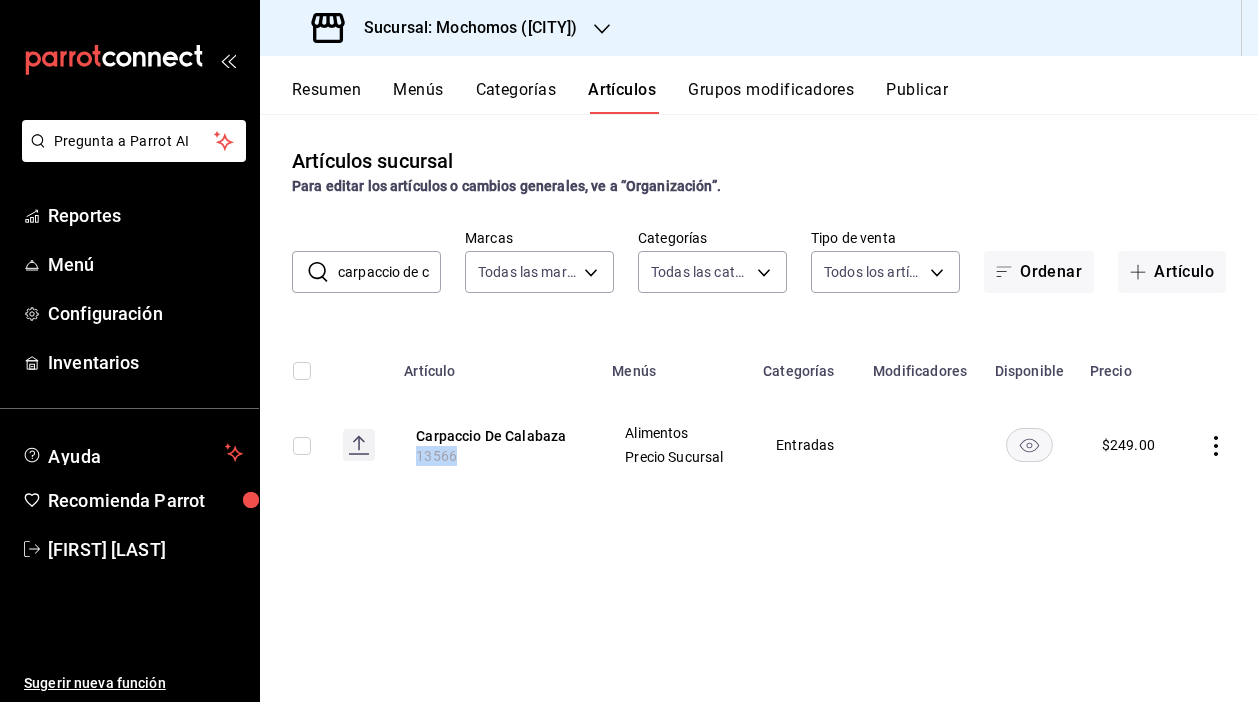 drag, startPoint x: 458, startPoint y: 457, endPoint x: 380, endPoint y: 457, distance: 78 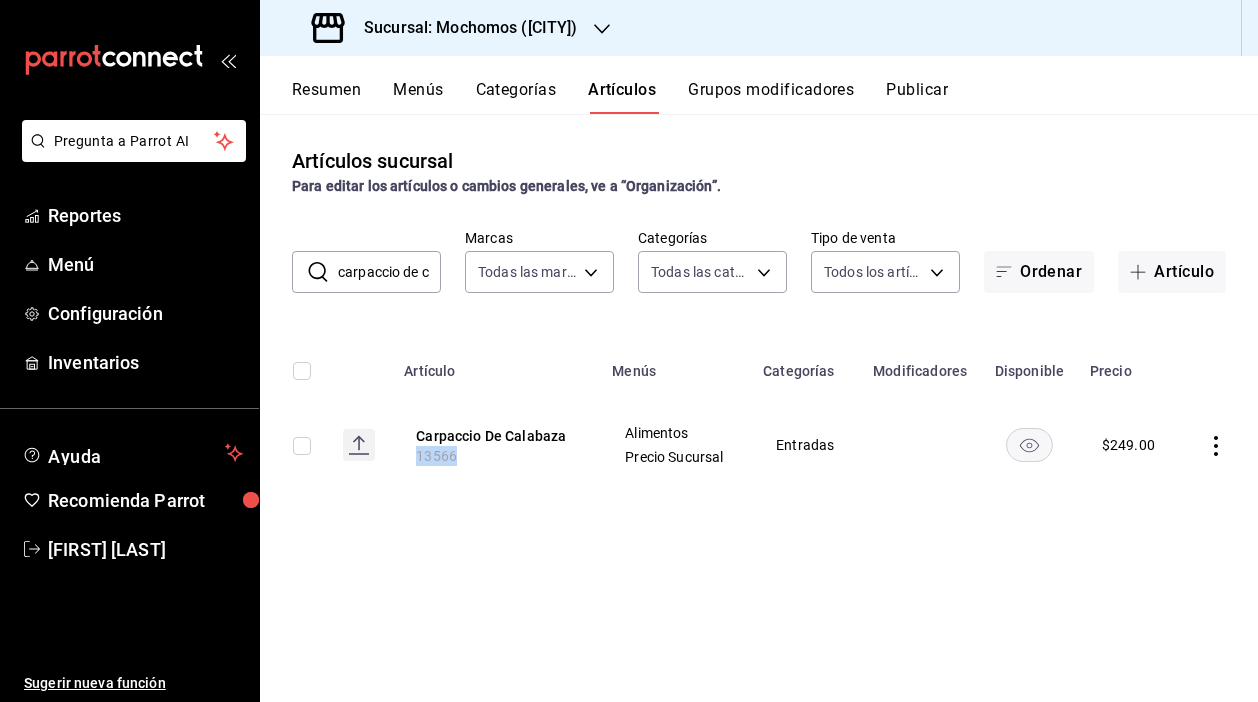 click on "Carpaccio De Calabaza 13566 Alimentos Precio Sucursal Entradas $ 249.00" at bounding box center (759, 445) 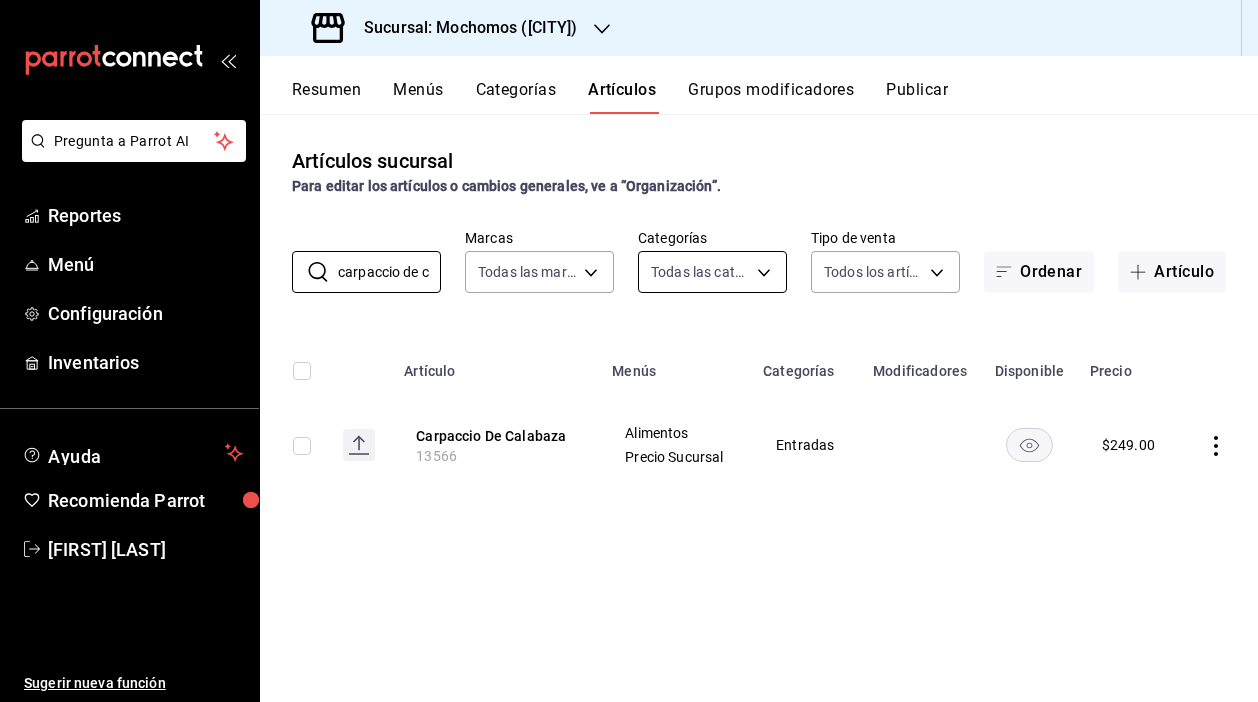 drag, startPoint x: 342, startPoint y: 276, endPoint x: 717, endPoint y: 275, distance: 375.00134 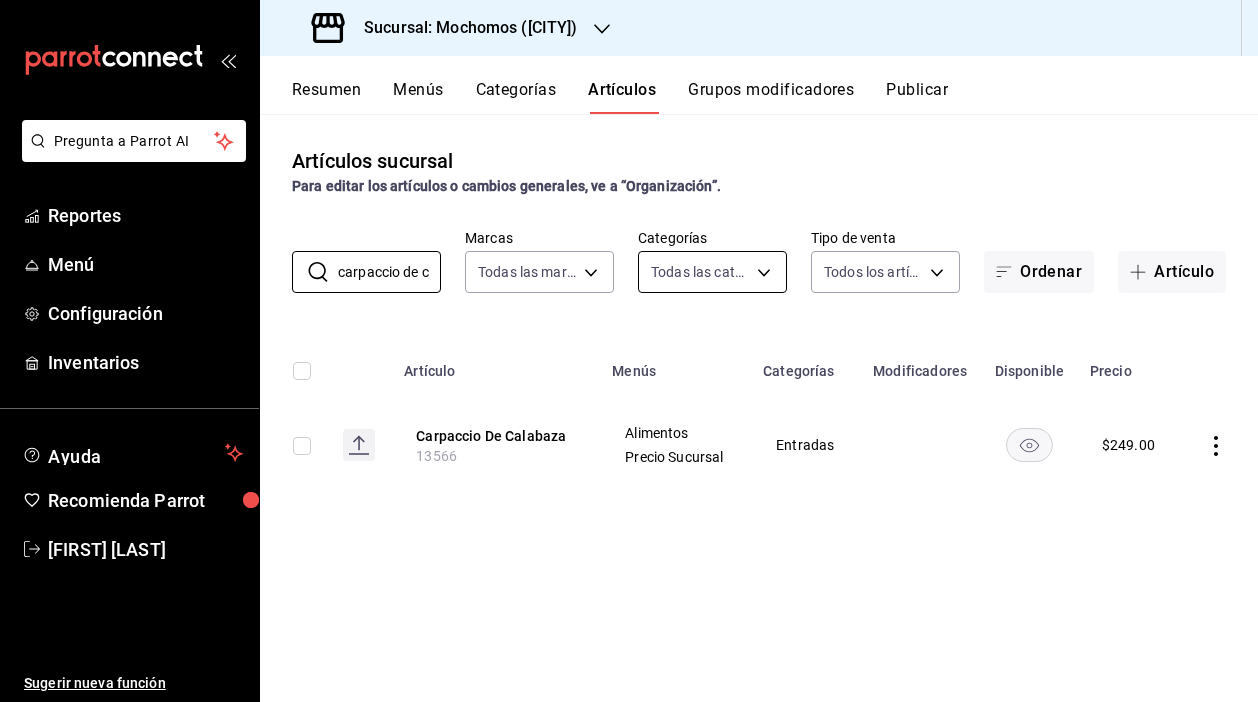 click on "​ carpaccio de ca ​ Marcas Todas las marcas, Sin marca [UUID] Categorías Todas las categorías, Sin categoría Tipo de venta Todos los artículos ALL Ordenar Artículo" at bounding box center (759, 261) 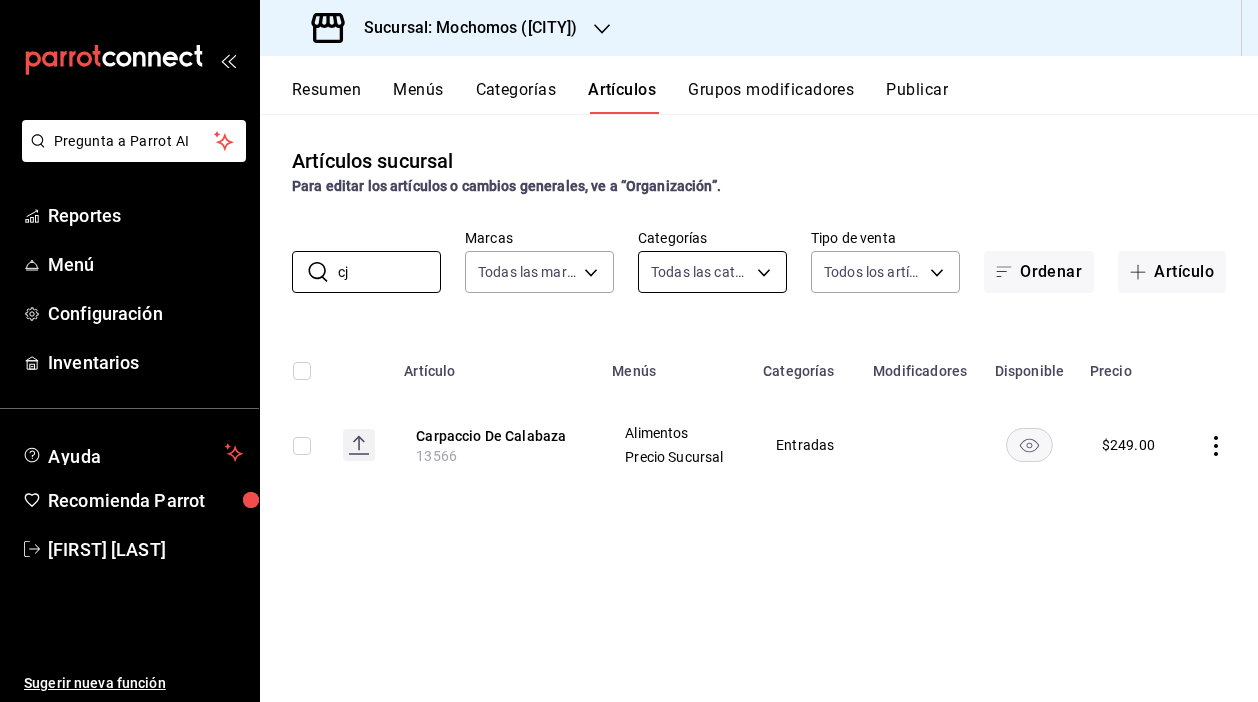 type on "c" 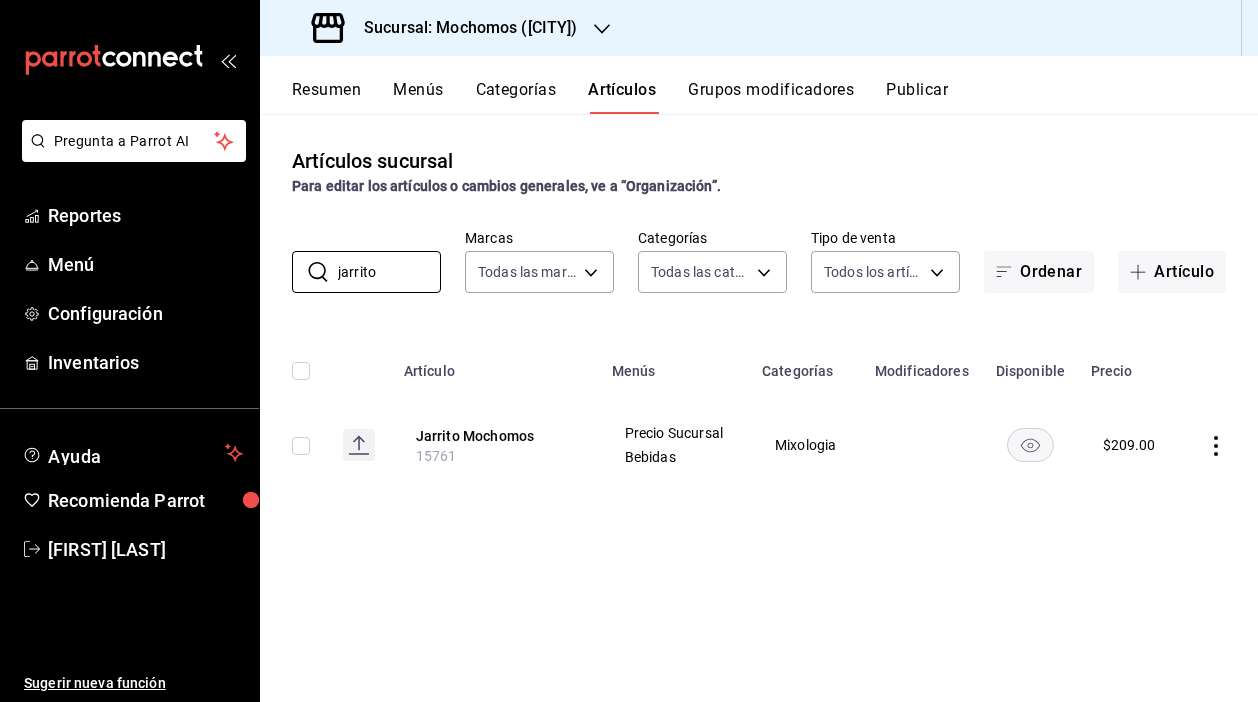 scroll, scrollTop: 0, scrollLeft: 0, axis: both 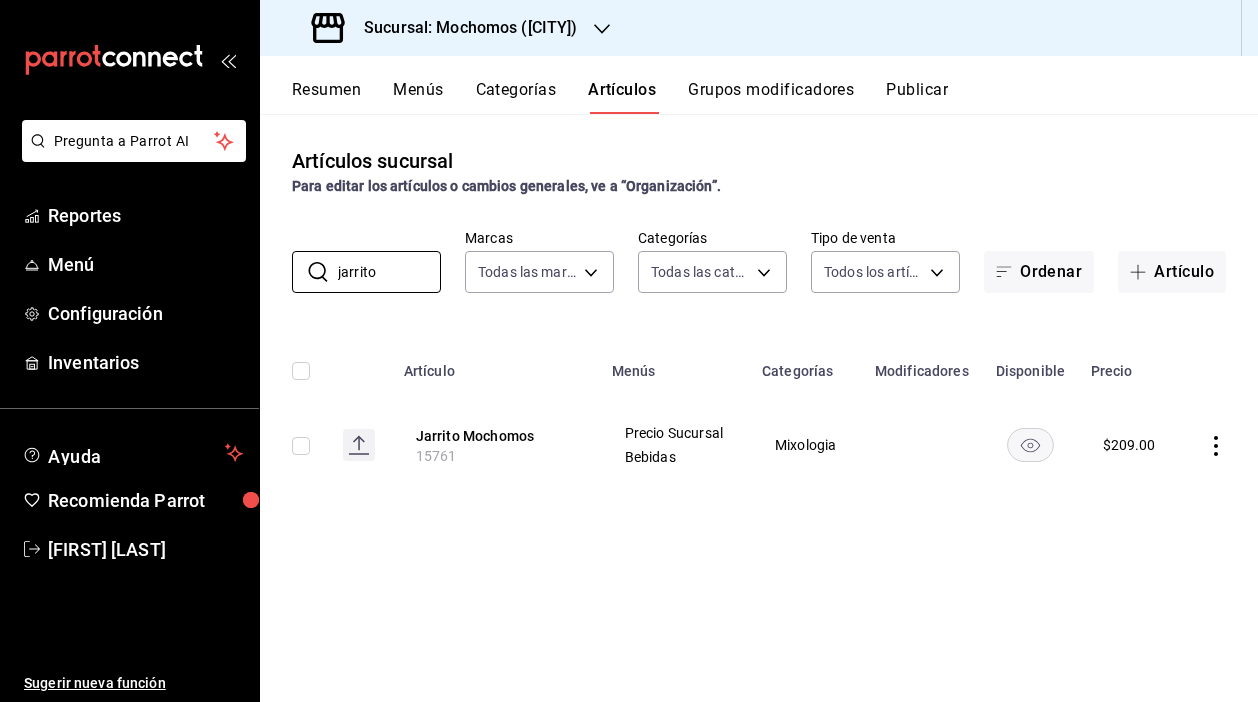 type on "jarrito" 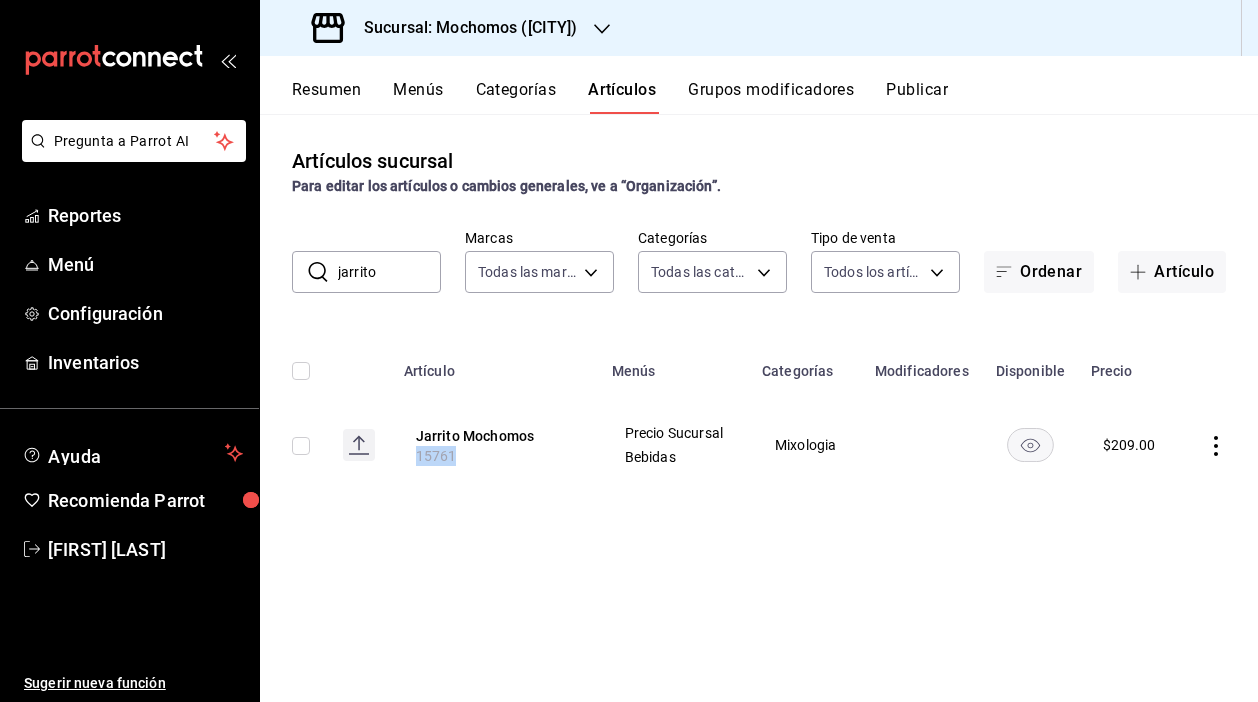 drag, startPoint x: 453, startPoint y: 458, endPoint x: 382, endPoint y: 458, distance: 71 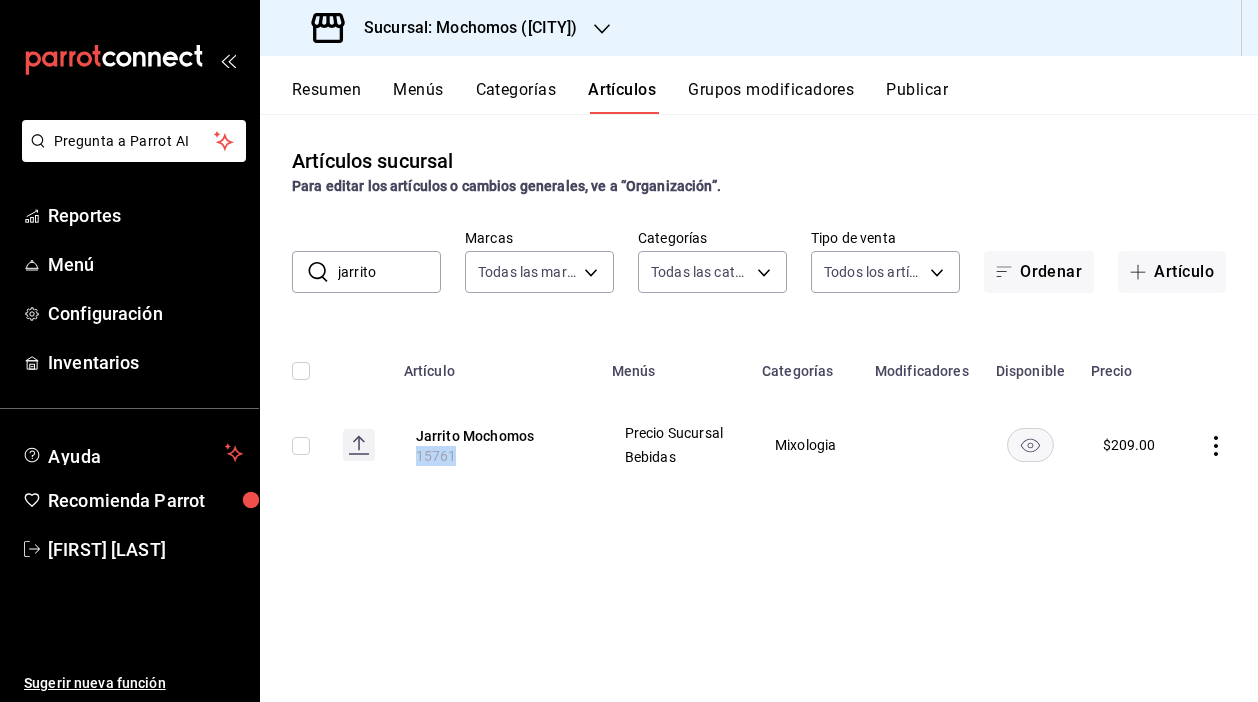 click on "Jarrito Mochomos 15761 Precio Sucursal Bebidas Mixologia $ 209.00" at bounding box center [759, 445] 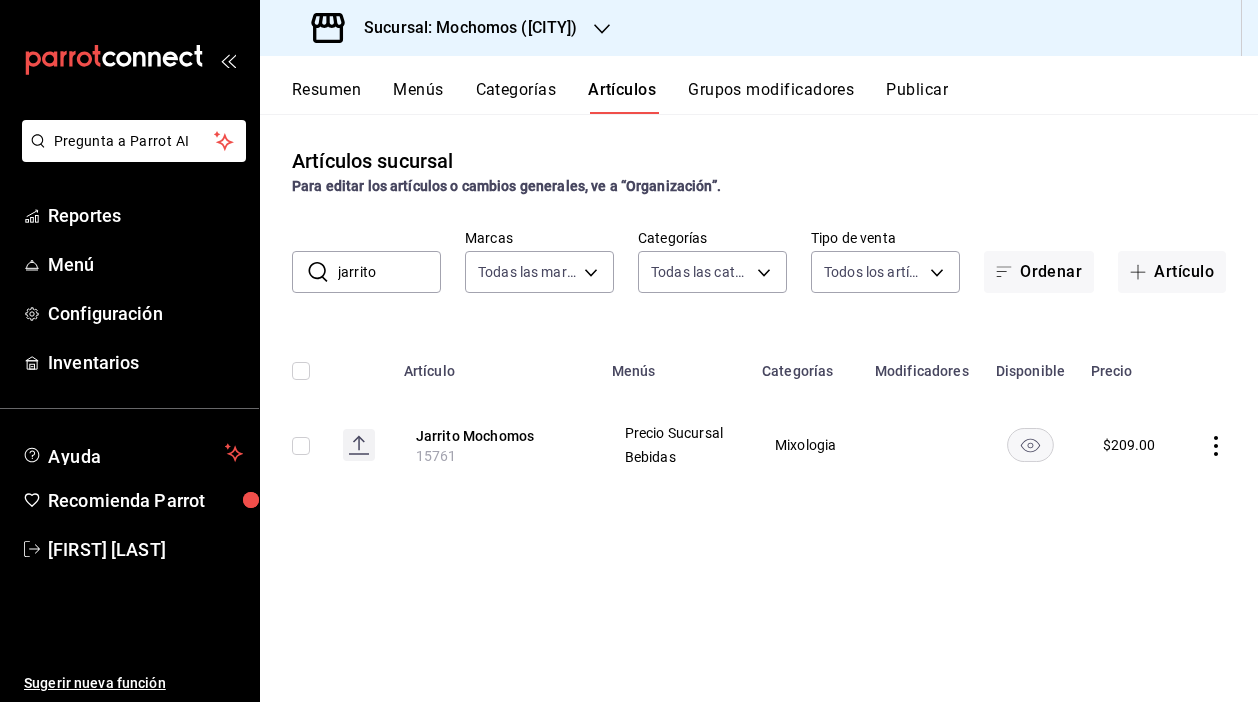 click on "Sucursal: Mochomos ([CITY])" at bounding box center [463, 28] 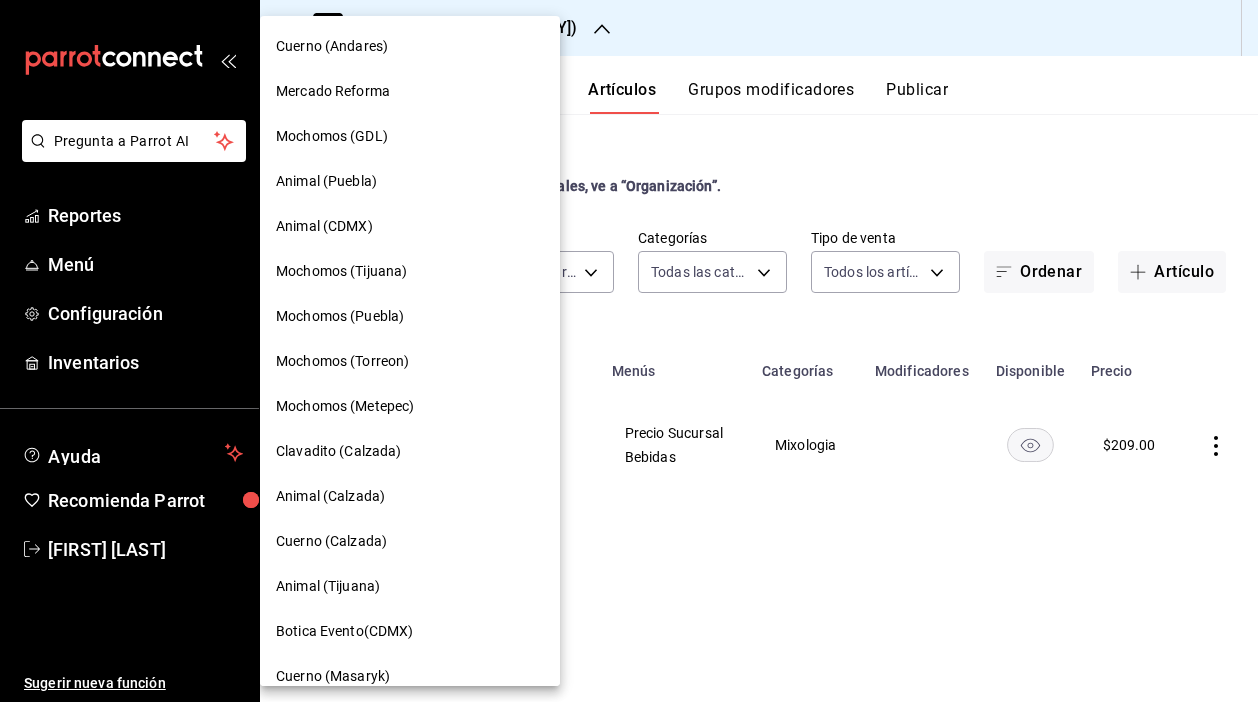 scroll, scrollTop: 0, scrollLeft: 0, axis: both 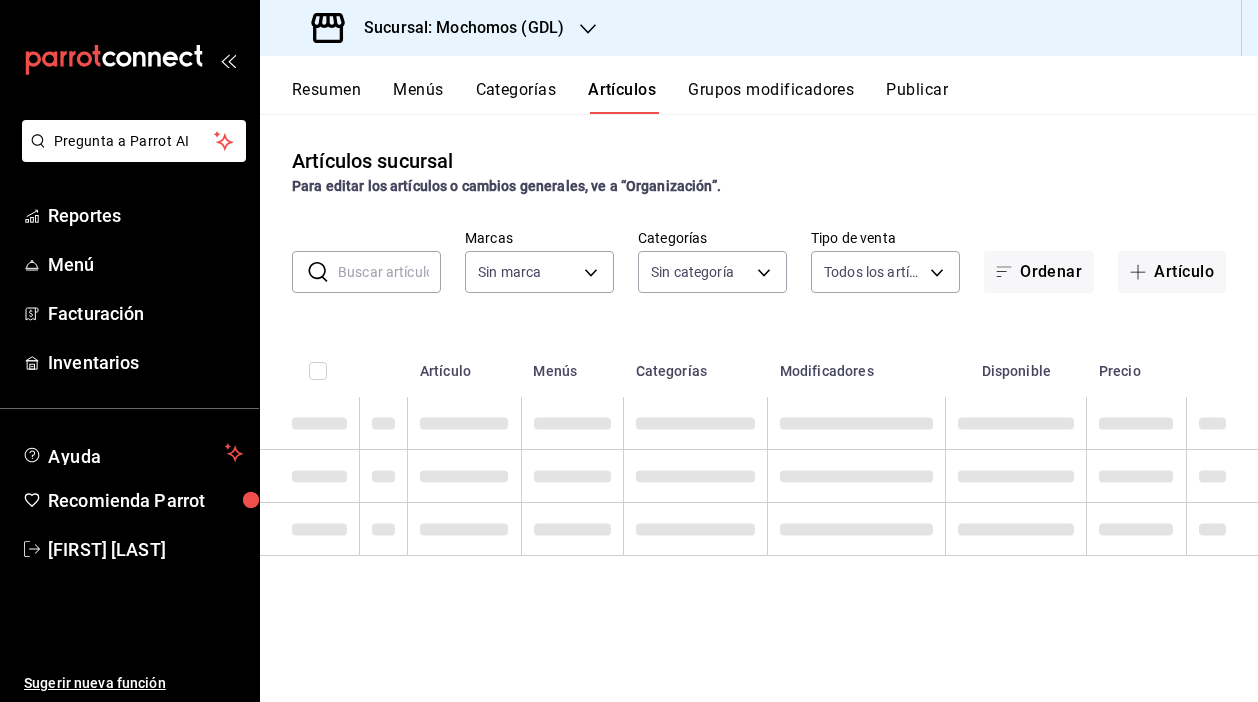 click at bounding box center (389, 272) 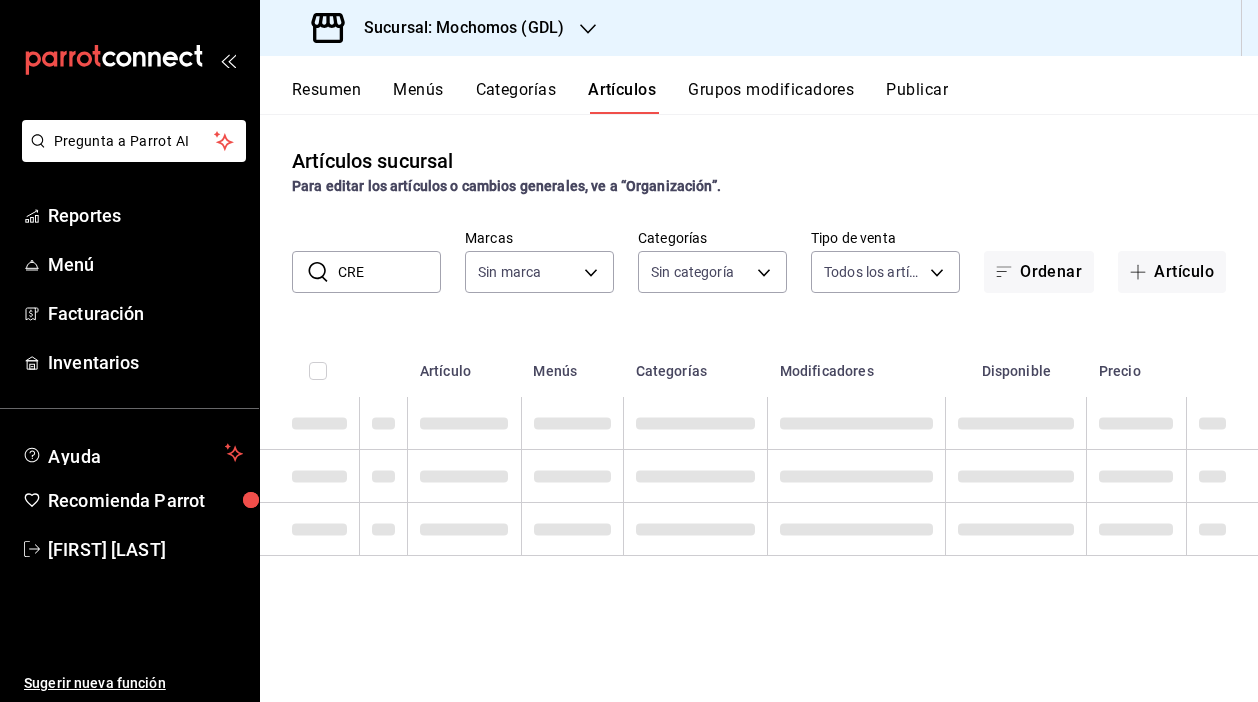 type on "CREZ" 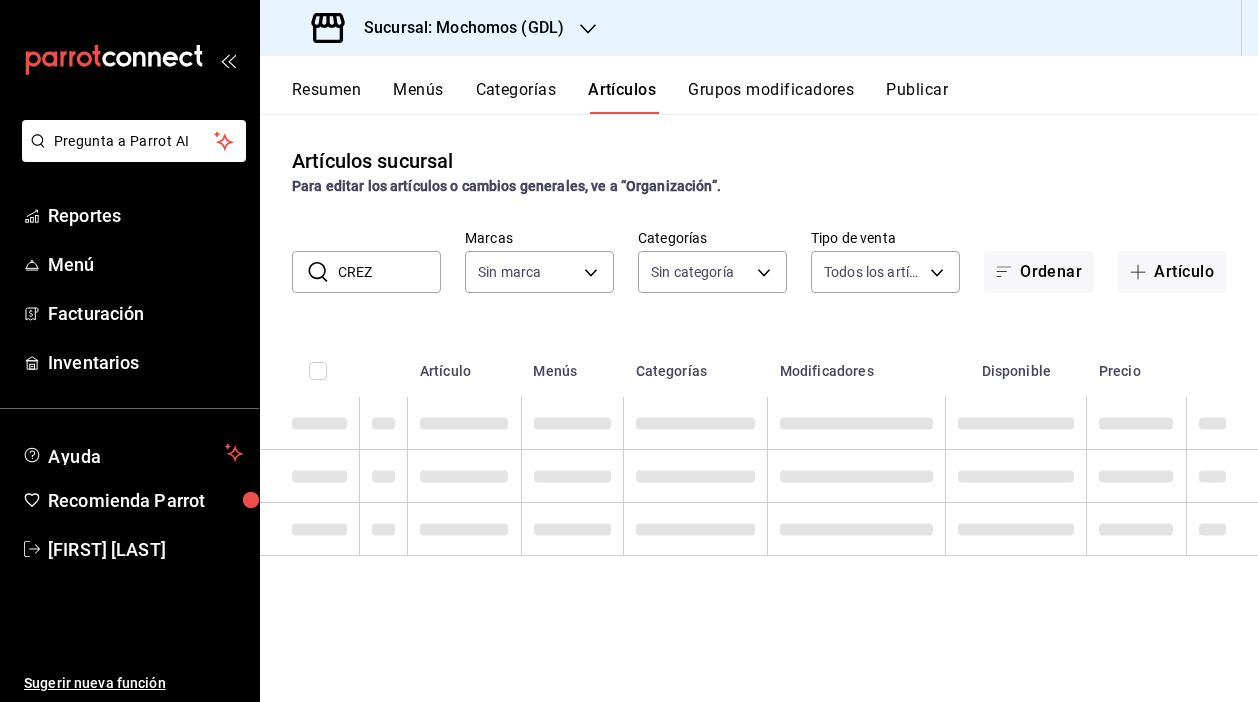 type on "36c25d4a-7cb0-456c-a434-e981d54830bc,9cac9703-0c5a-4d8b-addd-5b6b571d65b9" 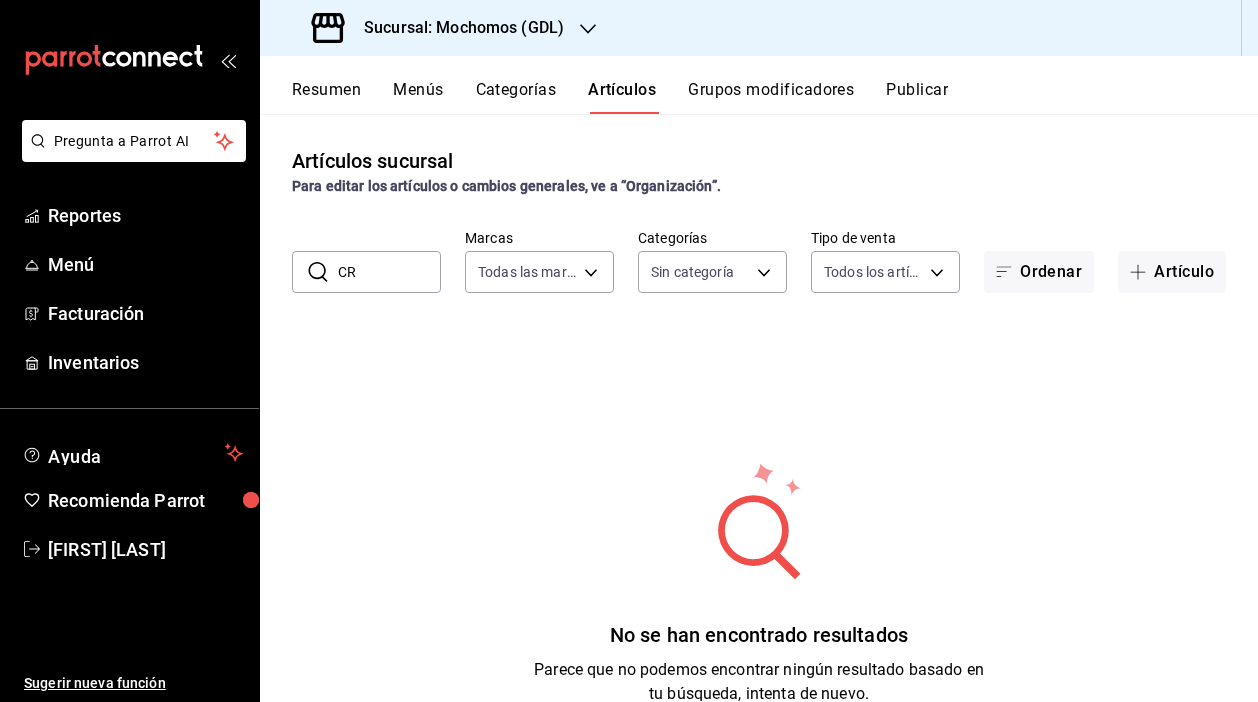 type on "C" 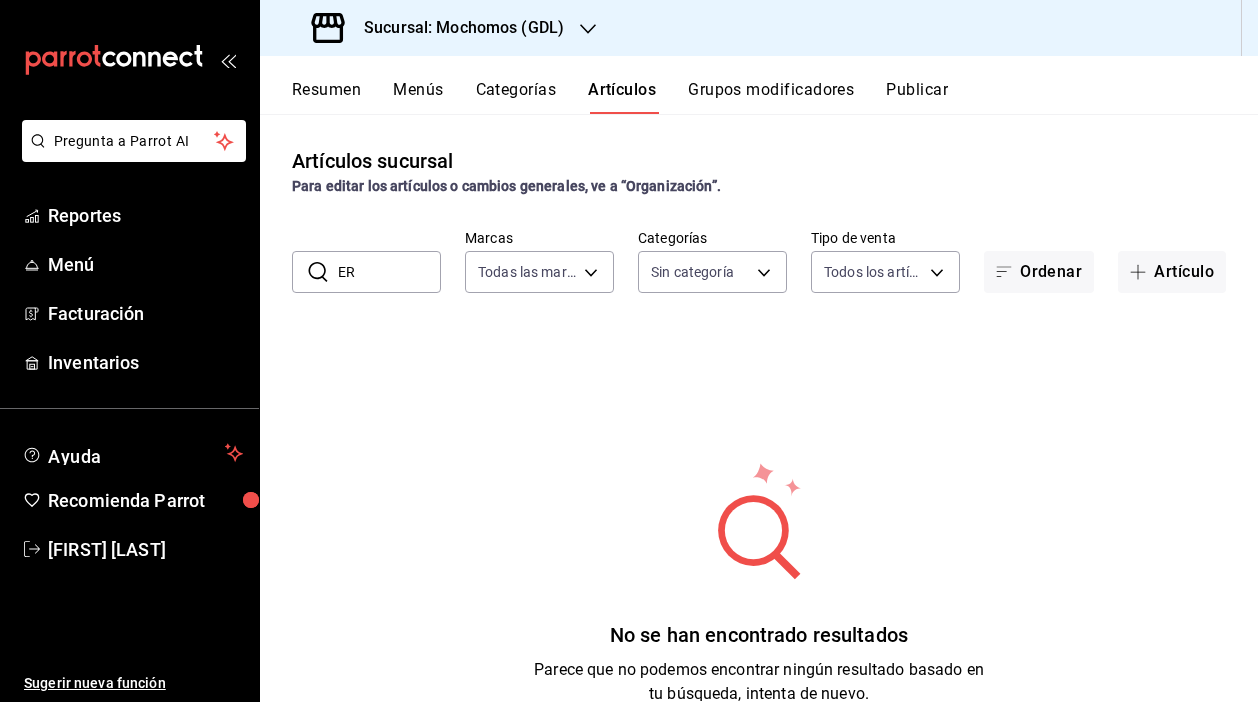 type on "E" 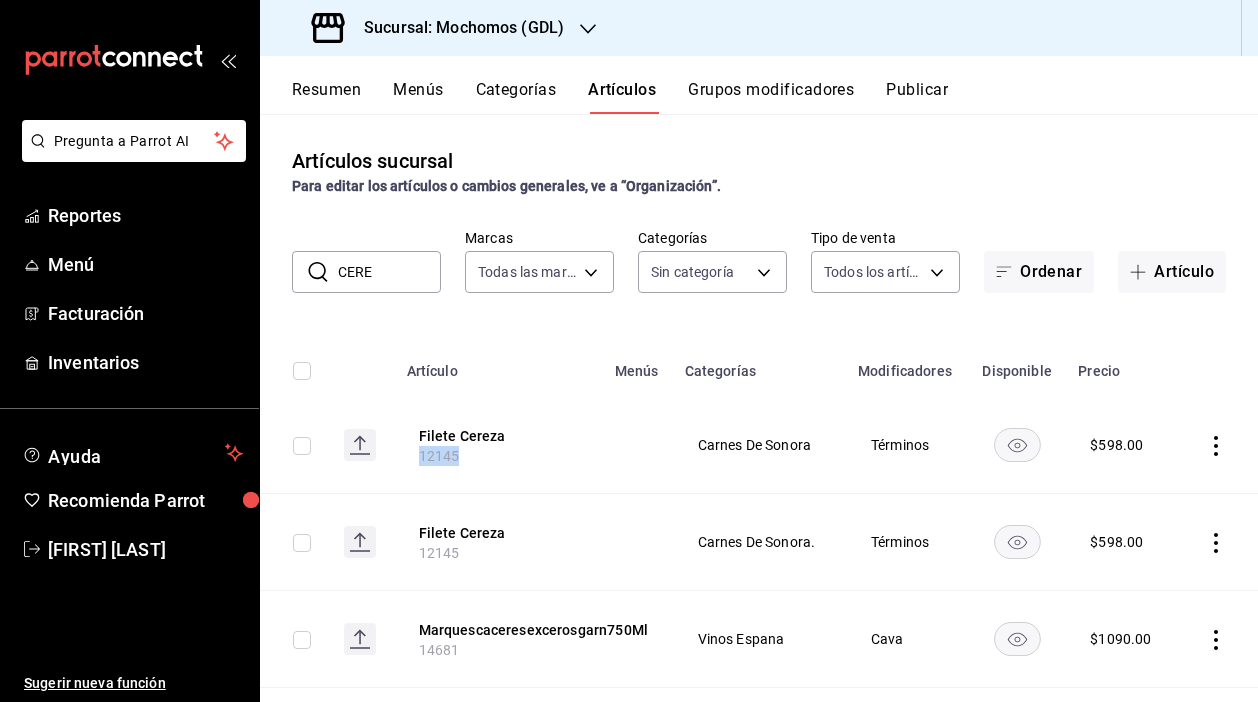 drag, startPoint x: 457, startPoint y: 457, endPoint x: 398, endPoint y: 458, distance: 59.008472 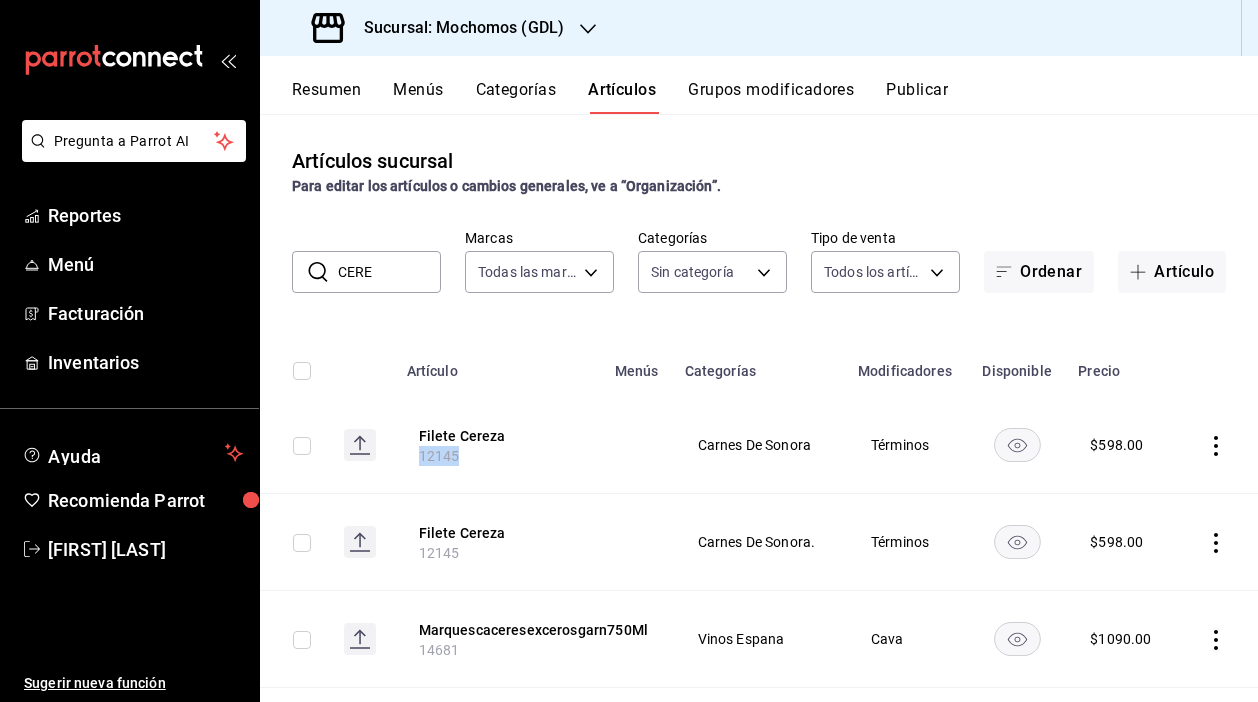 click on "Filete Cereza 12145" at bounding box center [499, 445] 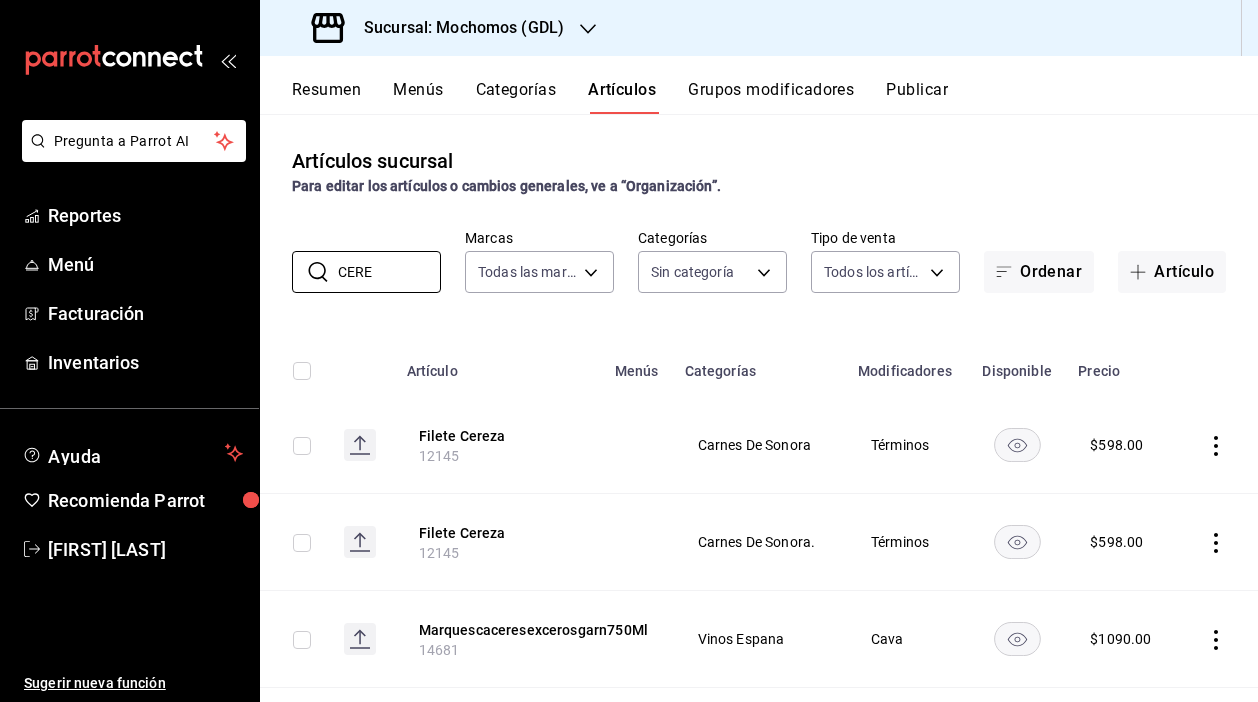 drag, startPoint x: 383, startPoint y: 270, endPoint x: 263, endPoint y: 270, distance: 120 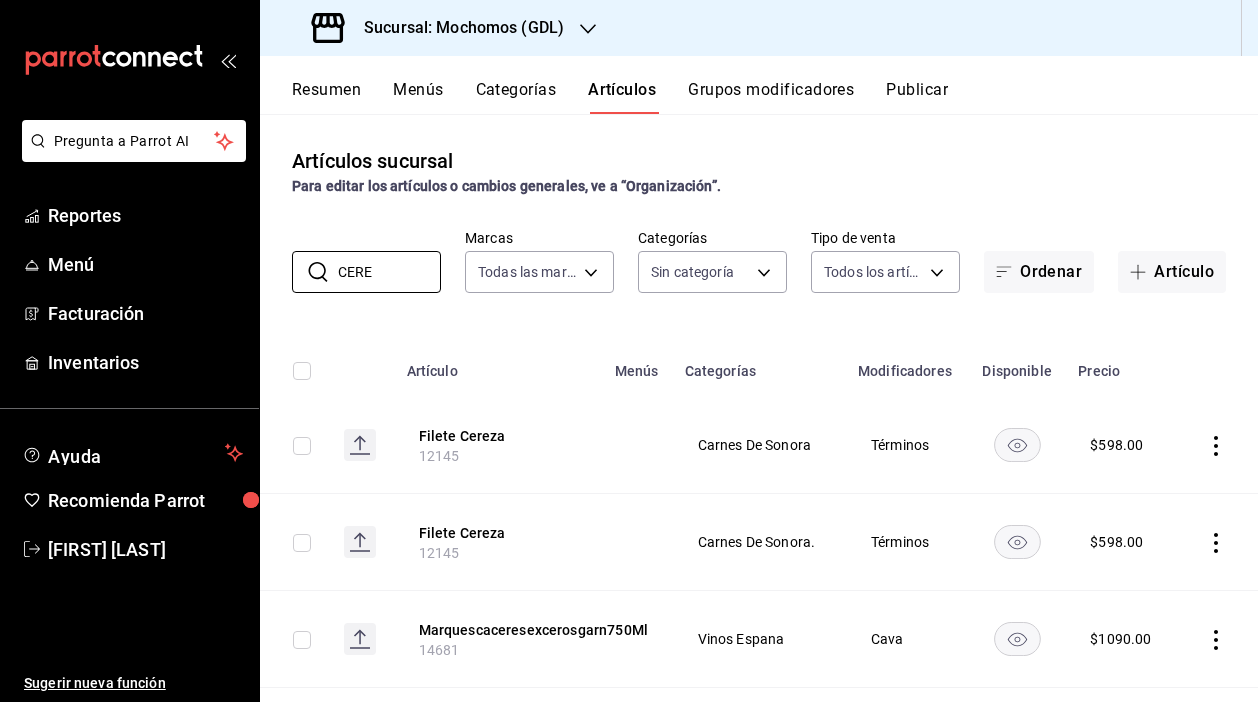 click on "​ CERE ​ Marcas Todas las marcas, Sin marca 36c25d4a-7cb0-456c-a434-e981d54830bc,9cac9703-0c5a-4d8b-addd-5b6b571d65b9 Categorías Sin categoría Tipo de venta Todos los artículos ALL Ordenar Artículo" at bounding box center (759, 261) 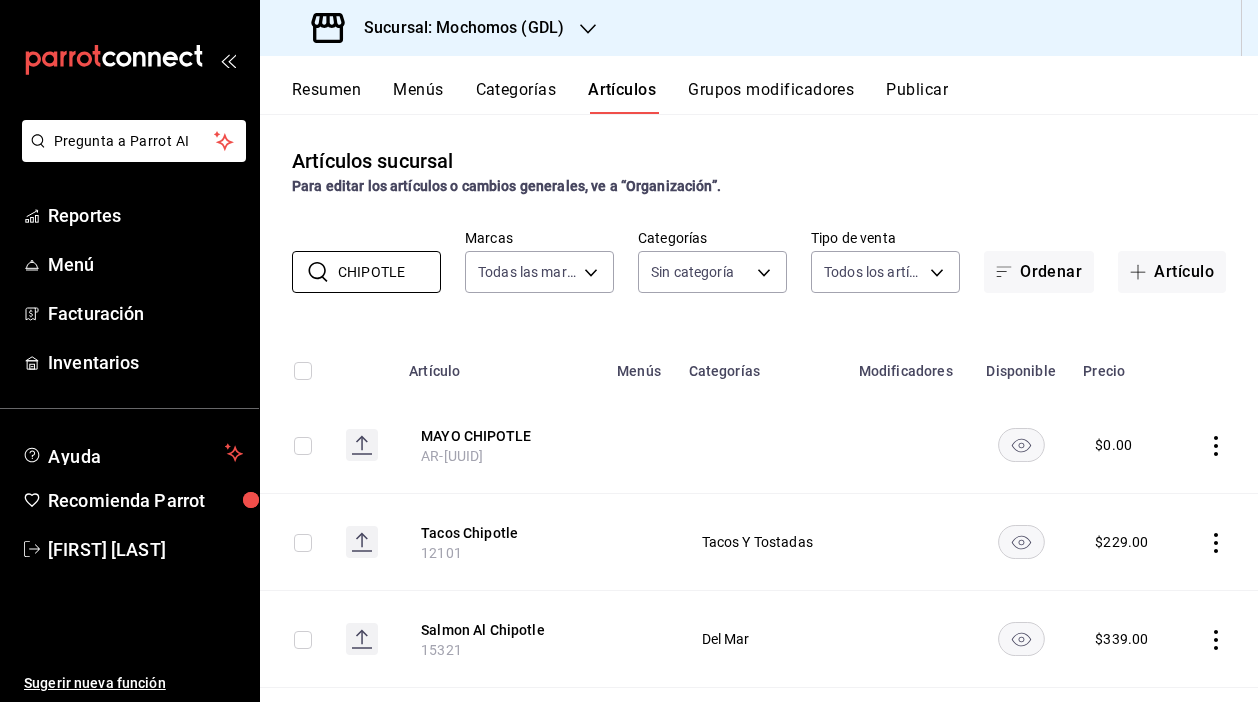 drag, startPoint x: 411, startPoint y: 276, endPoint x: 276, endPoint y: 276, distance: 135 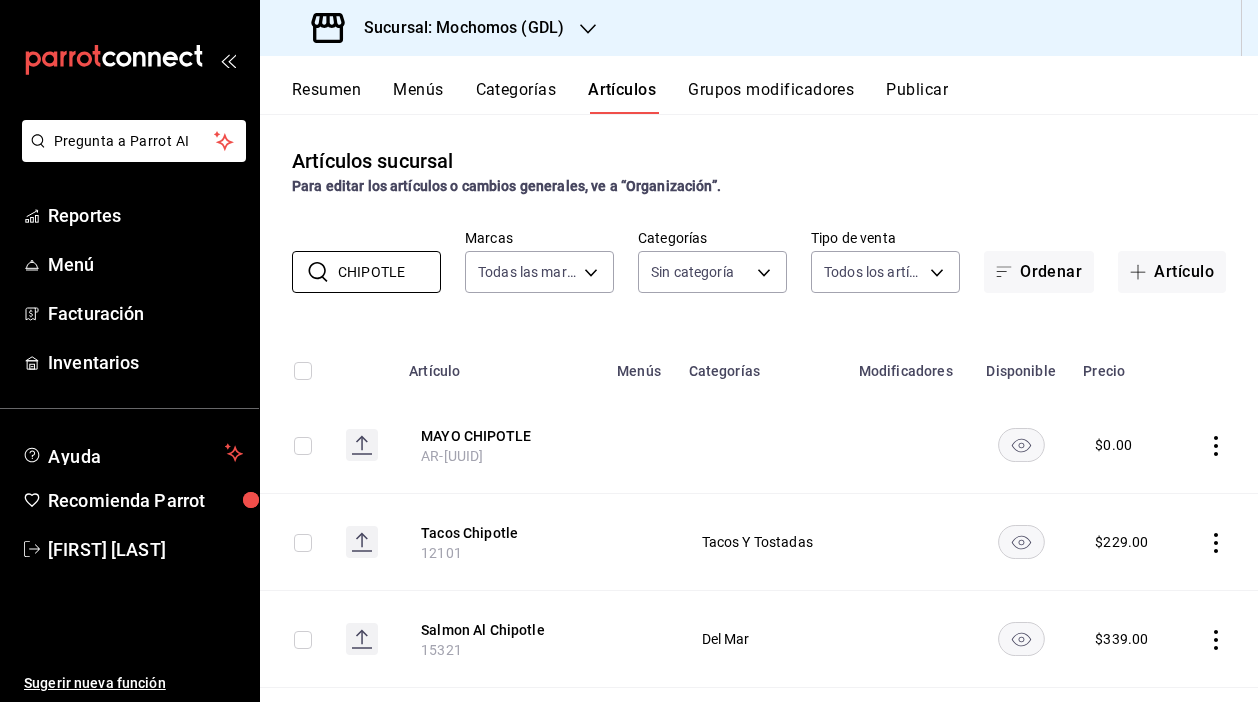 click on "​ CHIPOTLE ​ Marcas Todas las marcas, Sin marca [UUID], [UUID] Categorías Sin categoría Tipo de venta Todos los artículos ALL Ordenar Artículo" at bounding box center (759, 261) 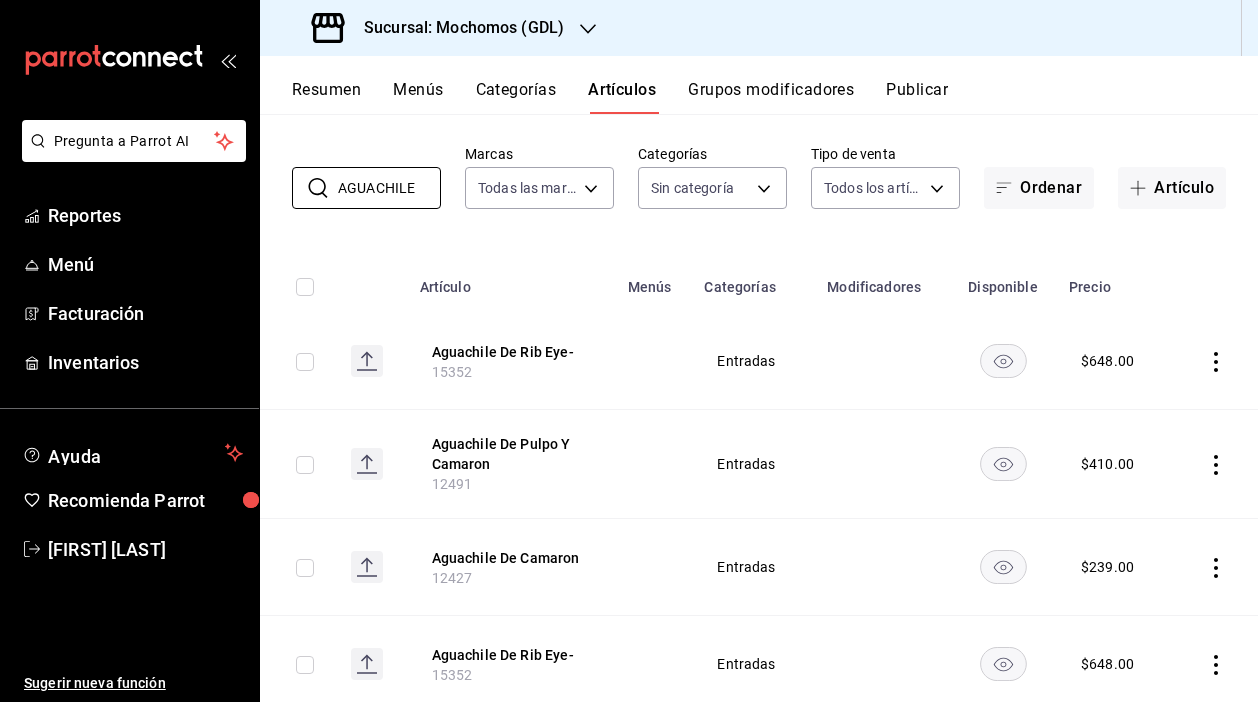 scroll, scrollTop: 88, scrollLeft: 0, axis: vertical 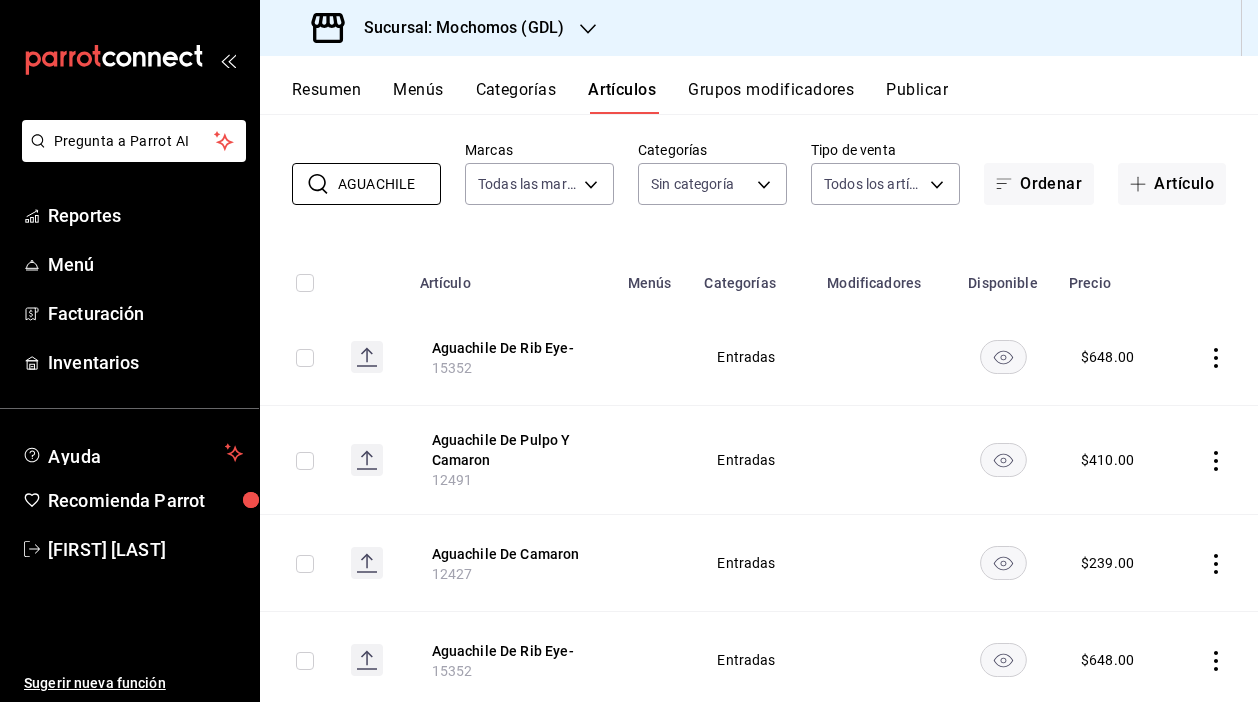 type on "AGUACHILE" 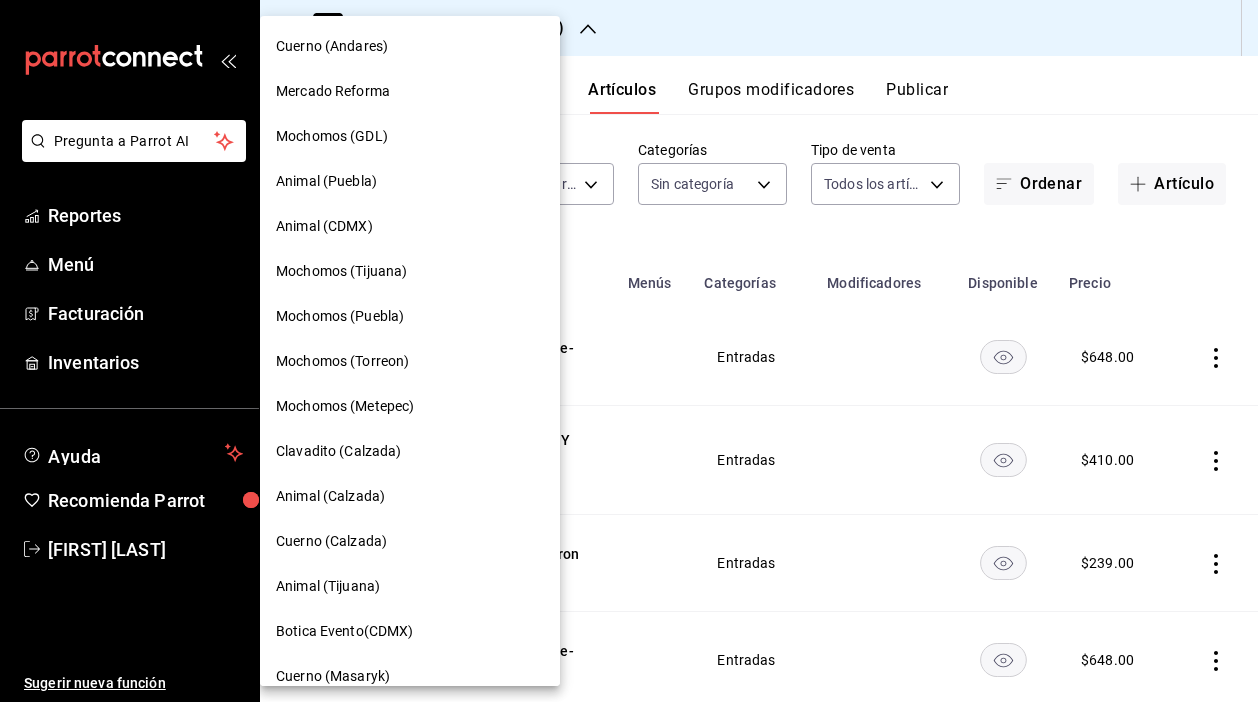 click on "Animal (CDMX)" at bounding box center (324, 226) 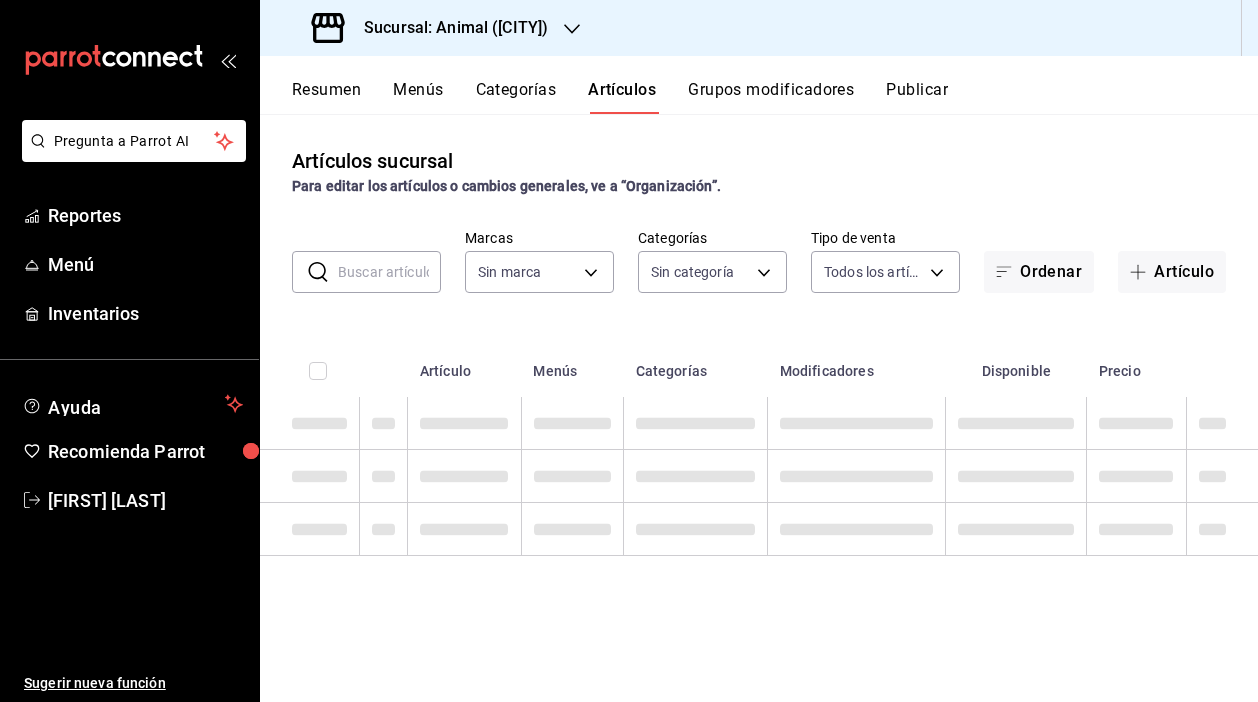 type on "cb0f6aec-1481-4e37-861c-bab9b3a65b14" 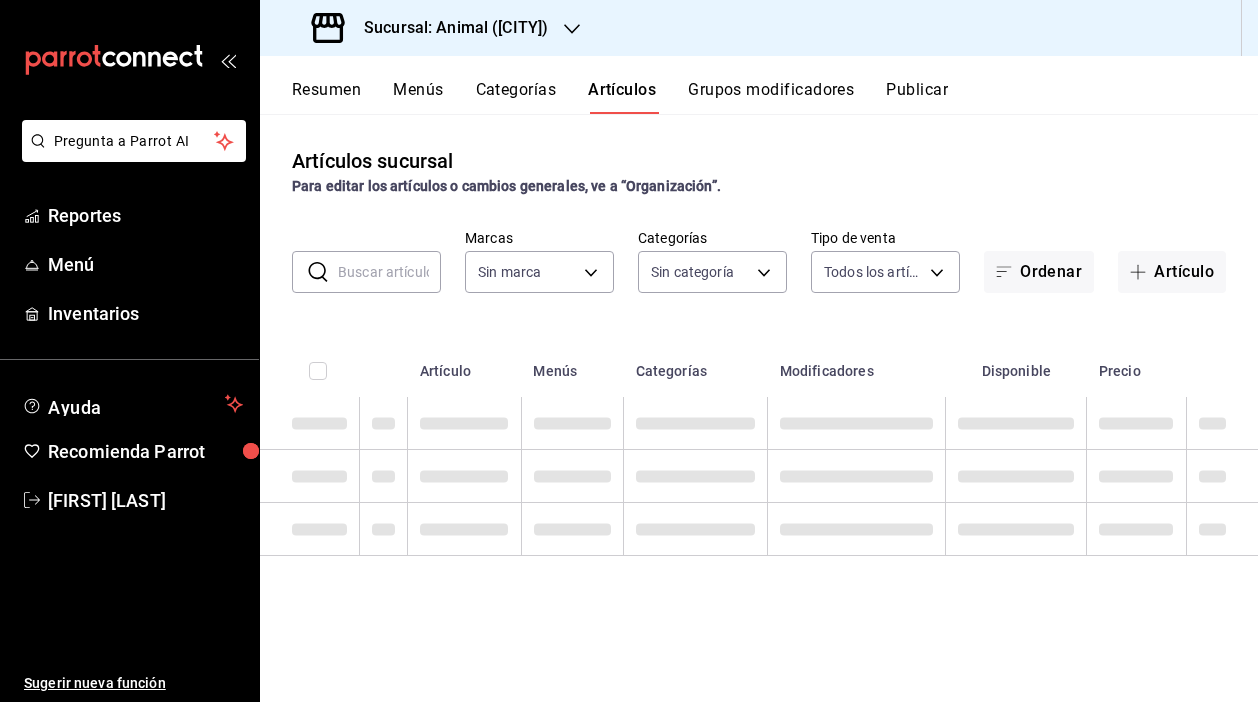type on "281688af-6220-48ae-86b9-ca5e6f63eb3e,2ffeebaa-176c-4024-95f8-553ffecca8da,37769cf4-dc78-44ce-a526-e9646600cae9,0935040b-234d-4818-8034-77968b9fe449,6755d557-05bc-4d29-83de-2e203c7f1c90,f508f587-62d7-439b-b585-18c67f30617c,b440db1b-262f-4461-8c76-289683a358cd,e7a34caa-3002-4df6-af7e-35e4466dbacf,a8103cca-f4b4-42bd-97b9-43c33775c787,364a8aaa-0d6f-4eb5-a140-27e8ed7d645c,5c100383-0995-4928-ac5d-10ee9c0e08e5,60882e8f-c6b2-4055-995c-c1d8f4330abf,49e979bd-2c91-4153-84d6-9f4767aac246,27716f26-89a8-4498-b264-df9e8b7d7ada,958e8677-6e59-4090-b583-ad95463d08e3,966bcf7c-3512-42a2-8e08-b8149fea86a5,635ef193-4f07-42f1-bfc6-7f2bb1021da7,a564655c-90ce-4b0a-9275-b31e71cfb3e5,fb7e4548-7f56-4166-a0ee-1e3459e681e7,2b7ab97a-d758-405b-b8f4-3933c9198c0a,a4ab4b07-e04d-4dd0-9e23-dcfb285a8e6e,1a63078d-8c04-4851-a996-f00d1bbc4095,f42d4622-f9b8-459c-8cdf-8e211b50ca07,cfbfaddf-1d8e-49ac-b726-170912ecdb78,16e54567-7f6b-41e6-a77a-a8ba7d8b1d6f,2e240ac1-3cac-4e5b-a1c8-e5ca77e4e8c8,f9e094a1-54ca-4feb-bb93-b3d1936aff63,252341f5-c768-4424-8ab..." 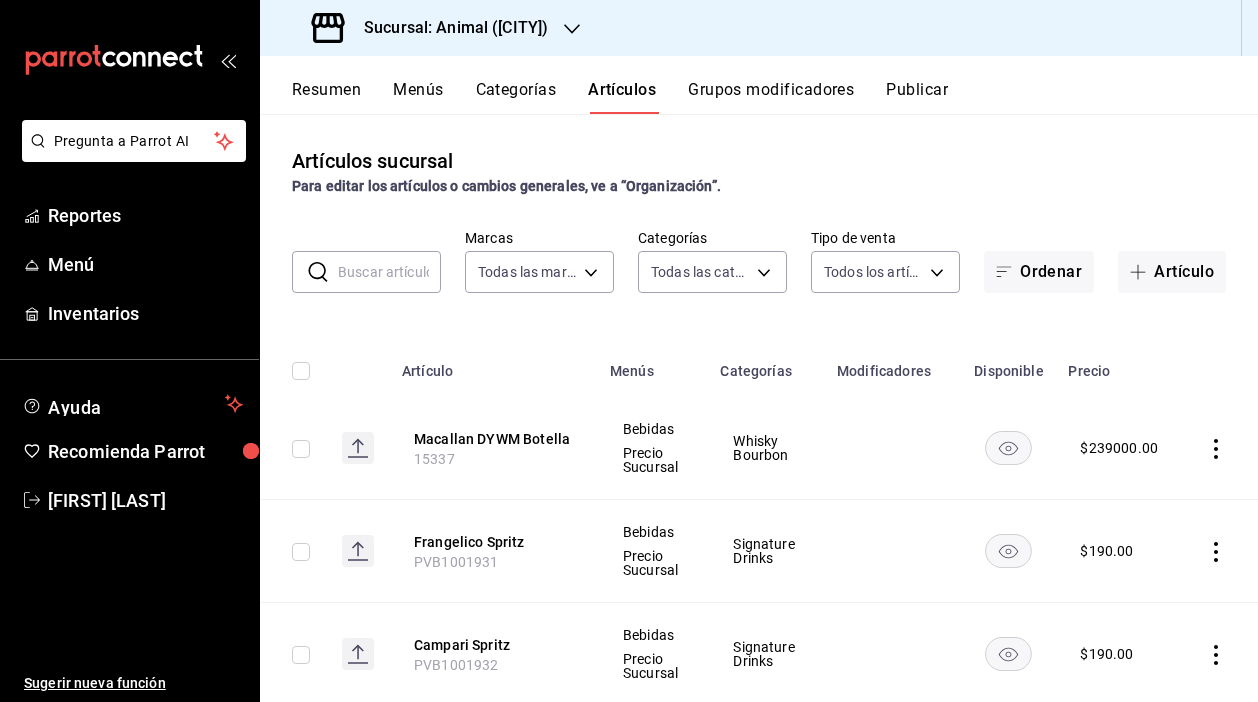 click at bounding box center (389, 272) 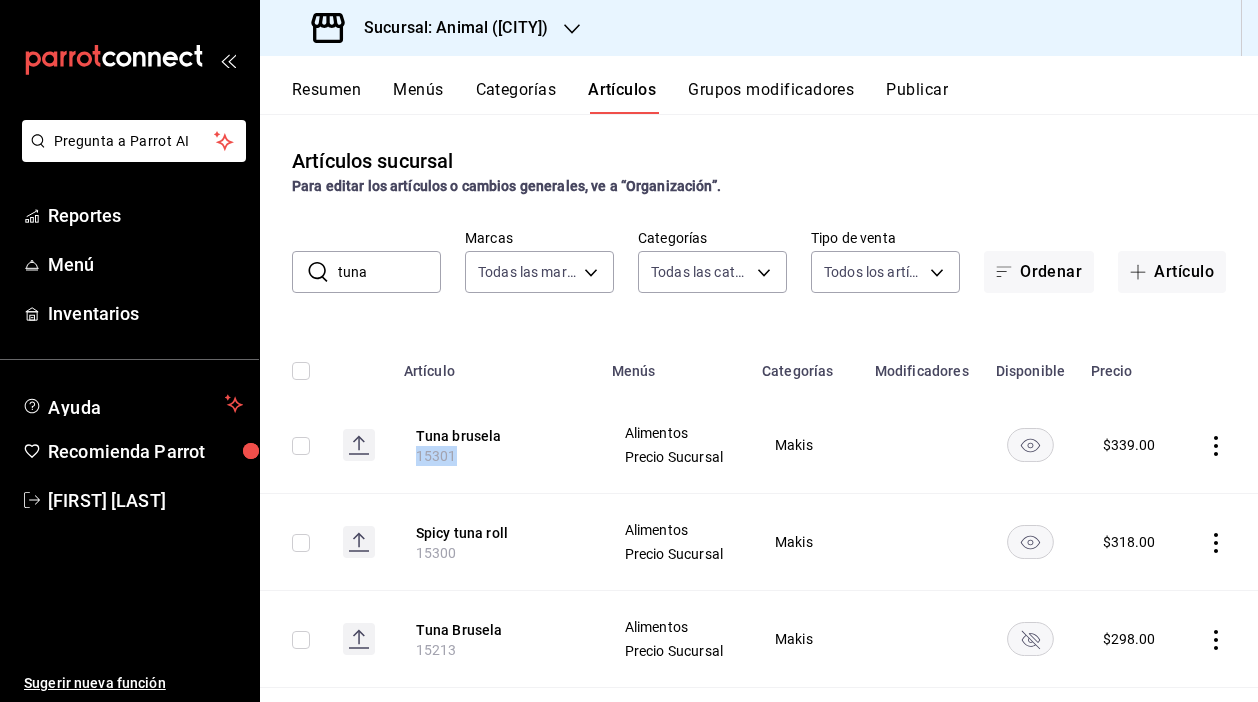 drag, startPoint x: 454, startPoint y: 460, endPoint x: 409, endPoint y: 460, distance: 45 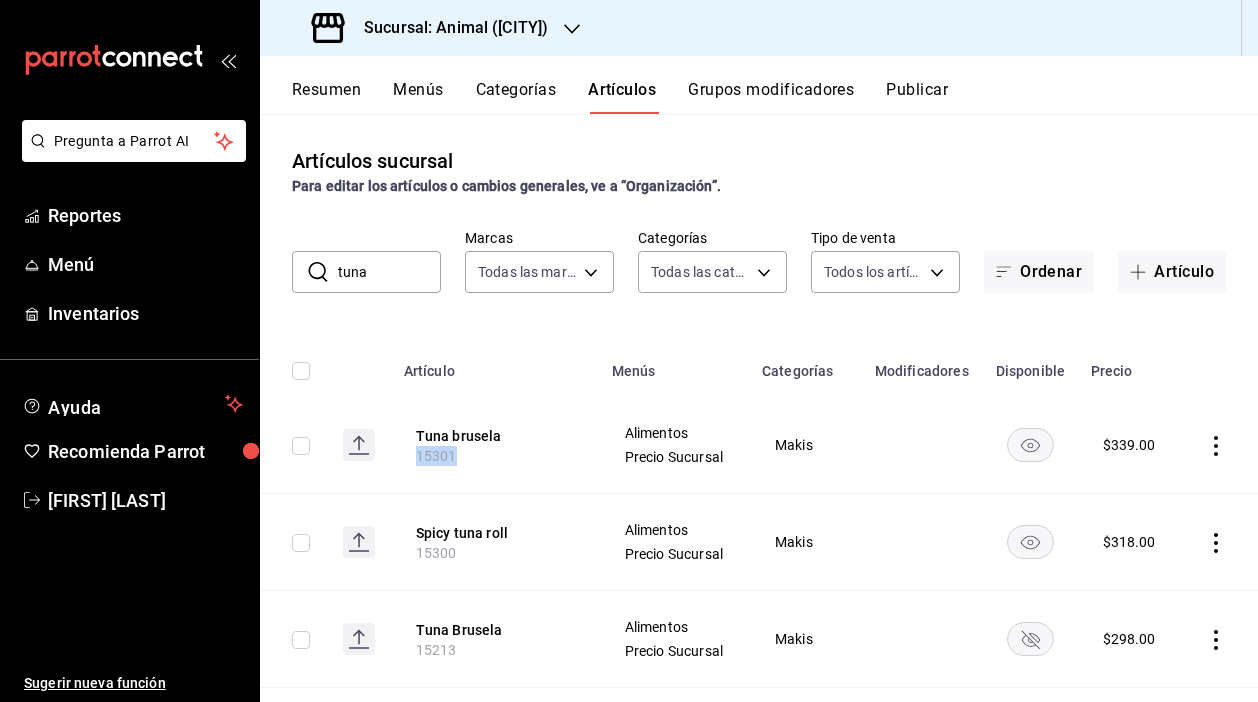 click on "Tuna brusela 15301" at bounding box center [496, 445] 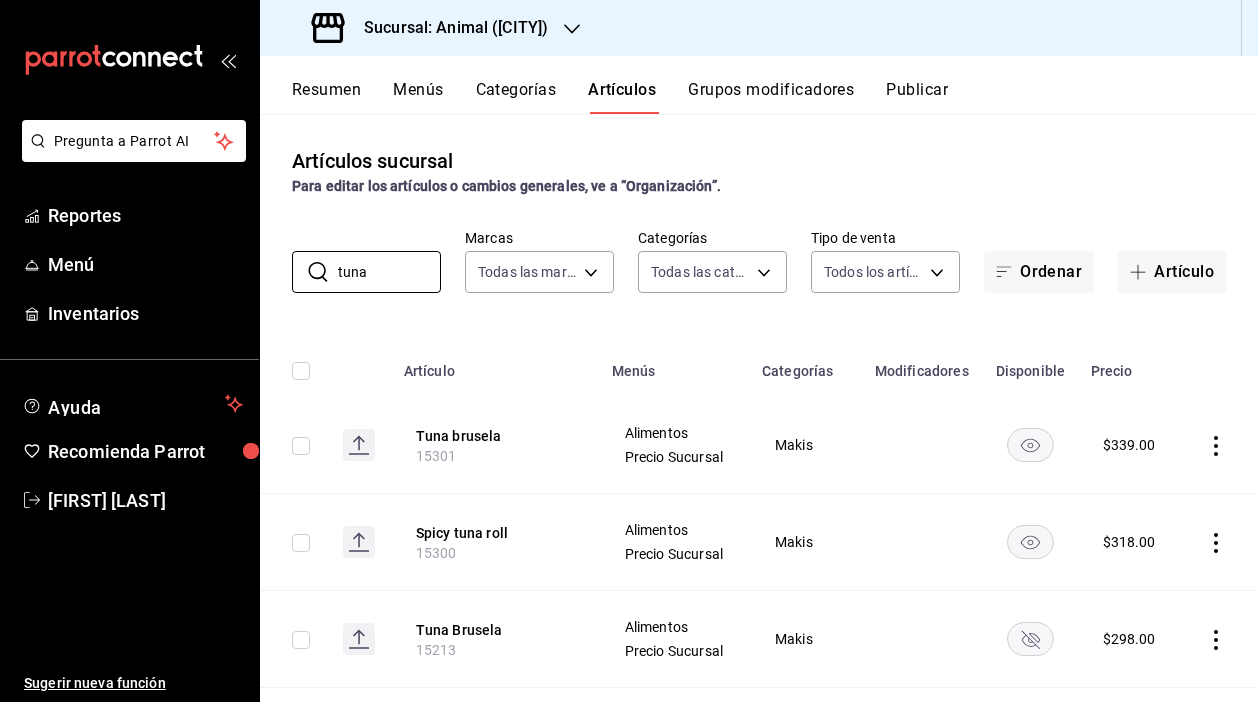 drag, startPoint x: 367, startPoint y: 274, endPoint x: 290, endPoint y: 274, distance: 77 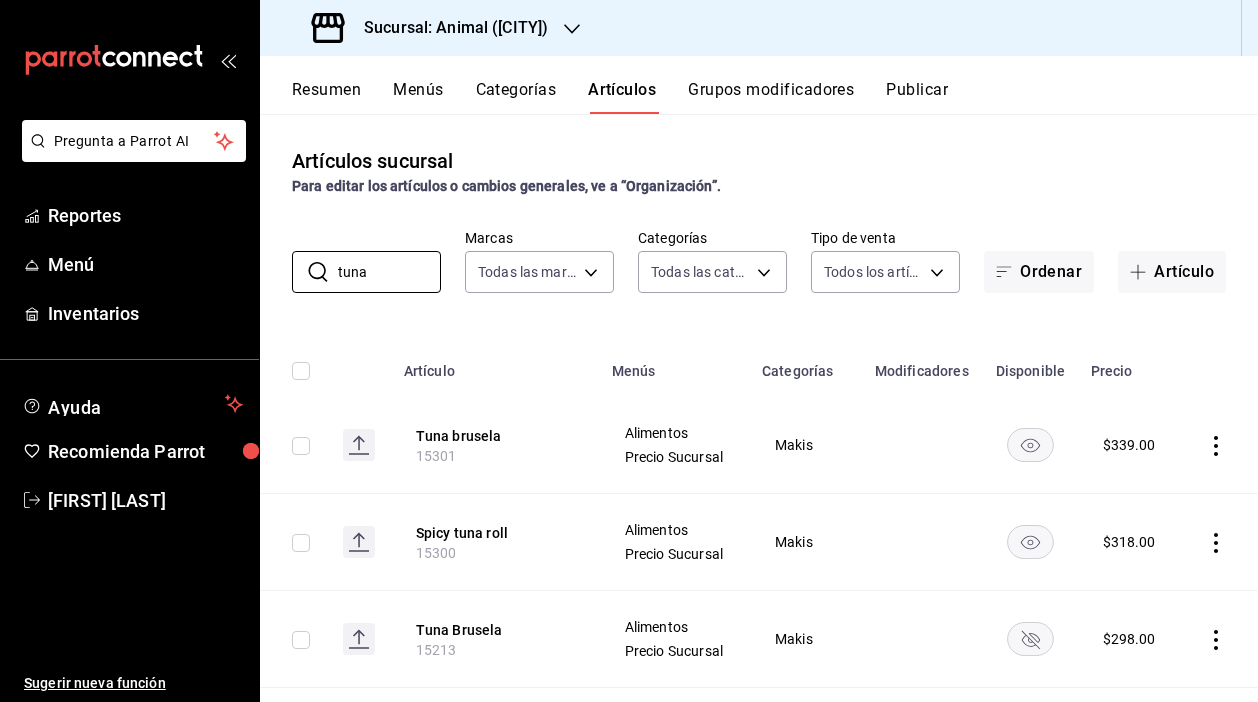 click on "​ tuna ​ Marcas Todas las marcas, Sin marca [UUID] Categorías Todas las categorías, Sin categoría Tipo de venta Todos los artículos ALL Ordenar Artículo" at bounding box center (759, 261) 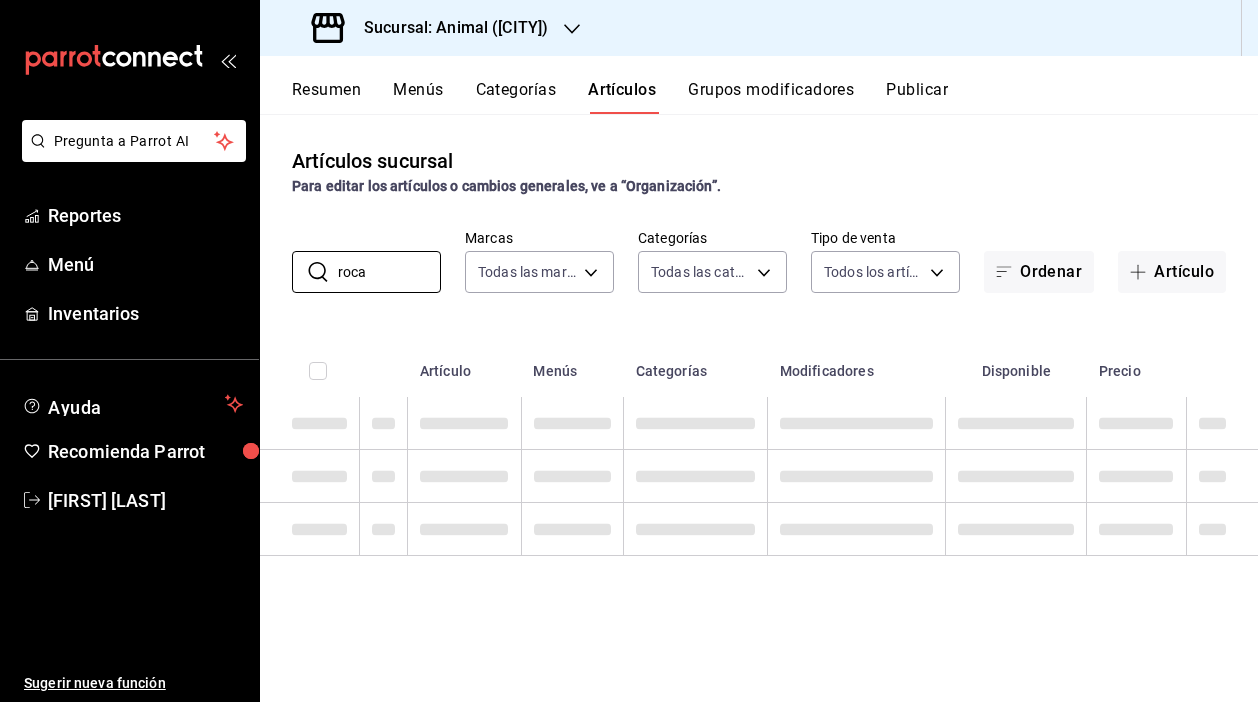 scroll, scrollTop: 0, scrollLeft: 0, axis: both 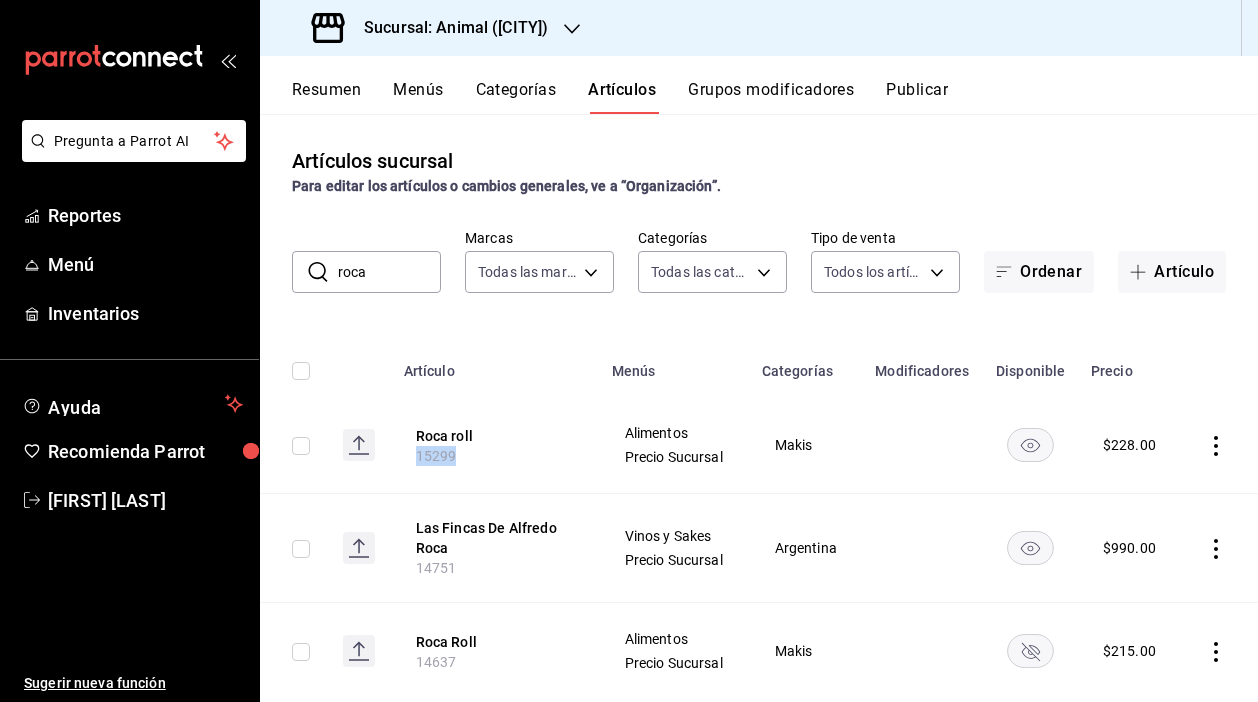 drag, startPoint x: 455, startPoint y: 460, endPoint x: 396, endPoint y: 460, distance: 59 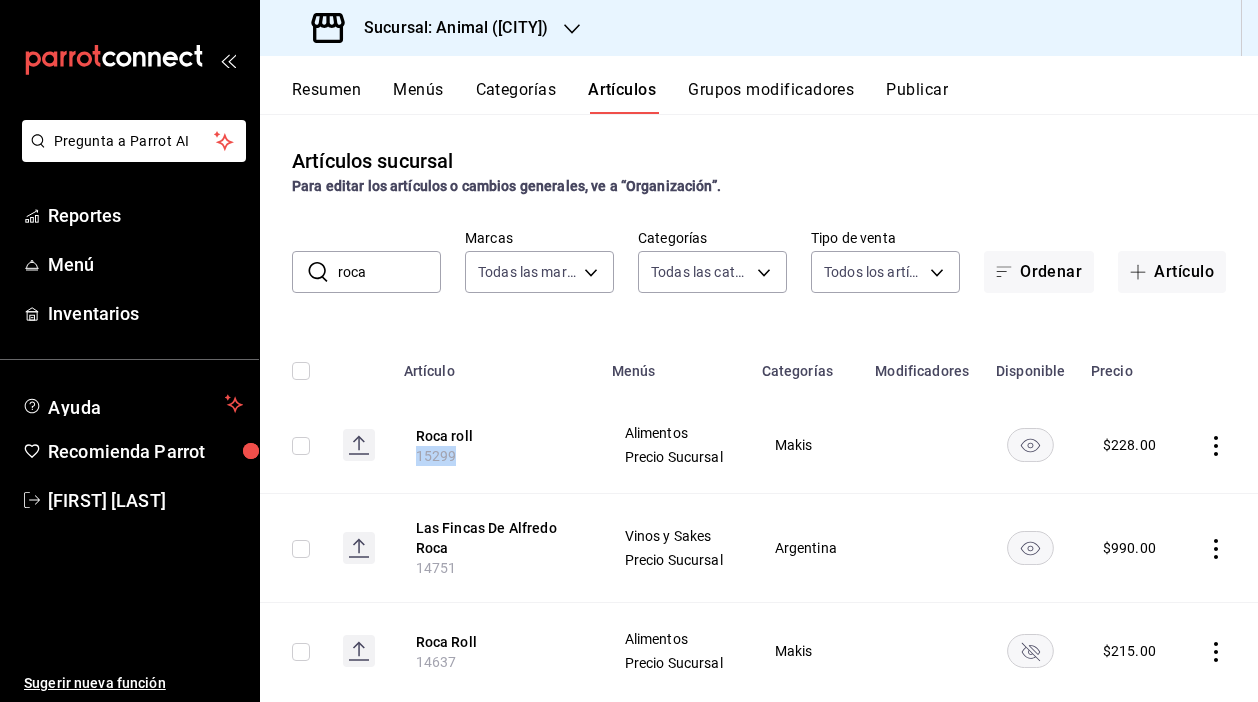 click on "Roca roll 15299" at bounding box center (496, 445) 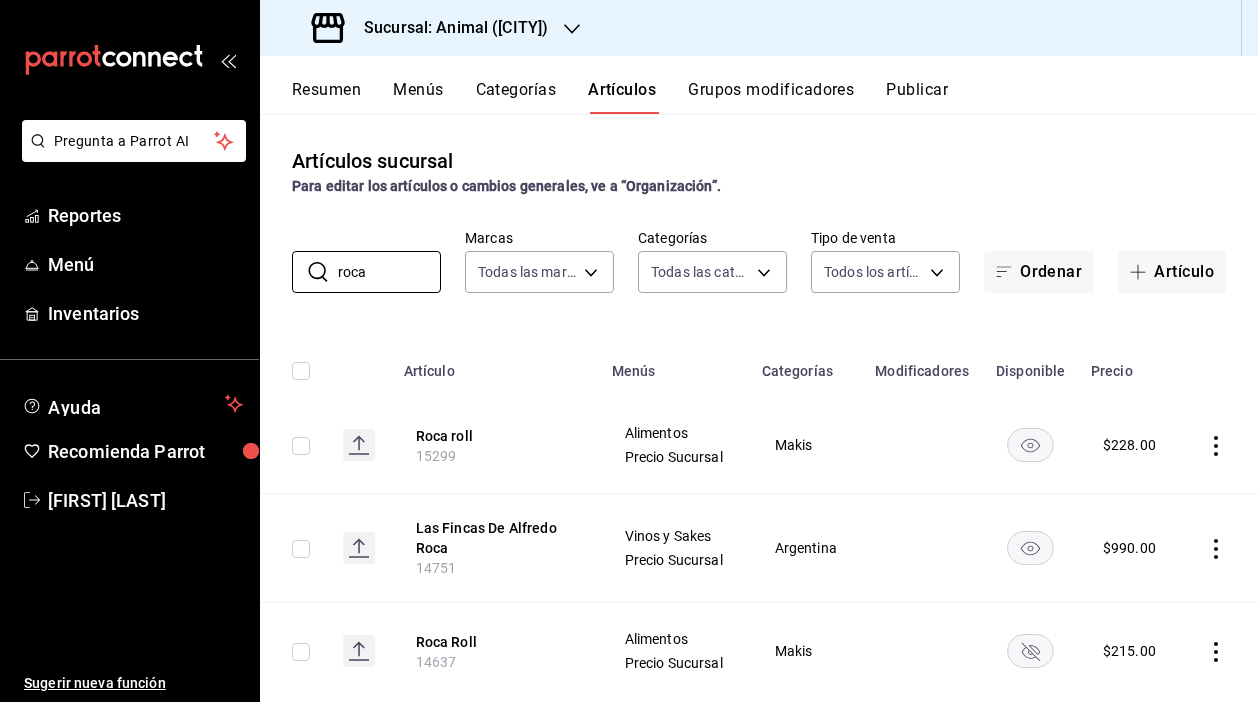 drag, startPoint x: 383, startPoint y: 276, endPoint x: 286, endPoint y: 274, distance: 97.020615 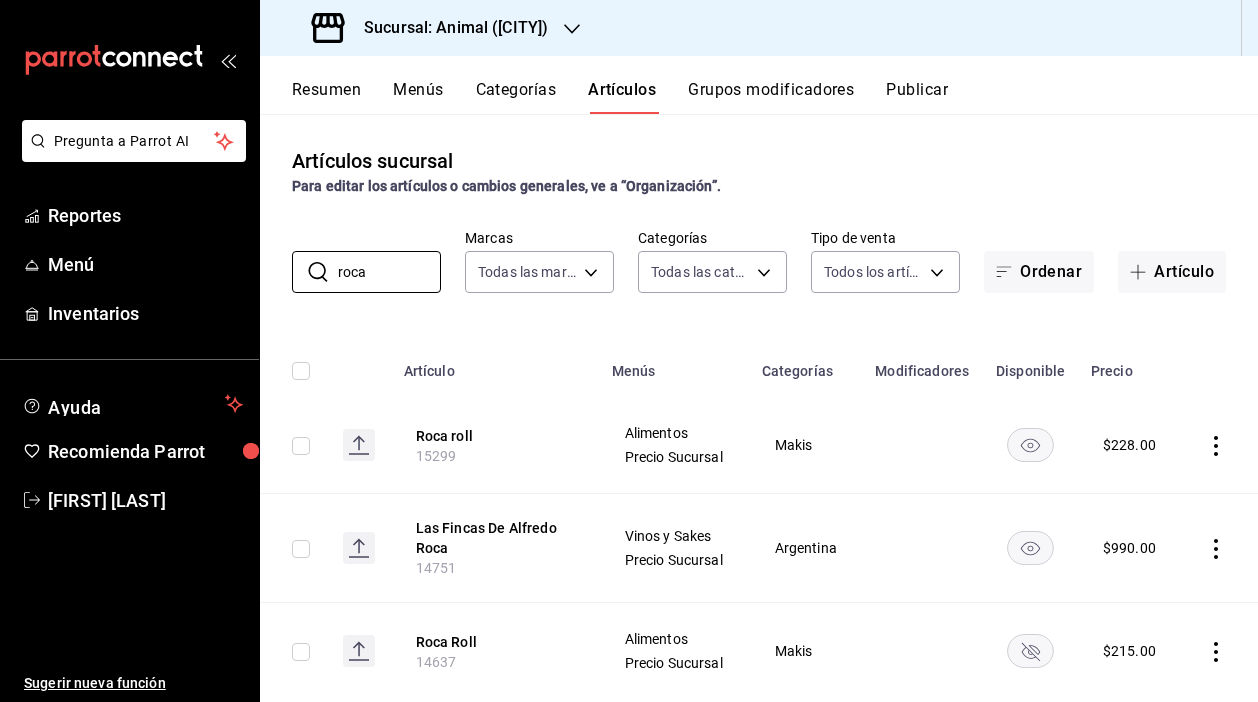 click on "​ roca ​ Marcas Todas las marcas, Sin marca cb0f6aec-1481-4e37-861c-bab9b3a65b14 Categorías Todas las categorías, Sin categoría Tipo de venta Todos los artículos ALL Ordenar Artículo" at bounding box center [759, 261] 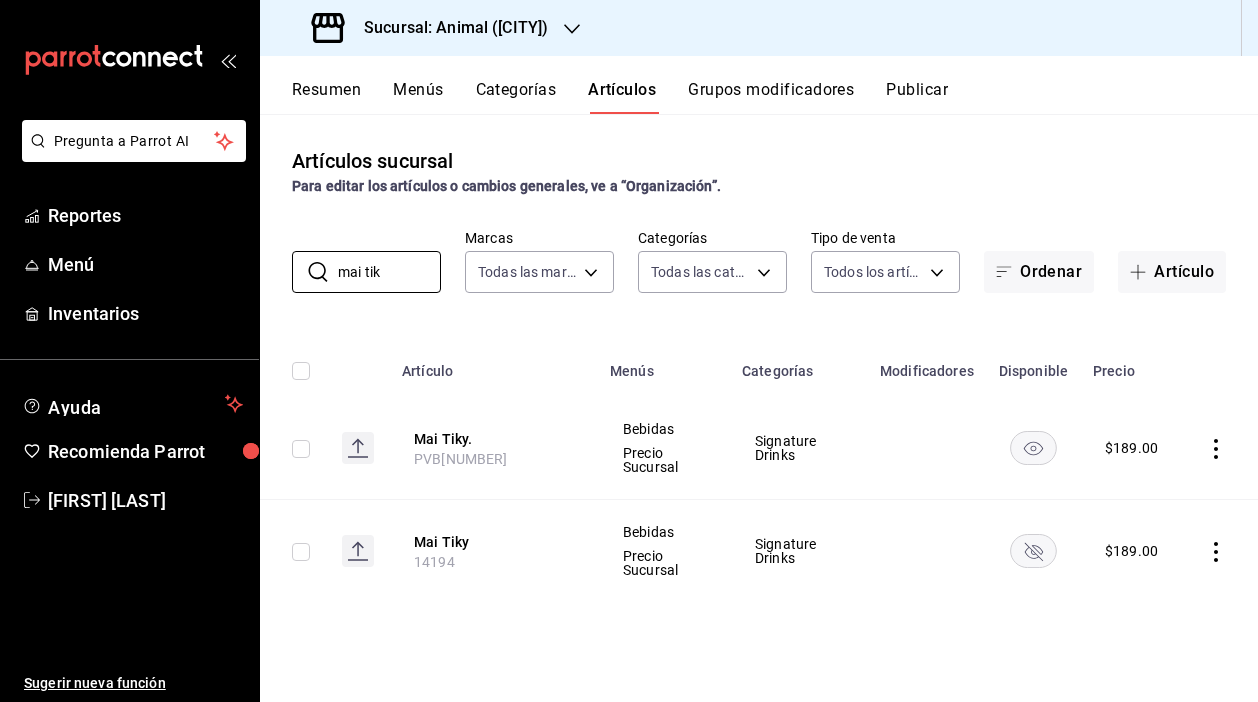 scroll, scrollTop: 0, scrollLeft: 0, axis: both 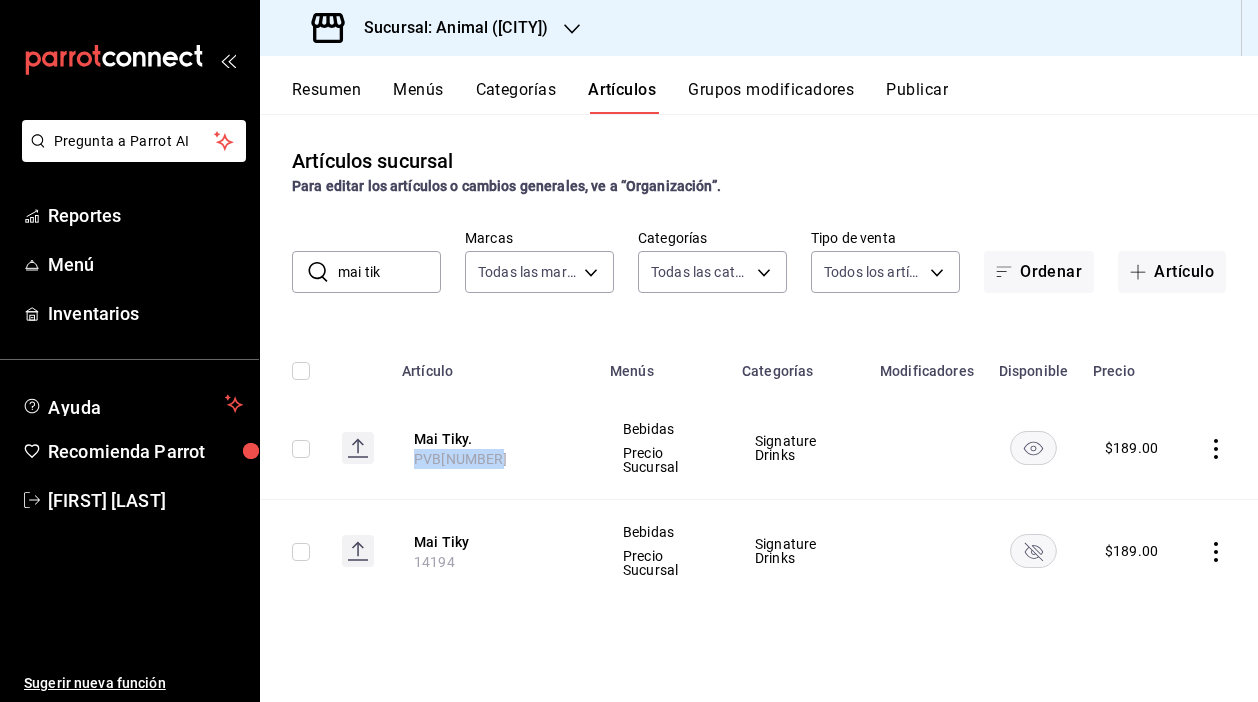 drag, startPoint x: 496, startPoint y: 461, endPoint x: 389, endPoint y: 461, distance: 107 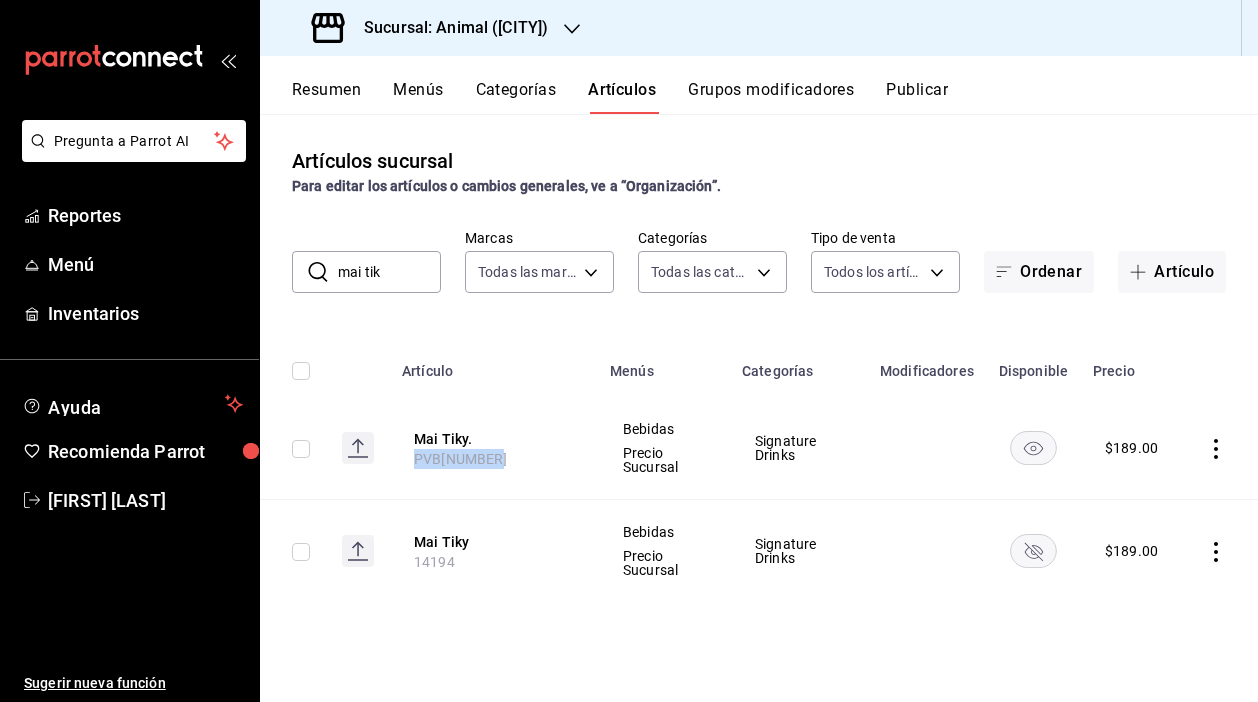 click on "Mai Tiky. PVB1002025 Bebidas Precio Sucursal Signature Drinks $ 189.00" at bounding box center [759, 448] 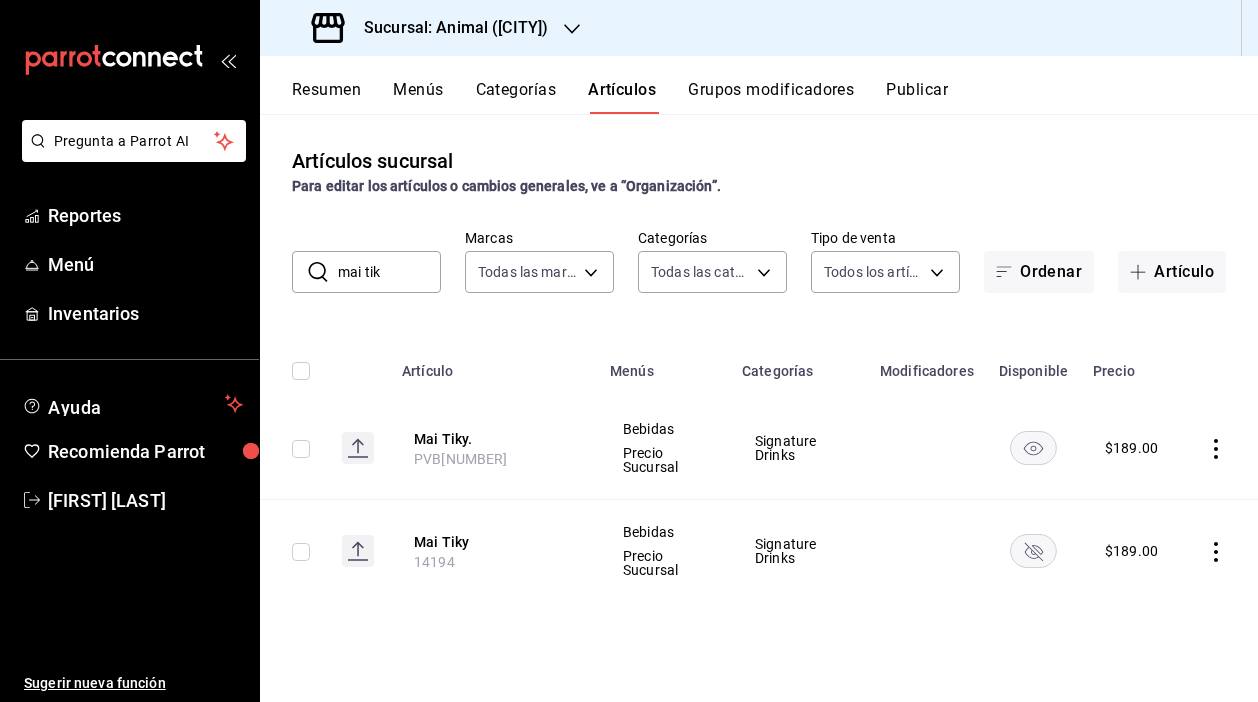 drag, startPoint x: 387, startPoint y: 278, endPoint x: 298, endPoint y: 278, distance: 89 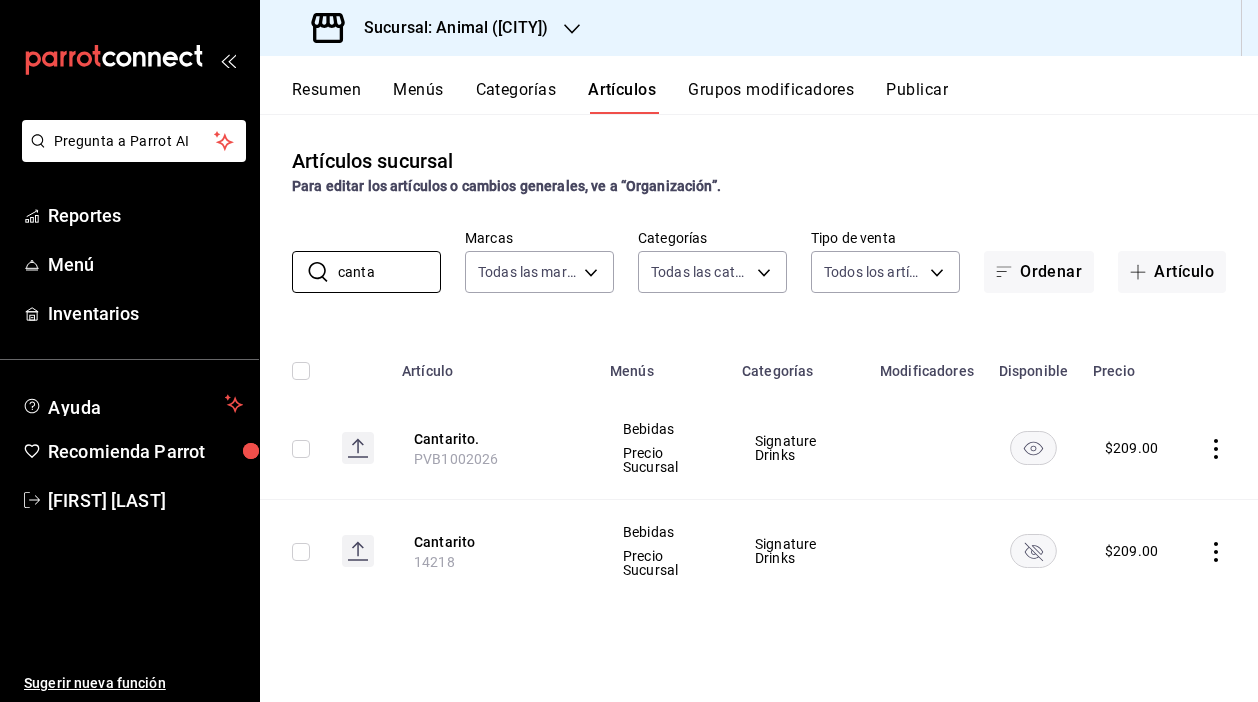 type on "canta" 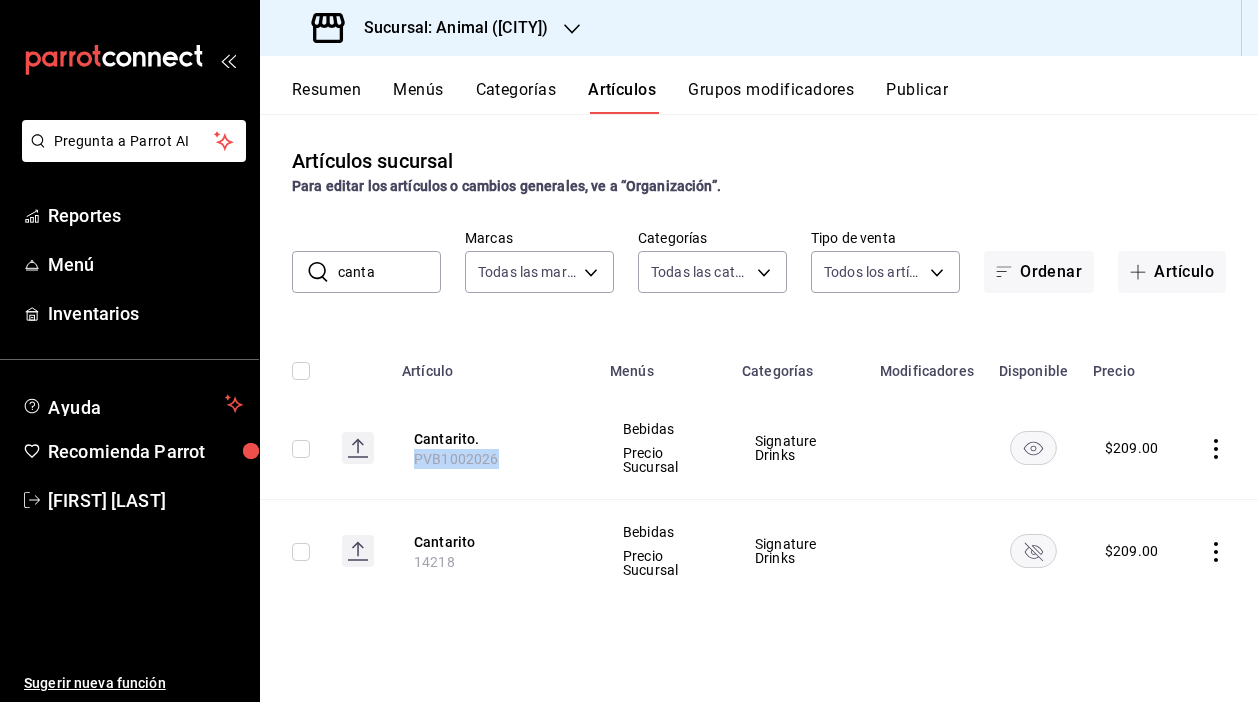 drag, startPoint x: 497, startPoint y: 461, endPoint x: 370, endPoint y: 461, distance: 127 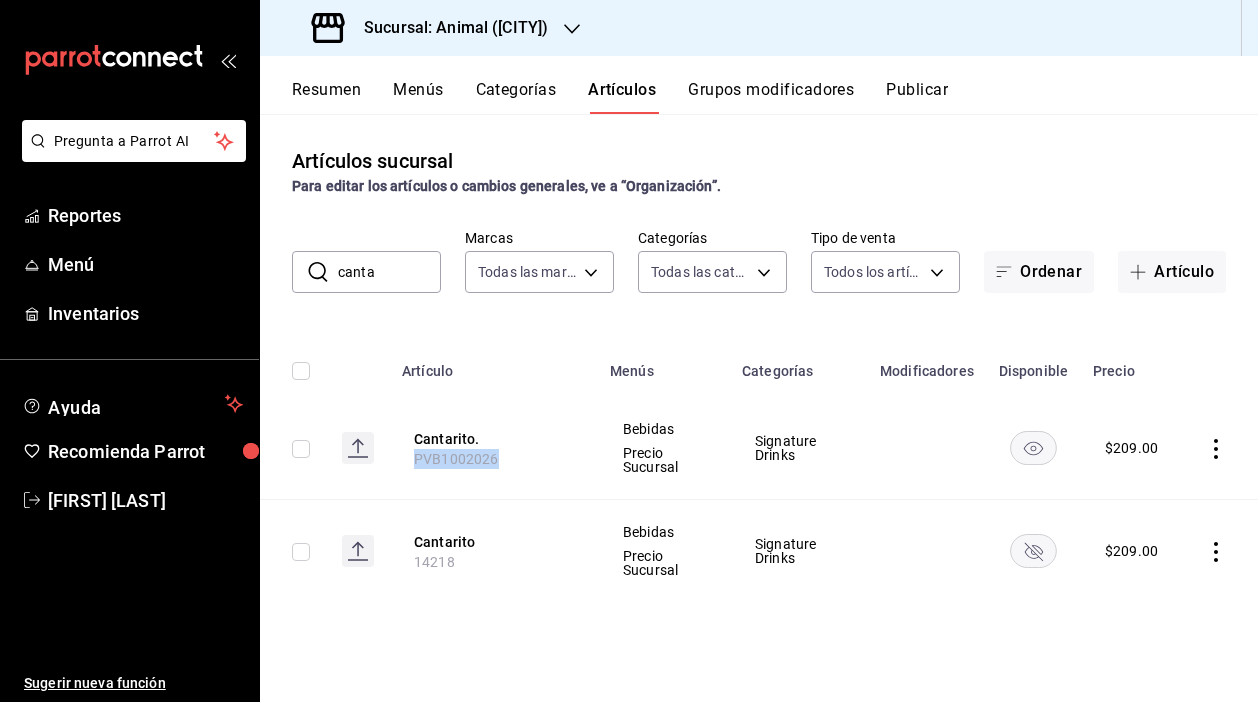 click on "Cantarito. PVB1002026 Bebidas Precio Sucursal Signature Drinks $ 209.00" at bounding box center (759, 448) 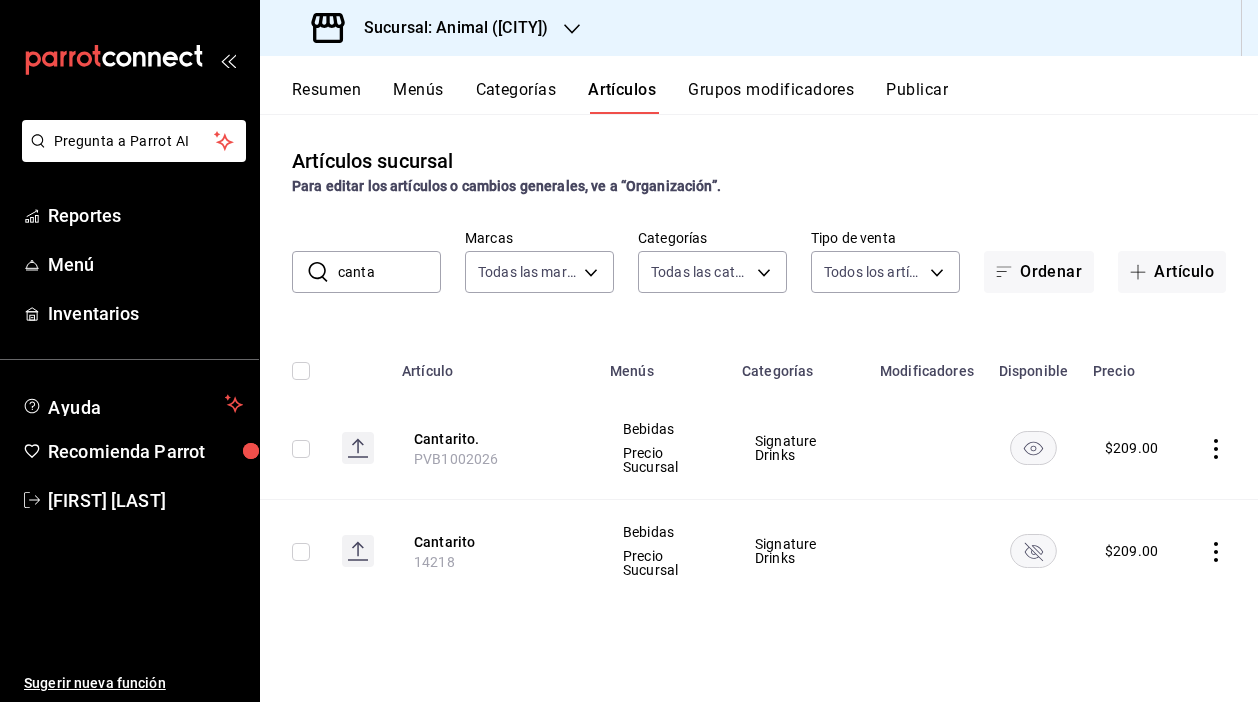click on "Sucursal: Animal ([CITY])" at bounding box center (448, 28) 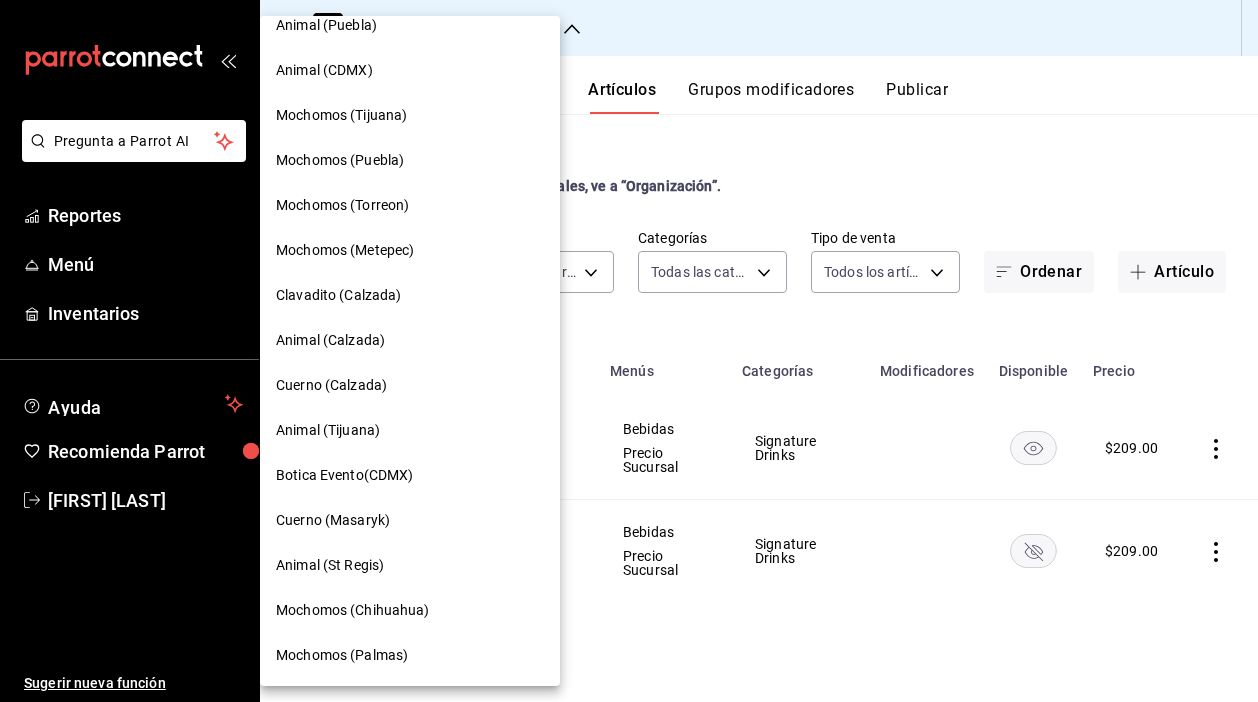 scroll, scrollTop: 156, scrollLeft: 0, axis: vertical 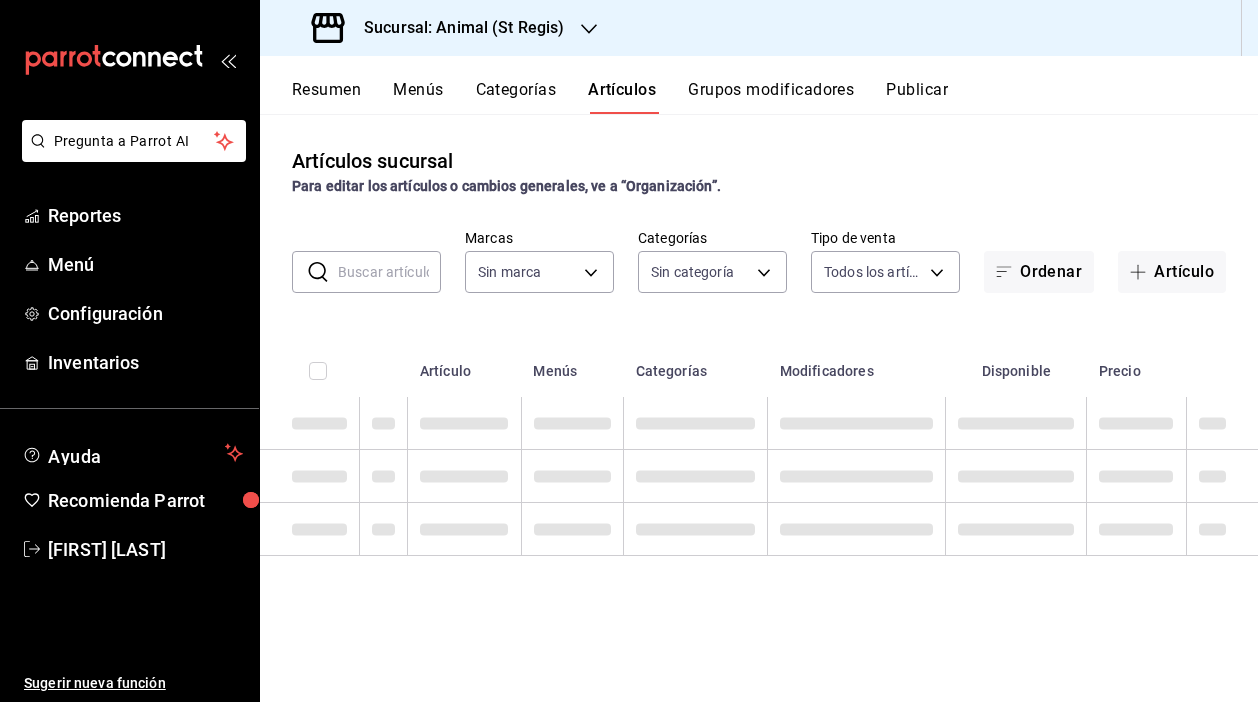 click at bounding box center (389, 272) 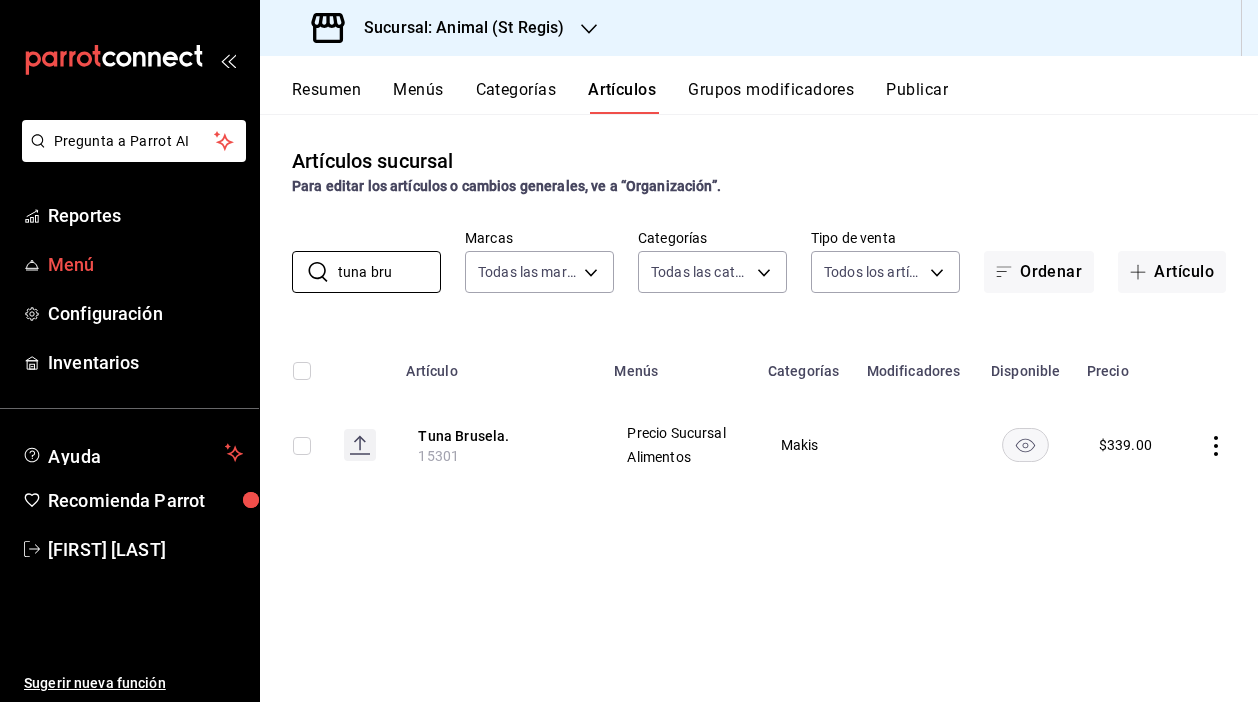 drag, startPoint x: 400, startPoint y: 278, endPoint x: 258, endPoint y: 261, distance: 143.01399 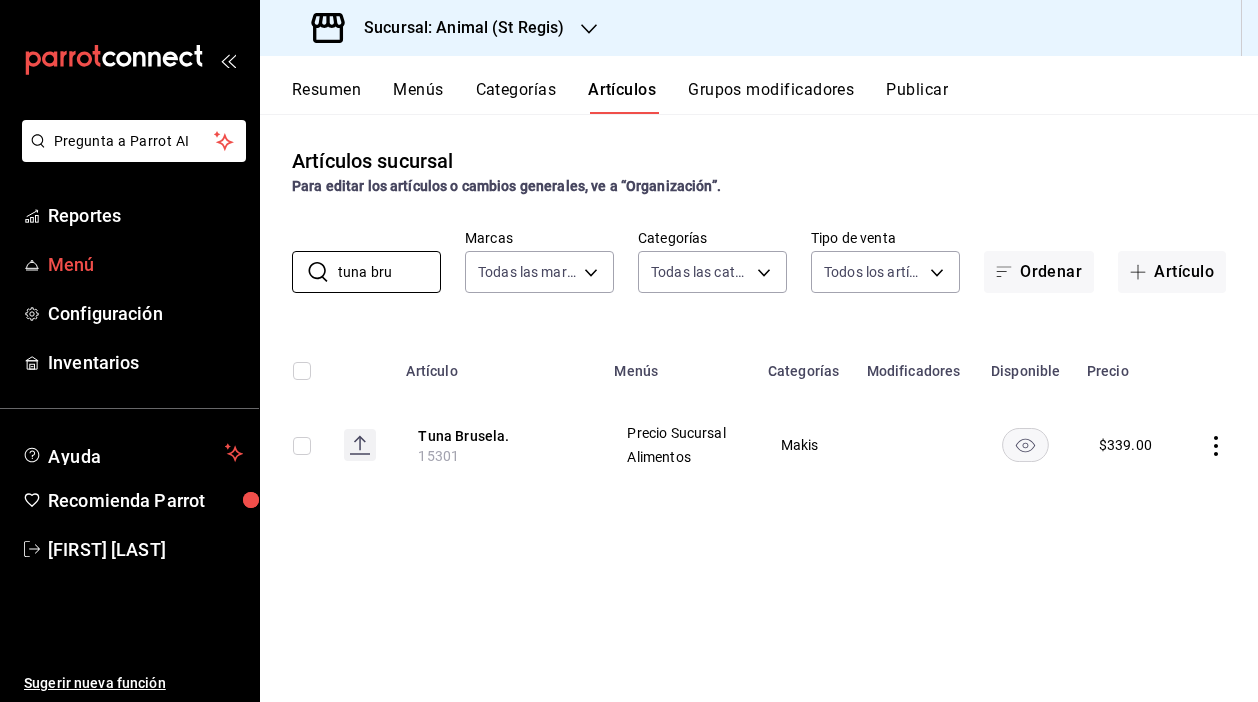 click on "Pregunta a Parrot AI Reportes   Menú   Configuración   Inventarios   Ayuda Recomienda Parrot   [PERSON]   Sugerir nueva función   Sucursal: Animal (St Regis) Resumen Menús Categorías Artículos Grupos modificadores Publicar Artículos sucursal Para editar los artículos o cambios generales, ve a “Organización”. ​ tuna bru ​ Marcas Todas las marcas, Sin marca [UUID] Categorías Todas las categorías, Sin categoría Tipo de venta Todos los artículos ALL Ordenar Artículo Artículo Menús Categorías Modificadores Disponible Precio Tuna Brusela. 15301 Precio Sucursal Alimentos Makis $ 339.00 Guardar" at bounding box center [629, 351] 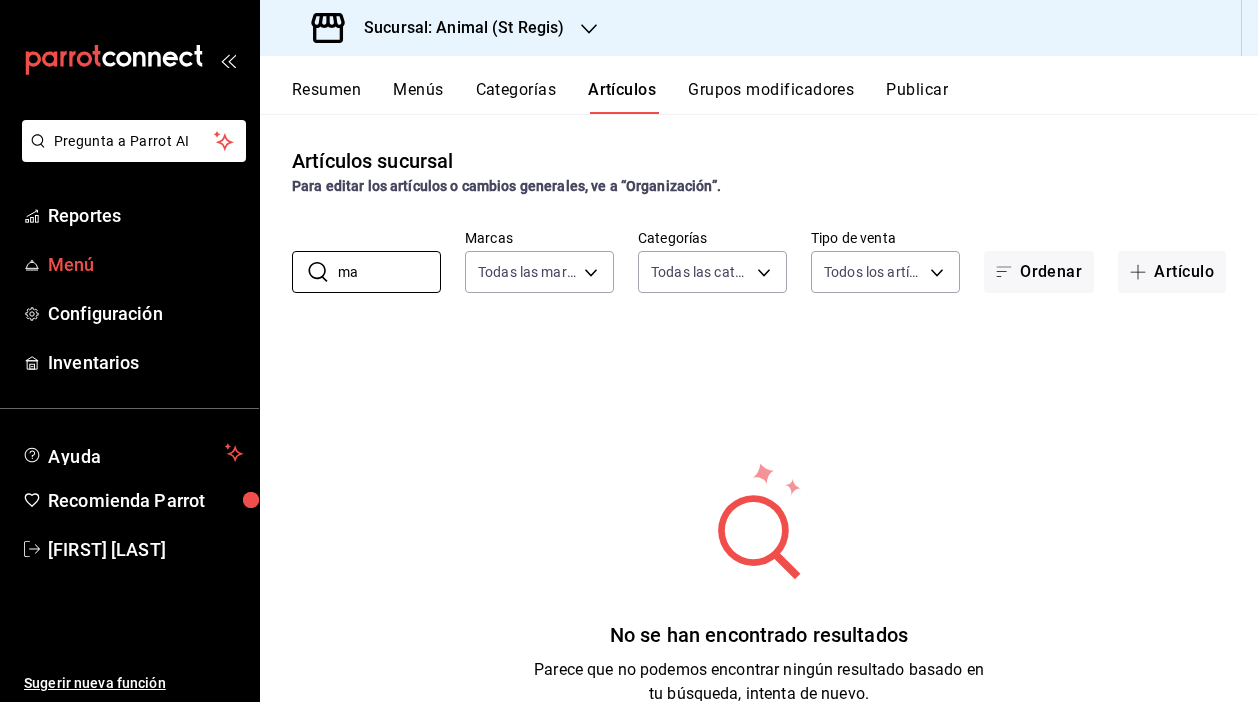type on "m" 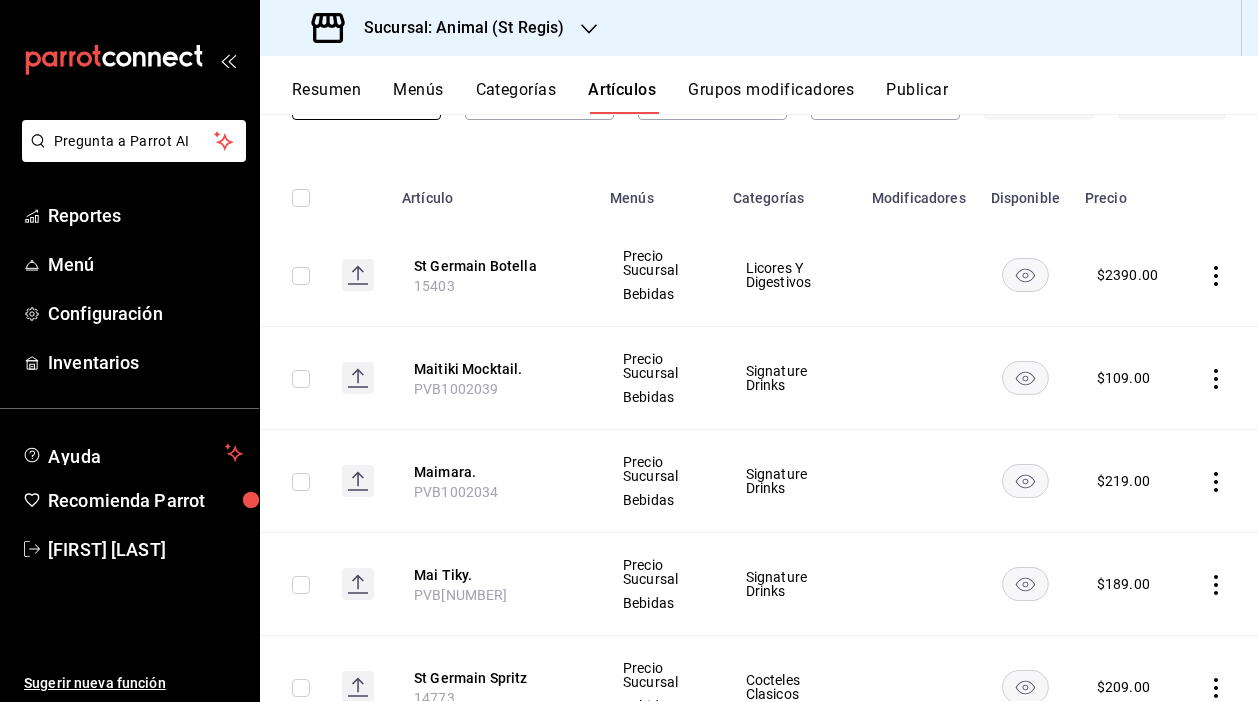 scroll, scrollTop: 177, scrollLeft: 0, axis: vertical 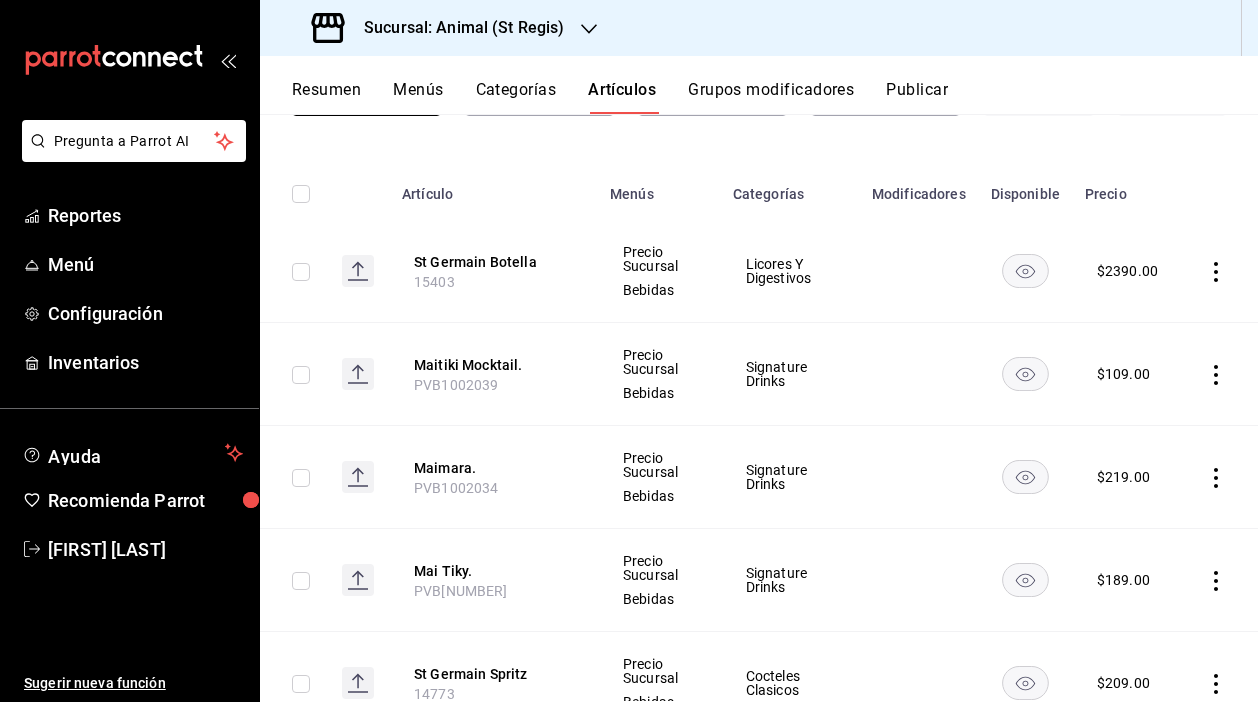 type on "mai" 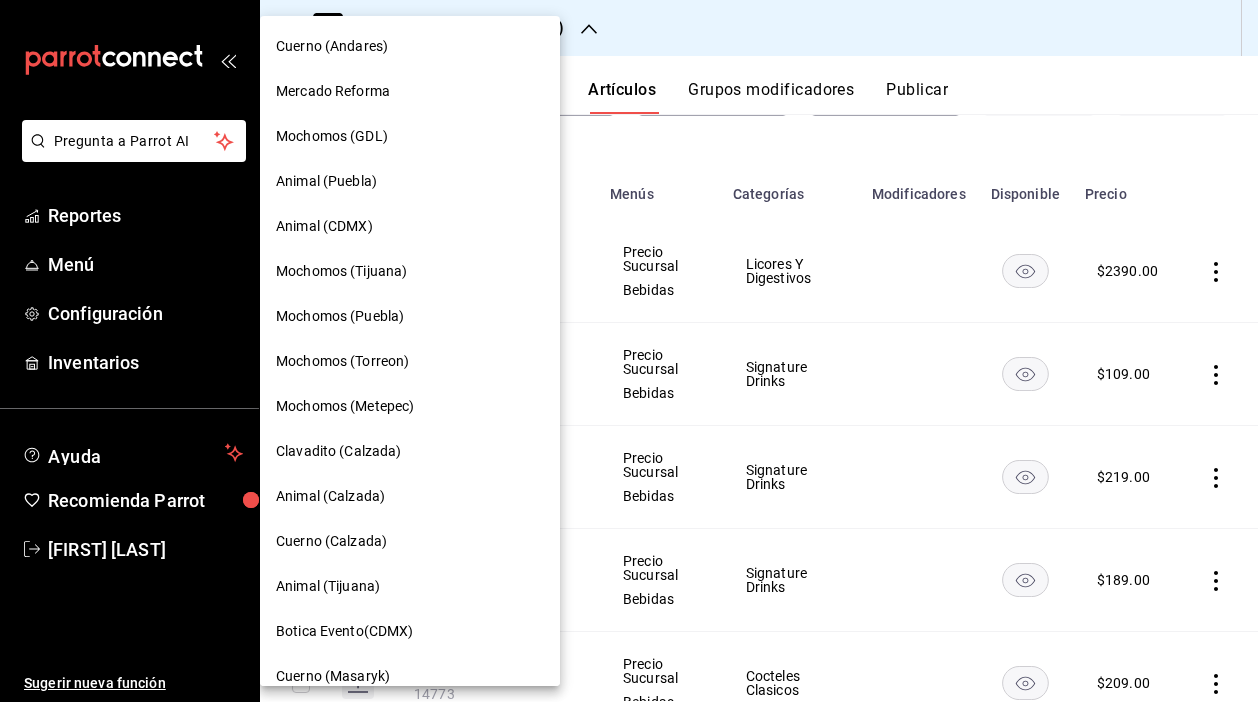 click on "Animal (Puebla)" at bounding box center [326, 181] 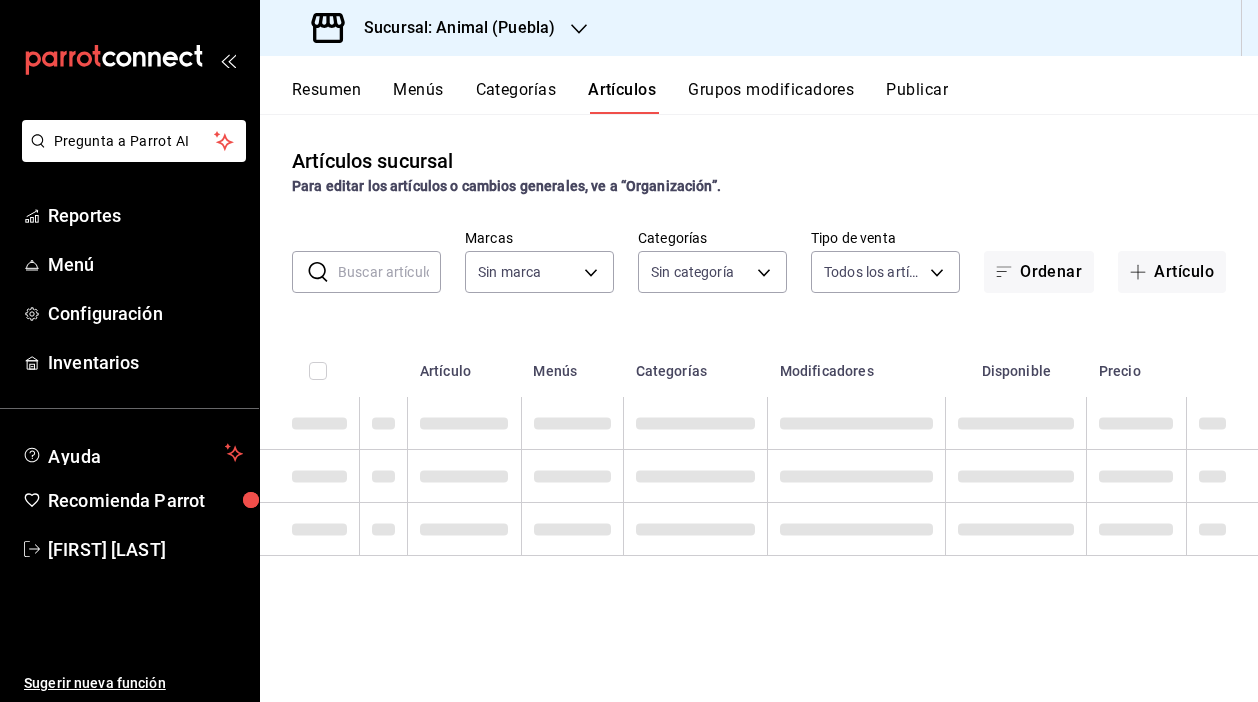 click at bounding box center [389, 272] 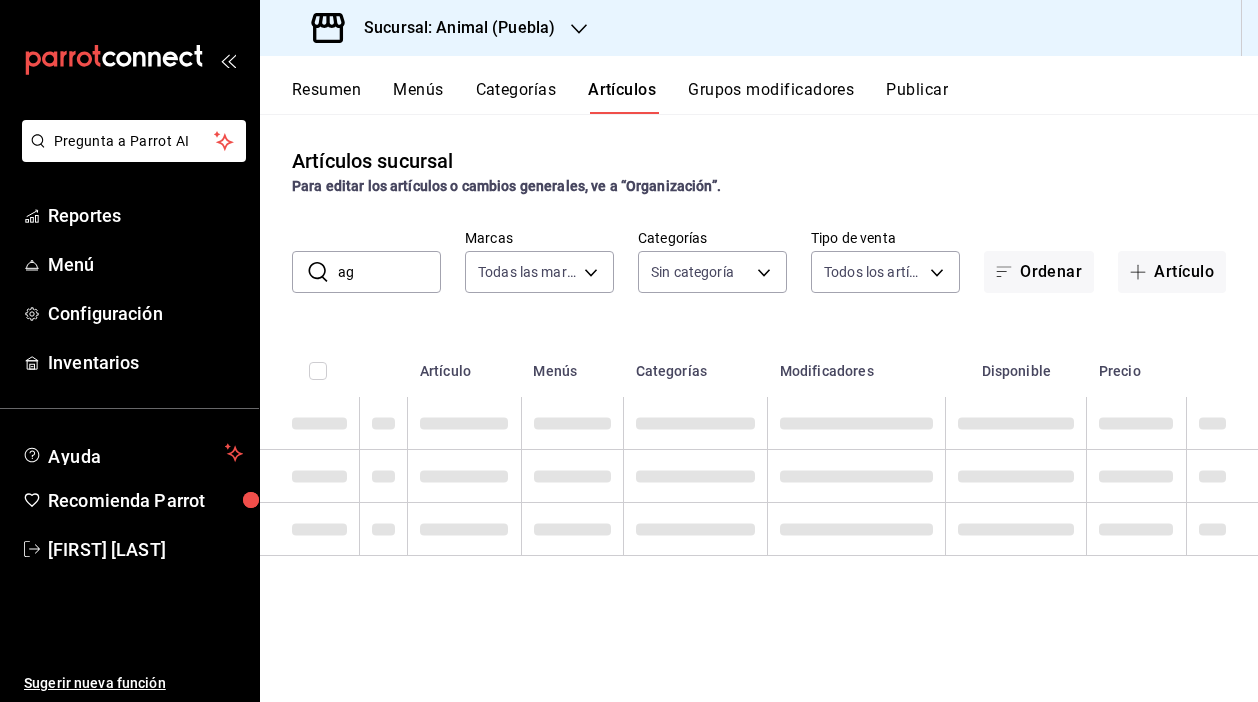 type on "agu" 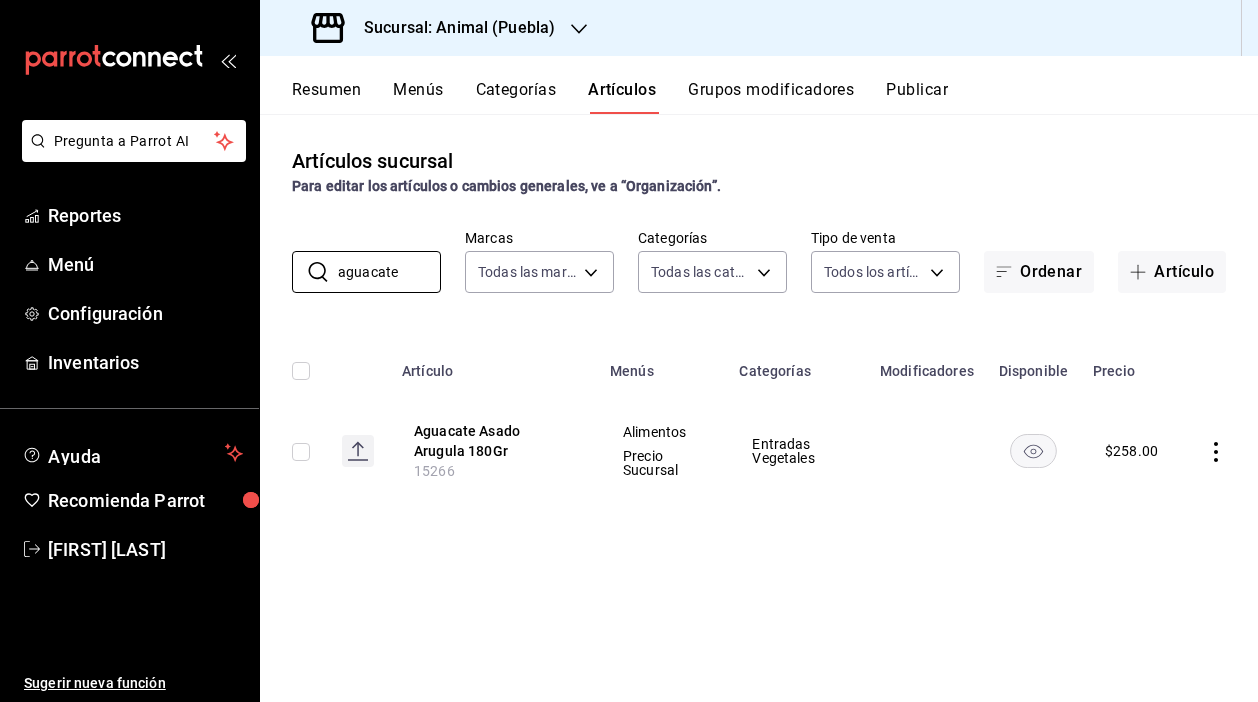 type on "aguacate" 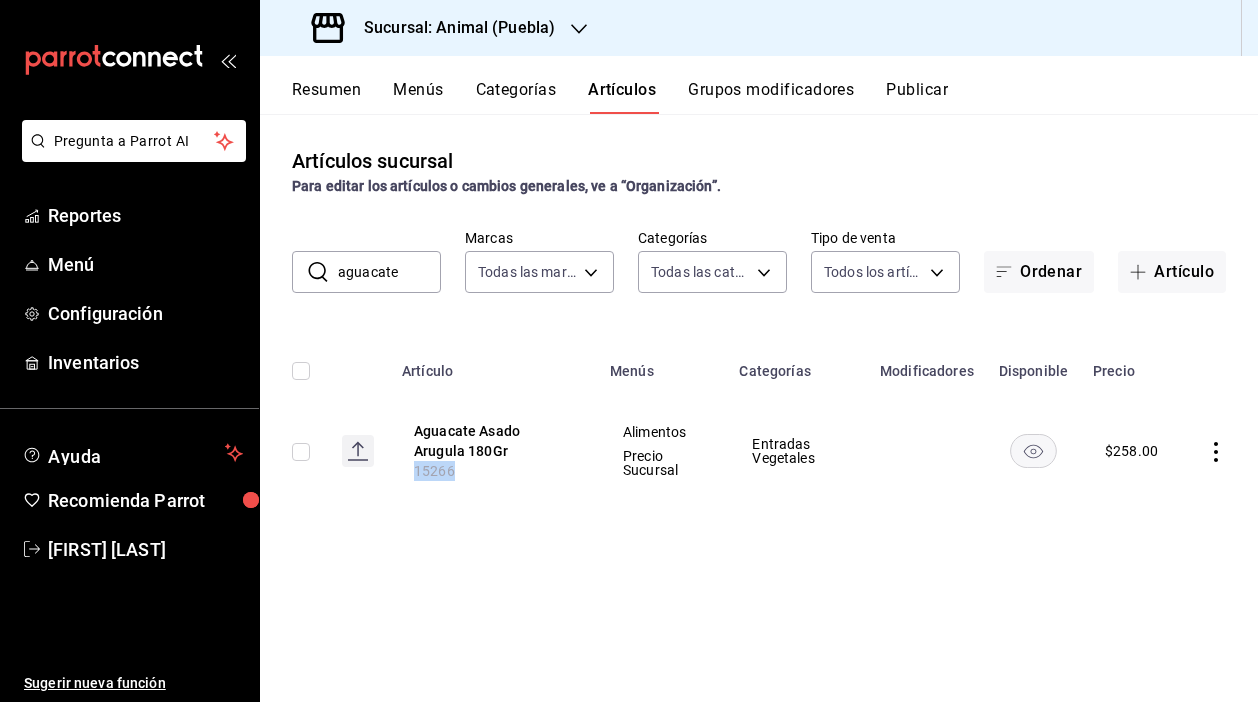 drag, startPoint x: 453, startPoint y: 472, endPoint x: 394, endPoint y: 472, distance: 59 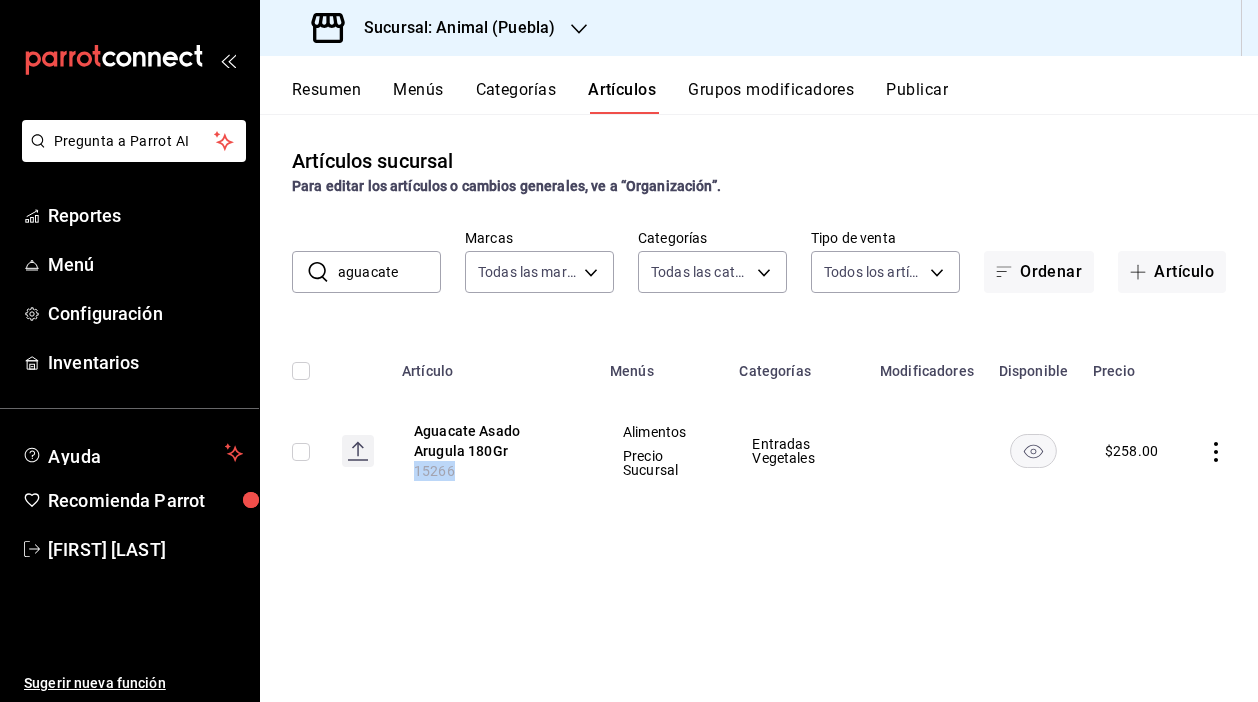 click on "Aguacate Asado Arugula 180Gr 15266" at bounding box center [494, 451] 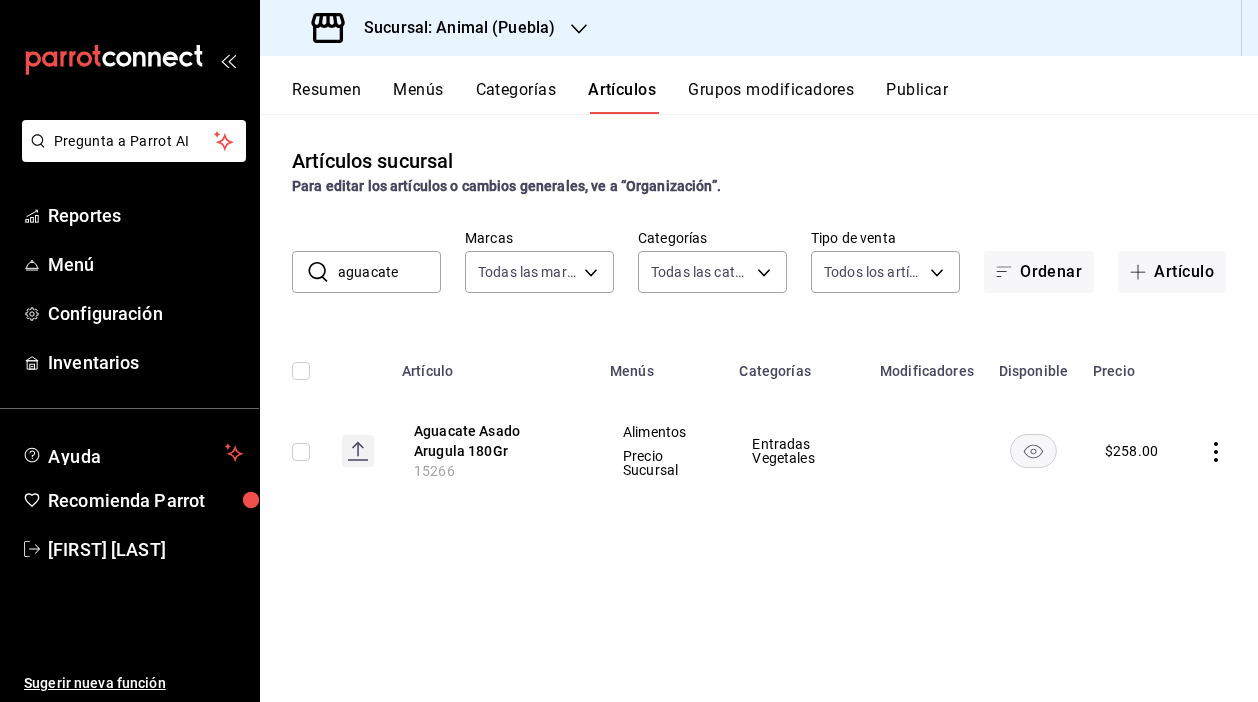 click on "Sucursal: Animal (Puebla)" at bounding box center (451, 28) 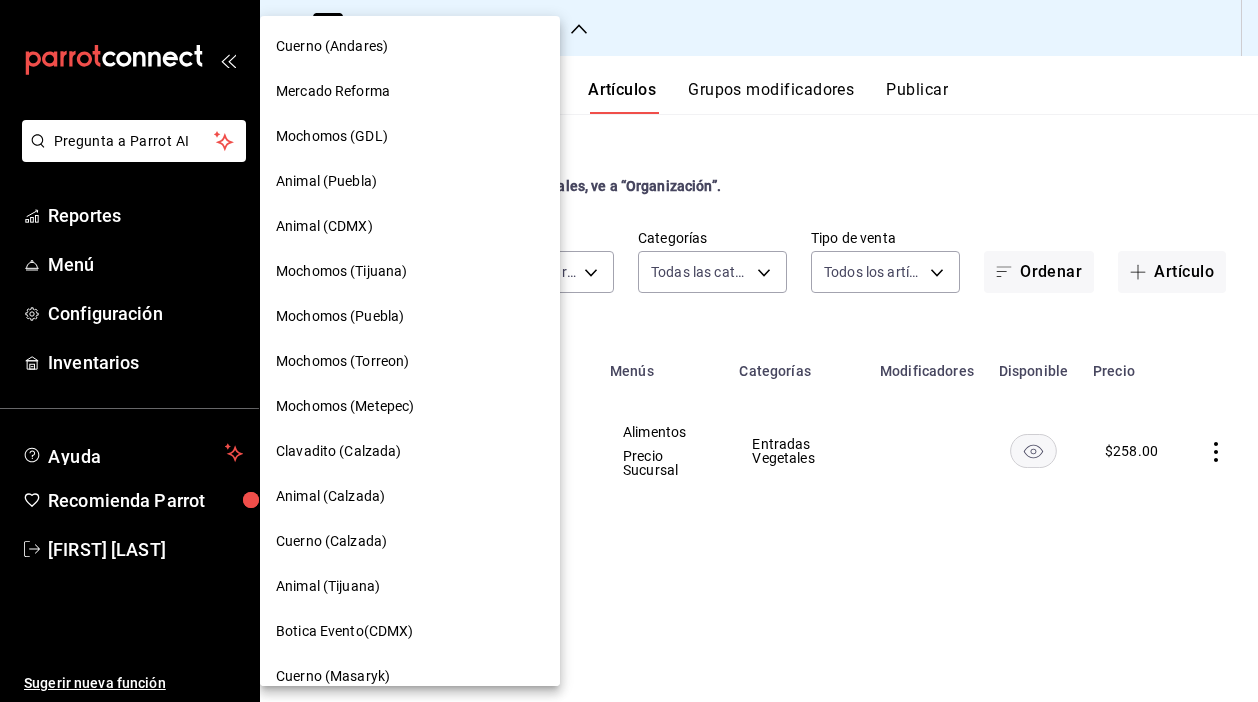 scroll, scrollTop: 0, scrollLeft: 0, axis: both 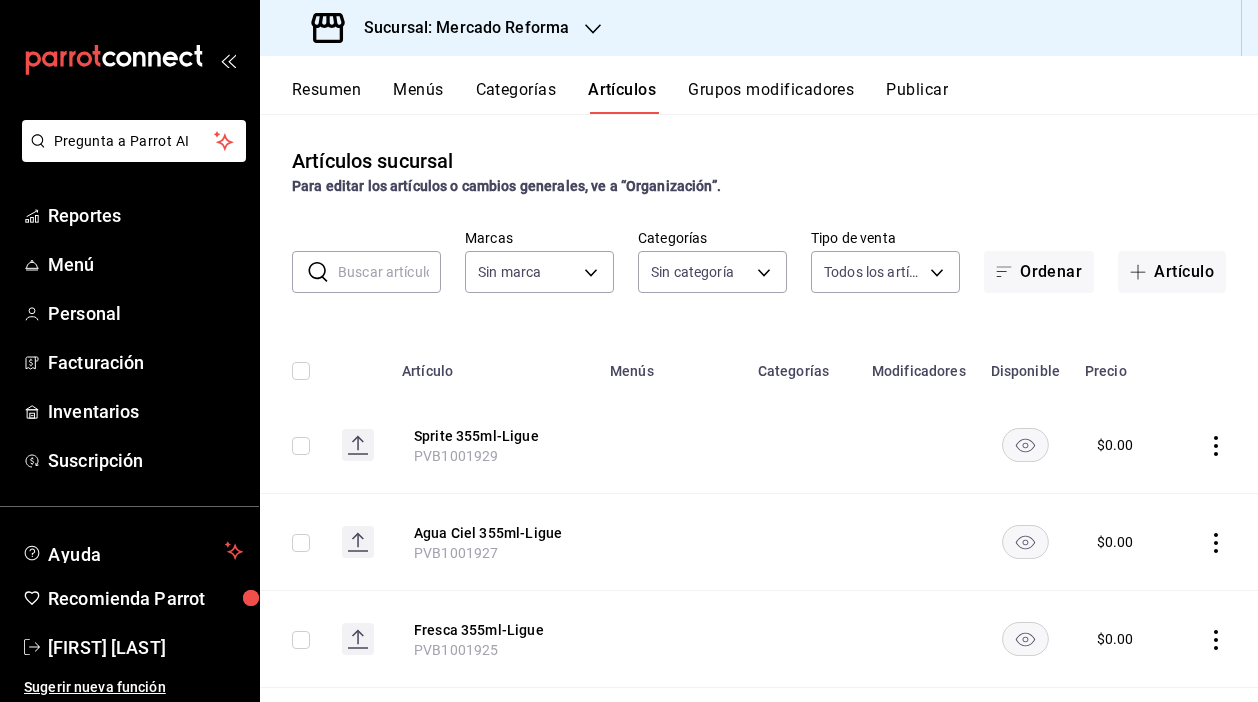 type on "92dc4cae-9c42-48a5-aa63-f50684ad7fd1,15a18657-e758-4947-b740-bbb2adede7dd,e517e30a-f7b3-4990-82fd-aae8bf255467,aa4655a5-54cb-461d-9ab9-76d473b68a77,845672b0-1156-4097-8d33-8f9b52044aec,e692d3de-2876-4d83-aa00-9e2efd708015,da28743b-9234-423b-a970-89a1b03efb56,e14aac53-c161-41fd-8774-bd529cbd904f,66c1d68a-5de0-42eb-9af0-af4237304244,455935ef-1aed-42be-b9a0-44f0e0fd14f6,838e8162-31af-4833-8a25-4521cc93d021,ac65fd52-27a6-4393-8bff-92f1482f7967,754659de-b6d1-448a-a82f-abf6d9cdfd80,d2d0e5ec-c4d6-4ca4-99d0-8d9a76180428,7bf2f156-ebc6-4674-b9bf-b559e32749f3,ff710573-337d-41d7-a404-e5268e4559ef,afda6b1e-ecf9-4d9d-ae04-157d07ffe1a3,1ecfca02-ce31-4741-9c24-47fca715bff7,e641400a-fe23-4186-8a70-675b4b6b7d36,90e31a2a-ca96-4617-a4a2-7a932e4d3122,472ec670-77c5-440c-a79b-4fd46ab632d0,b5814837-6900-4037-ab44-52bf164d3229,b1067da2-c17b-4086-83e3-25d30fda0299,e6100ce3-9b6f-40ec-b3d8-dfd38727fb78,be257467-3f0d-47f7-9bc2-a312b26724df,642ac2e0-159e-4acf-a7d6-6a6ed6f07ae3,38b58683-a51f-45d0-a73a-0ab363e64734,01eaf40a-912e-41c2-b15..." 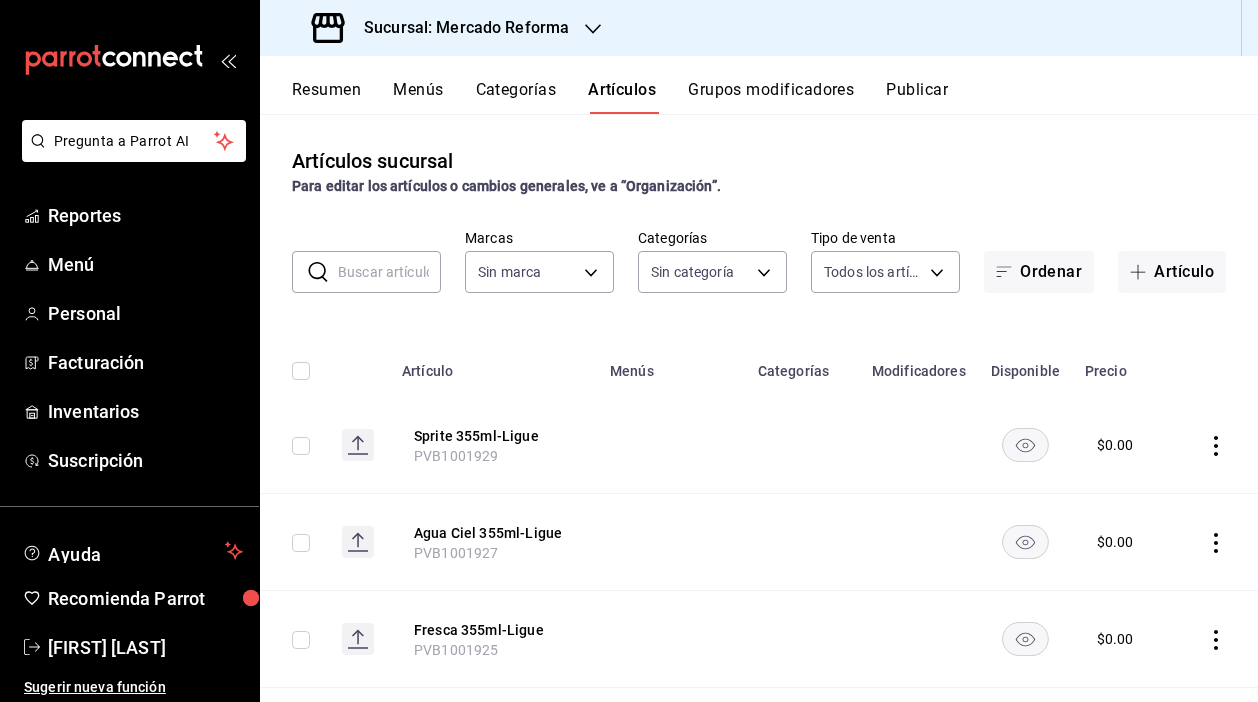 type on "ae828a00-f9e9-46fb-a95c-bc024de736cf" 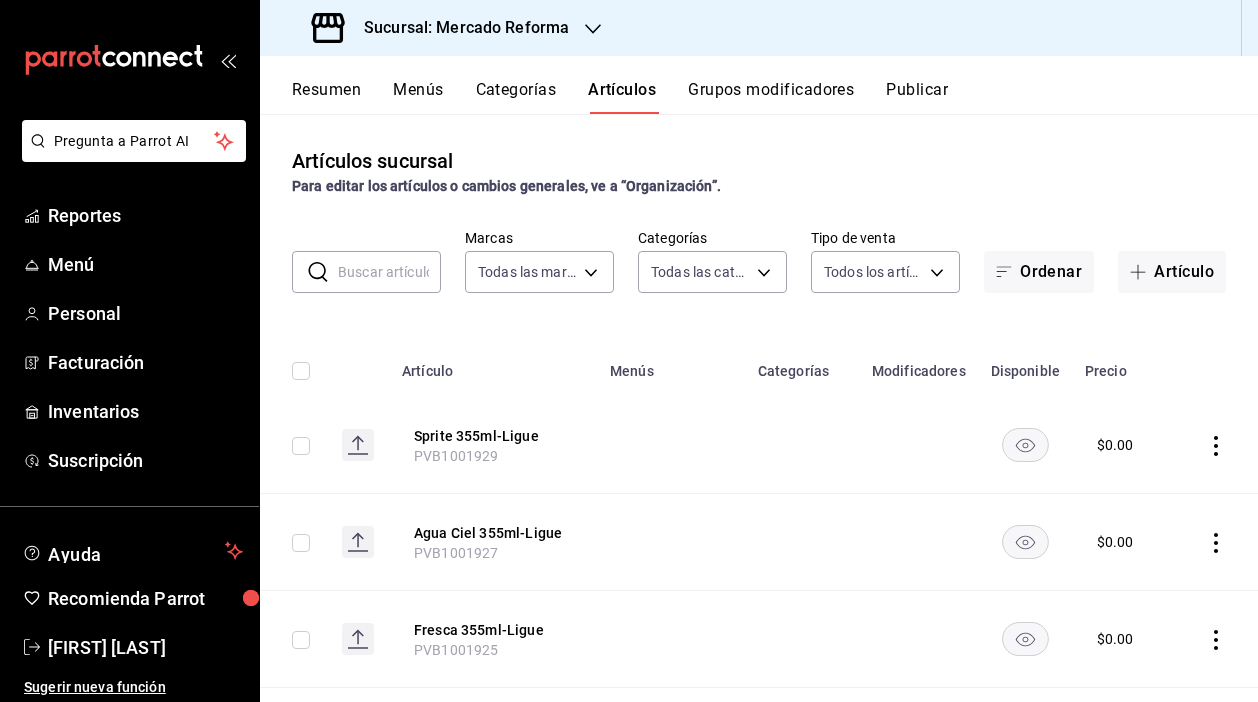 click at bounding box center (389, 272) 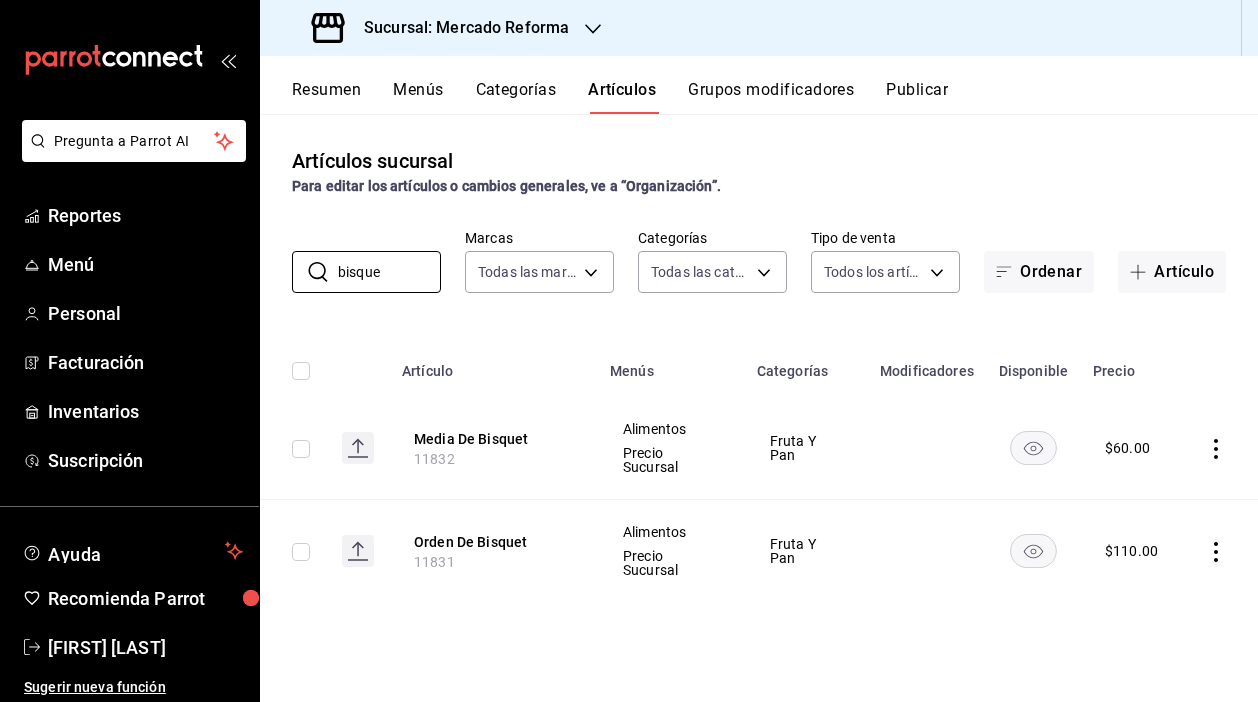 scroll, scrollTop: 0, scrollLeft: 0, axis: both 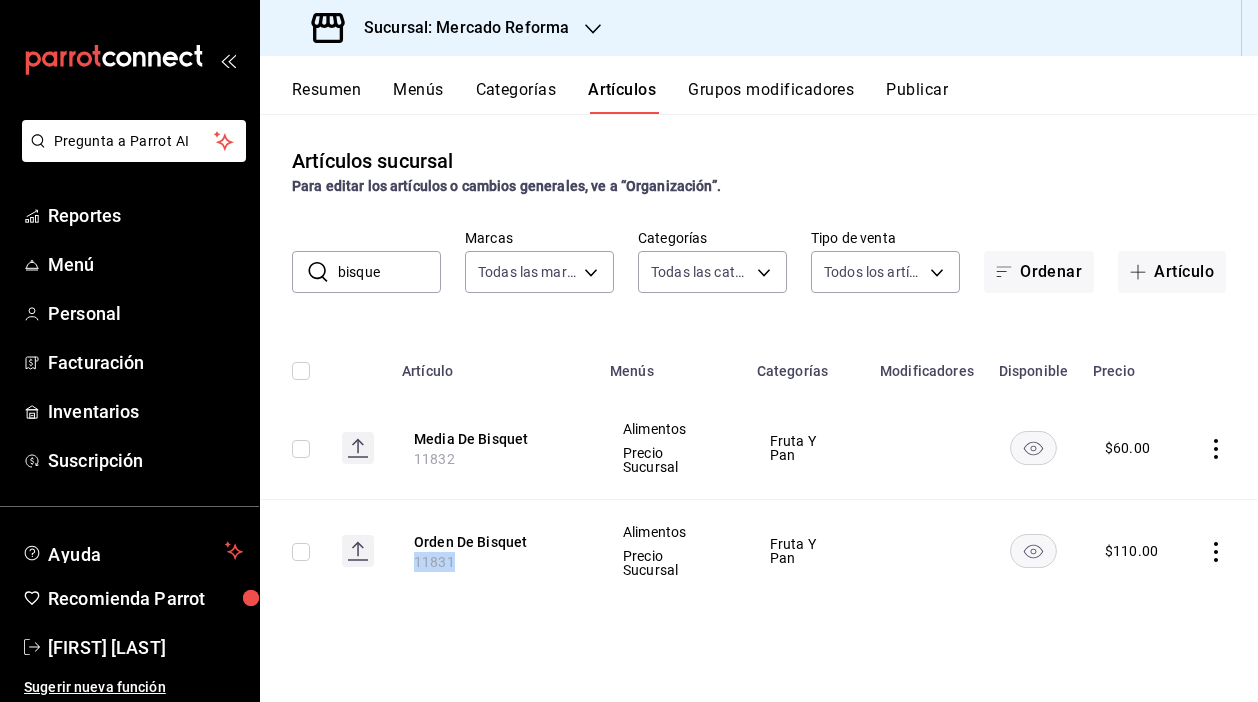 drag, startPoint x: 452, startPoint y: 552, endPoint x: 390, endPoint y: 552, distance: 62 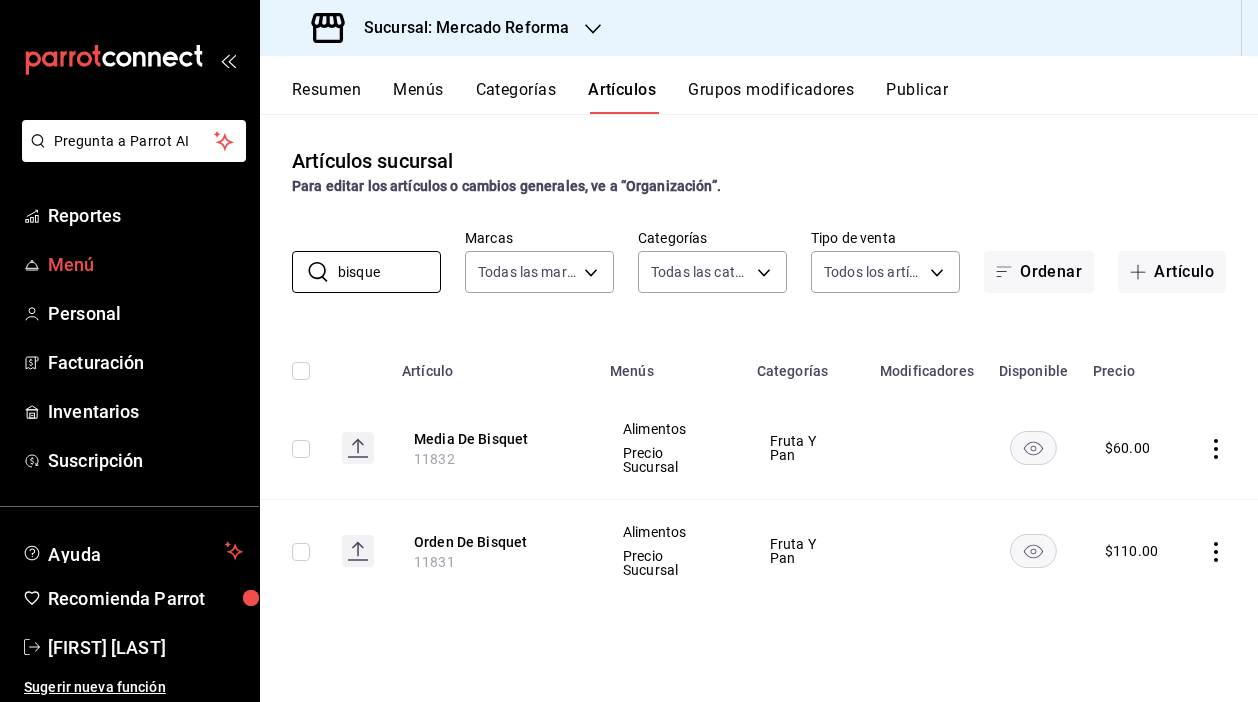 drag, startPoint x: 382, startPoint y: 273, endPoint x: 231, endPoint y: 273, distance: 151 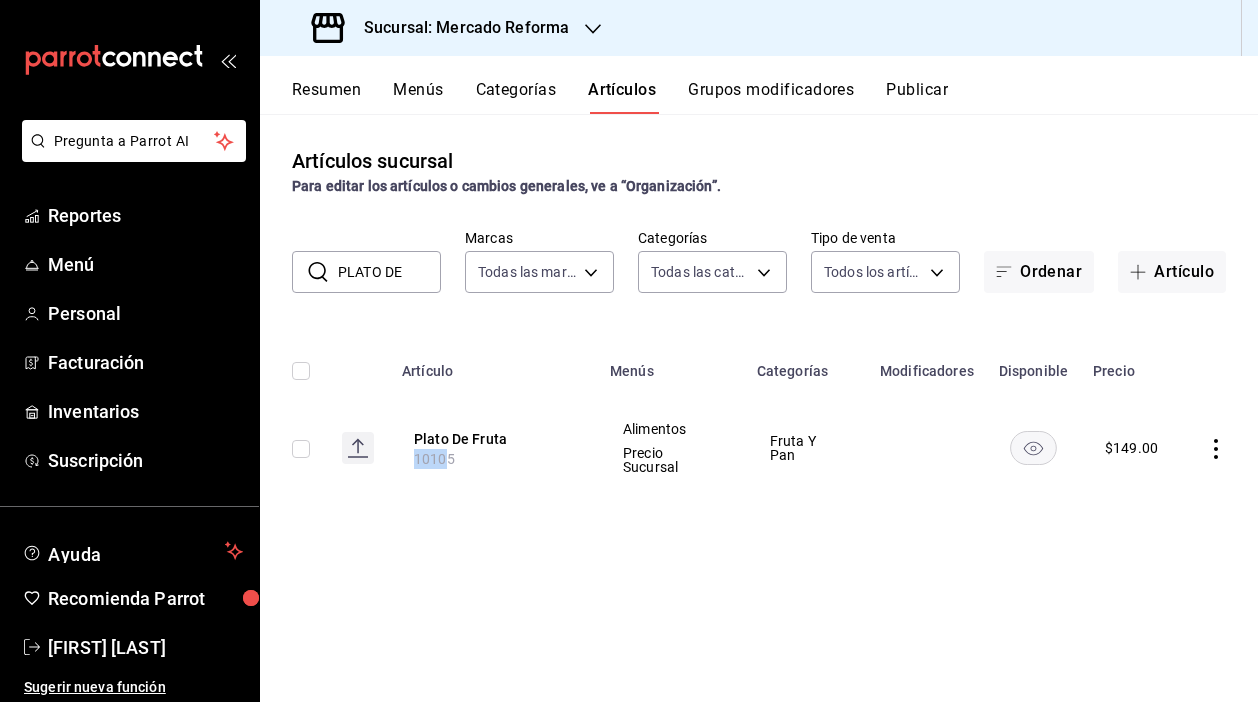 drag, startPoint x: 450, startPoint y: 453, endPoint x: 367, endPoint y: 453, distance: 83 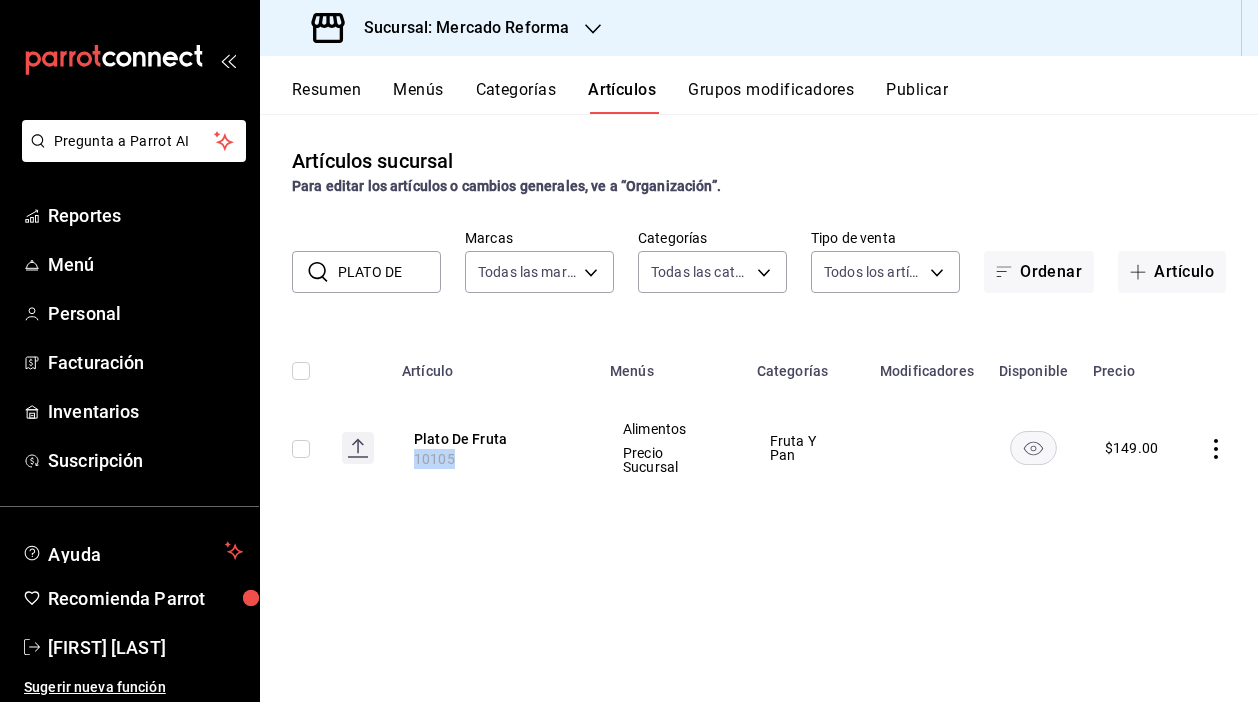 drag, startPoint x: 454, startPoint y: 455, endPoint x: 405, endPoint y: 455, distance: 49 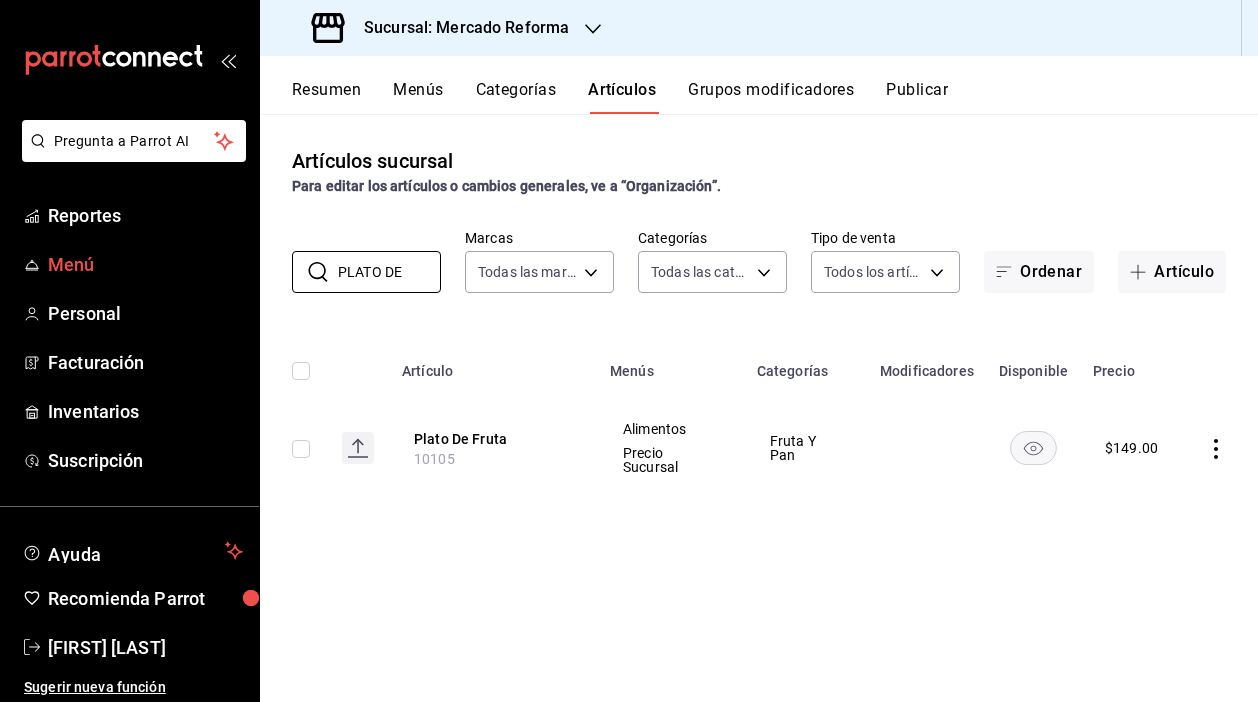 drag, startPoint x: 401, startPoint y: 270, endPoint x: 231, endPoint y: 270, distance: 170 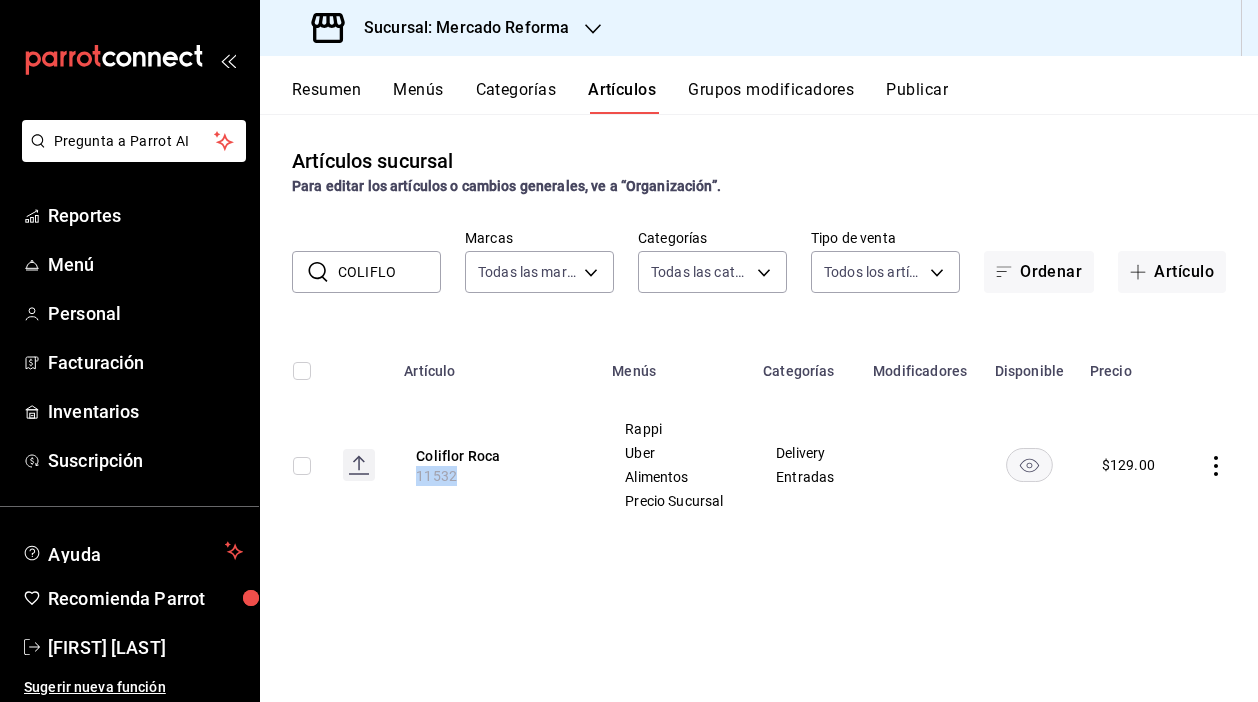 drag, startPoint x: 455, startPoint y: 476, endPoint x: 392, endPoint y: 476, distance: 63 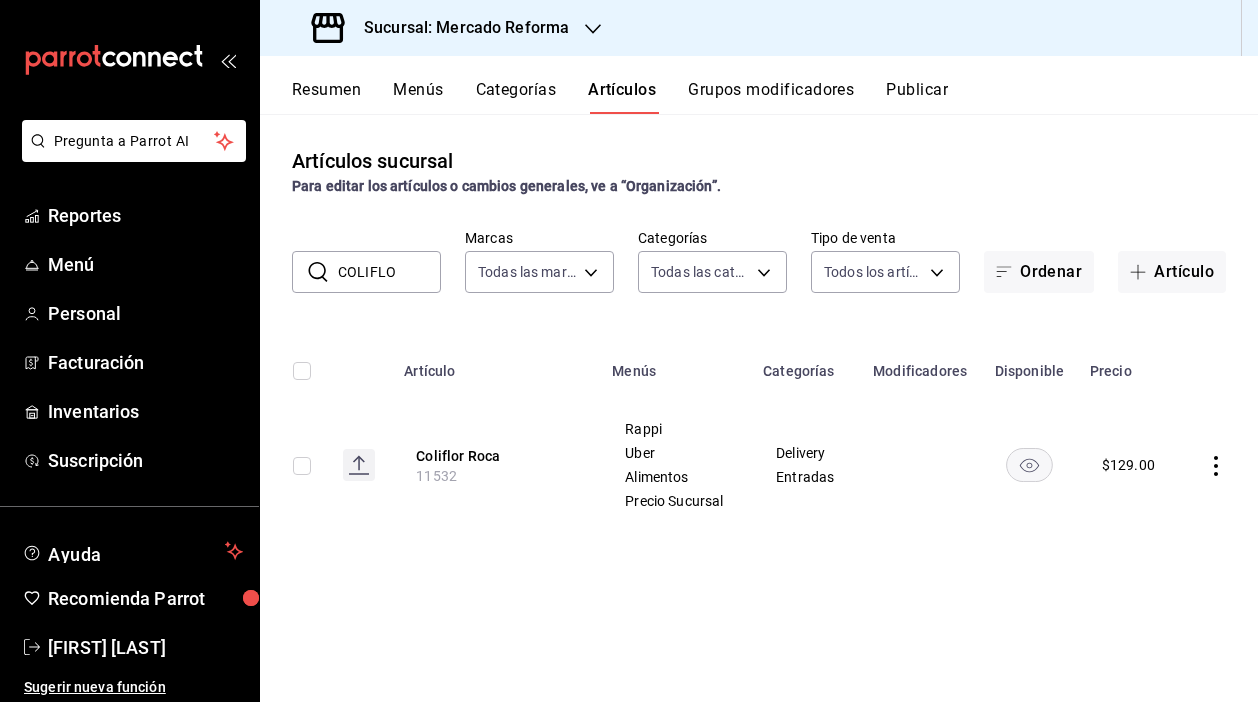 click on "COLIFLO" at bounding box center (389, 272) 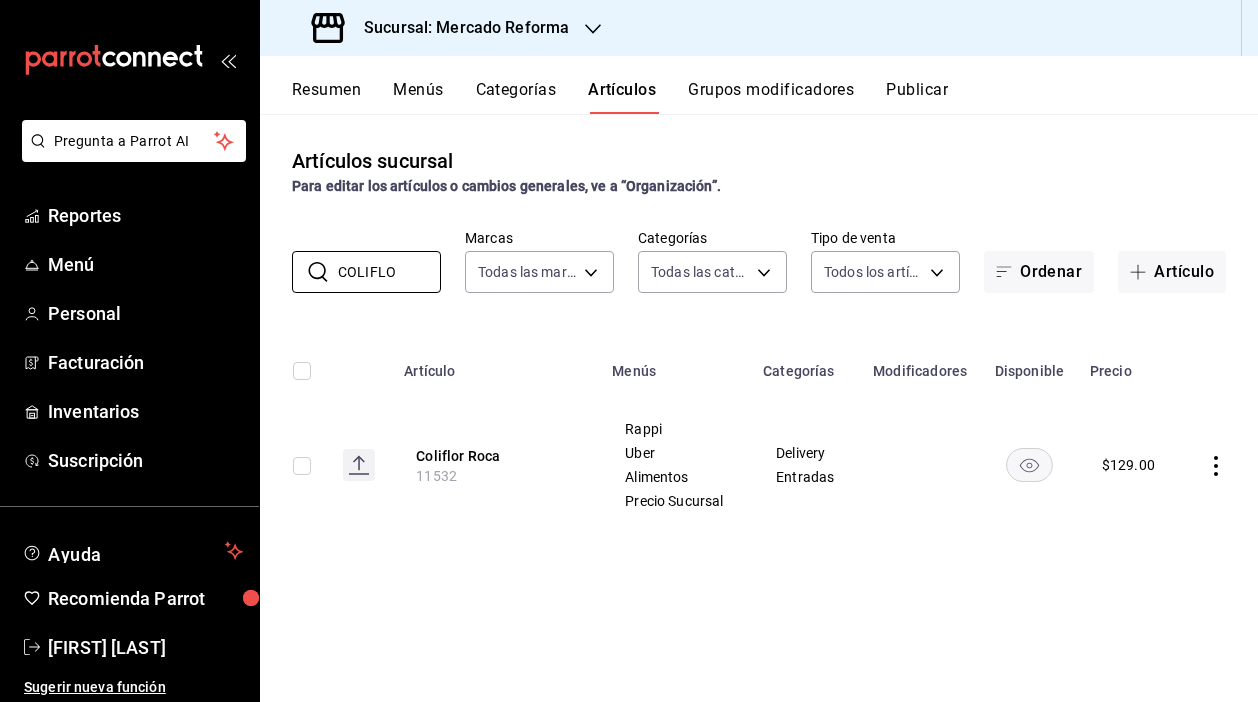 drag, startPoint x: 418, startPoint y: 273, endPoint x: 265, endPoint y: 273, distance: 153 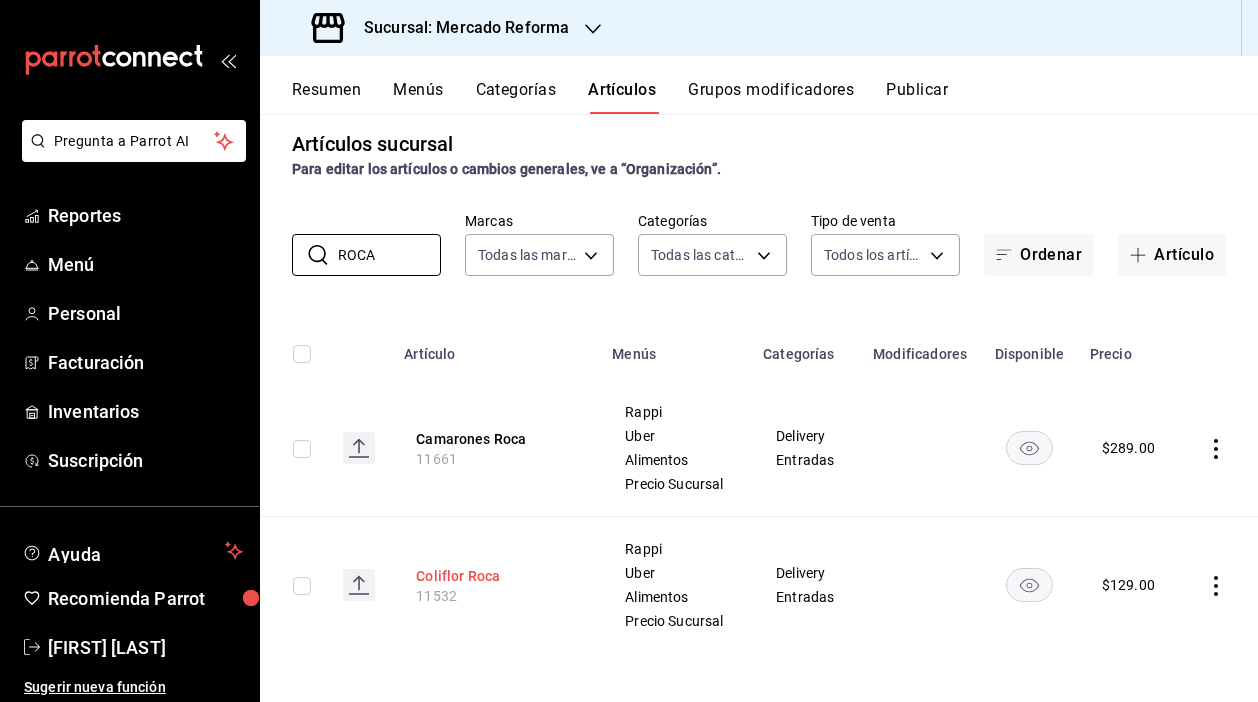 scroll, scrollTop: 17, scrollLeft: 0, axis: vertical 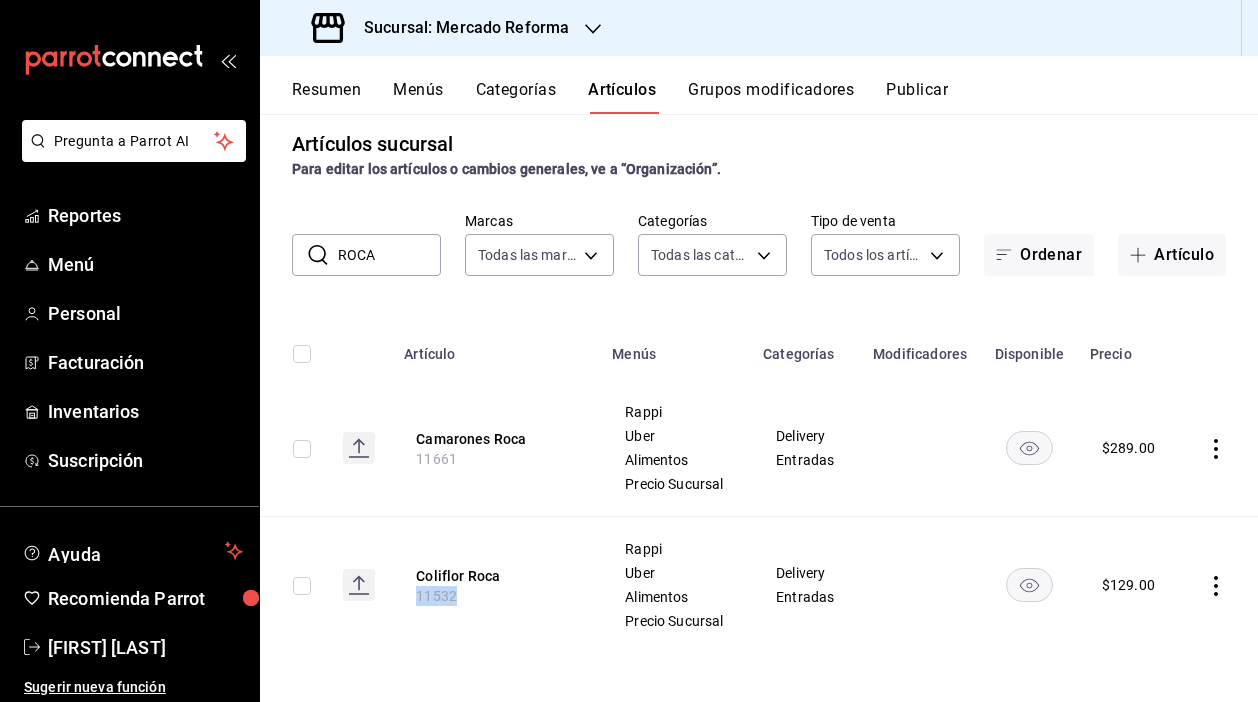 drag, startPoint x: 458, startPoint y: 596, endPoint x: 385, endPoint y: 596, distance: 73 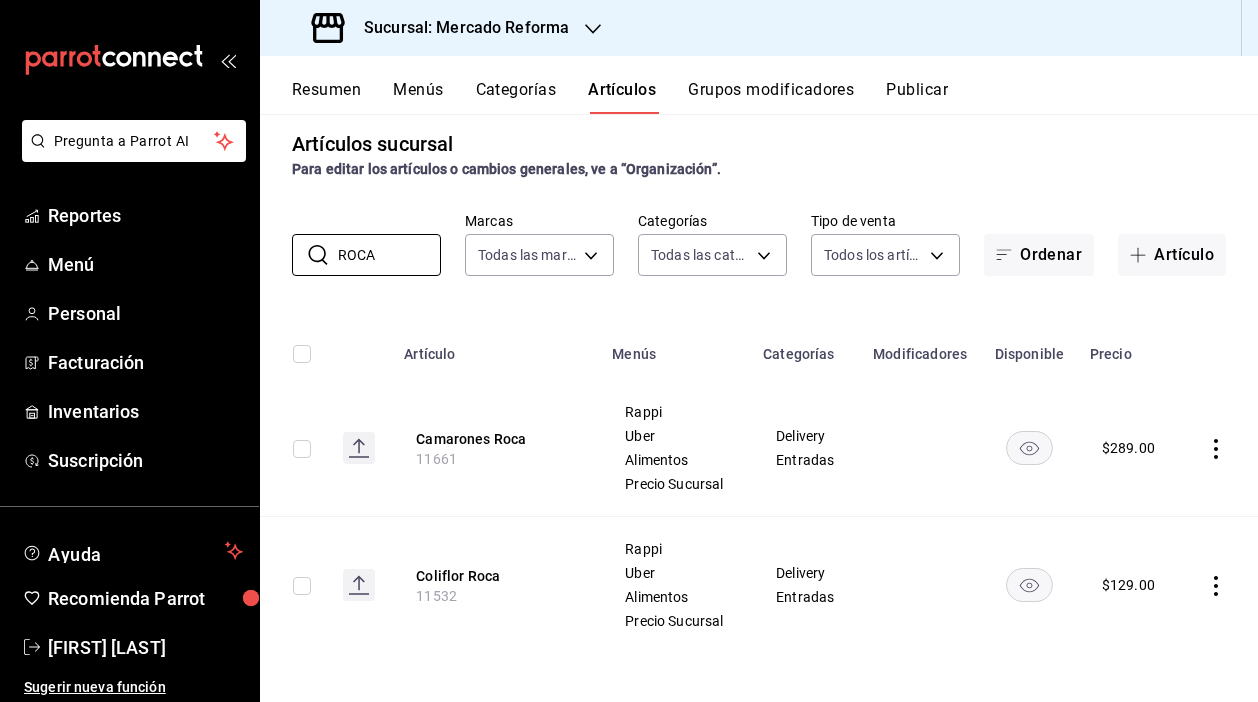 drag, startPoint x: 383, startPoint y: 254, endPoint x: 262, endPoint y: 253, distance: 121.004135 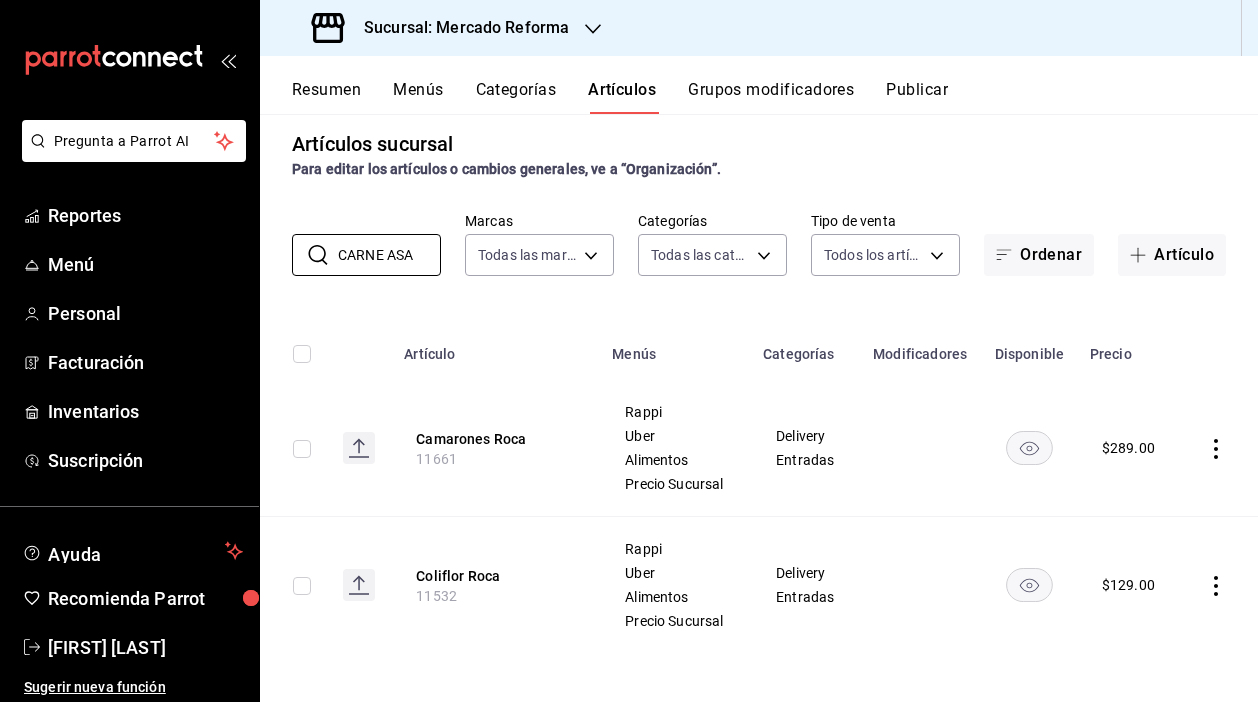 scroll, scrollTop: 0, scrollLeft: 0, axis: both 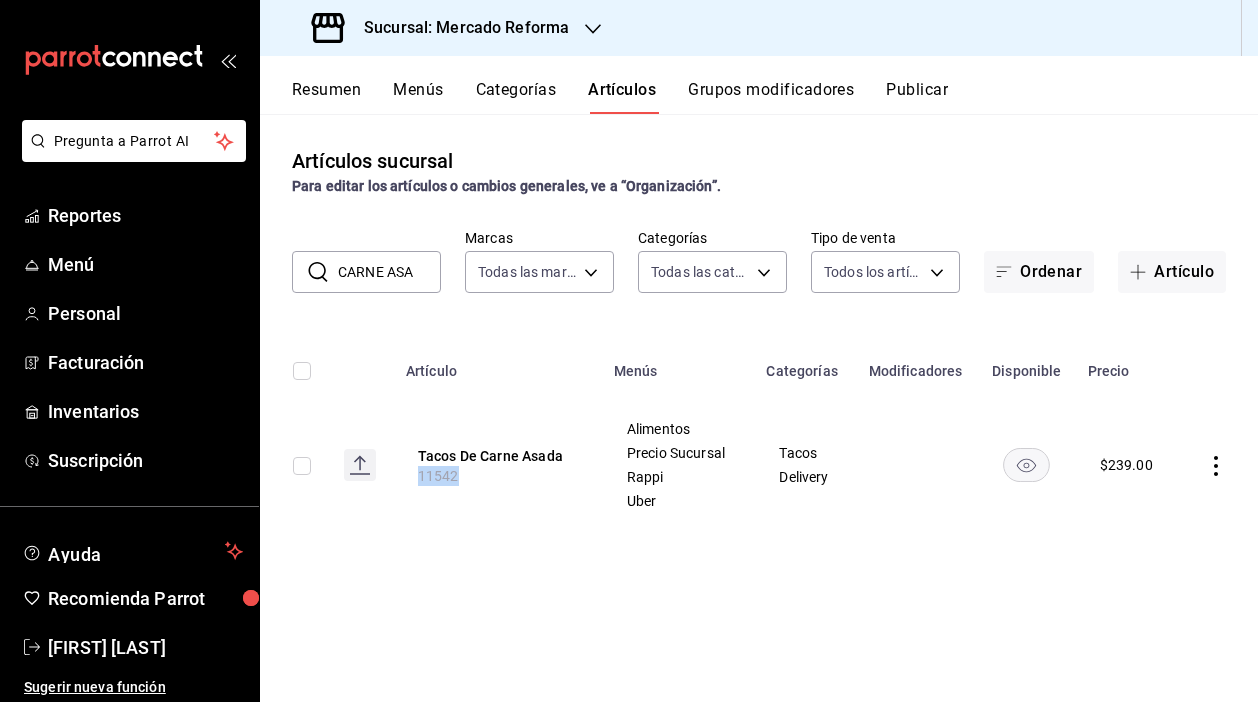 drag, startPoint x: 457, startPoint y: 476, endPoint x: 378, endPoint y: 476, distance: 79 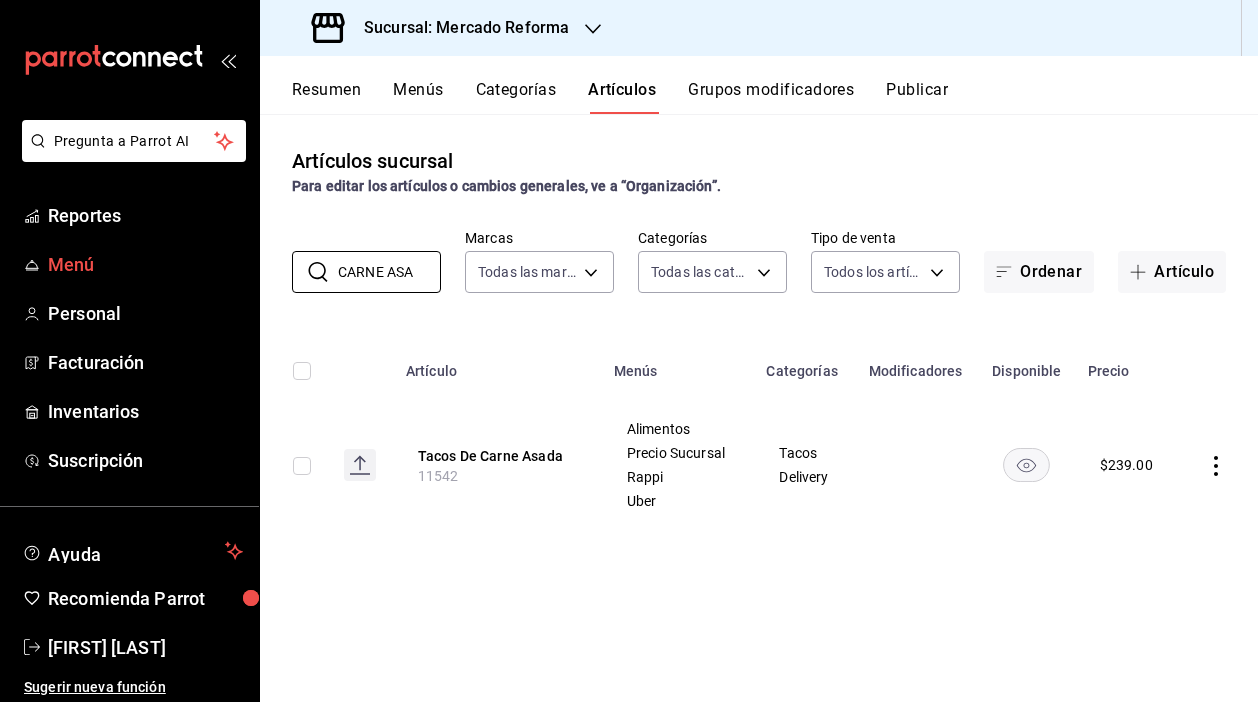 drag, startPoint x: 414, startPoint y: 274, endPoint x: 257, endPoint y: 274, distance: 157 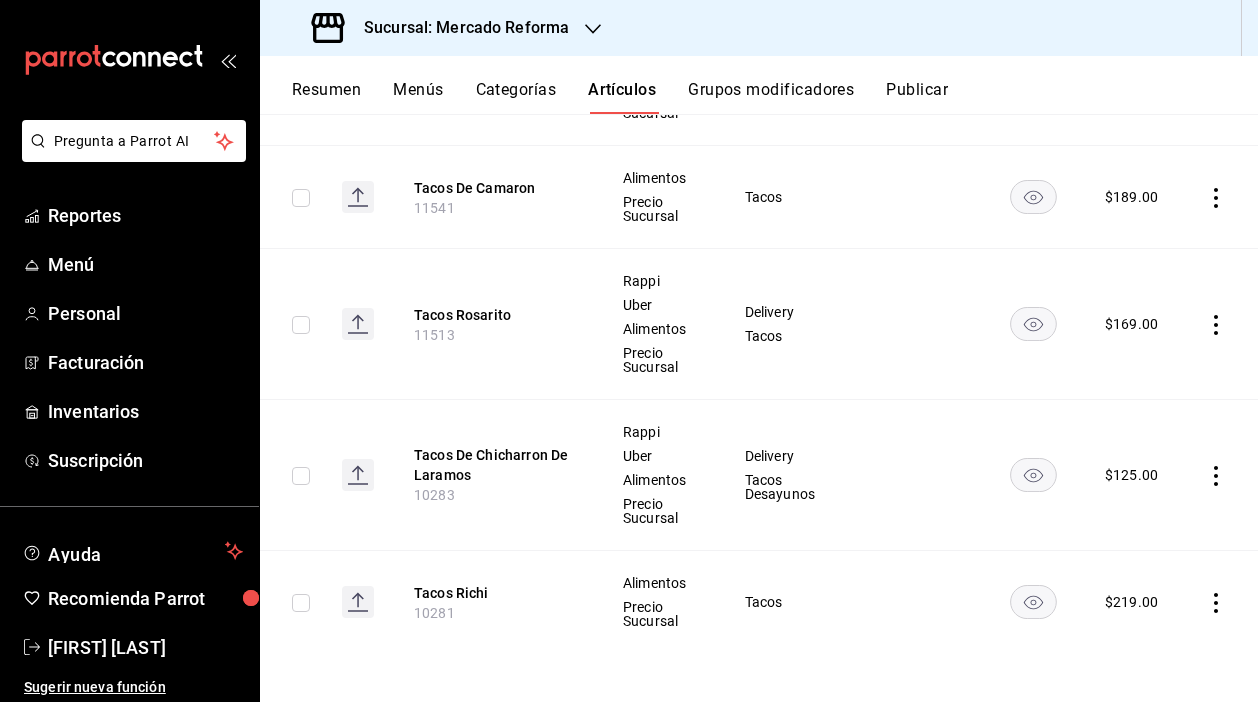 scroll, scrollTop: 614, scrollLeft: 0, axis: vertical 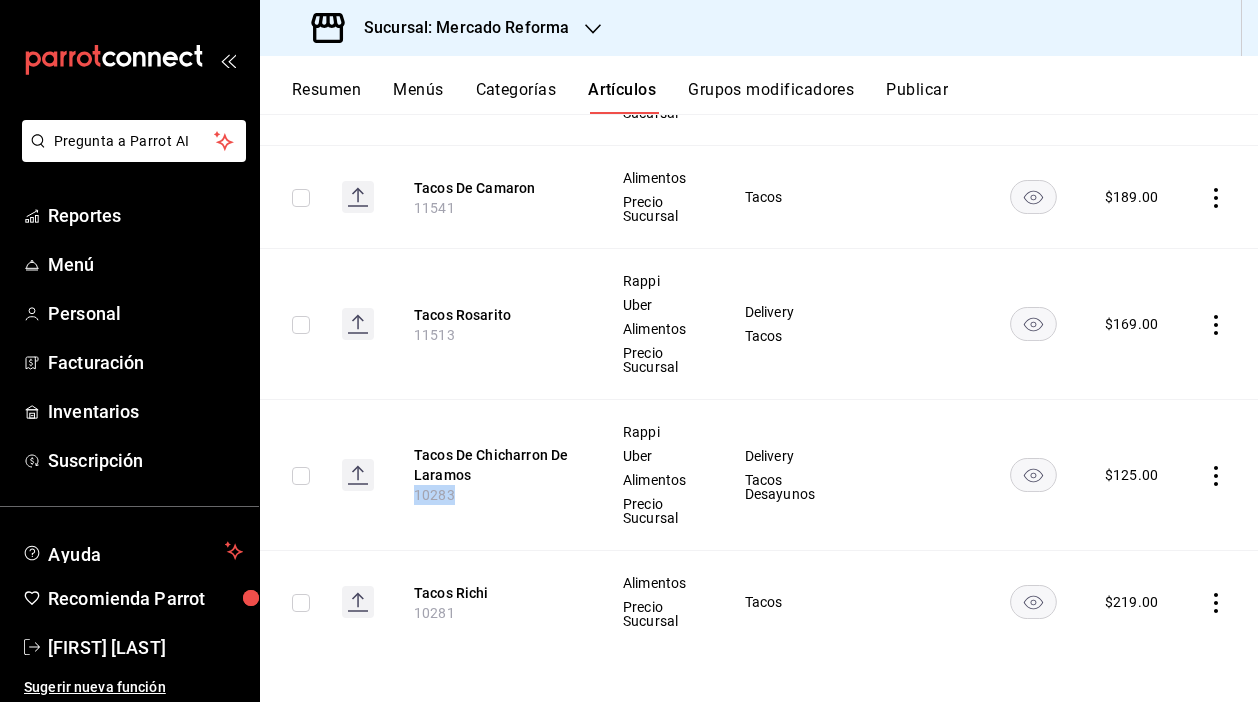 drag, startPoint x: 455, startPoint y: 497, endPoint x: 406, endPoint y: 497, distance: 49 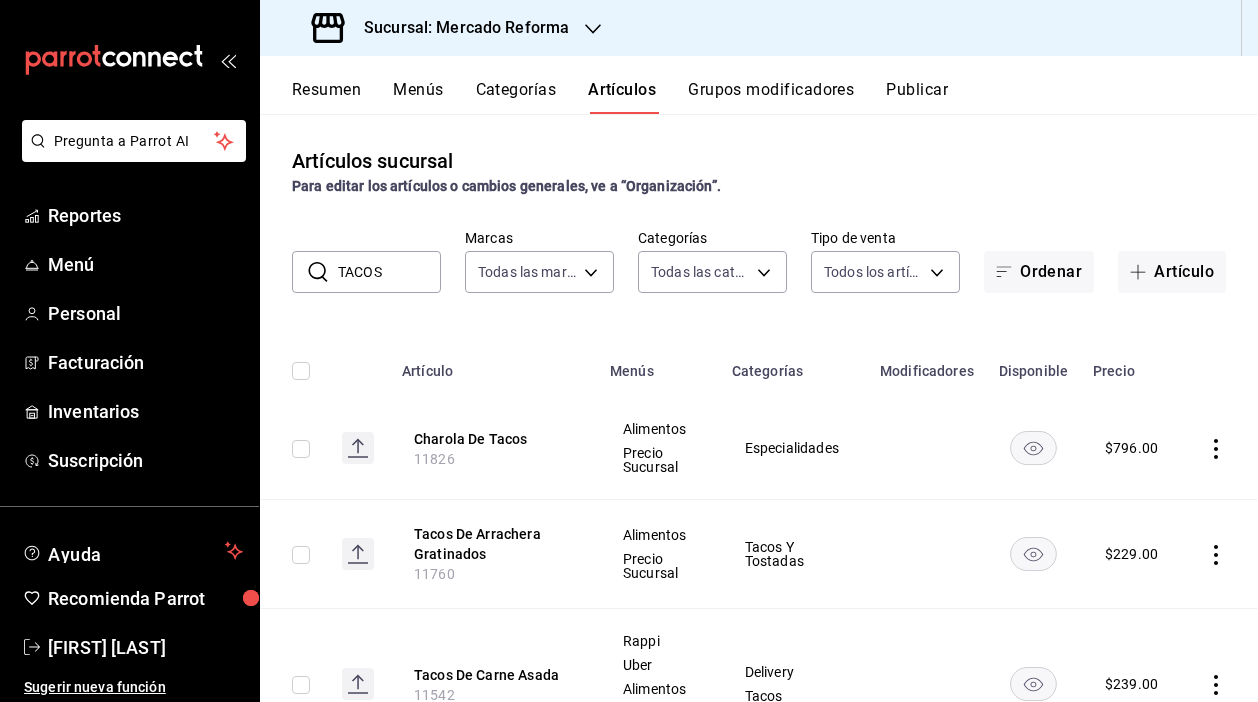 scroll, scrollTop: 0, scrollLeft: 0, axis: both 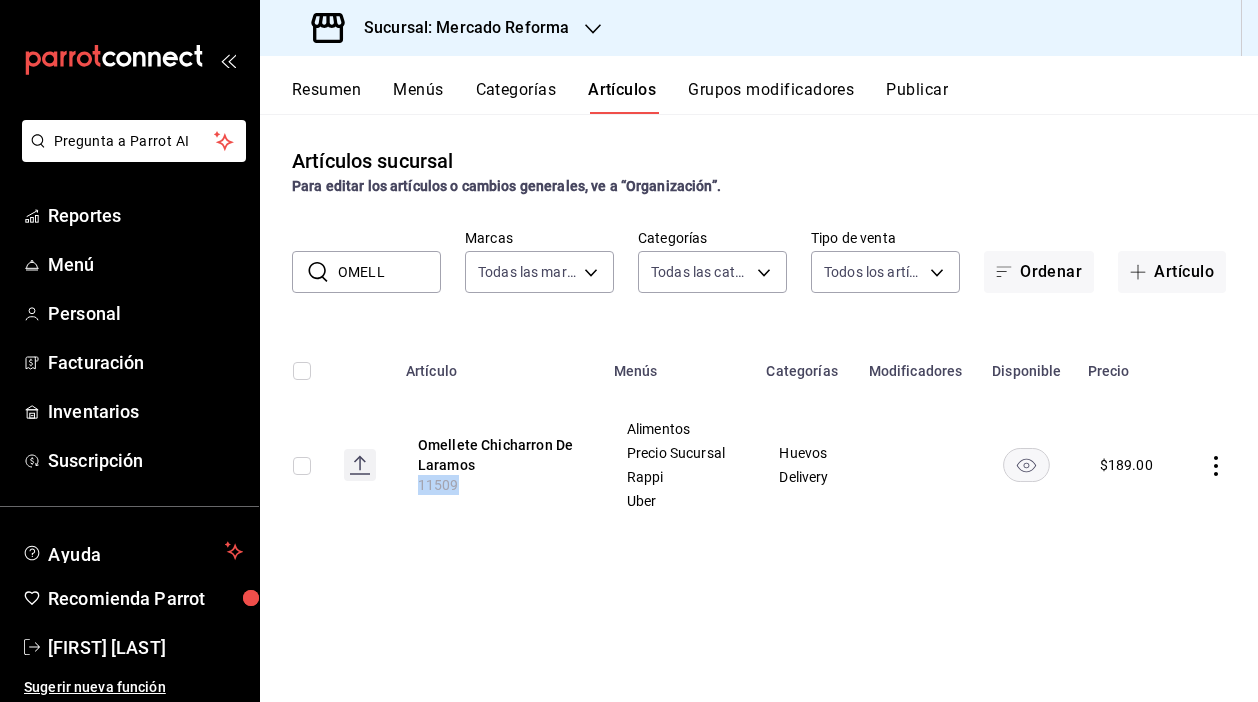 drag, startPoint x: 457, startPoint y: 484, endPoint x: 392, endPoint y: 484, distance: 65 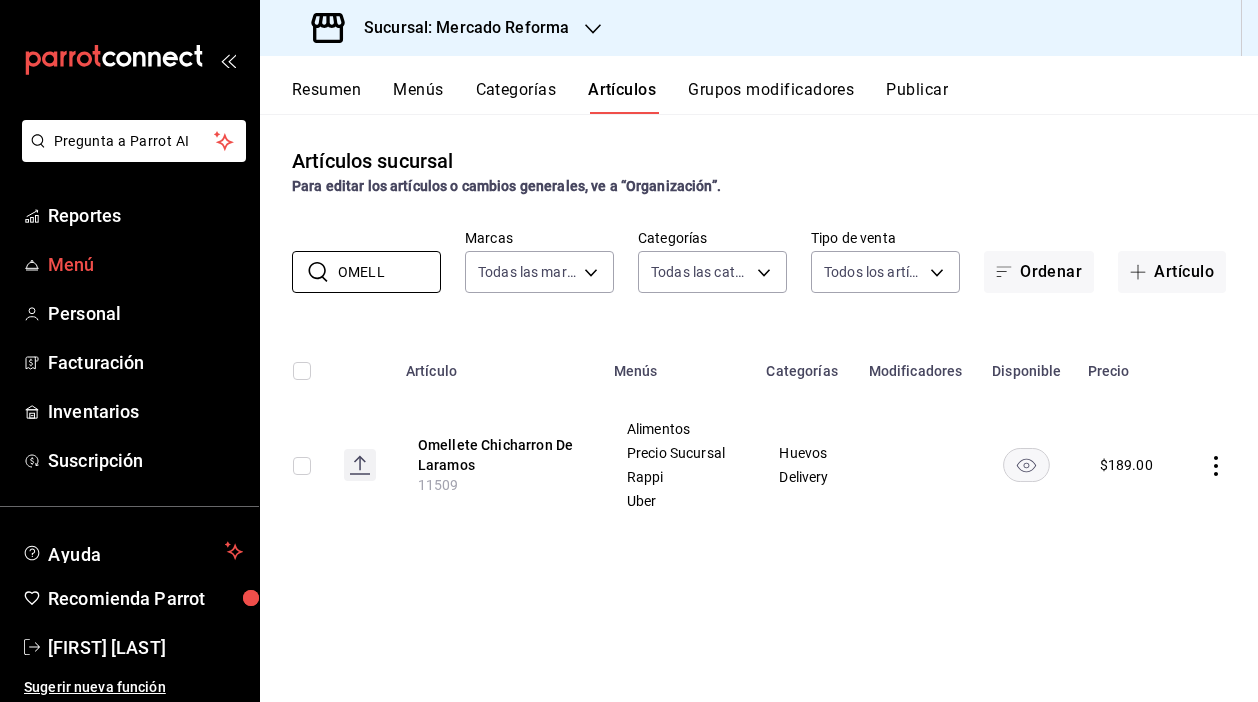 drag, startPoint x: 388, startPoint y: 274, endPoint x: 220, endPoint y: 273, distance: 168.00298 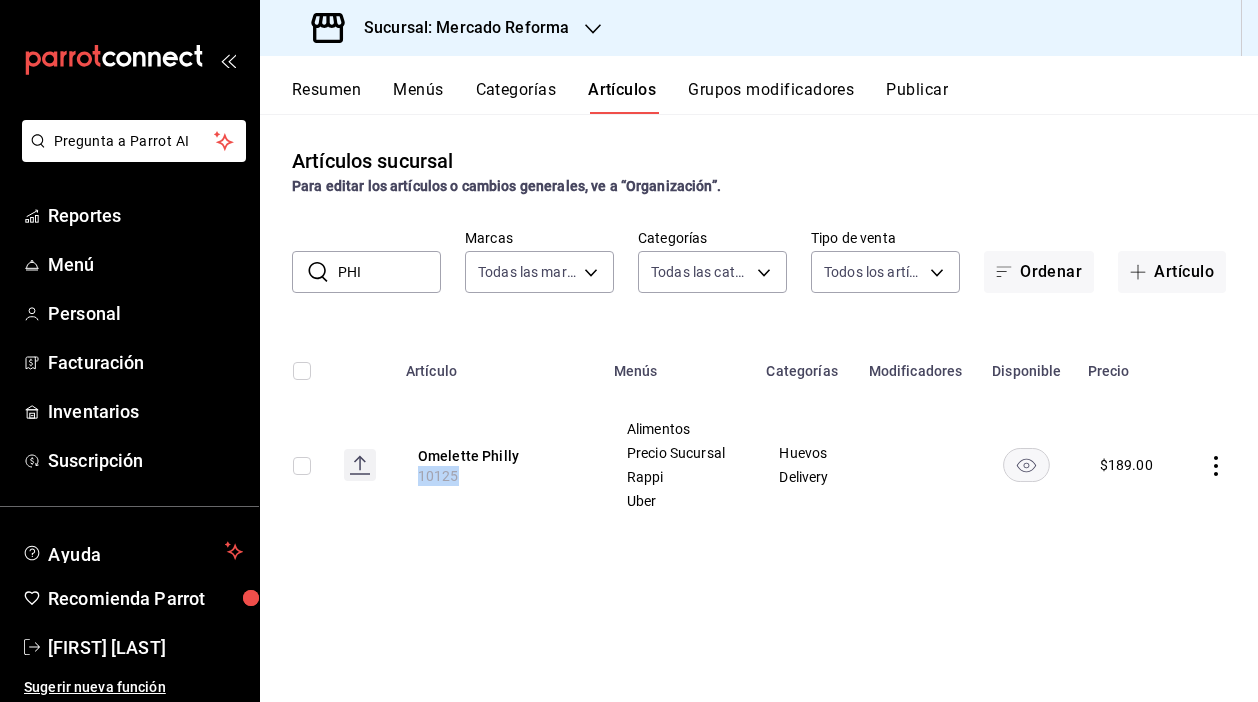 drag, startPoint x: 455, startPoint y: 477, endPoint x: 384, endPoint y: 477, distance: 71 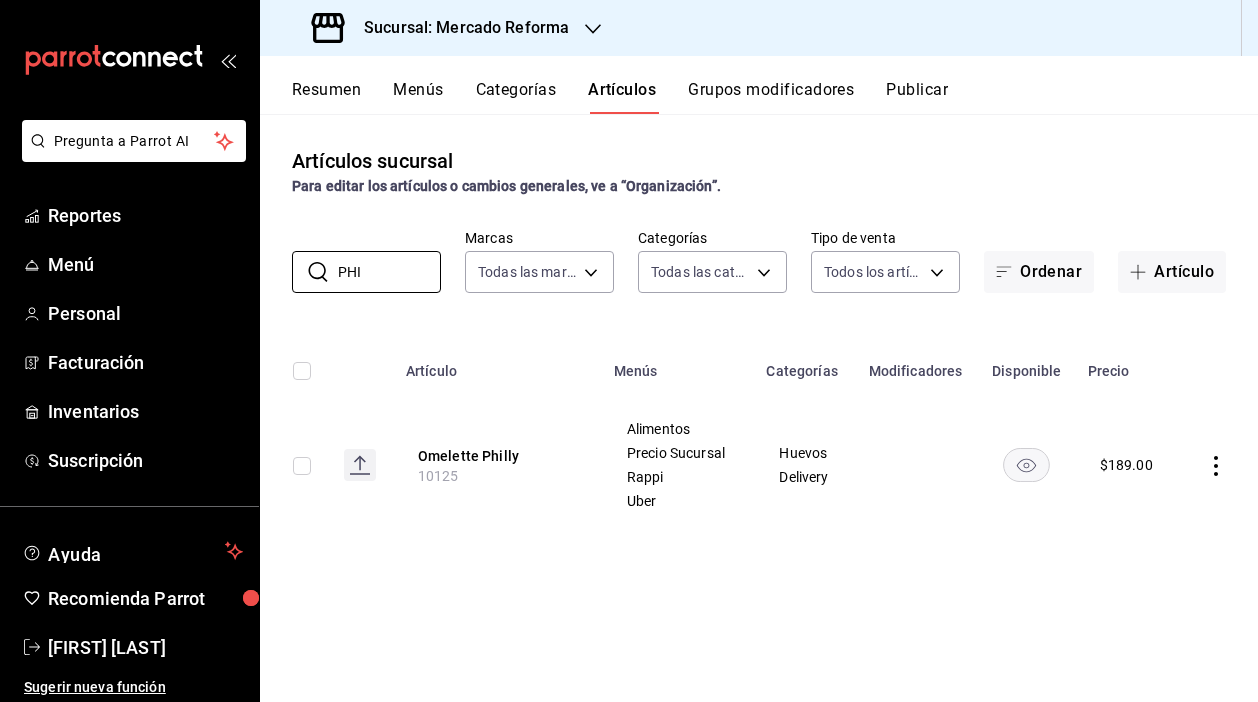 drag, startPoint x: 368, startPoint y: 270, endPoint x: 269, endPoint y: 270, distance: 99 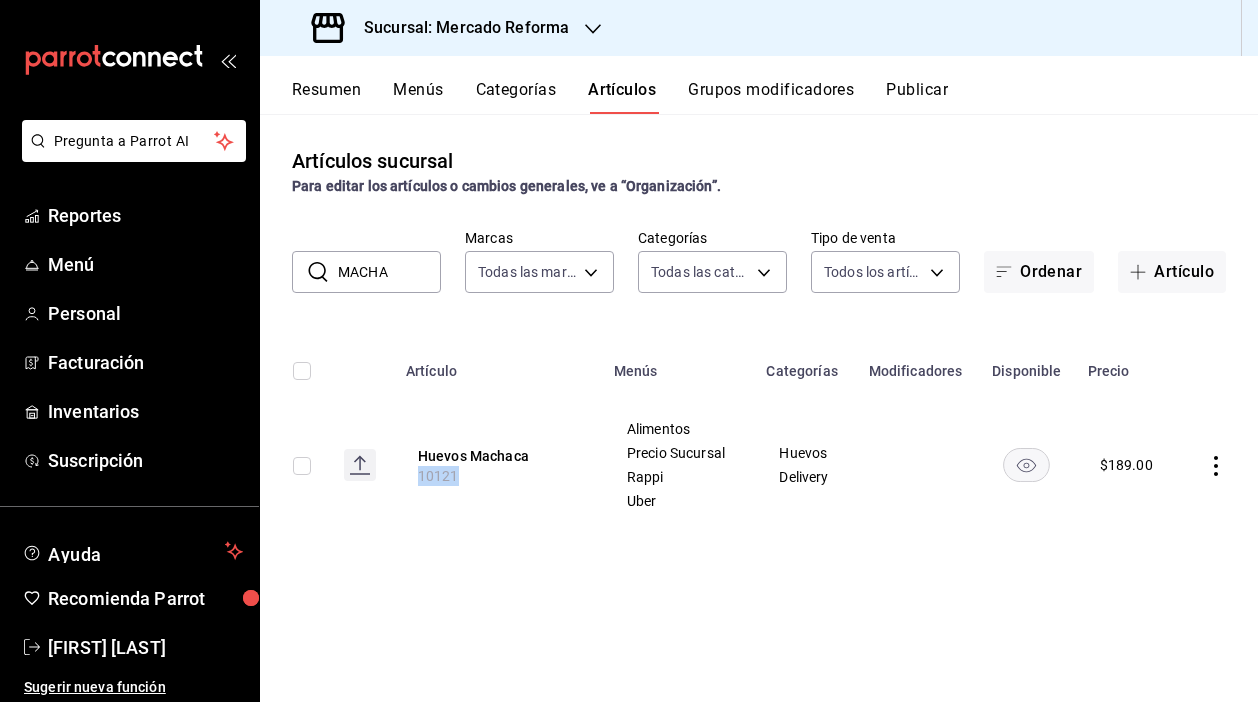 drag, startPoint x: 457, startPoint y: 477, endPoint x: 378, endPoint y: 477, distance: 79 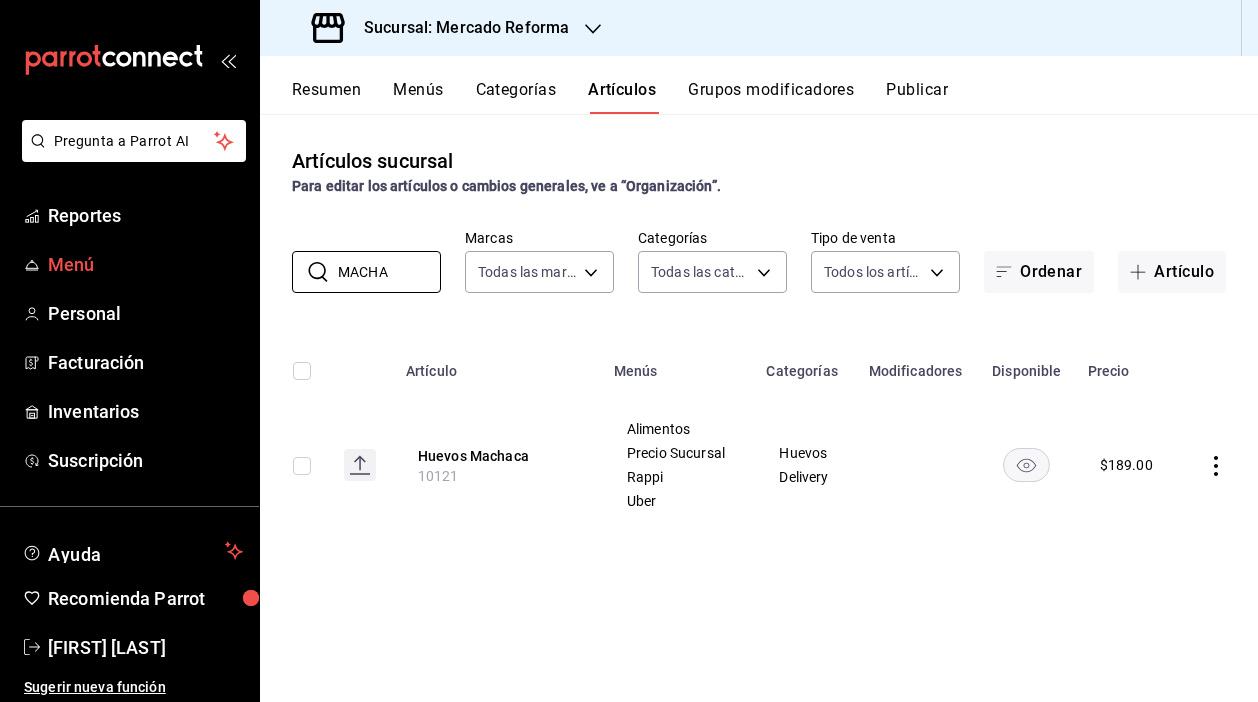 drag, startPoint x: 394, startPoint y: 270, endPoint x: 257, endPoint y: 270, distance: 137 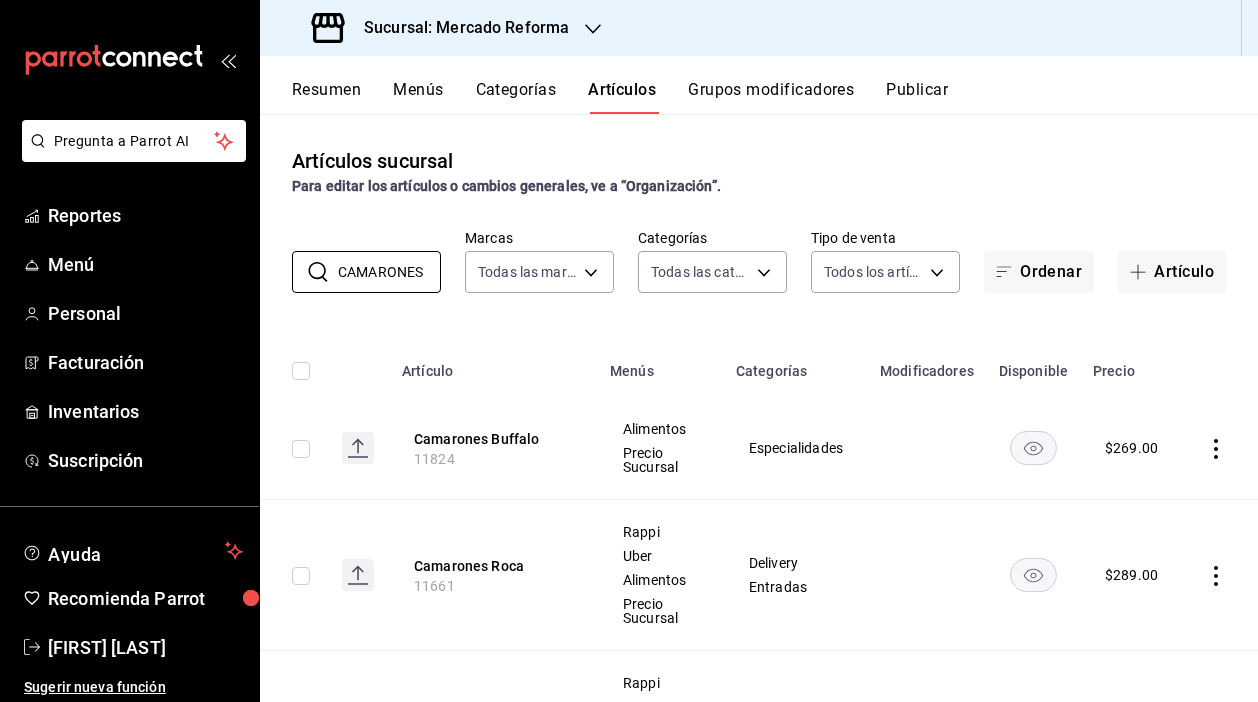scroll, scrollTop: 148, scrollLeft: 0, axis: vertical 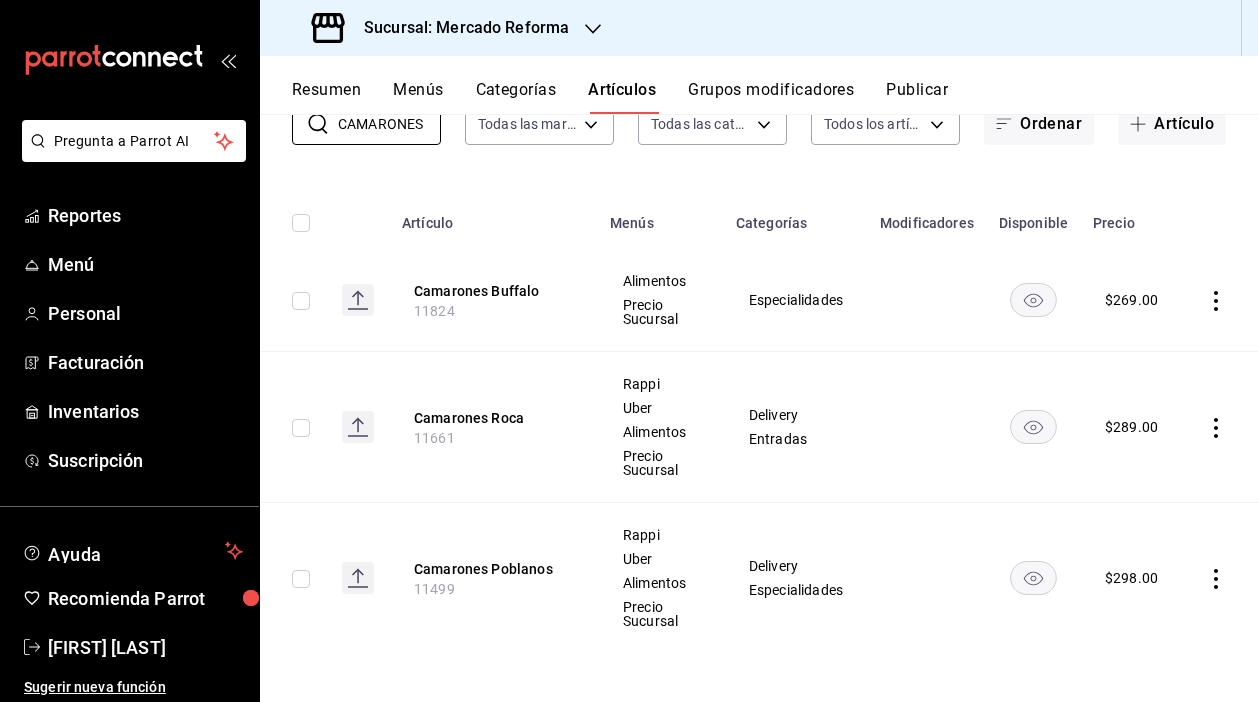 drag, startPoint x: 452, startPoint y: 591, endPoint x: 368, endPoint y: 591, distance: 84 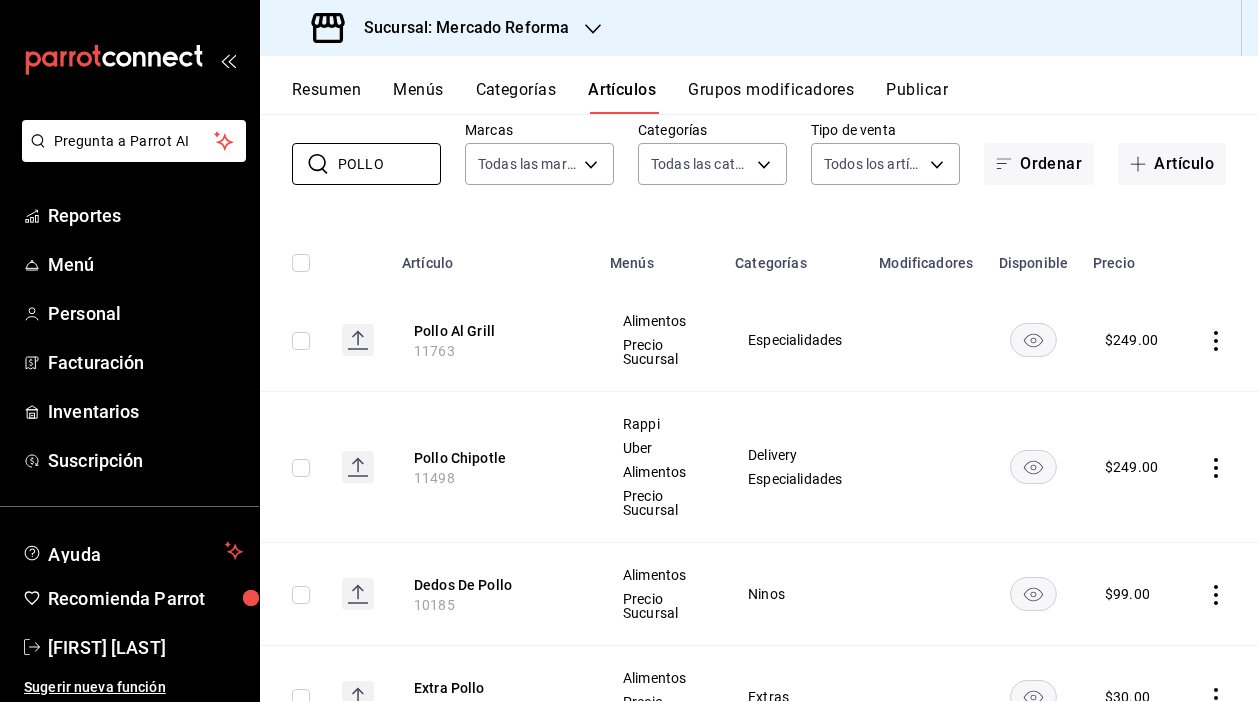 scroll, scrollTop: 118, scrollLeft: 0, axis: vertical 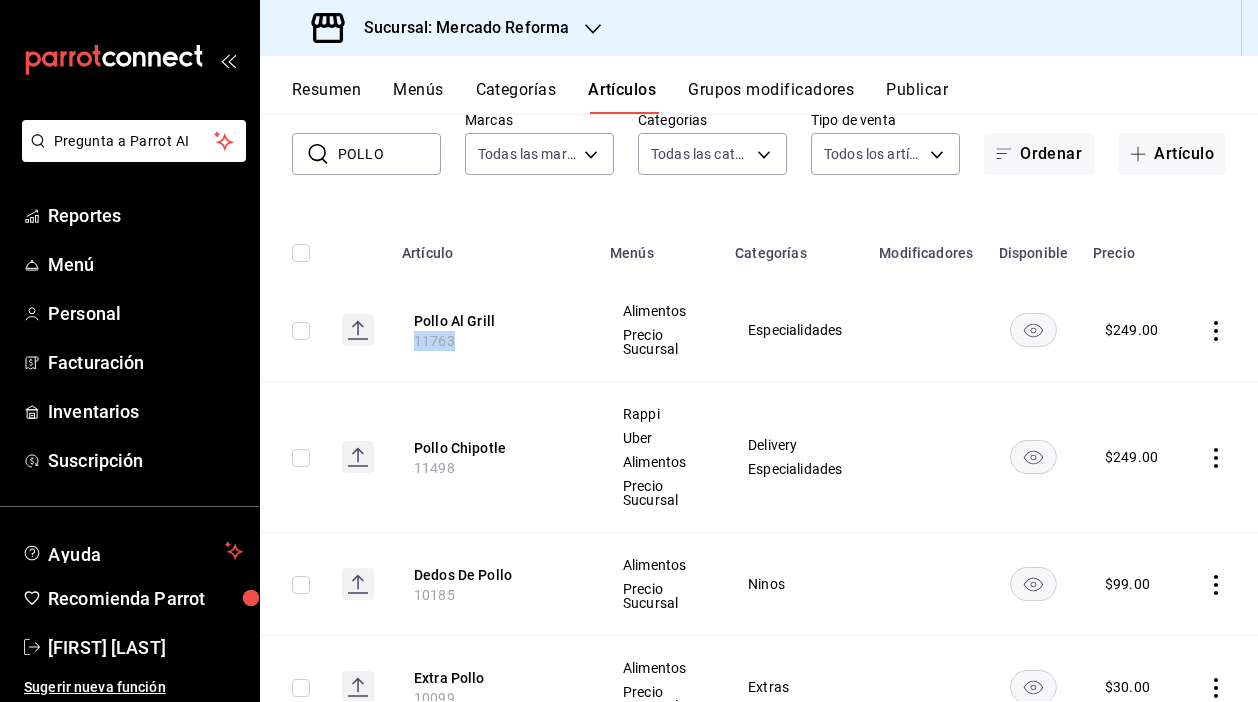 drag, startPoint x: 453, startPoint y: 344, endPoint x: 400, endPoint y: 344, distance: 53 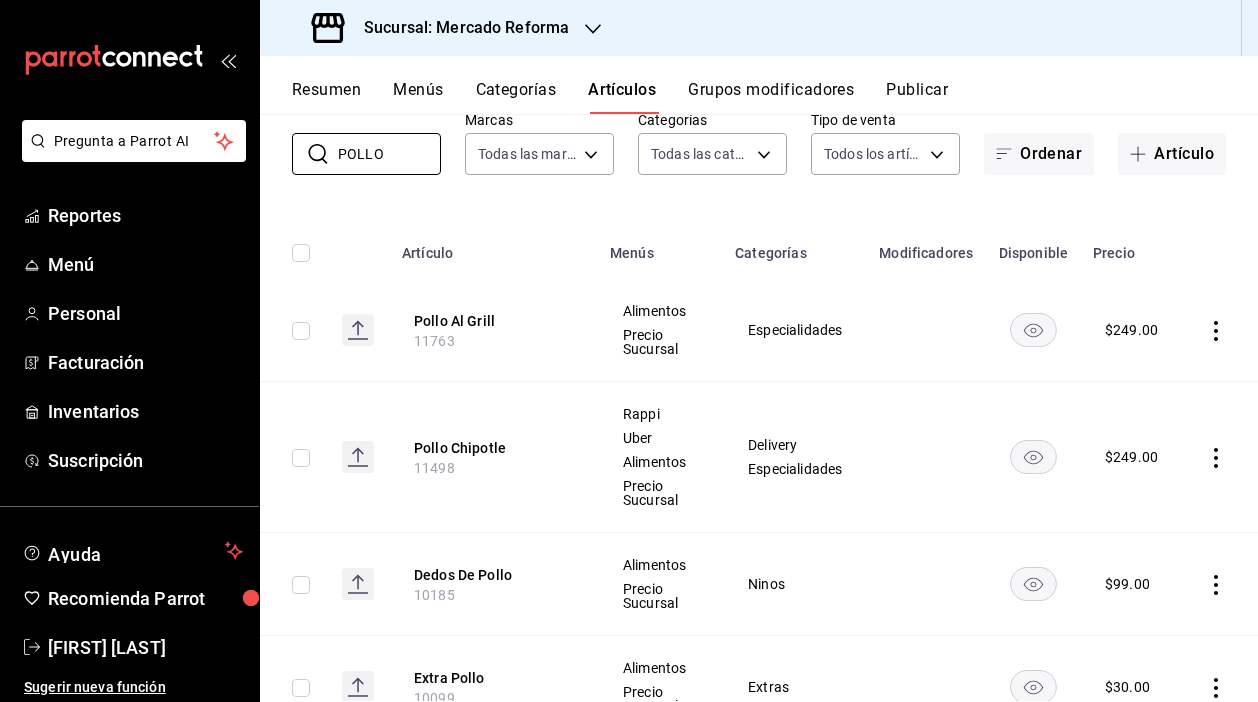 drag, startPoint x: 399, startPoint y: 154, endPoint x: 264, endPoint y: 154, distance: 135 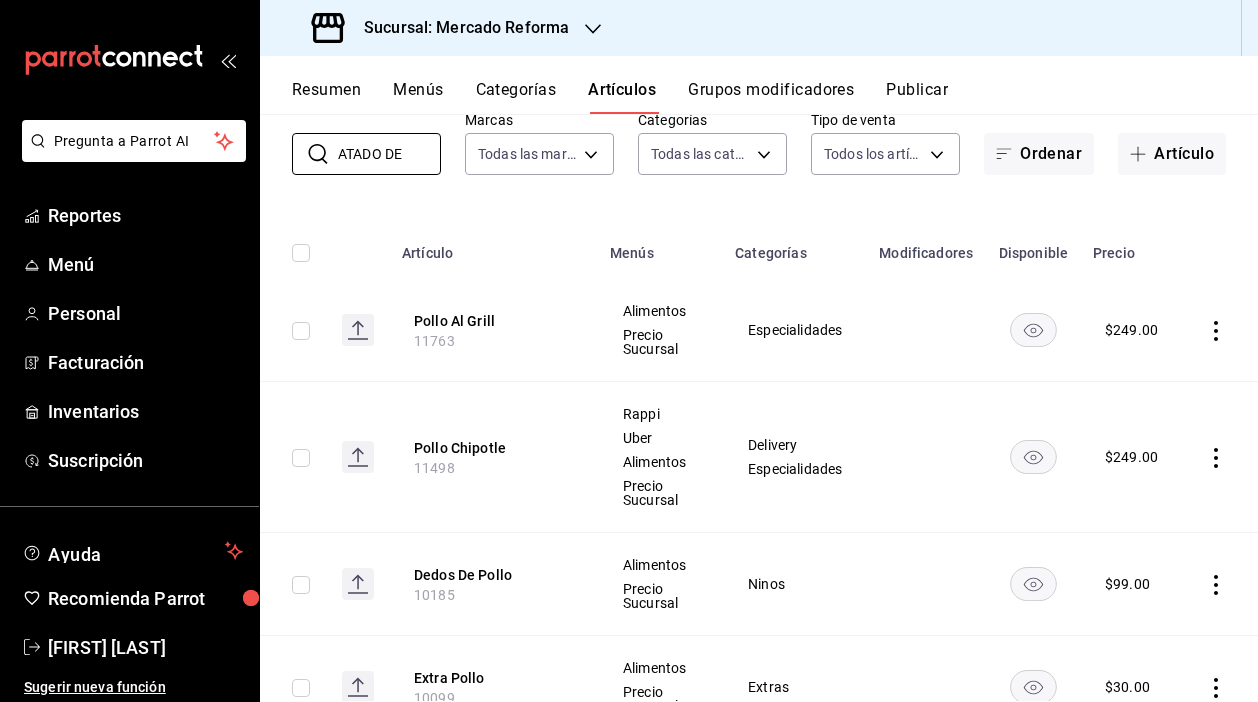 scroll, scrollTop: 0, scrollLeft: 0, axis: both 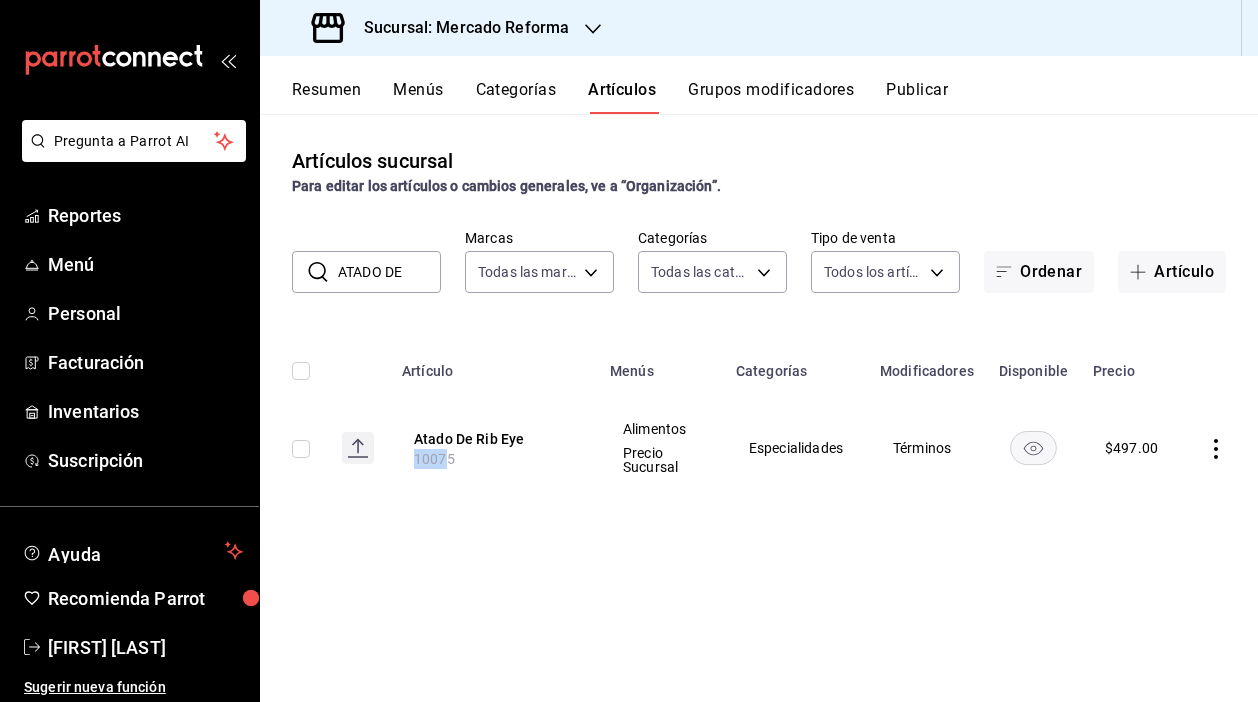 drag, startPoint x: 450, startPoint y: 459, endPoint x: 385, endPoint y: 459, distance: 65 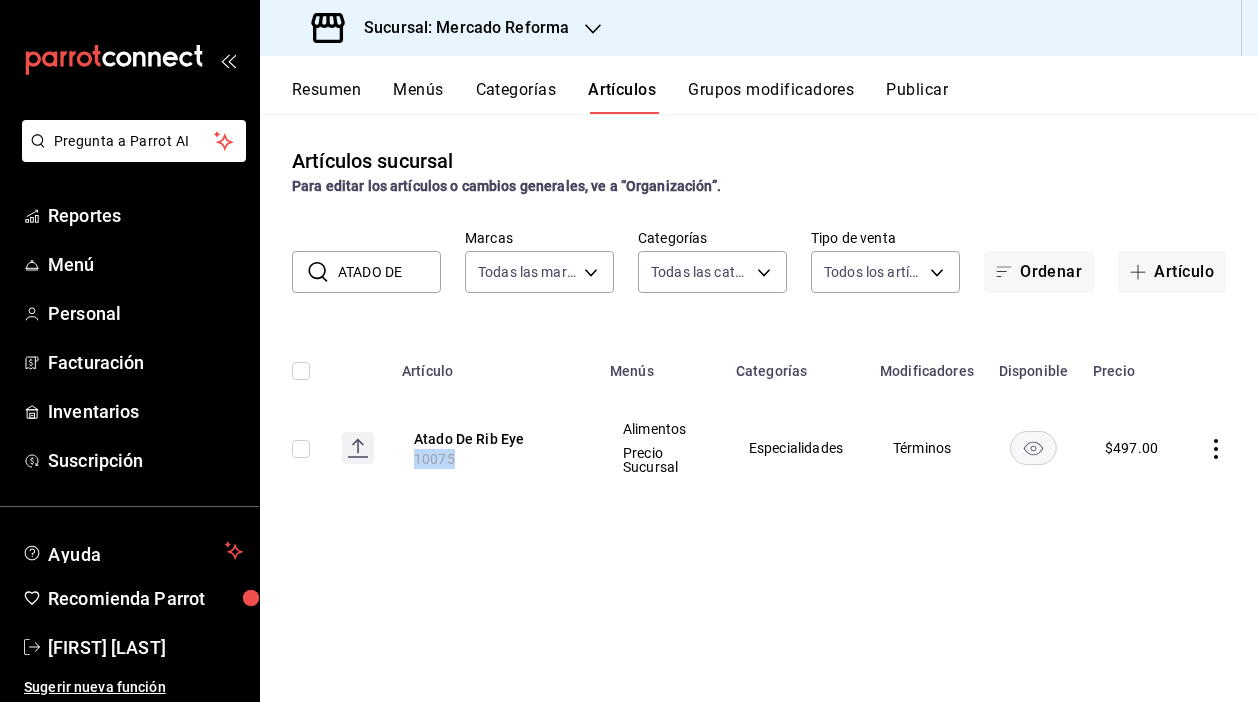 drag, startPoint x: 454, startPoint y: 458, endPoint x: 376, endPoint y: 458, distance: 78 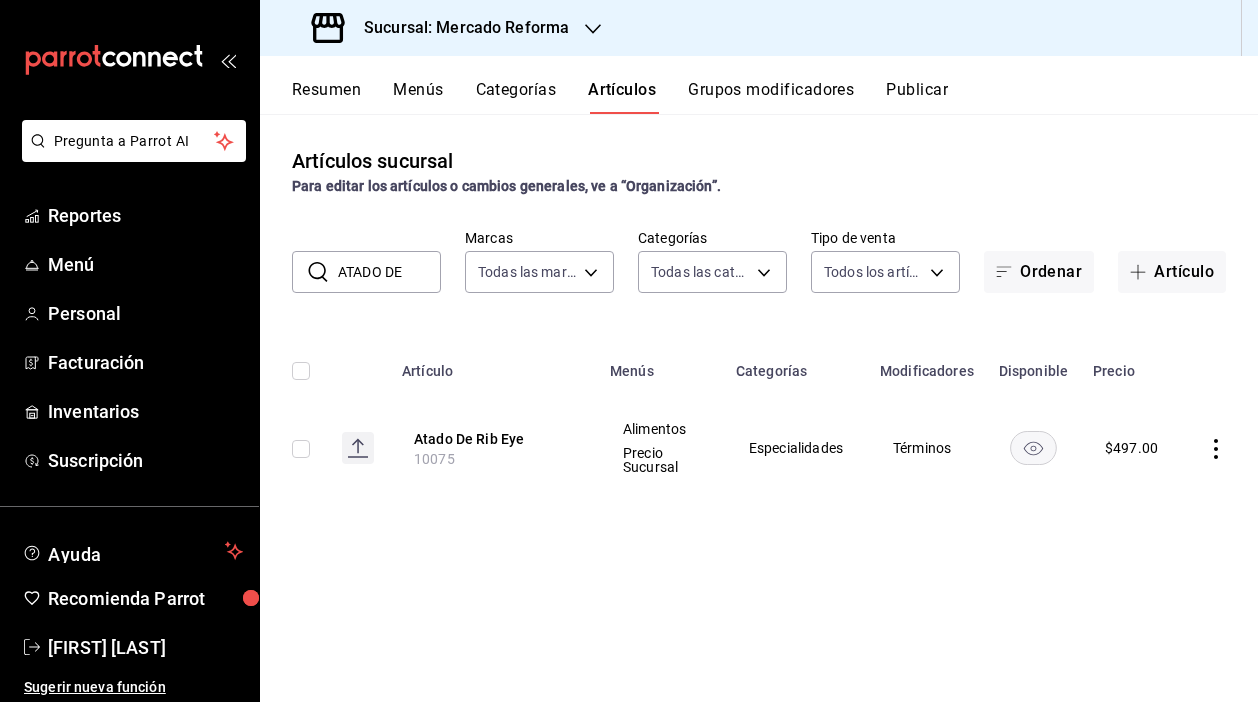 click on "ATADO DE" at bounding box center [389, 272] 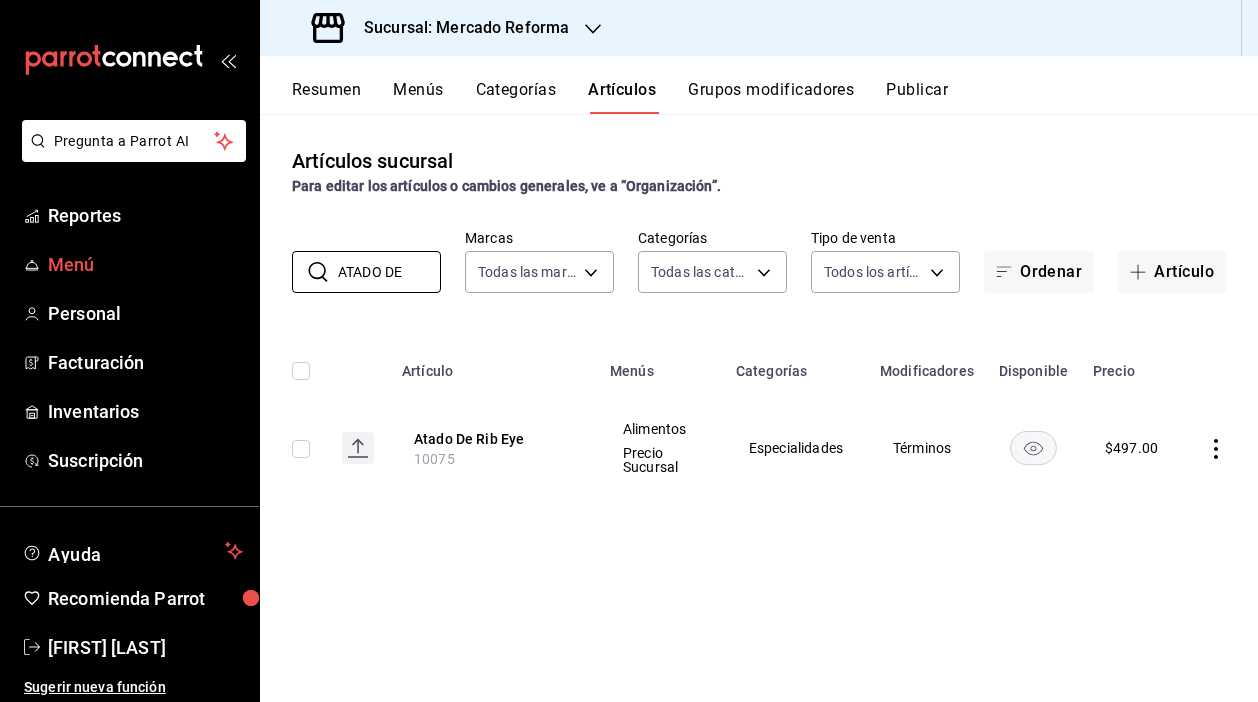 drag, startPoint x: 412, startPoint y: 275, endPoint x: 232, endPoint y: 275, distance: 180 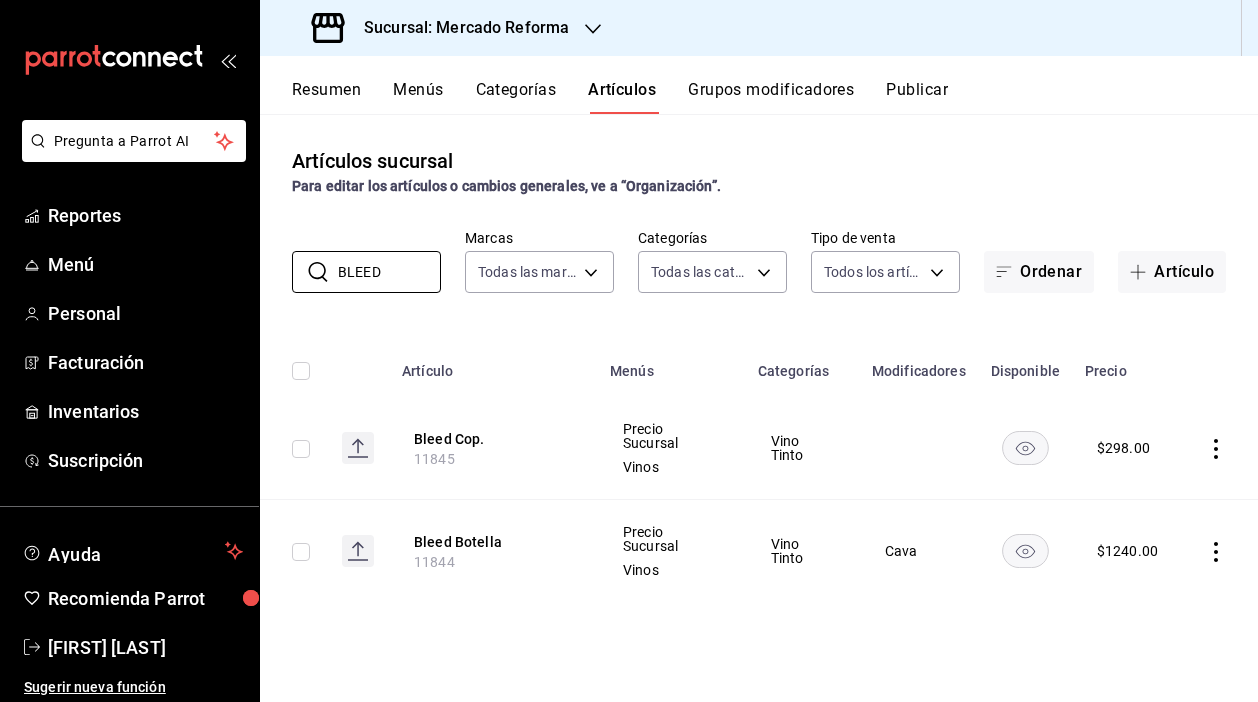 scroll, scrollTop: 0, scrollLeft: 0, axis: both 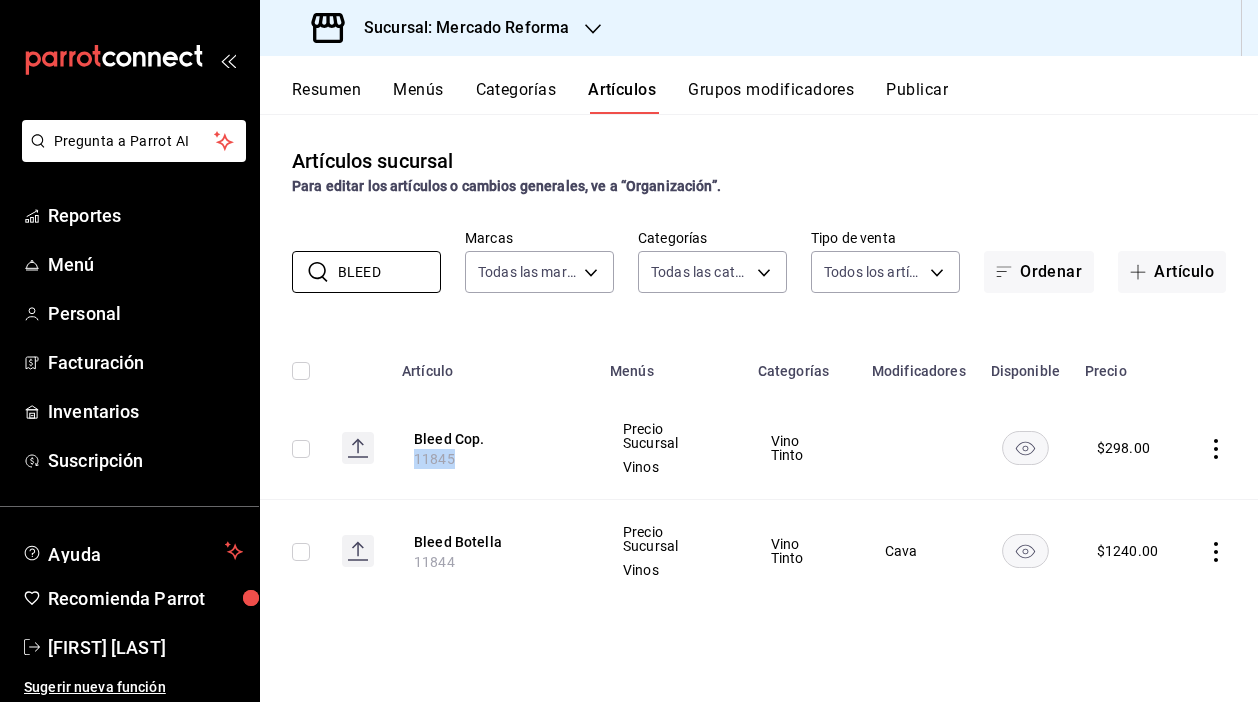 click on "Bleed Cop. 11845 Precio Sucursal Vinos Vino Tinto $ 298.00" at bounding box center [759, 448] 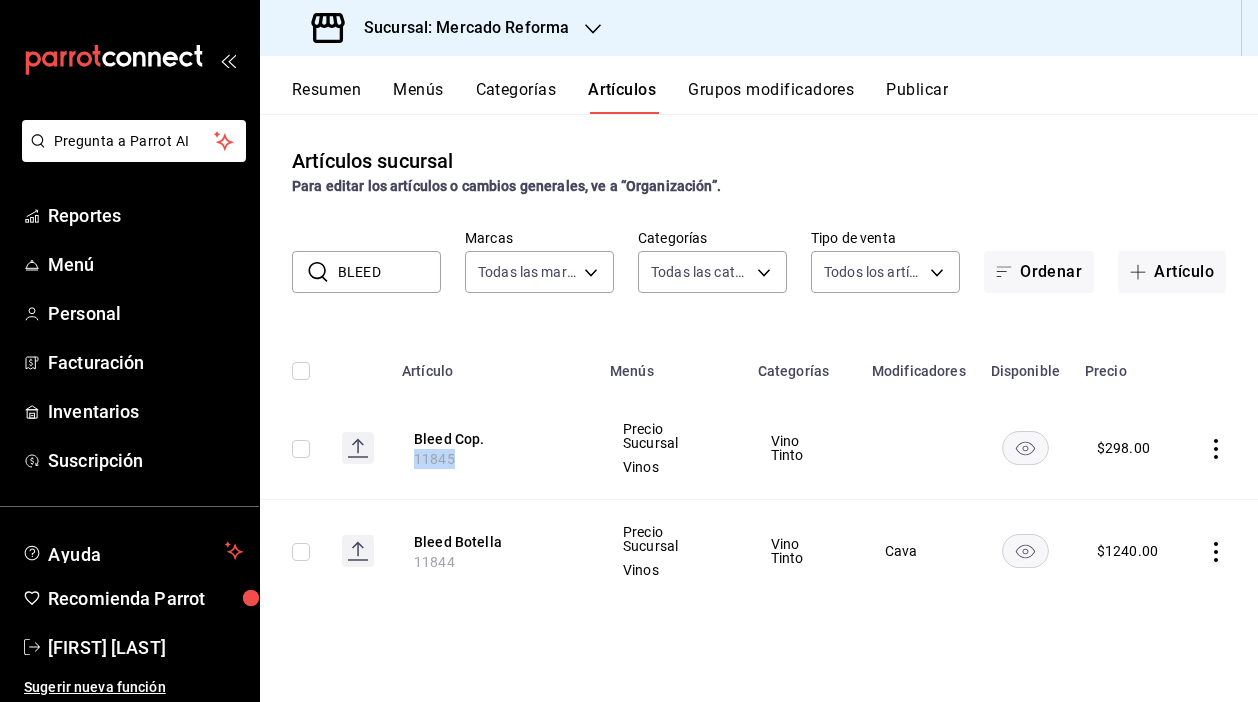 click on "Sucursal: Mercado Reforma" at bounding box center (458, 28) 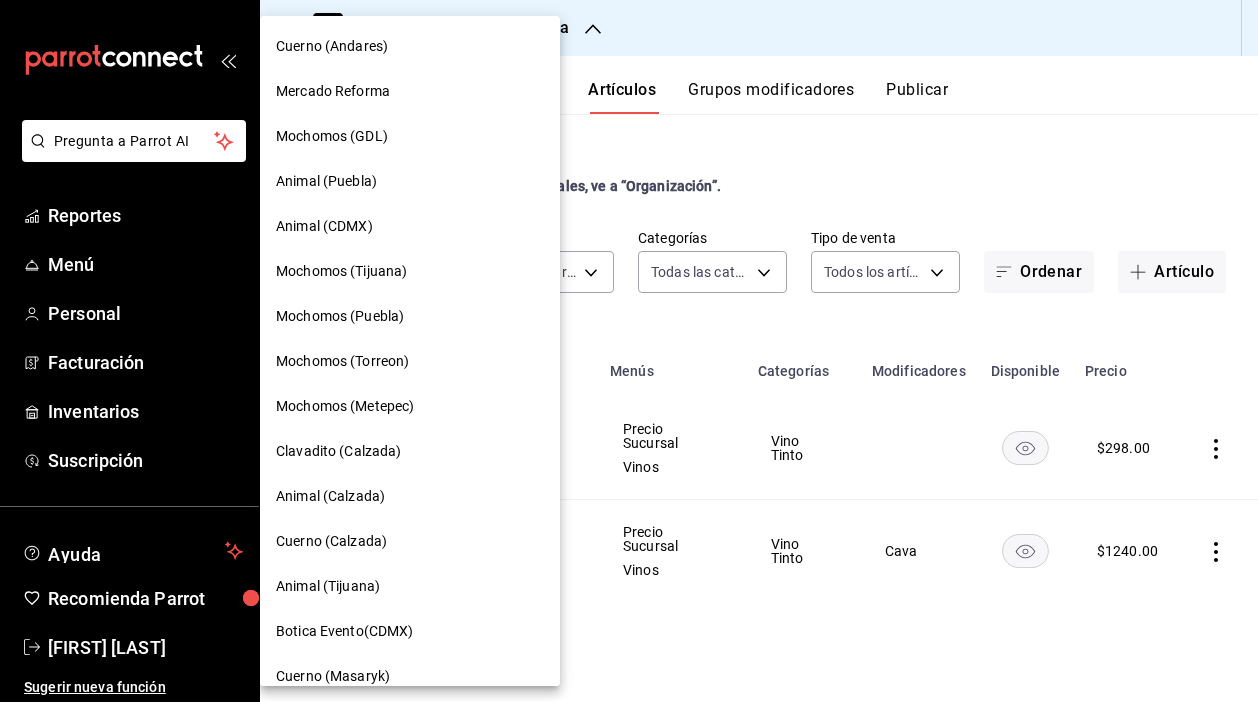scroll, scrollTop: 0, scrollLeft: 0, axis: both 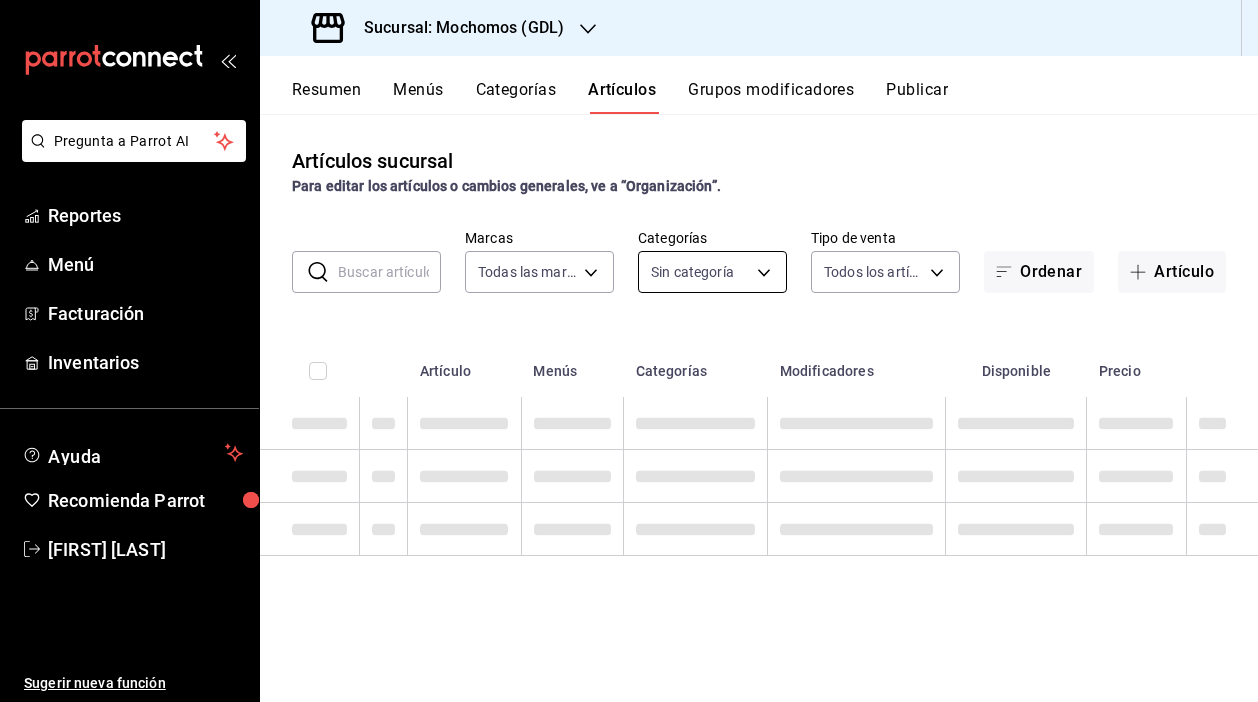 type on "36c25d4a-7cb0-456c-a434-e981d54830bc,9cac9703-0c5a-4d8b-addd-5b6b571d65b9" 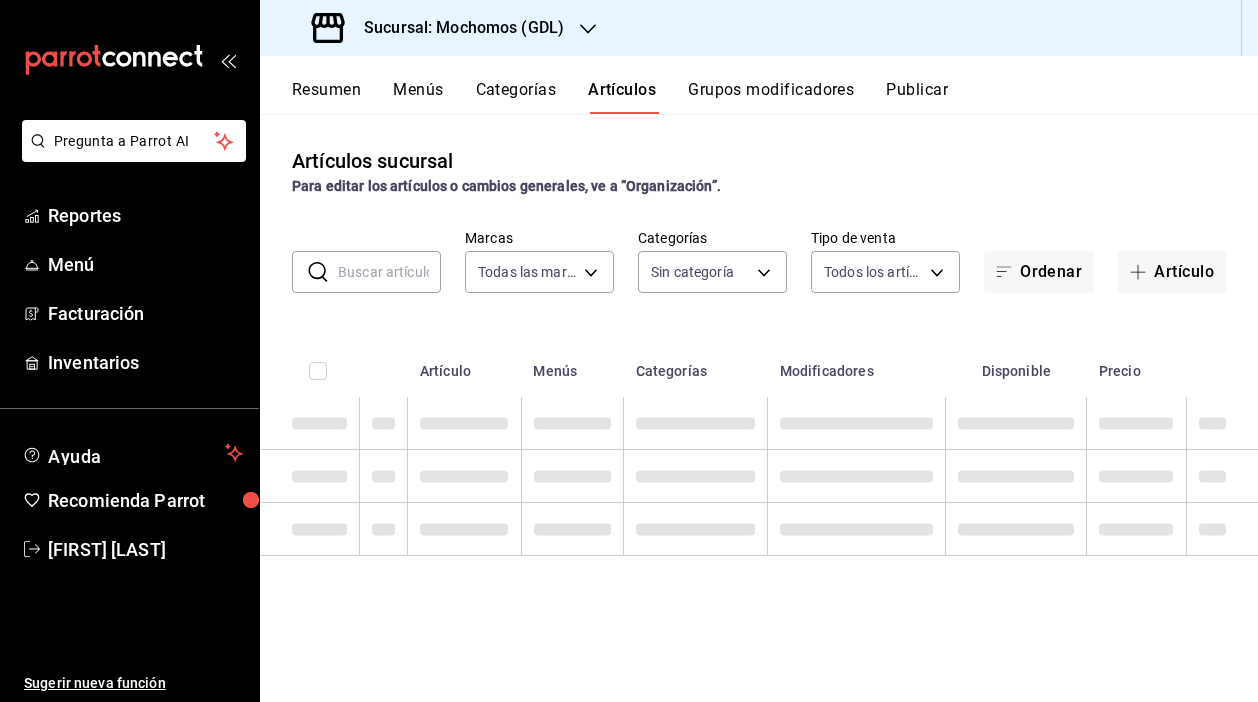 type on "[UUID]" 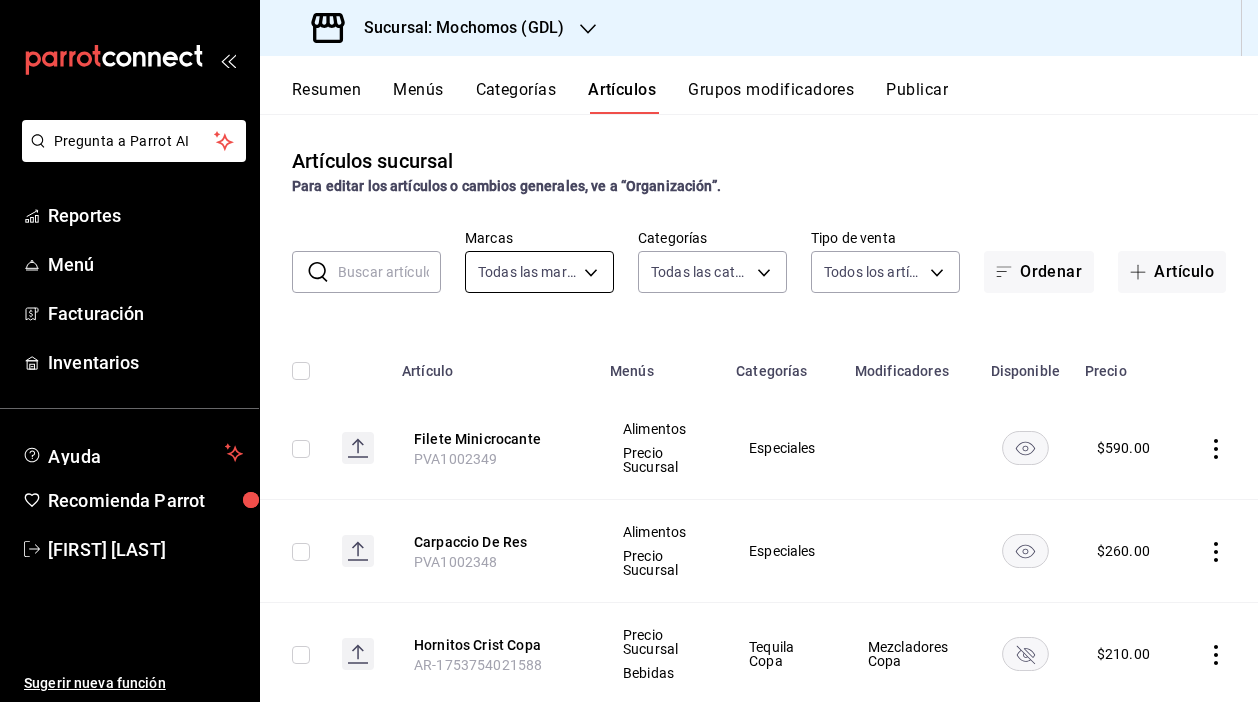 click on "Sucursal: Mochomos ([CITY]) Resumen Menús Categorías Artículos Grupos modificadores Publicar Artículos sucursal Para editar los artículos o cambios generales, ve a “Organización”. ​ ​ Marcas Todas las marcas, Sin marca [UUID], [UUID] Categorías Todas las categorías, Sin categoría Tipo de venta Todos los artículos ALL Ordenar Artículo Artículo Menús Categorías Modificadores Disponible Precio Filete Minicrocante PVA[NUMBER] Alimentos Precio Sucursal Especiales $ [PRICE] Carpaccio De Res PVA[NUMBER] Alimentos Precio Sucursal Especiales $ [PRICE] Hornitos Crist Copa AR-[UUID] Precio Sucursal Bebidas Tequila Copa Mezcladores Copa $ [PRICE] Hornitos Crist Botella AR-[UUID] Precio Sucursal Bebidas Tequila Botella Mezcladores Botella $ [PRICE] Sidral 355ml-Ligue PVB[NUMBER] $ [PRICE] Cerveza Mochomos Ipa" at bounding box center [629, 351] 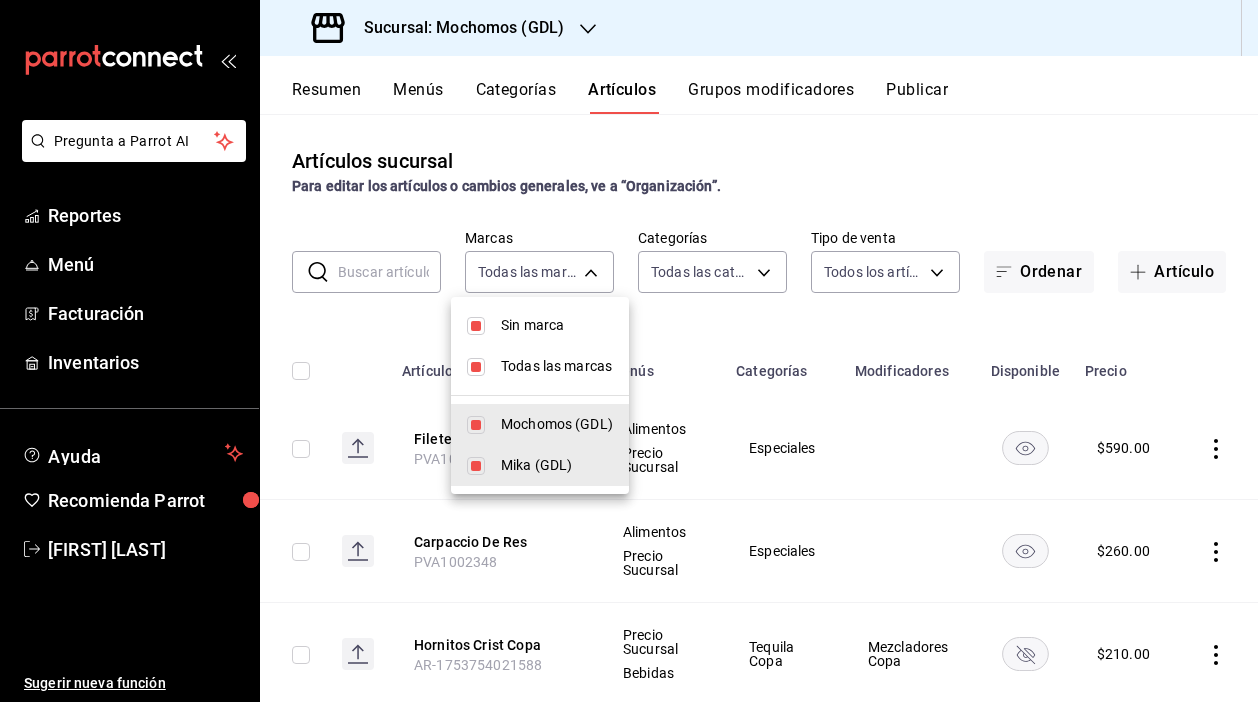 click at bounding box center (476, 367) 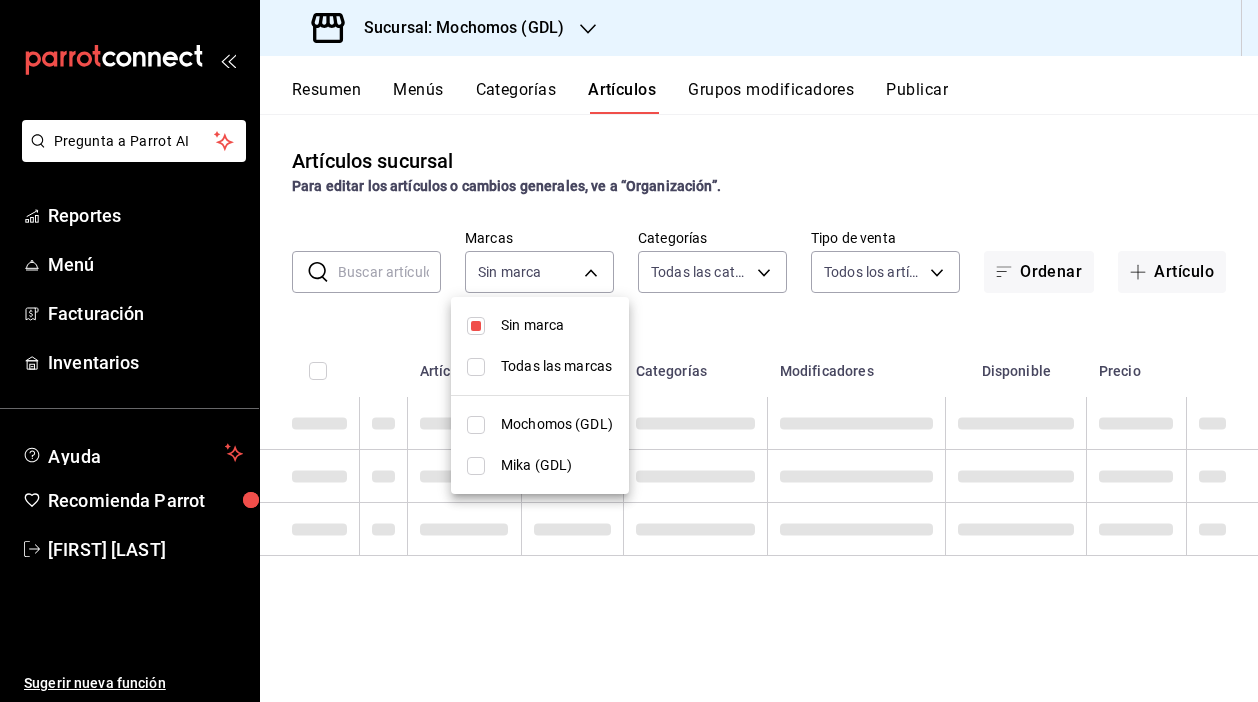 click at bounding box center [476, 326] 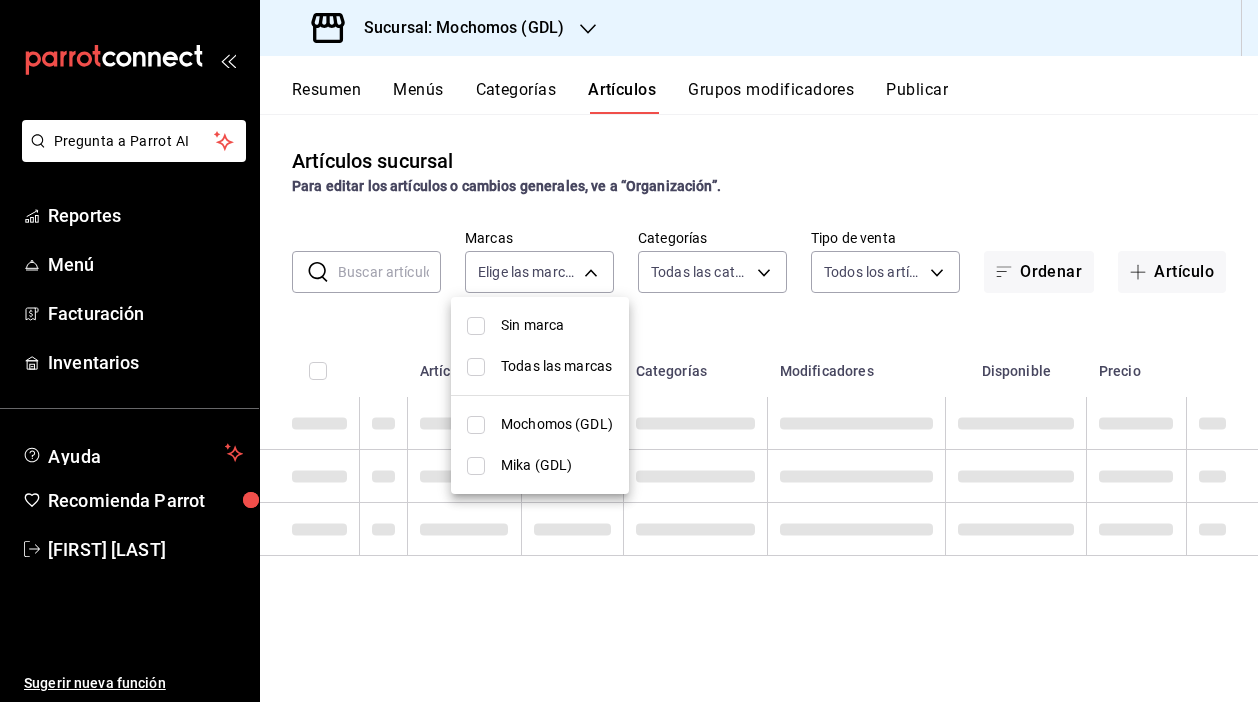 click at bounding box center [476, 466] 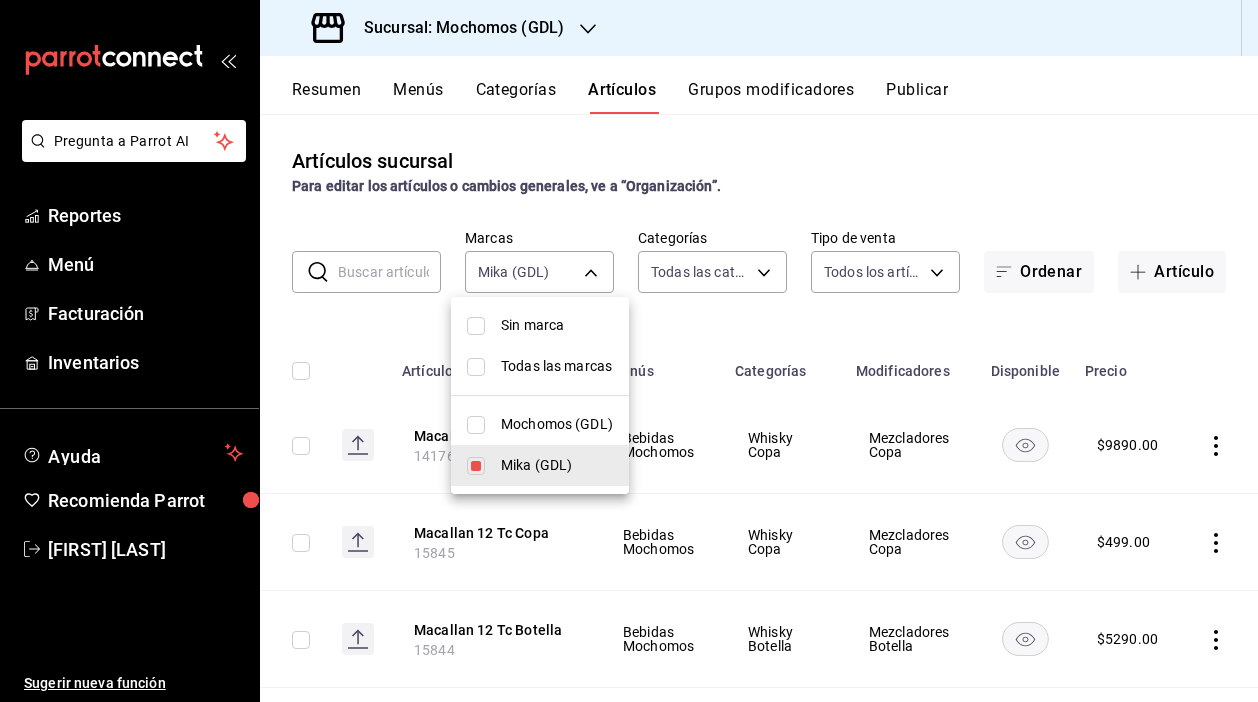click at bounding box center [629, 351] 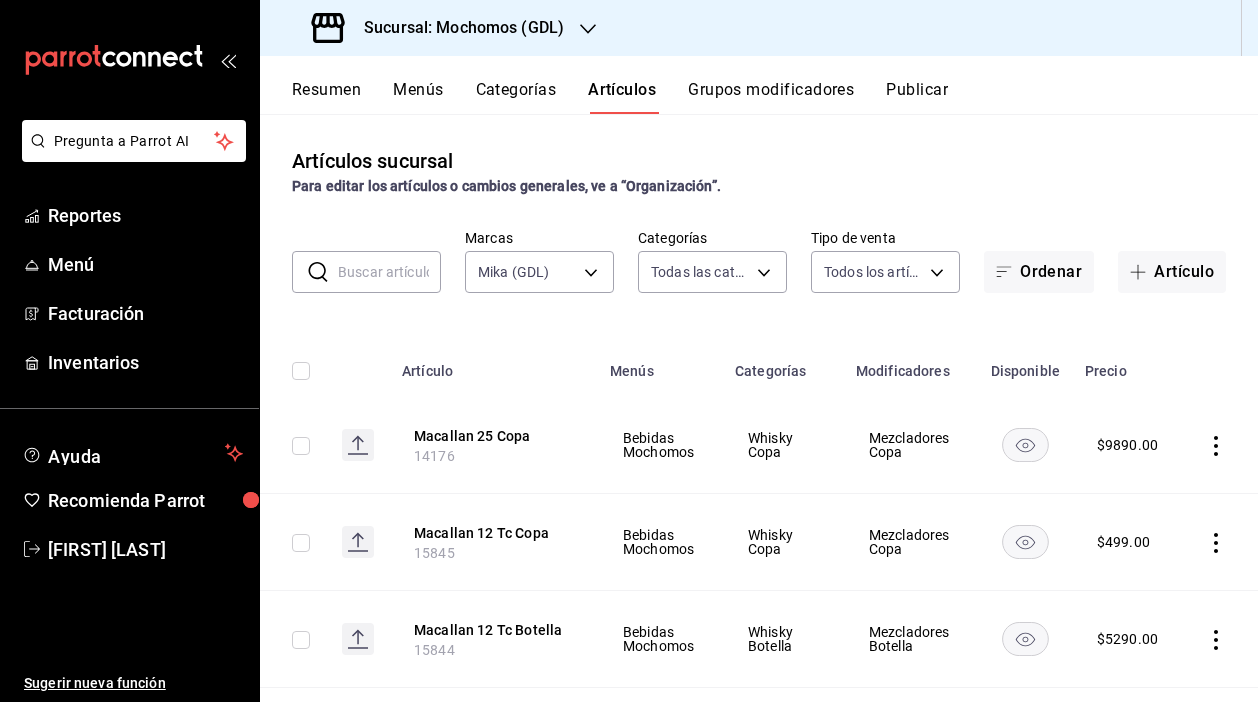 click at bounding box center [389, 272] 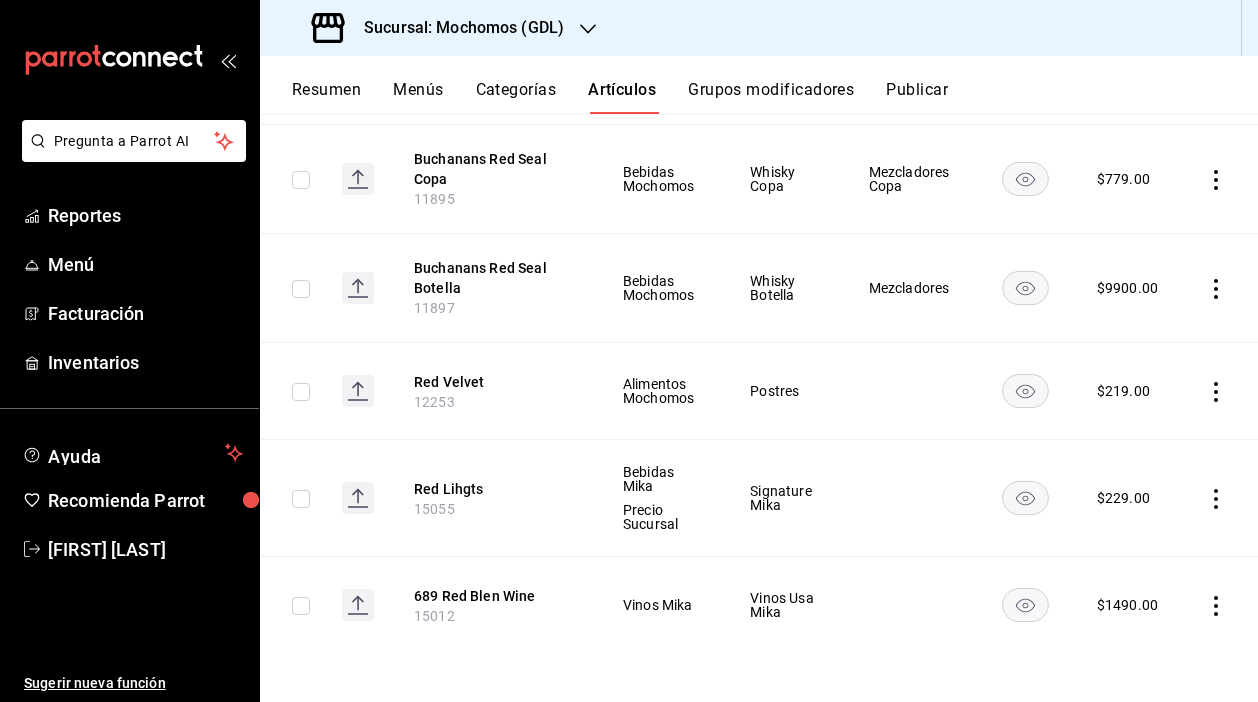 scroll, scrollTop: 563, scrollLeft: 0, axis: vertical 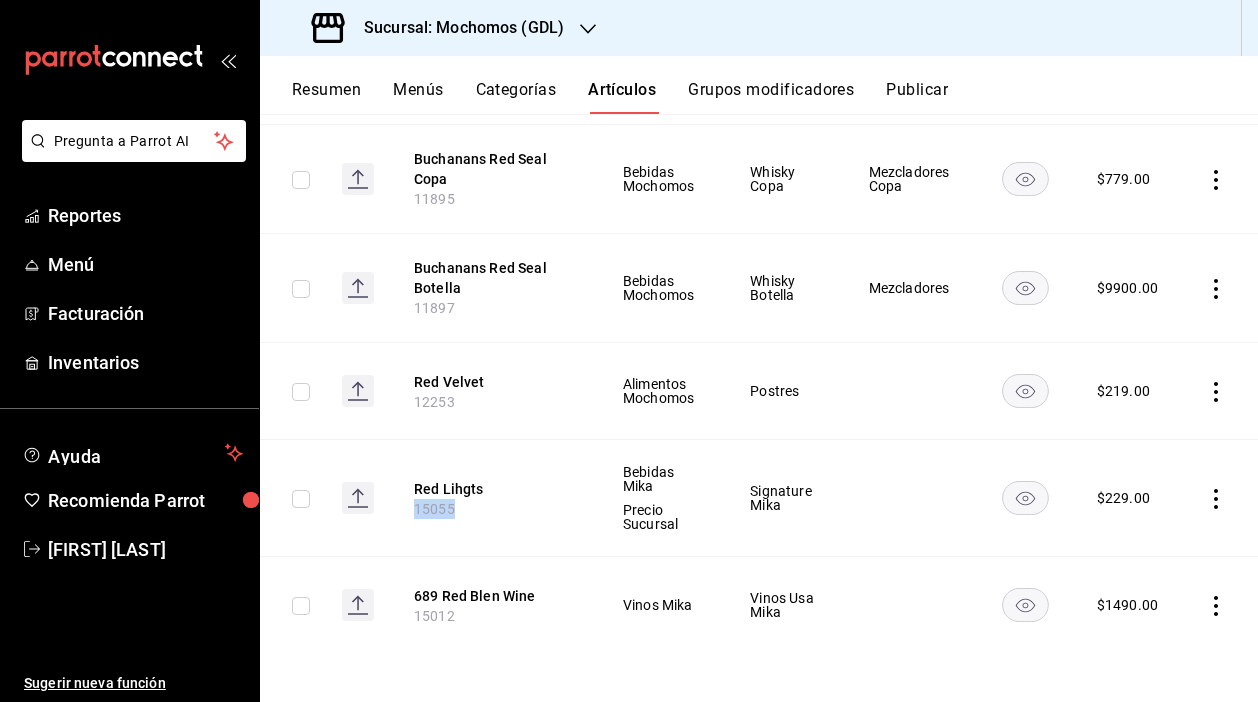 drag, startPoint x: 453, startPoint y: 512, endPoint x: 405, endPoint y: 511, distance: 48.010414 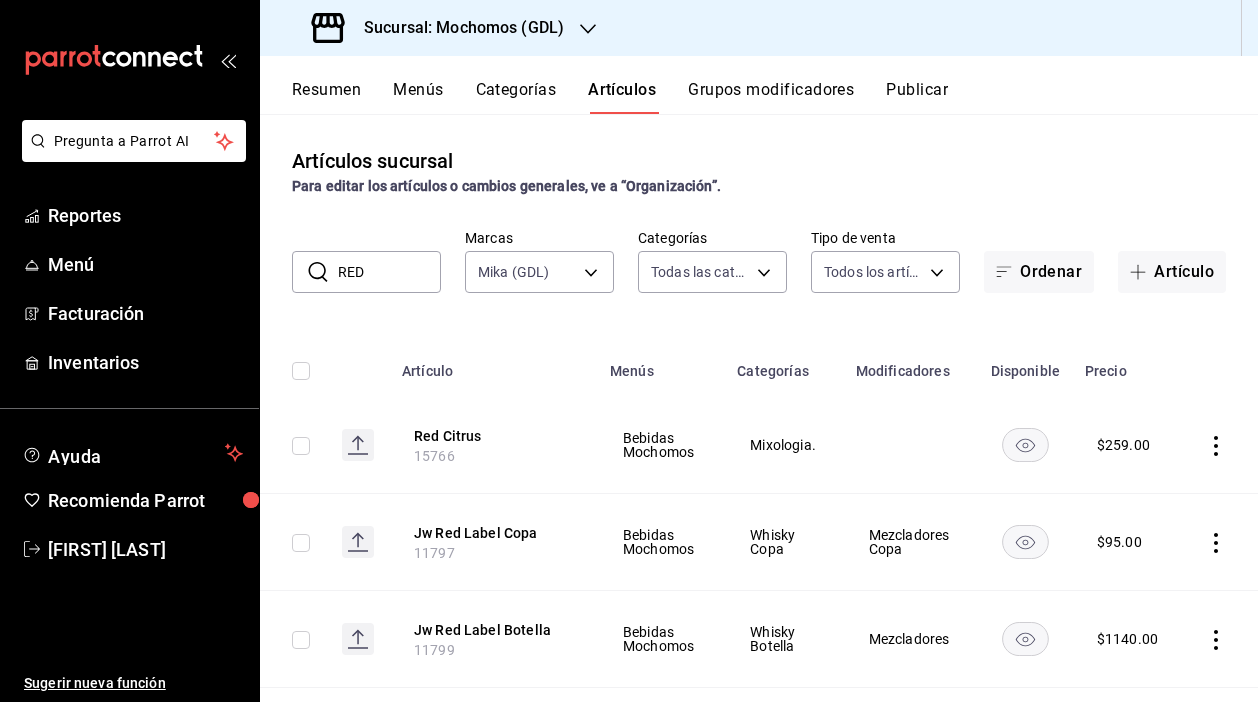 scroll, scrollTop: 0, scrollLeft: 0, axis: both 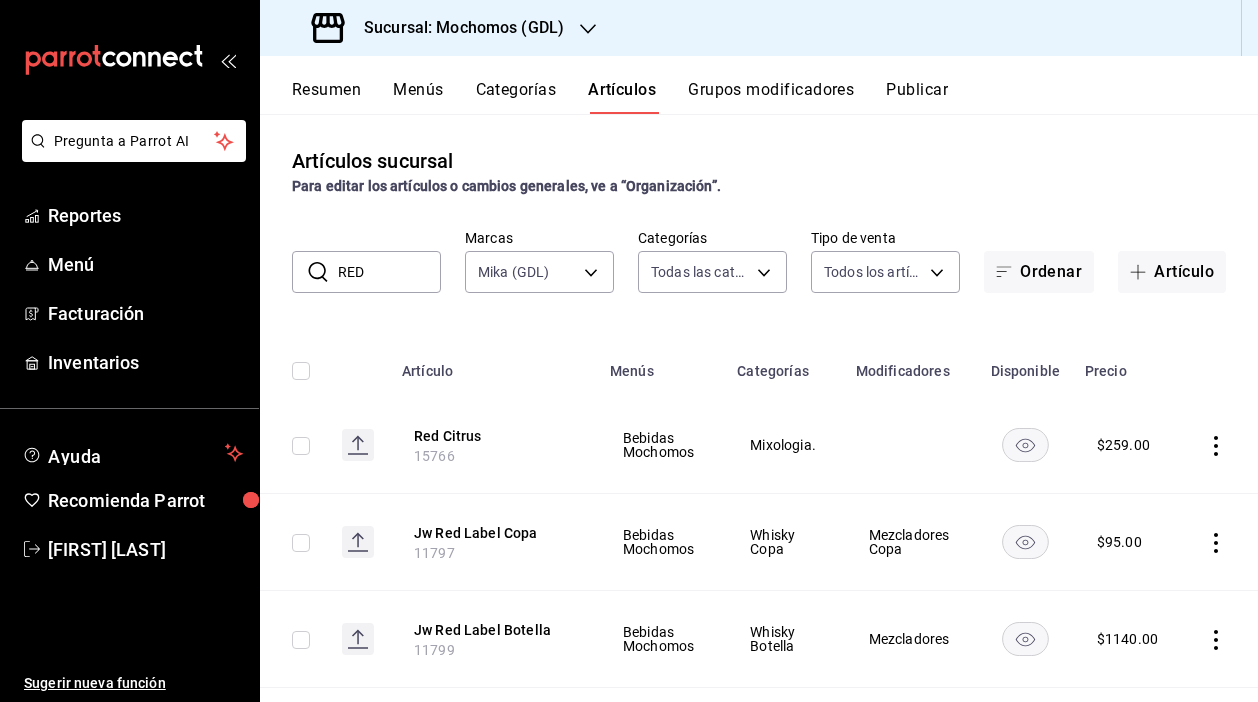 drag, startPoint x: 388, startPoint y: 271, endPoint x: 303, endPoint y: 254, distance: 86.683334 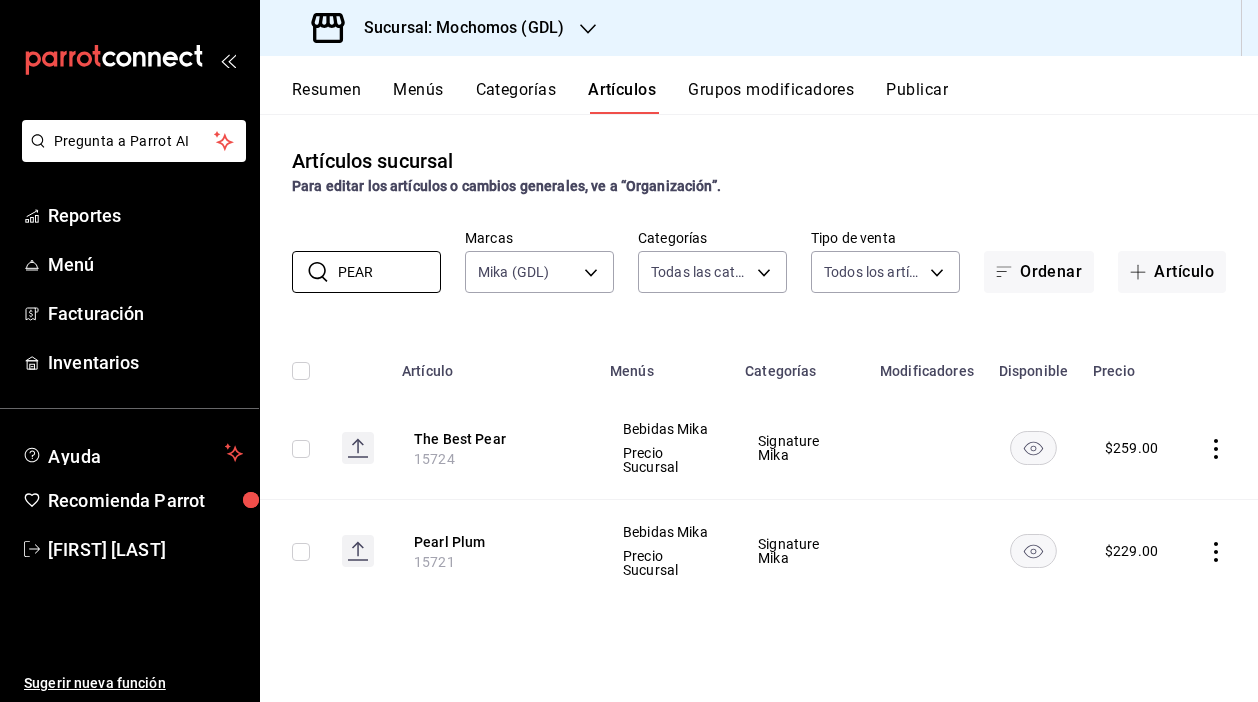 scroll, scrollTop: 0, scrollLeft: 0, axis: both 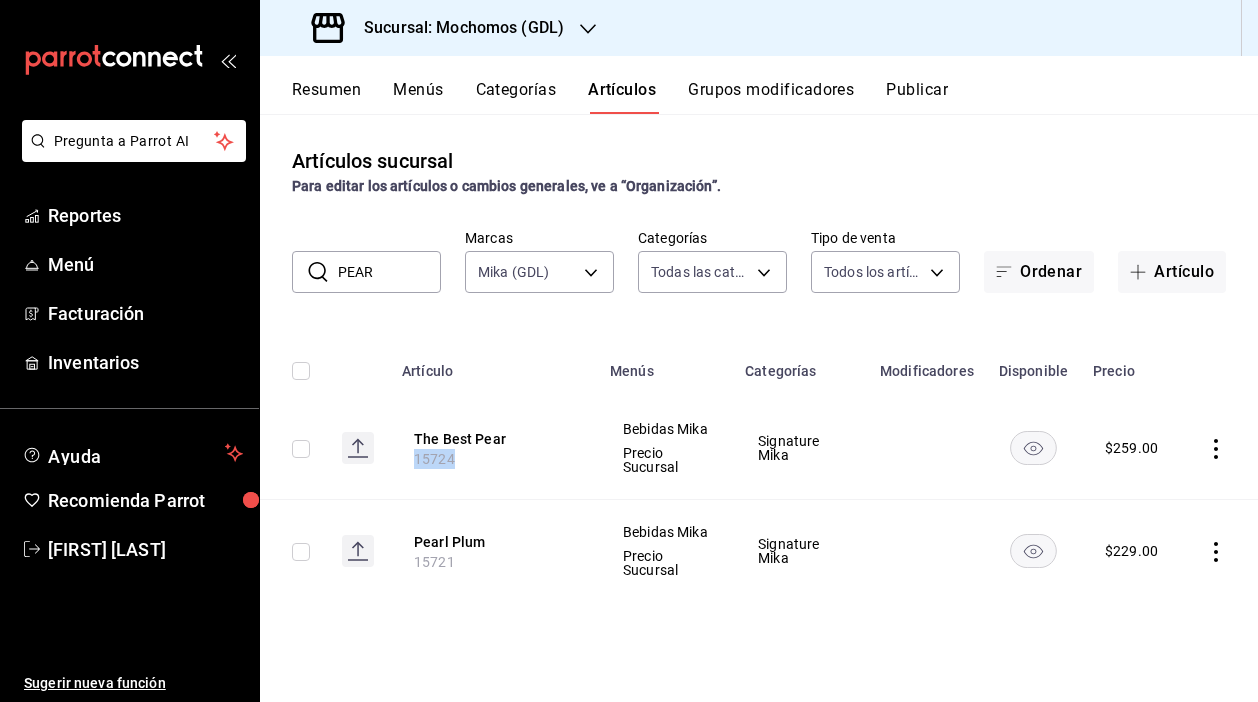 drag, startPoint x: 454, startPoint y: 459, endPoint x: 395, endPoint y: 459, distance: 59 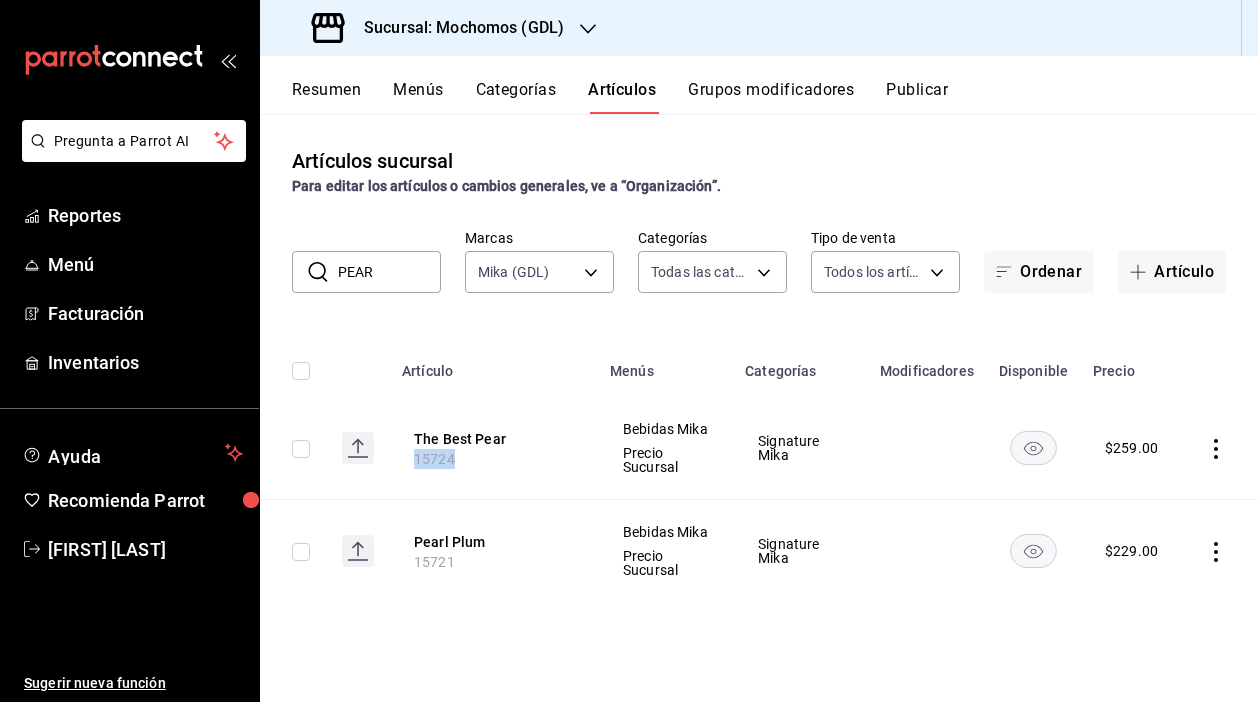 click on "The Best Pear 15724" at bounding box center [494, 448] 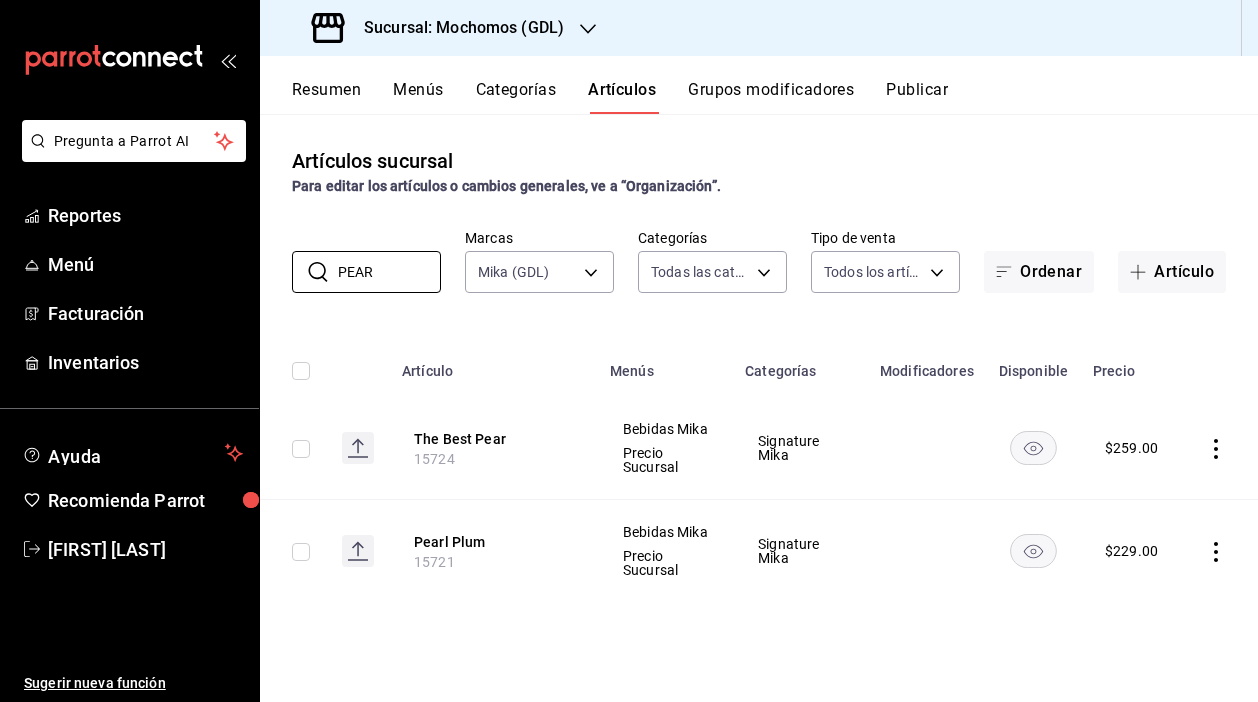 drag, startPoint x: 406, startPoint y: 275, endPoint x: 279, endPoint y: 275, distance: 127 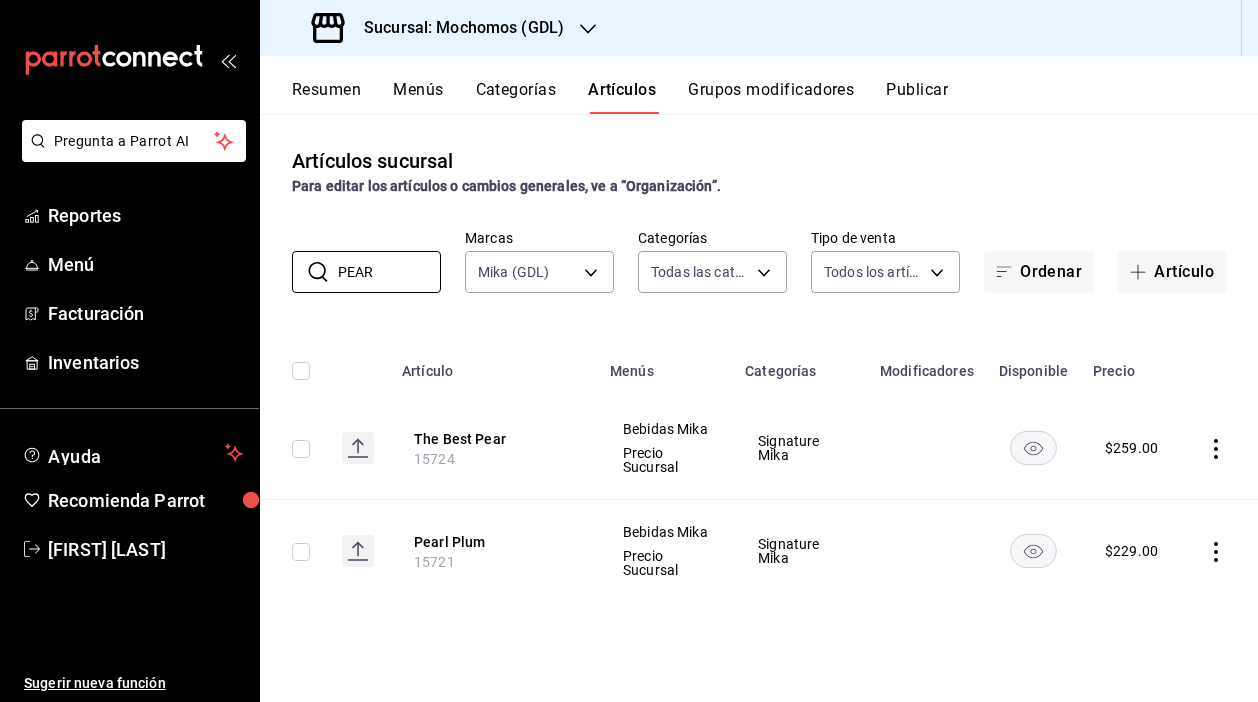 click on "​ PEAR ​ Marcas Mika (GDL) [UUID] Categorías Todas las categorías, Sin categoría Tipo de venta Todos los artículos ALL Ordenar Artículo" at bounding box center [759, 261] 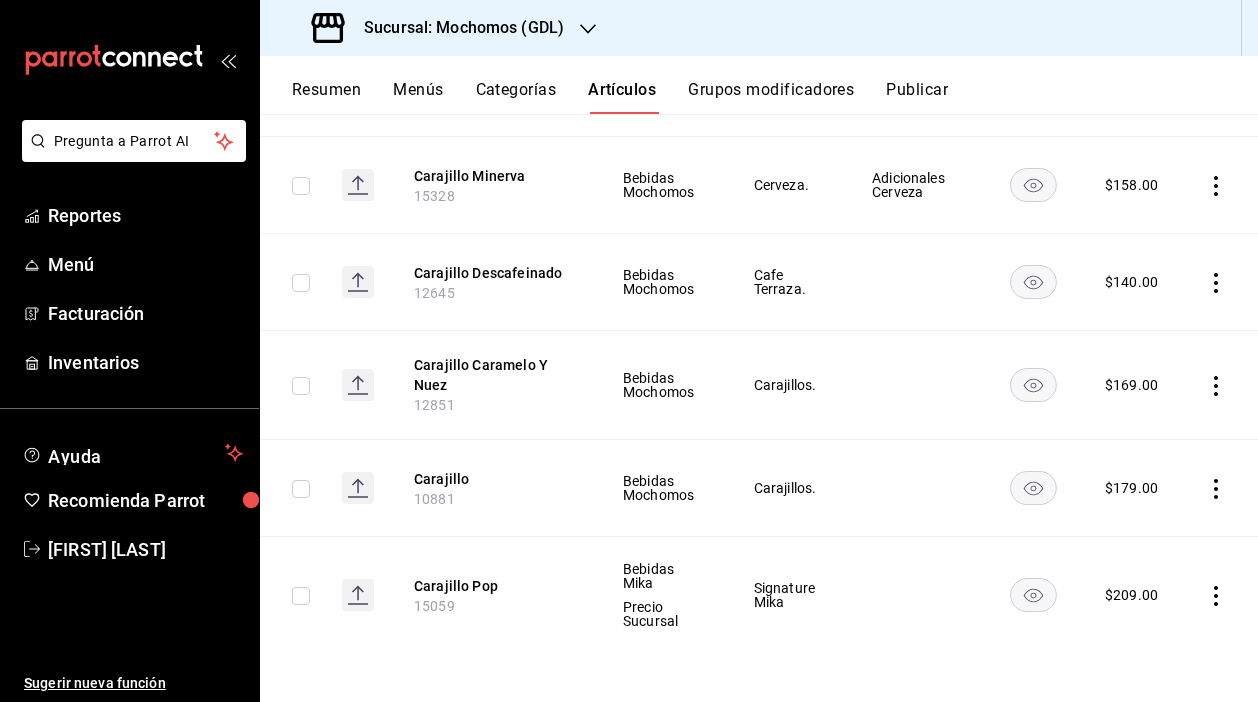 scroll, scrollTop: 357, scrollLeft: 0, axis: vertical 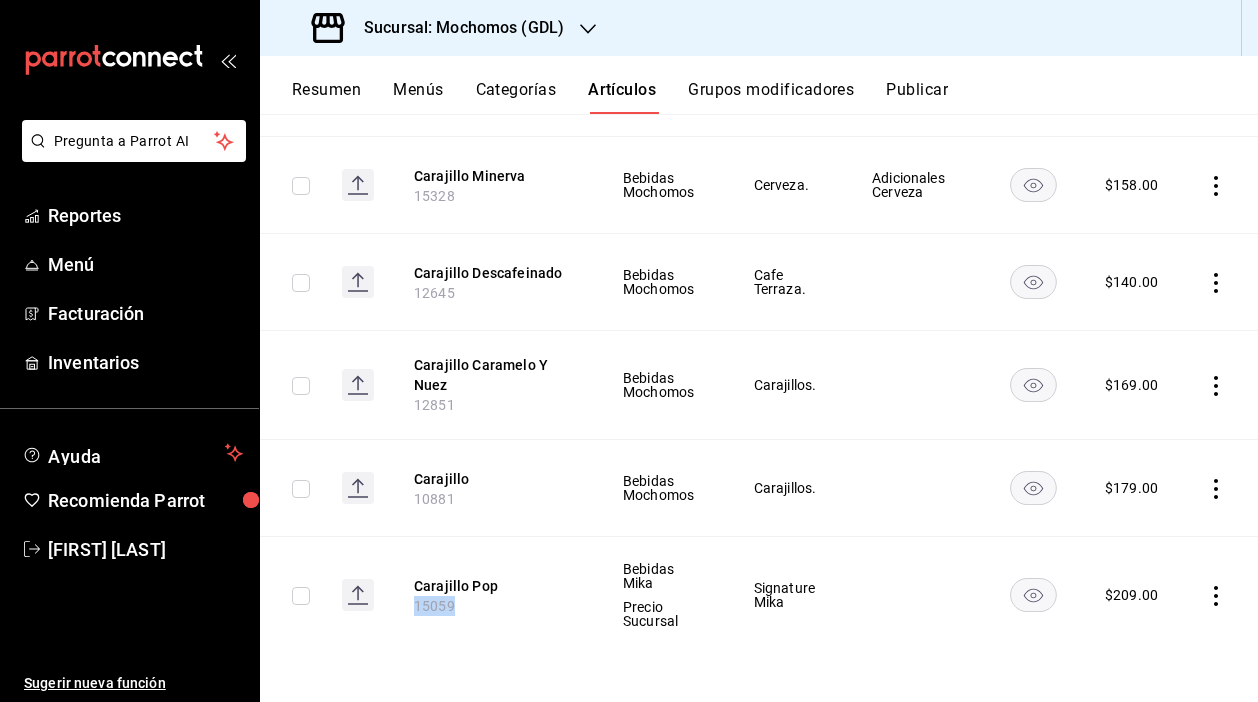 drag, startPoint x: 452, startPoint y: 607, endPoint x: 411, endPoint y: 607, distance: 41 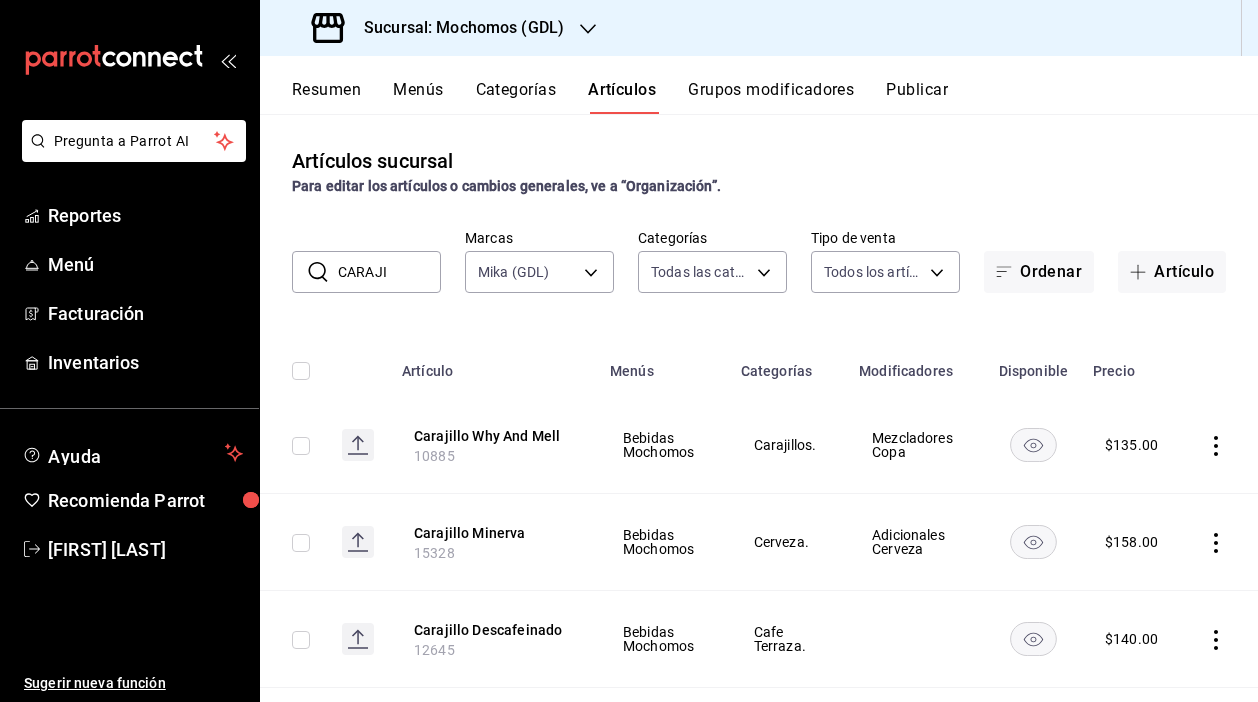 scroll, scrollTop: 0, scrollLeft: 0, axis: both 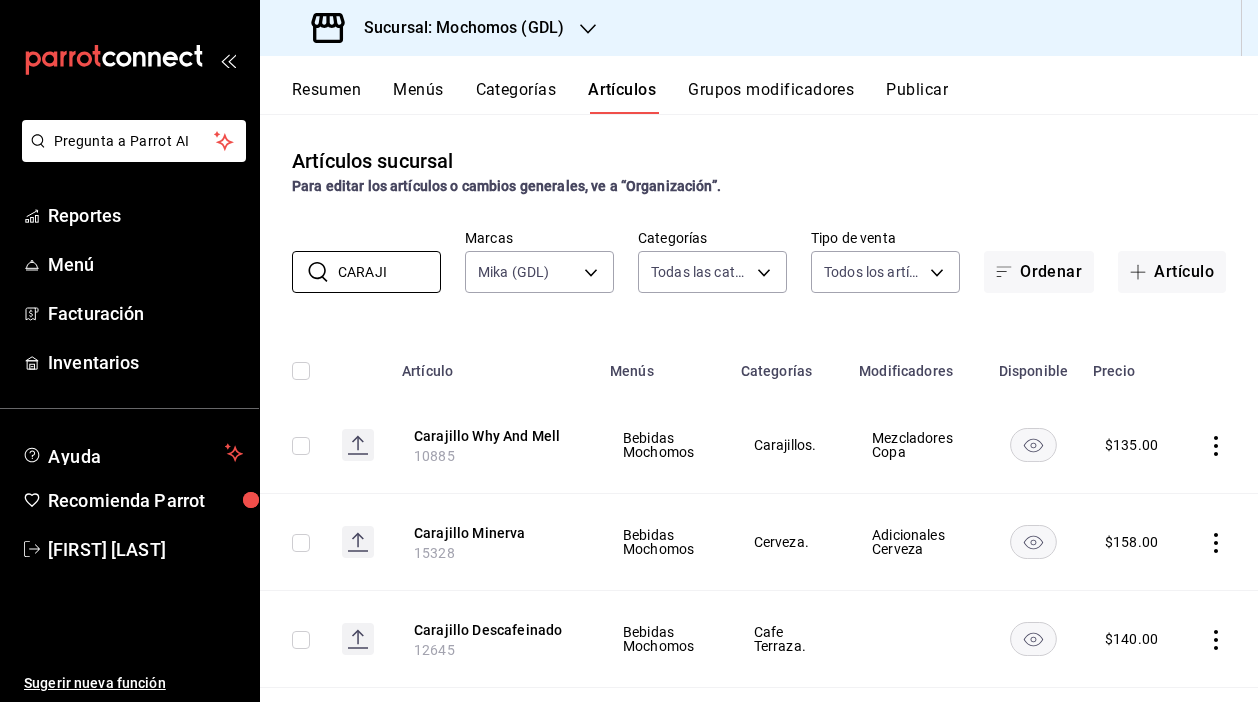 drag, startPoint x: 388, startPoint y: 276, endPoint x: 269, endPoint y: 269, distance: 119.2057 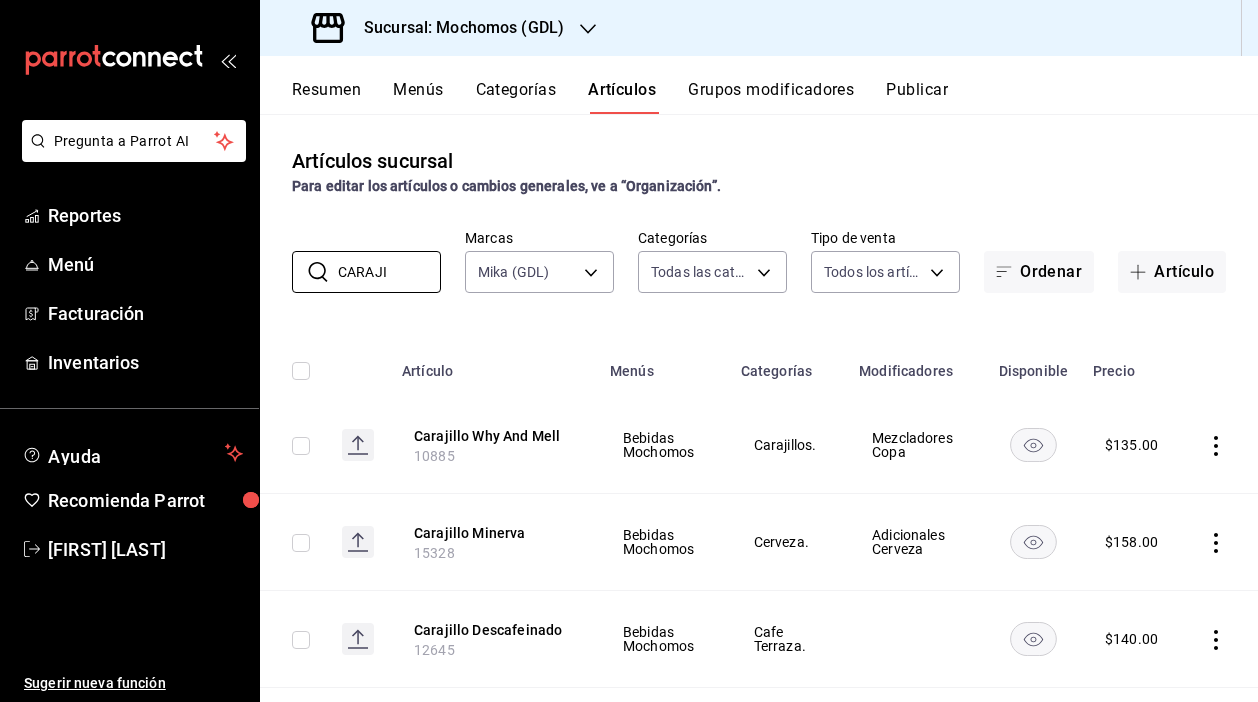 click on "​ CARAJI ​ Marcas Mika (GDL) 9cac9703-0c5a-4d8b-addd-5b6b571d65b9 Categorías Todas las categorías, Sin categoría Tipo de venta Todos los artículos ALL Ordenar Artículo" at bounding box center [759, 261] 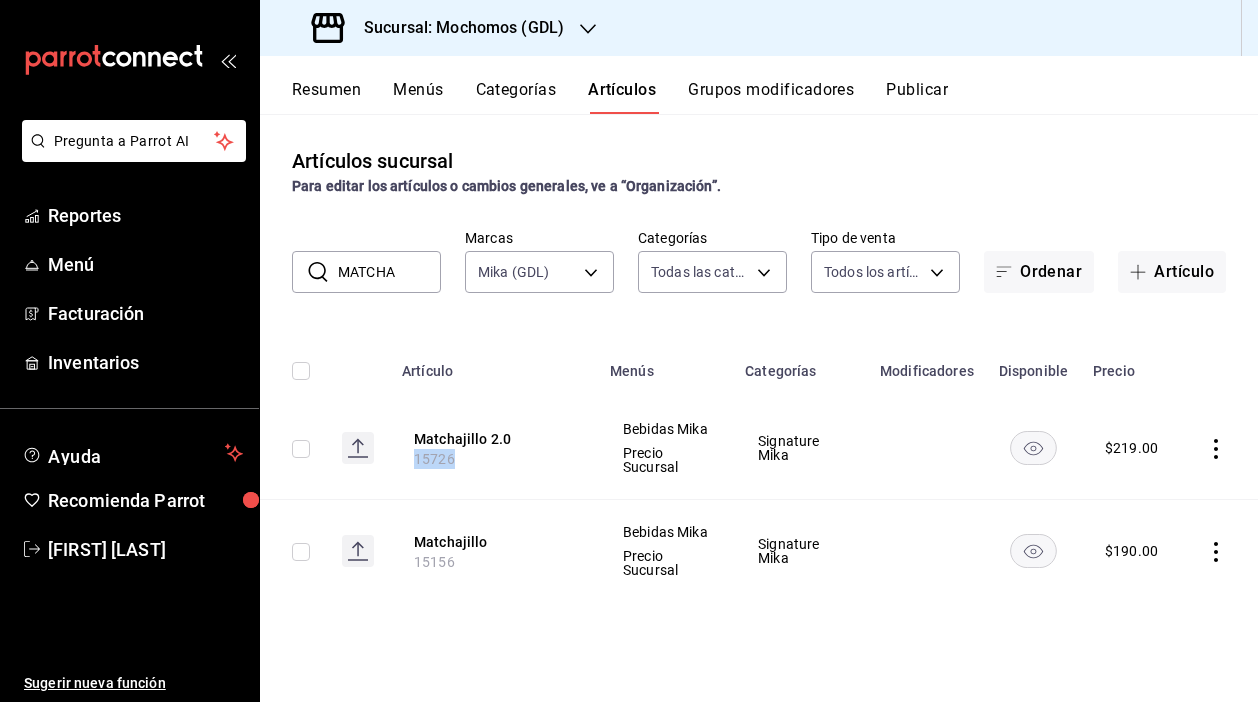 drag, startPoint x: 454, startPoint y: 460, endPoint x: 403, endPoint y: 460, distance: 51 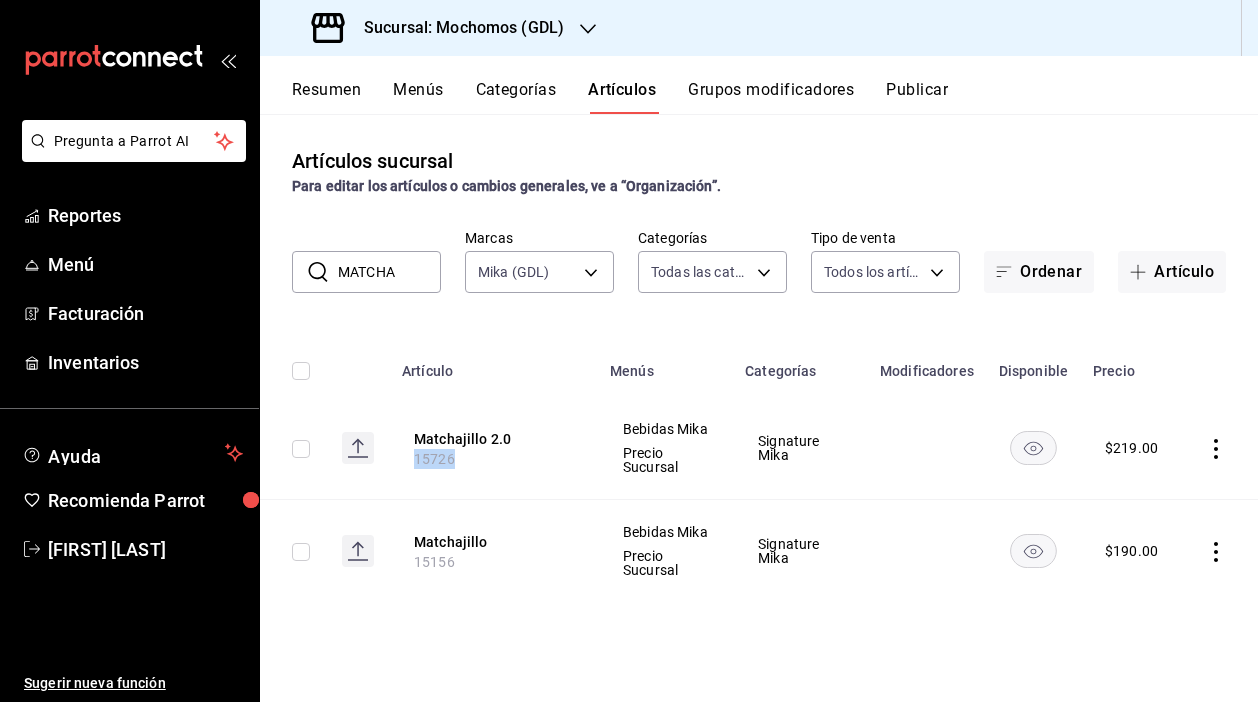 click on "Matchajillo 2.0 15726" at bounding box center [494, 448] 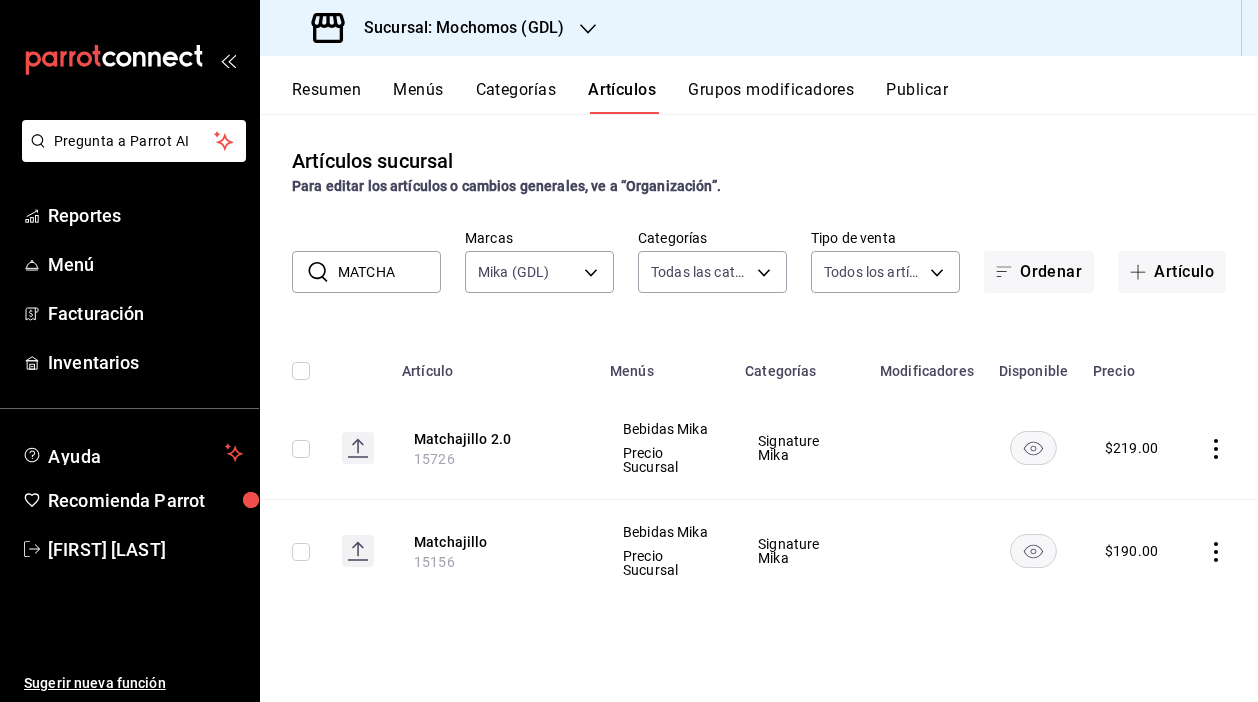 drag, startPoint x: 404, startPoint y: 278, endPoint x: 264, endPoint y: 278, distance: 140 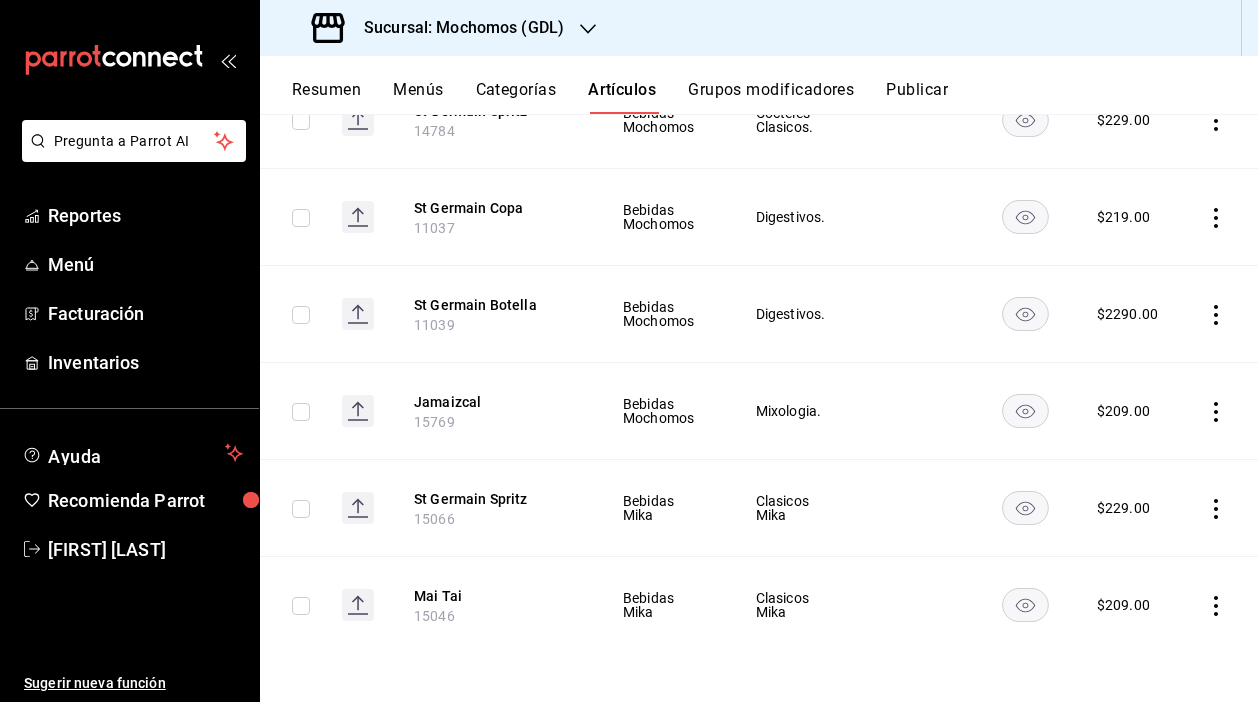 scroll, scrollTop: 325, scrollLeft: 0, axis: vertical 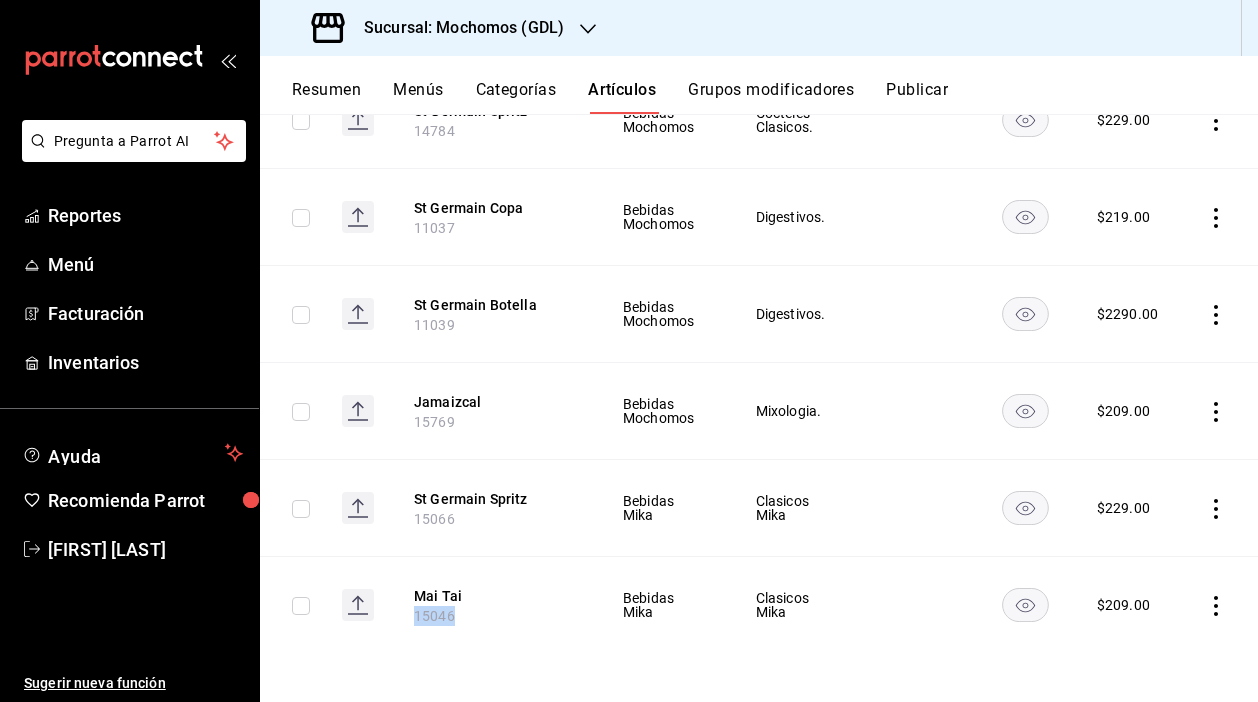 drag, startPoint x: 452, startPoint y: 617, endPoint x: 389, endPoint y: 617, distance: 63 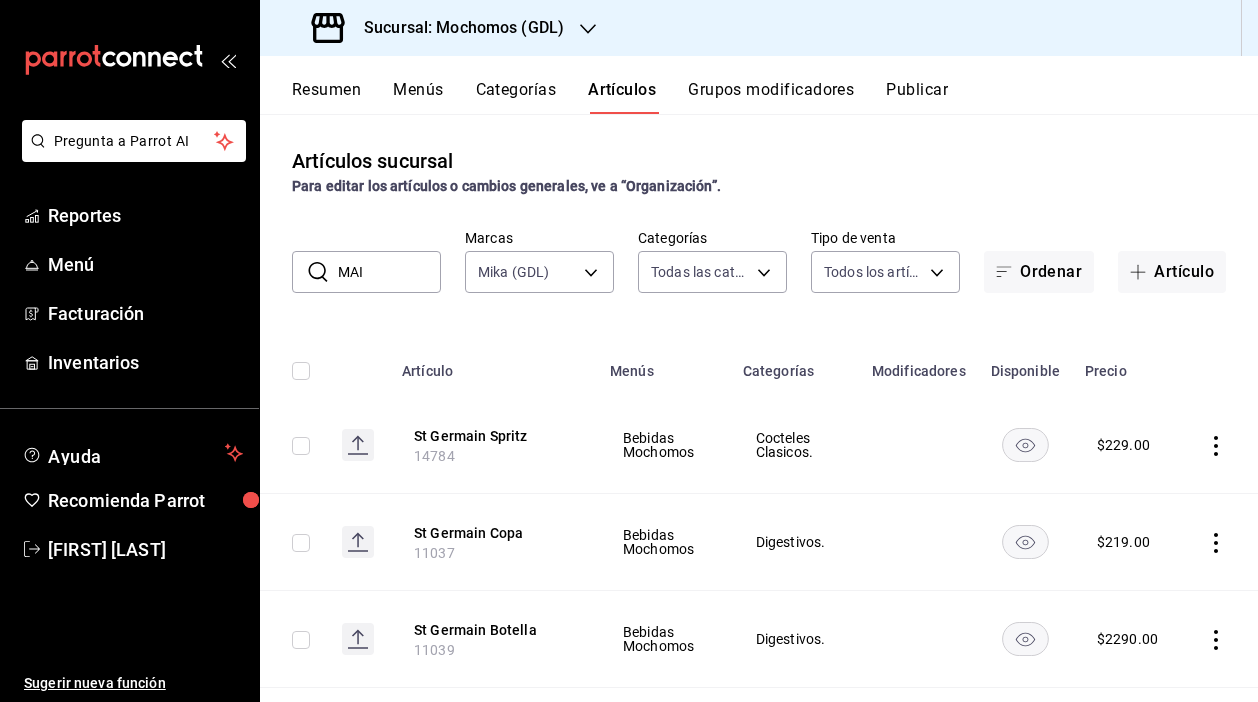 scroll, scrollTop: 0, scrollLeft: 0, axis: both 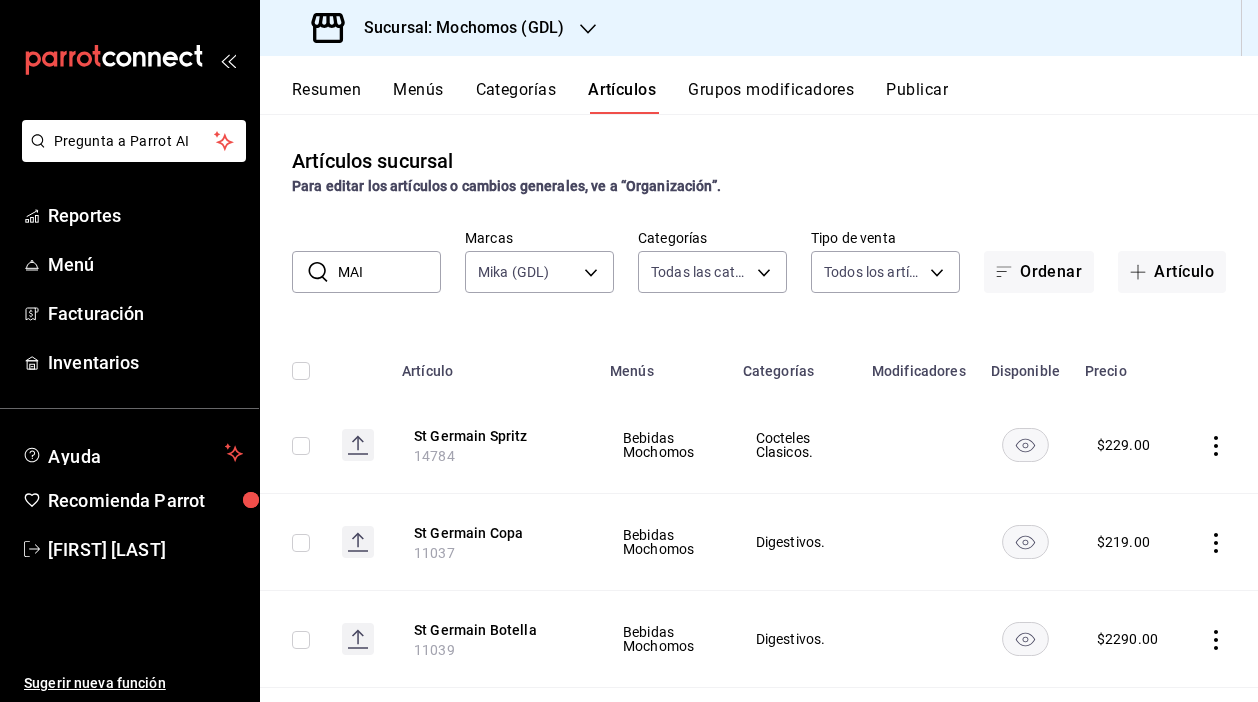 drag, startPoint x: 369, startPoint y: 270, endPoint x: 303, endPoint y: 270, distance: 66 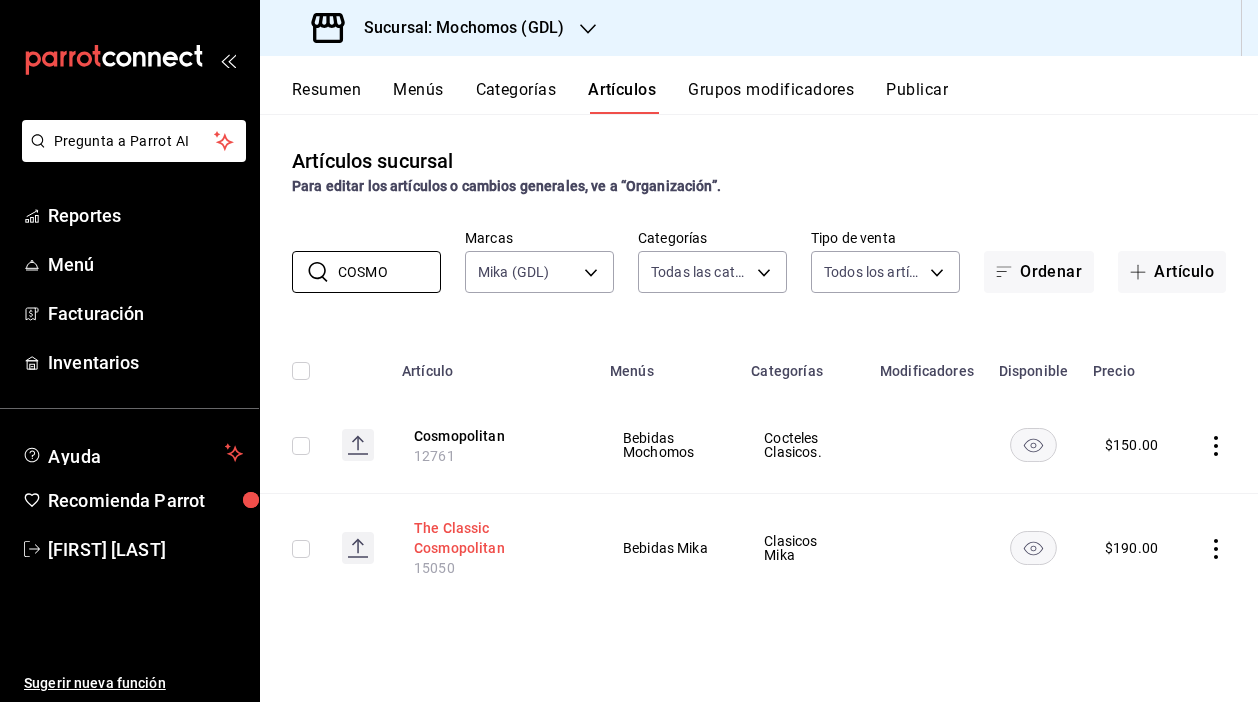 scroll, scrollTop: 0, scrollLeft: 0, axis: both 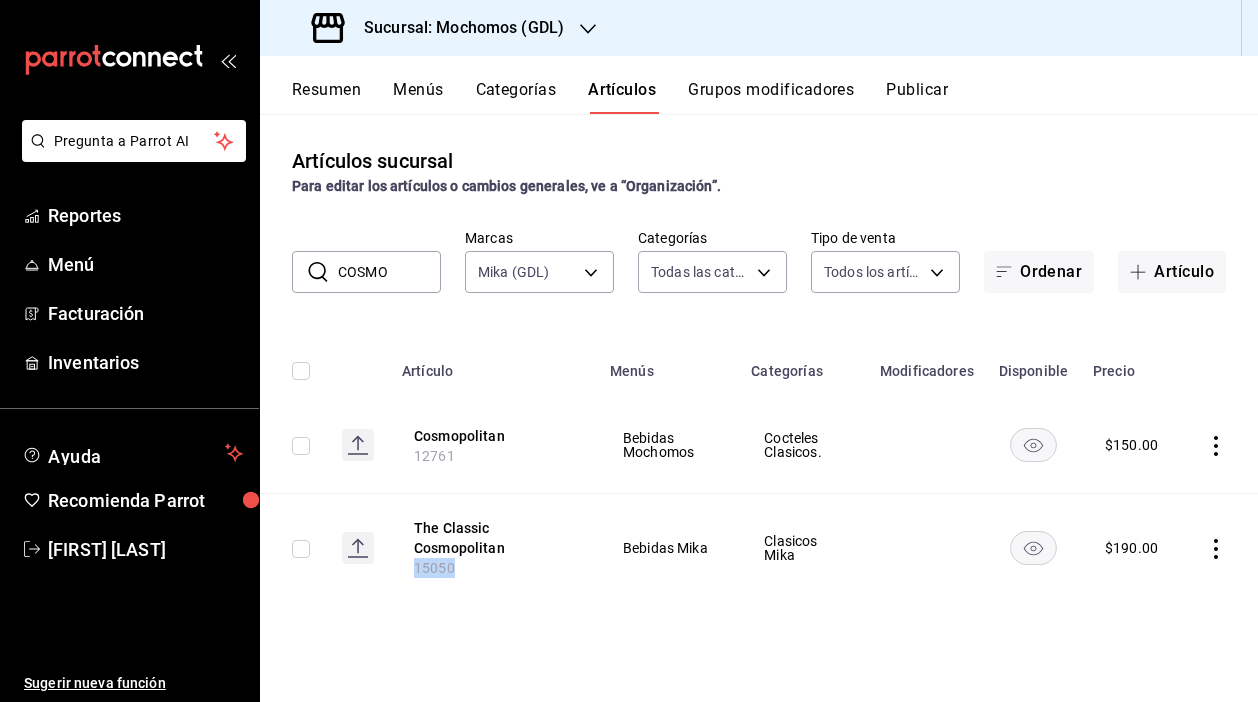 drag, startPoint x: 452, startPoint y: 568, endPoint x: 375, endPoint y: 568, distance: 77 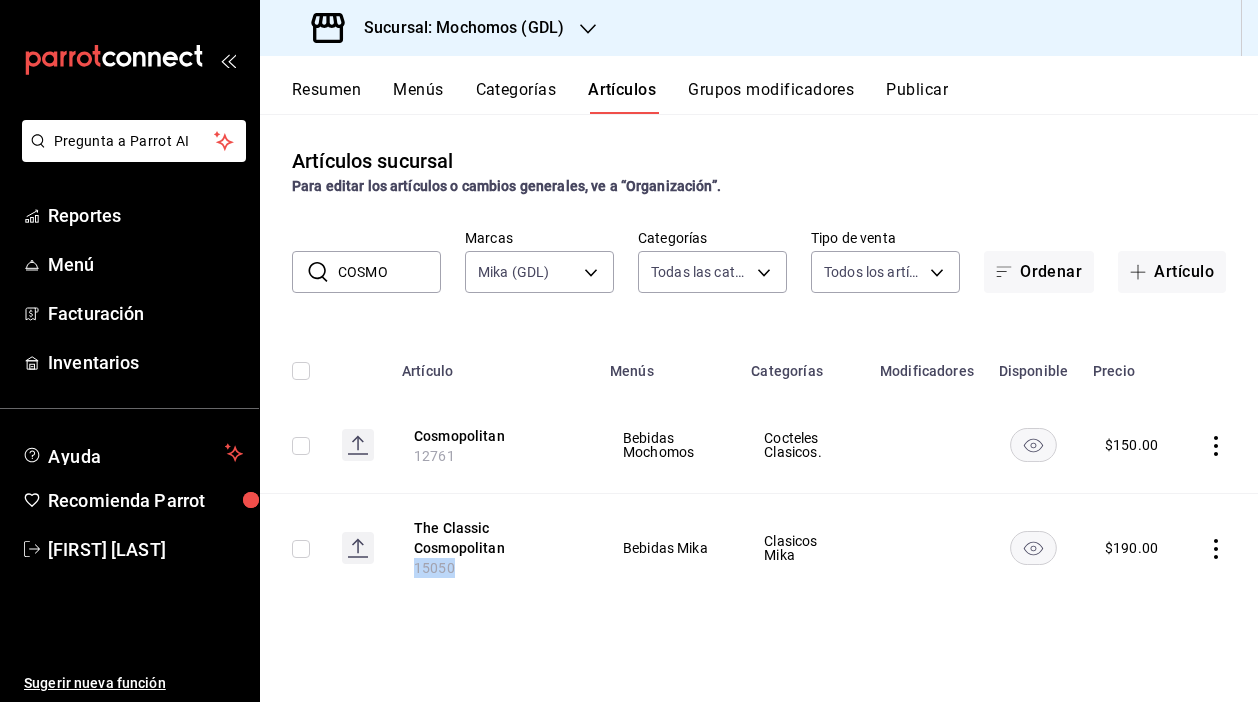 click on "The Classic Cosmopolitan 15050 Bebidas Mika Clasicos Mika $ 190.00" at bounding box center (759, 548) 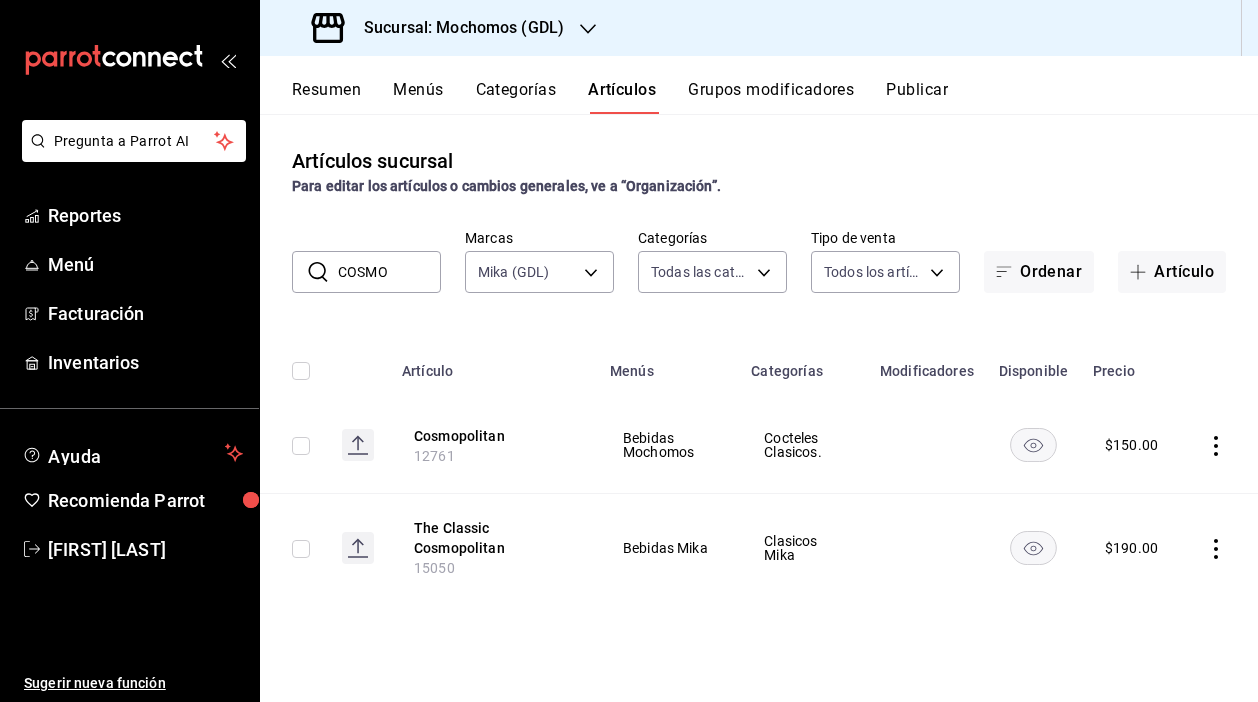drag, startPoint x: 712, startPoint y: 371, endPoint x: 295, endPoint y: 272, distance: 428.59073 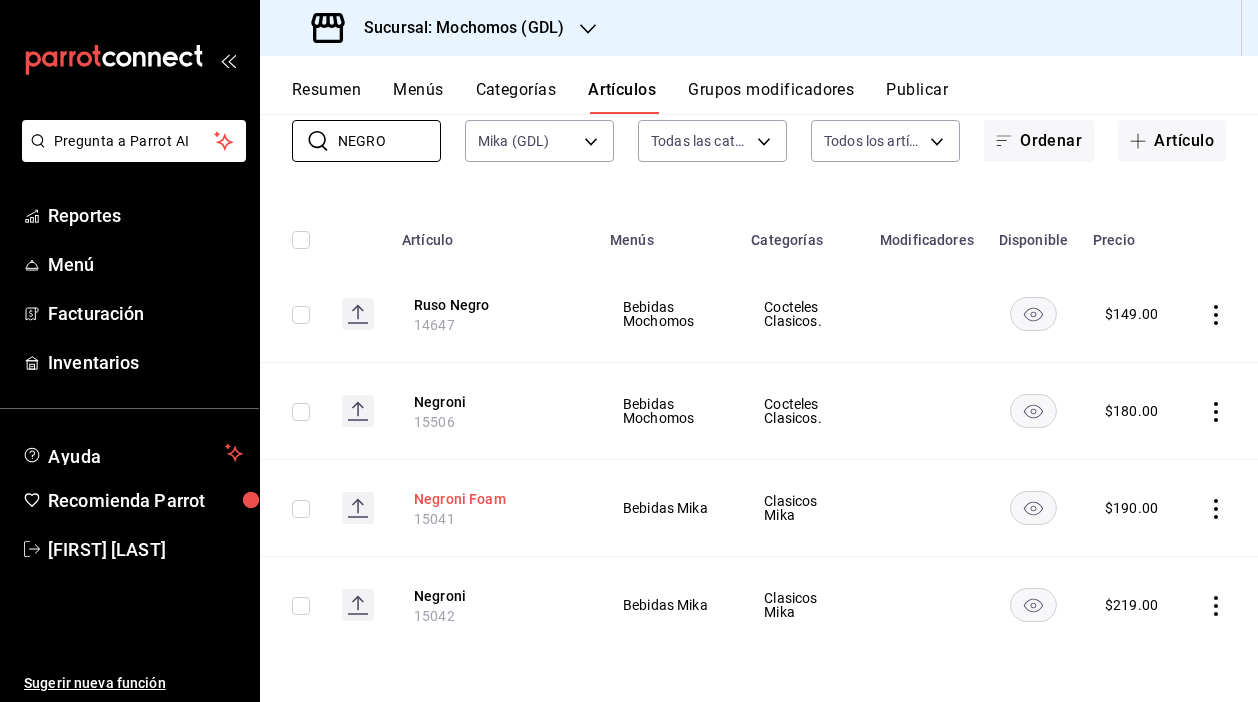 scroll, scrollTop: 131, scrollLeft: 0, axis: vertical 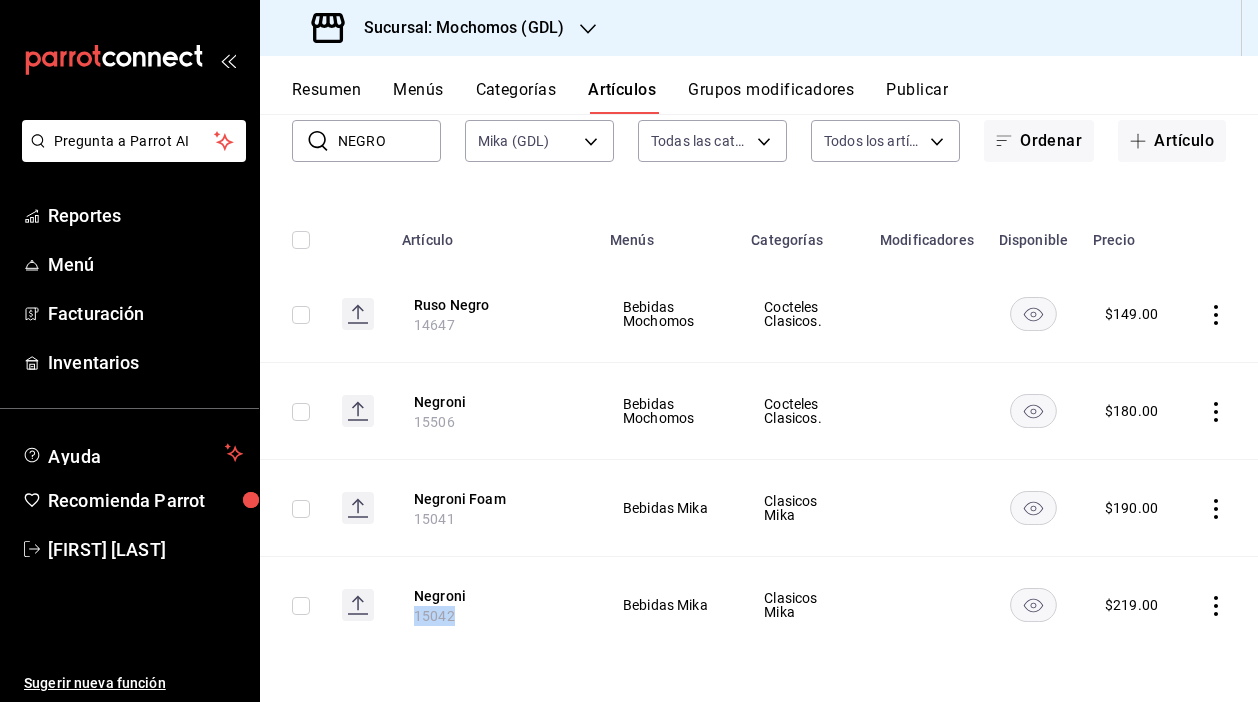 drag, startPoint x: 456, startPoint y: 616, endPoint x: 383, endPoint y: 616, distance: 73 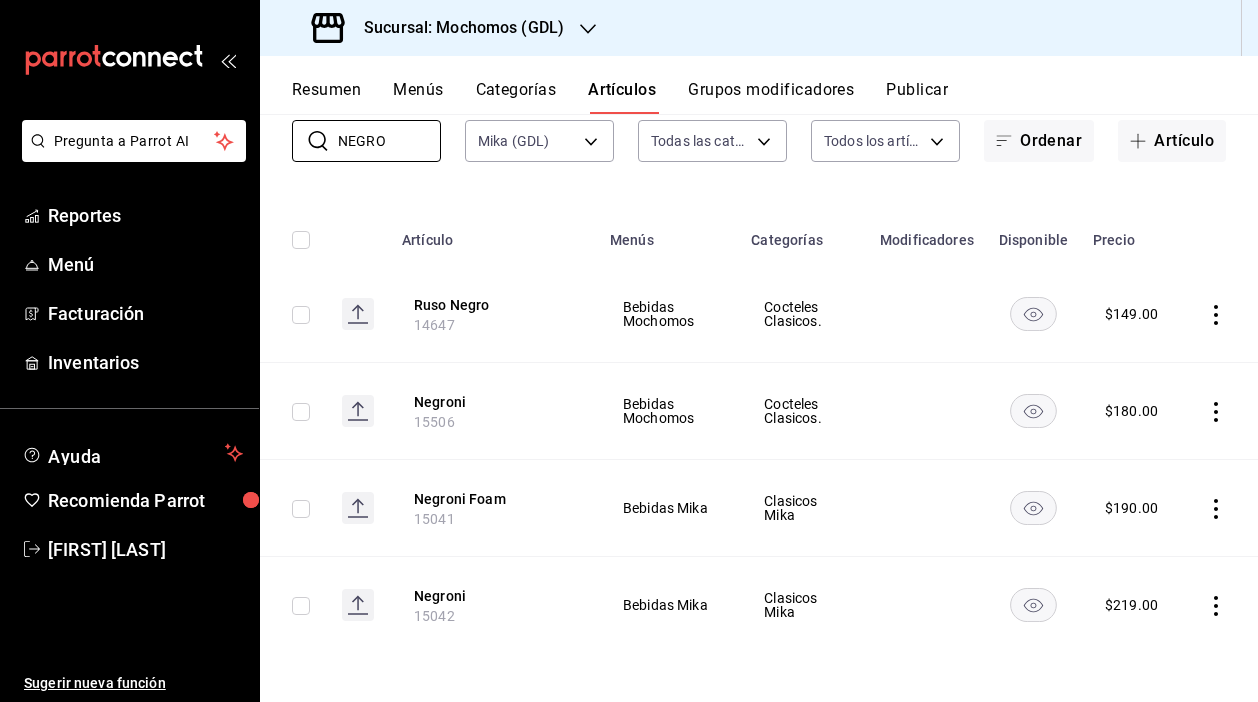 drag, startPoint x: 386, startPoint y: 140, endPoint x: 246, endPoint y: 140, distance: 140 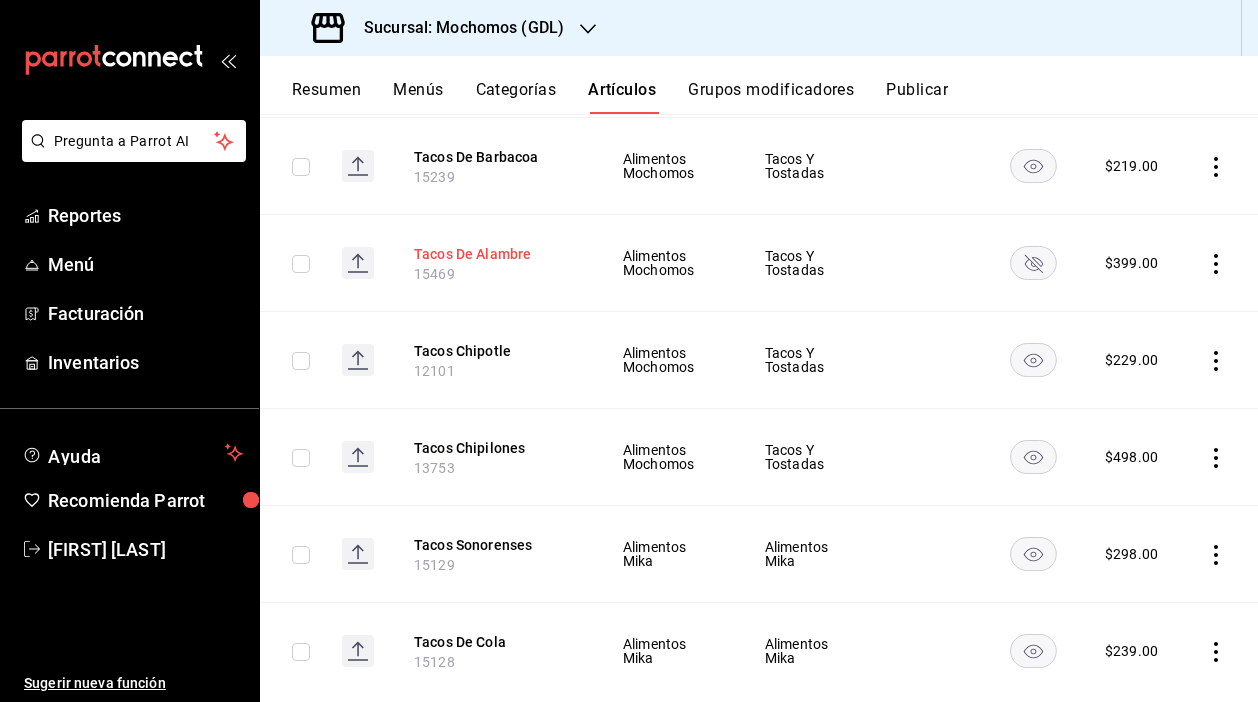 scroll, scrollTop: 868, scrollLeft: 0, axis: vertical 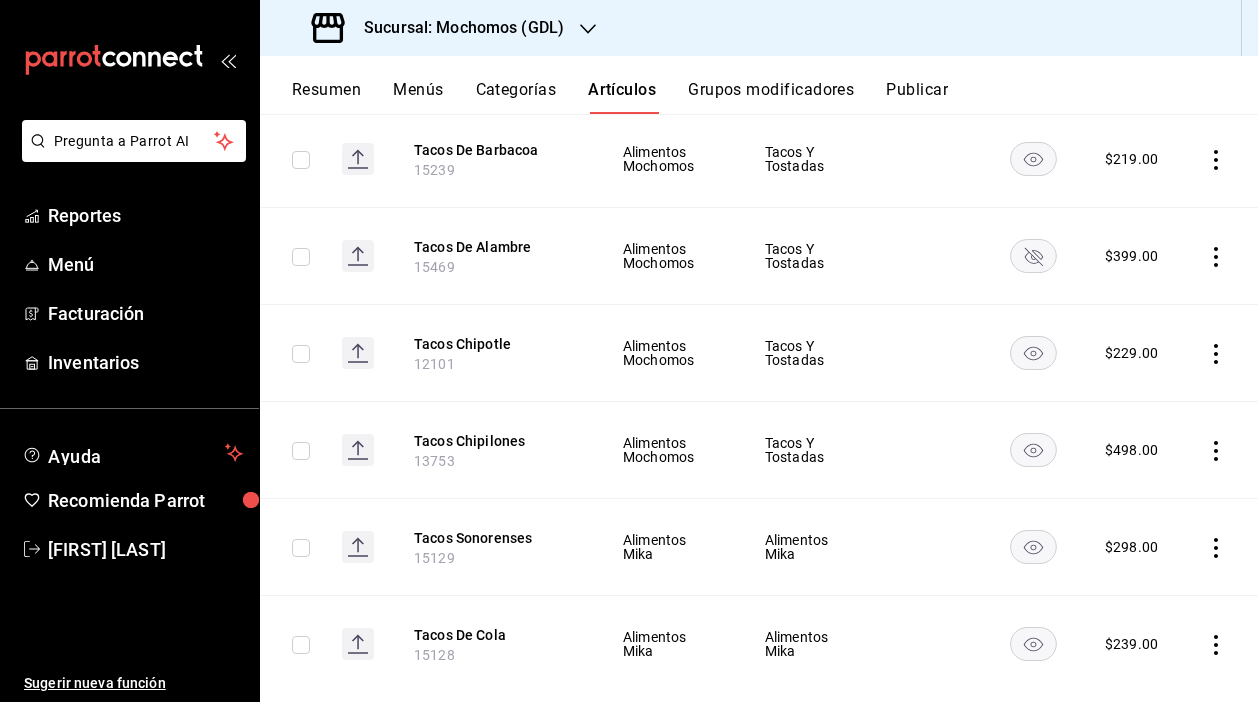 type on "TACOS" 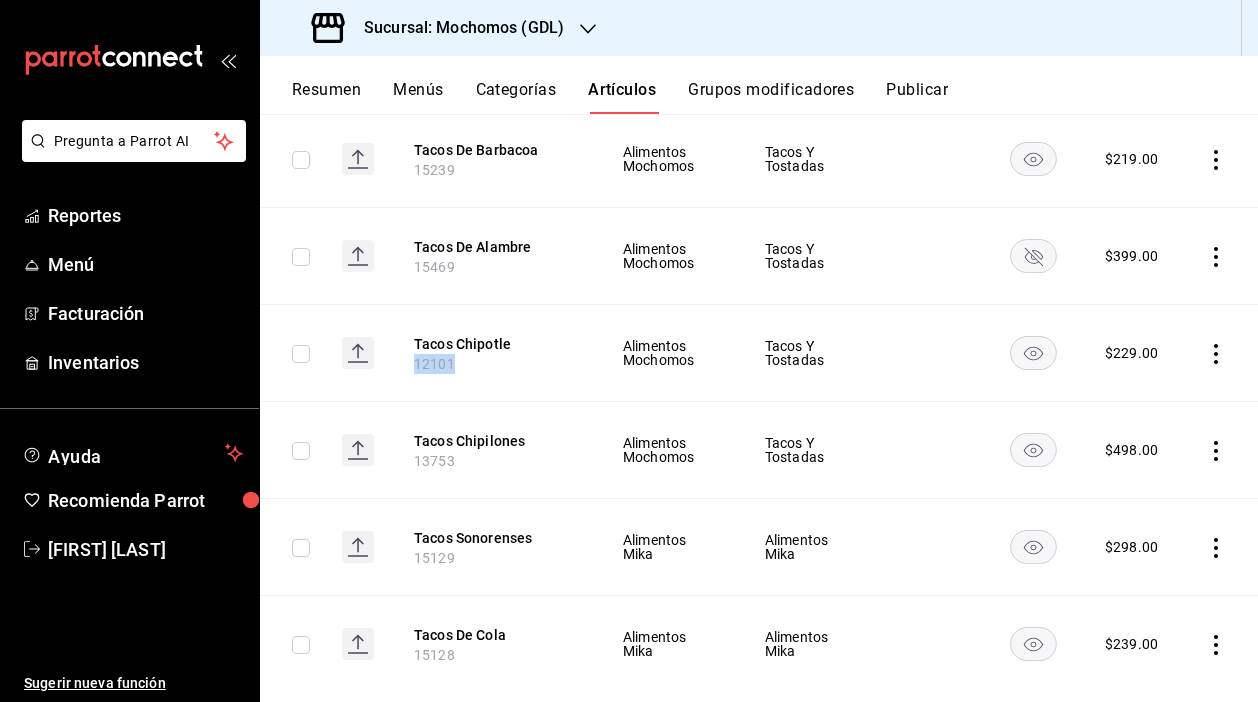 drag, startPoint x: 452, startPoint y: 363, endPoint x: 405, endPoint y: 363, distance: 47 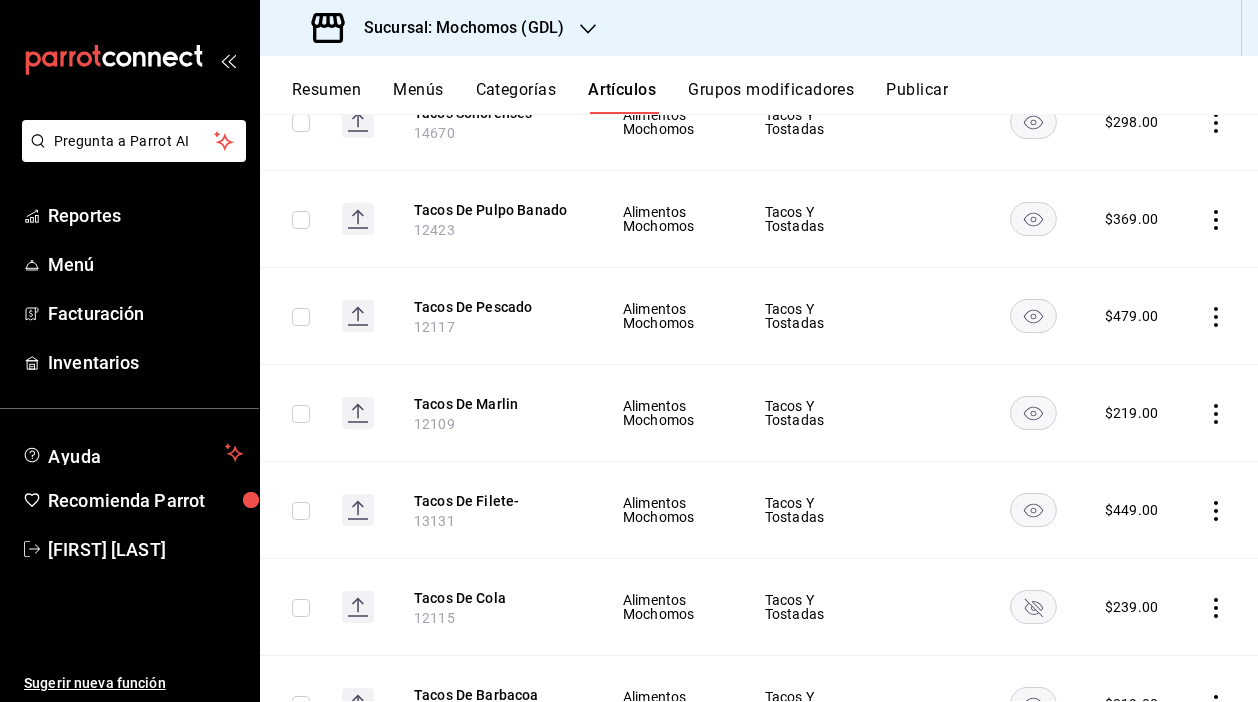 scroll, scrollTop: 331, scrollLeft: 0, axis: vertical 